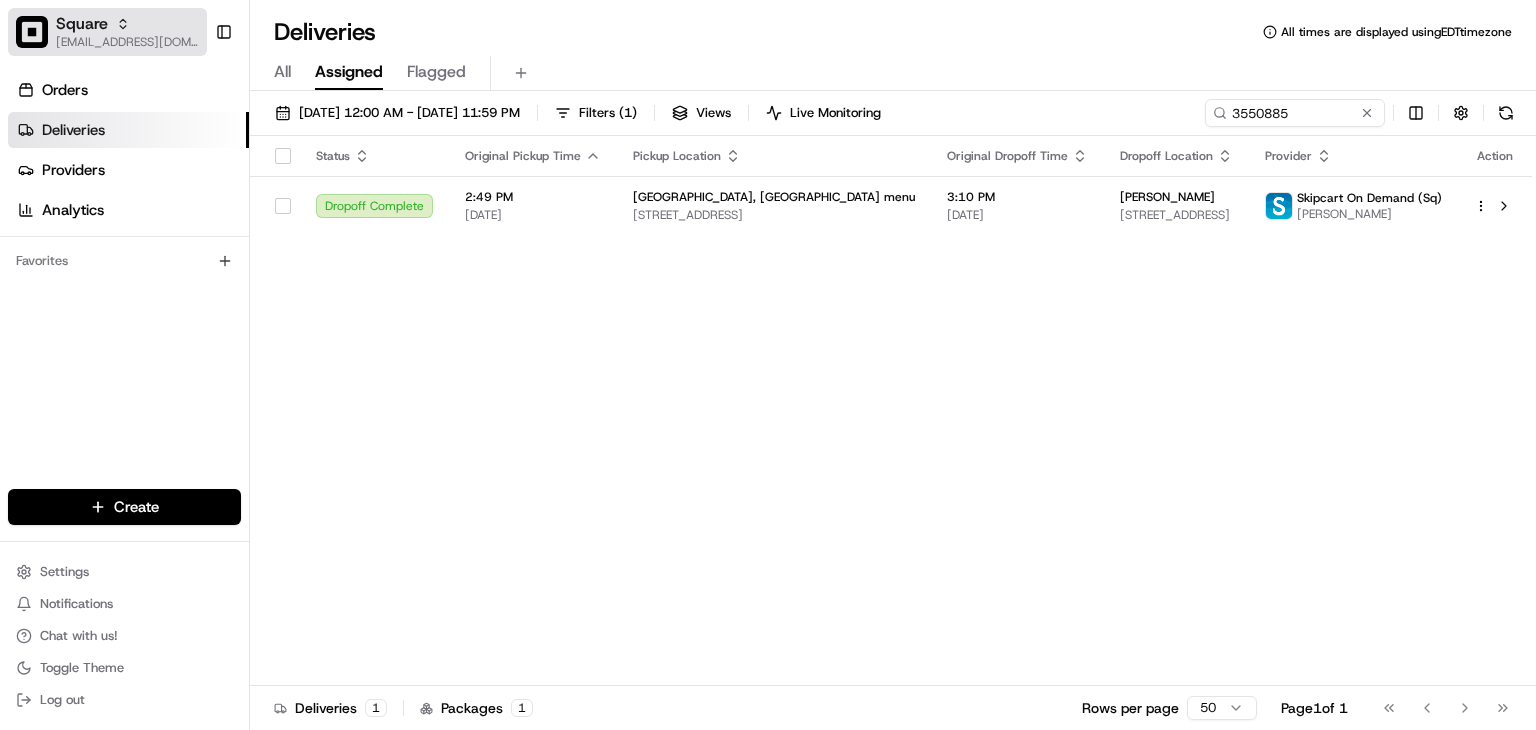 scroll, scrollTop: 0, scrollLeft: 0, axis: both 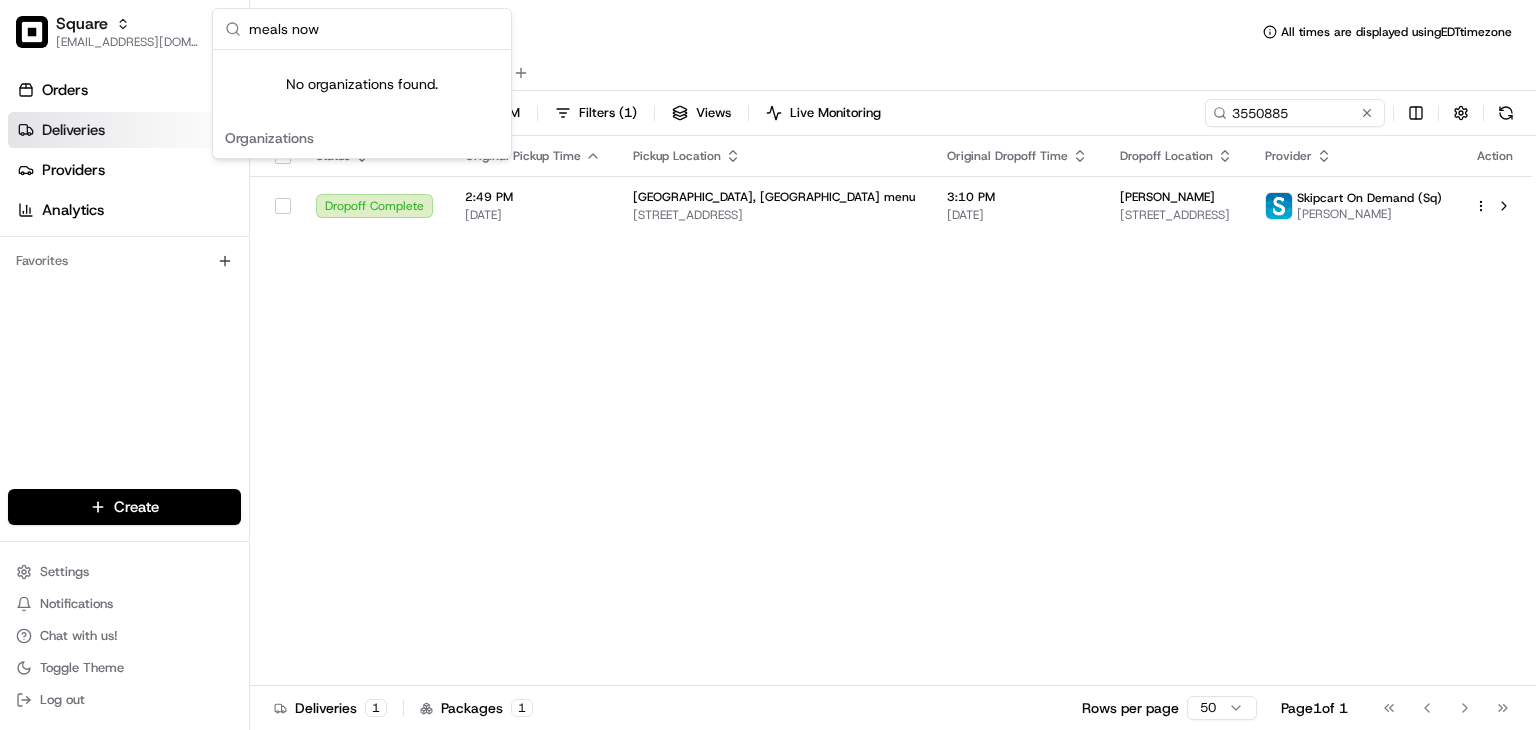 type on "meals now" 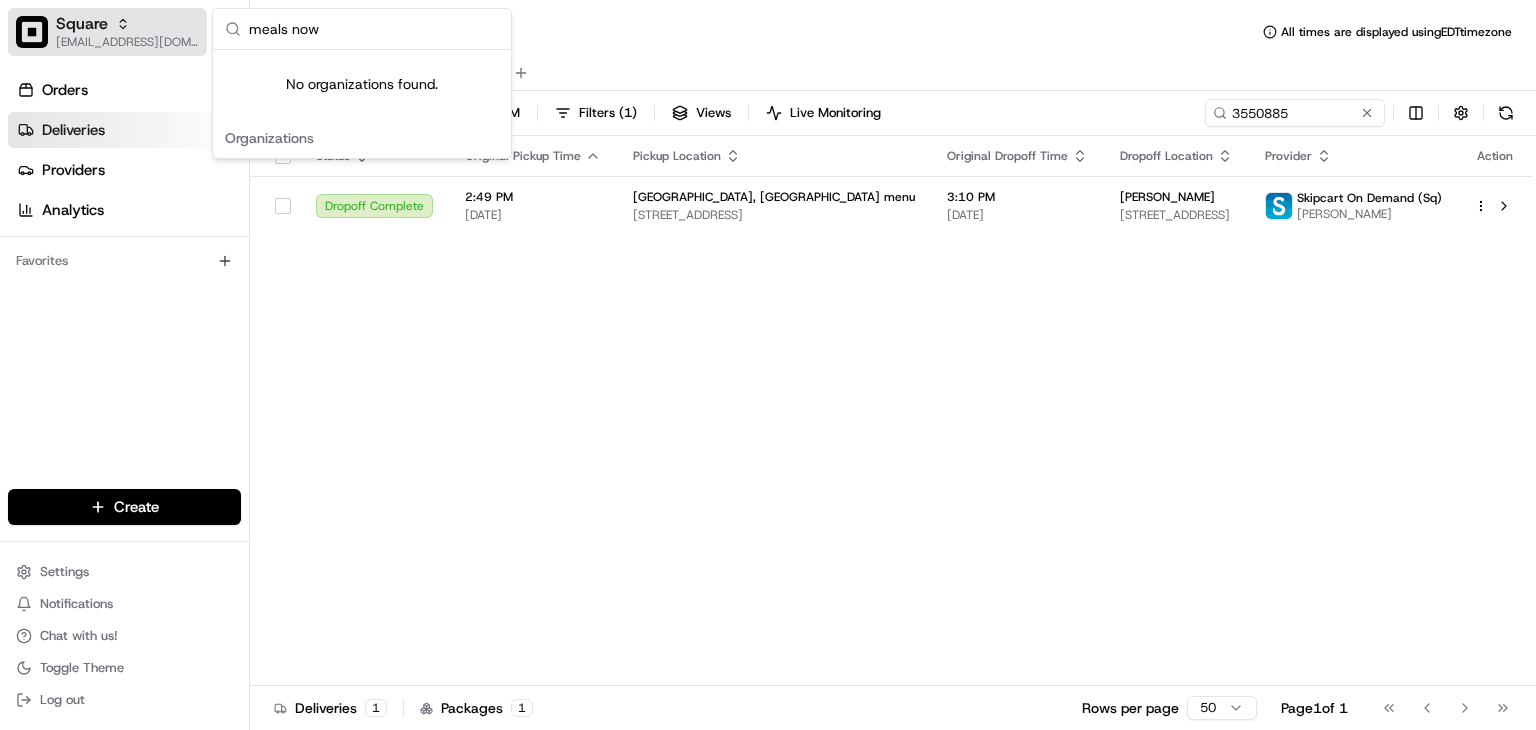 click on "Square rpajulas@nashhelp.com" at bounding box center [107, 32] 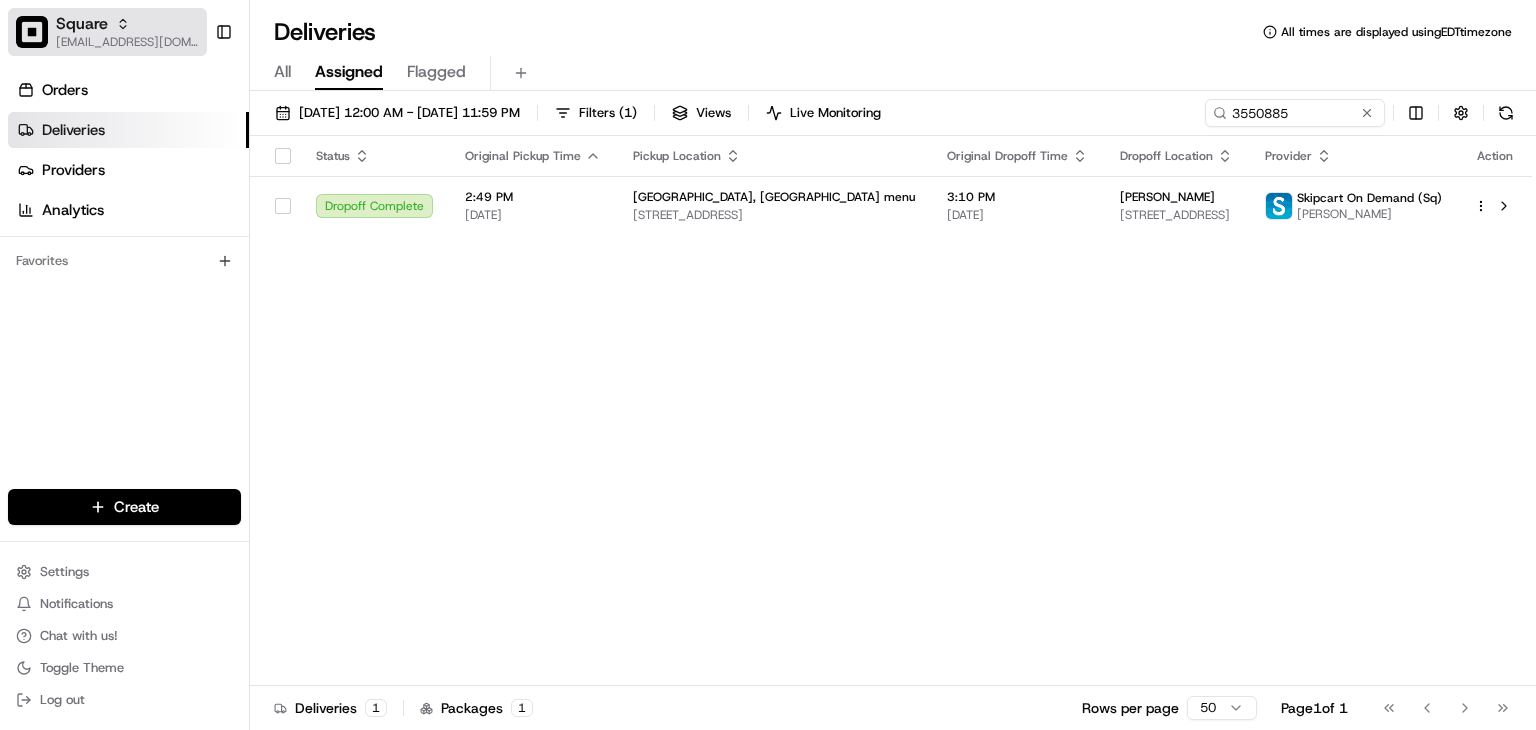 click on "Square" at bounding box center (82, 24) 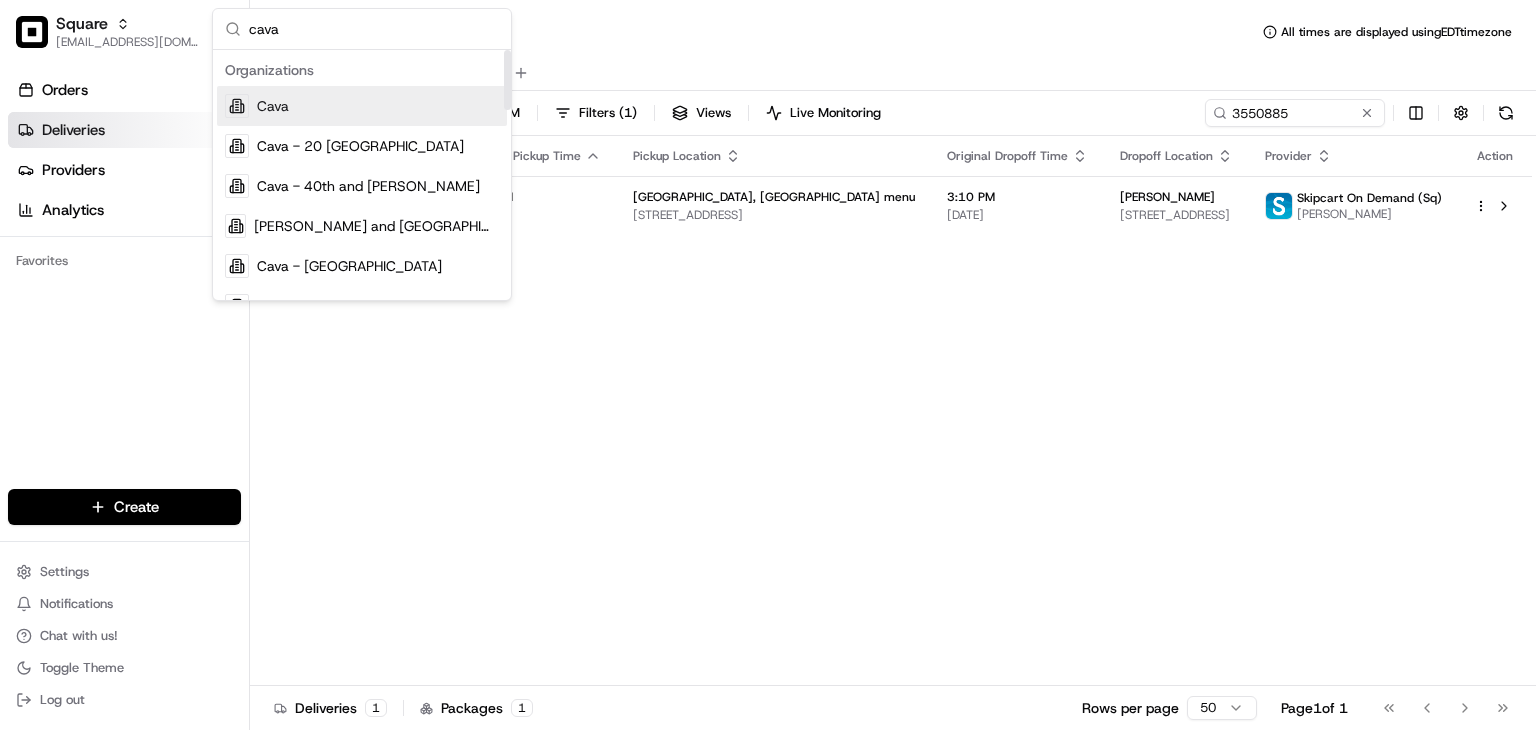 type on "cava" 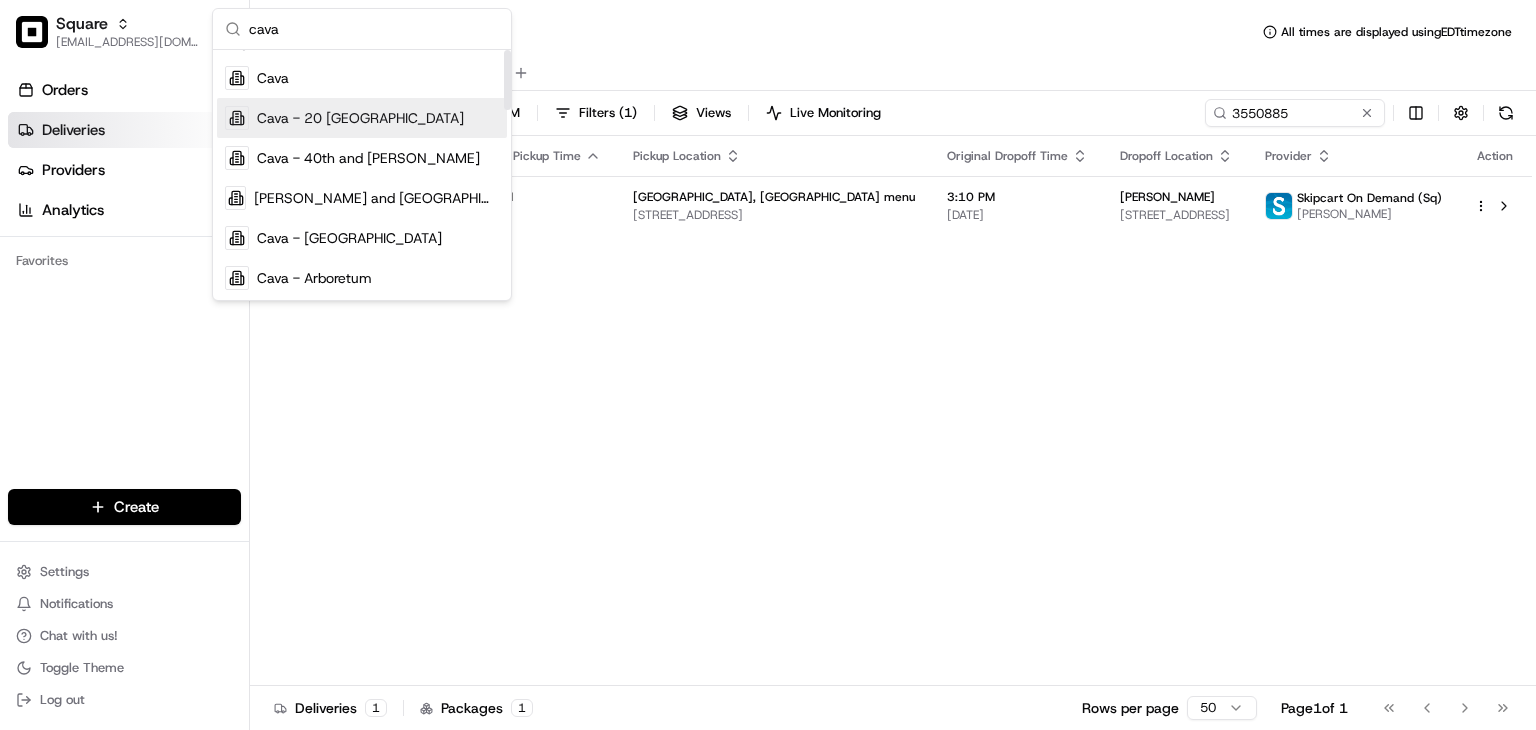 scroll, scrollTop: 0, scrollLeft: 0, axis: both 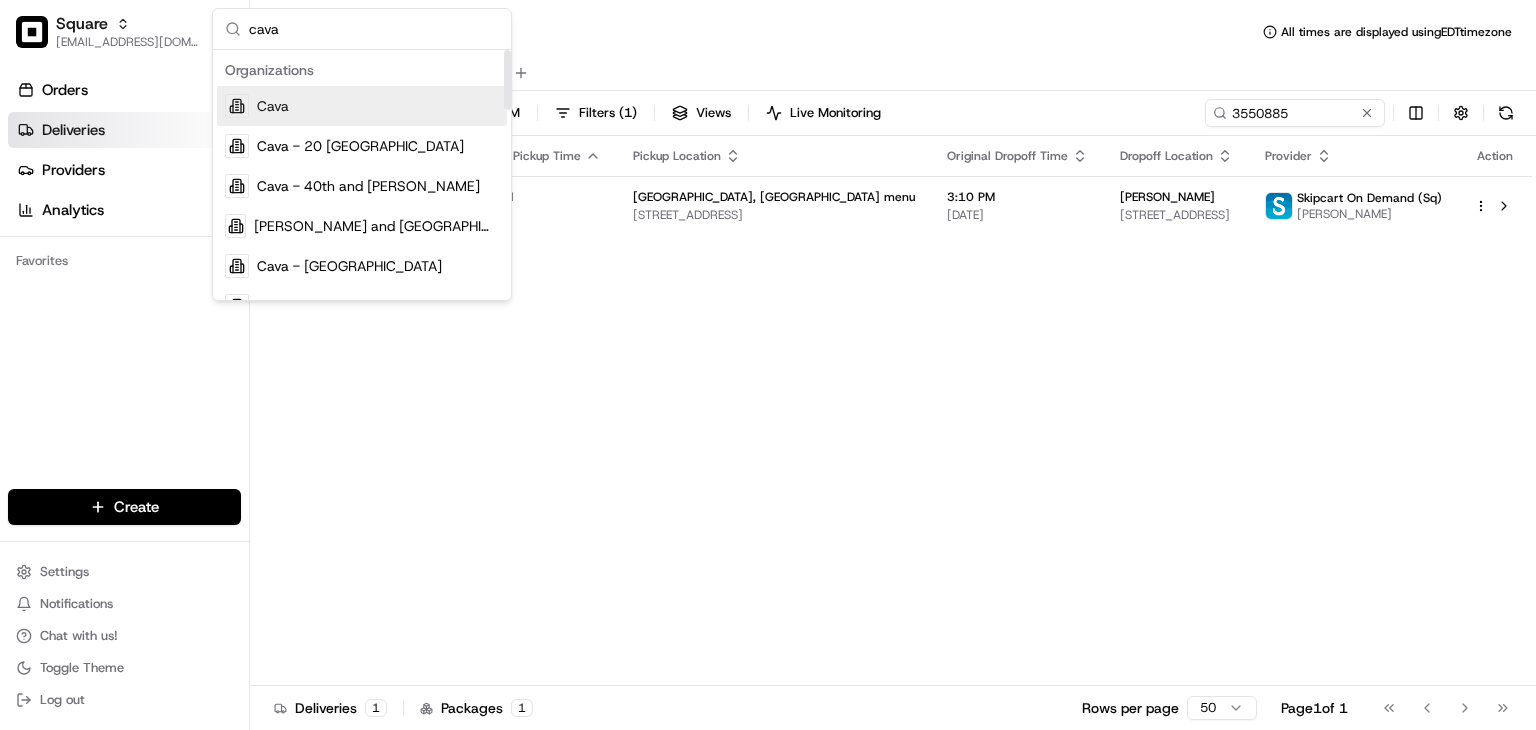 click on "Cava" at bounding box center (273, 106) 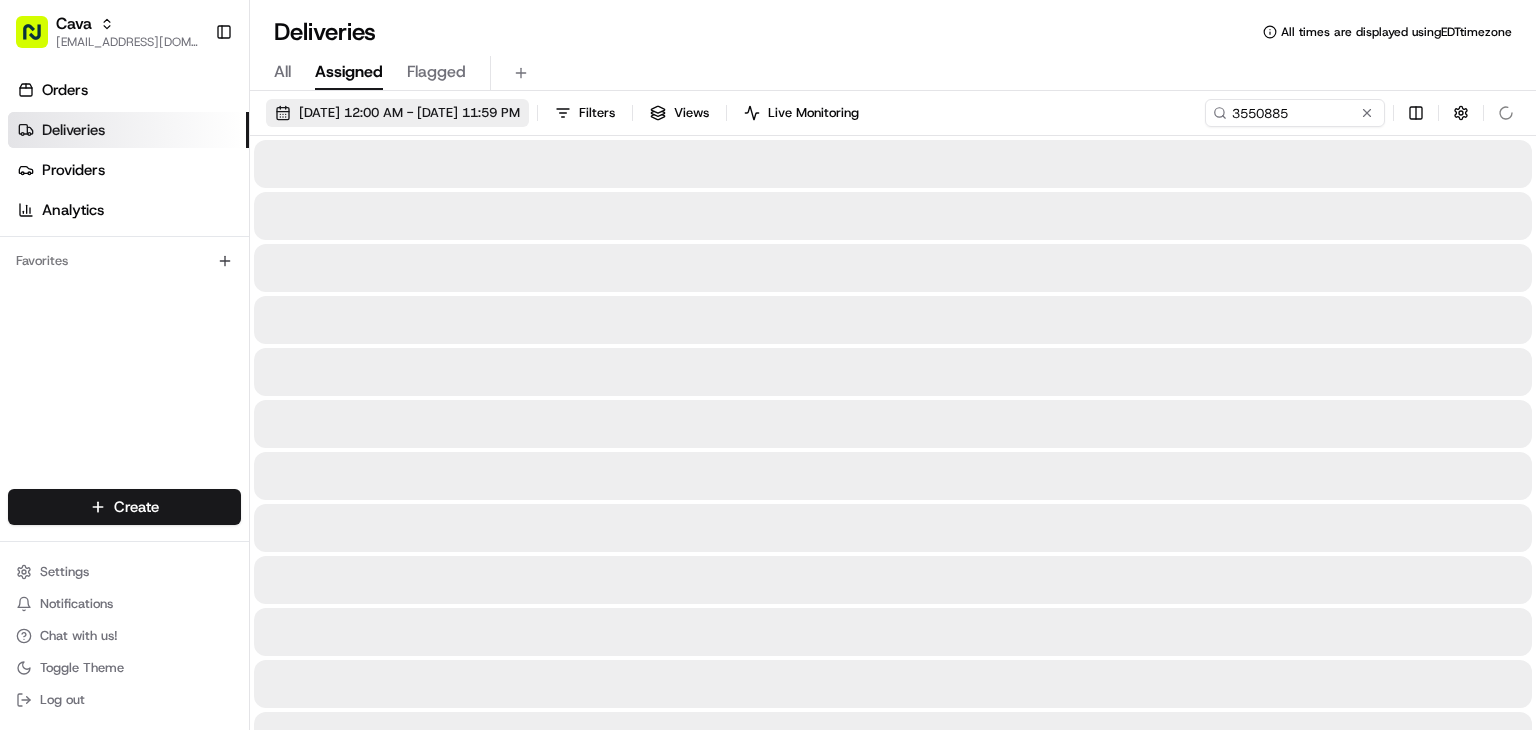 click at bounding box center [1367, 113] 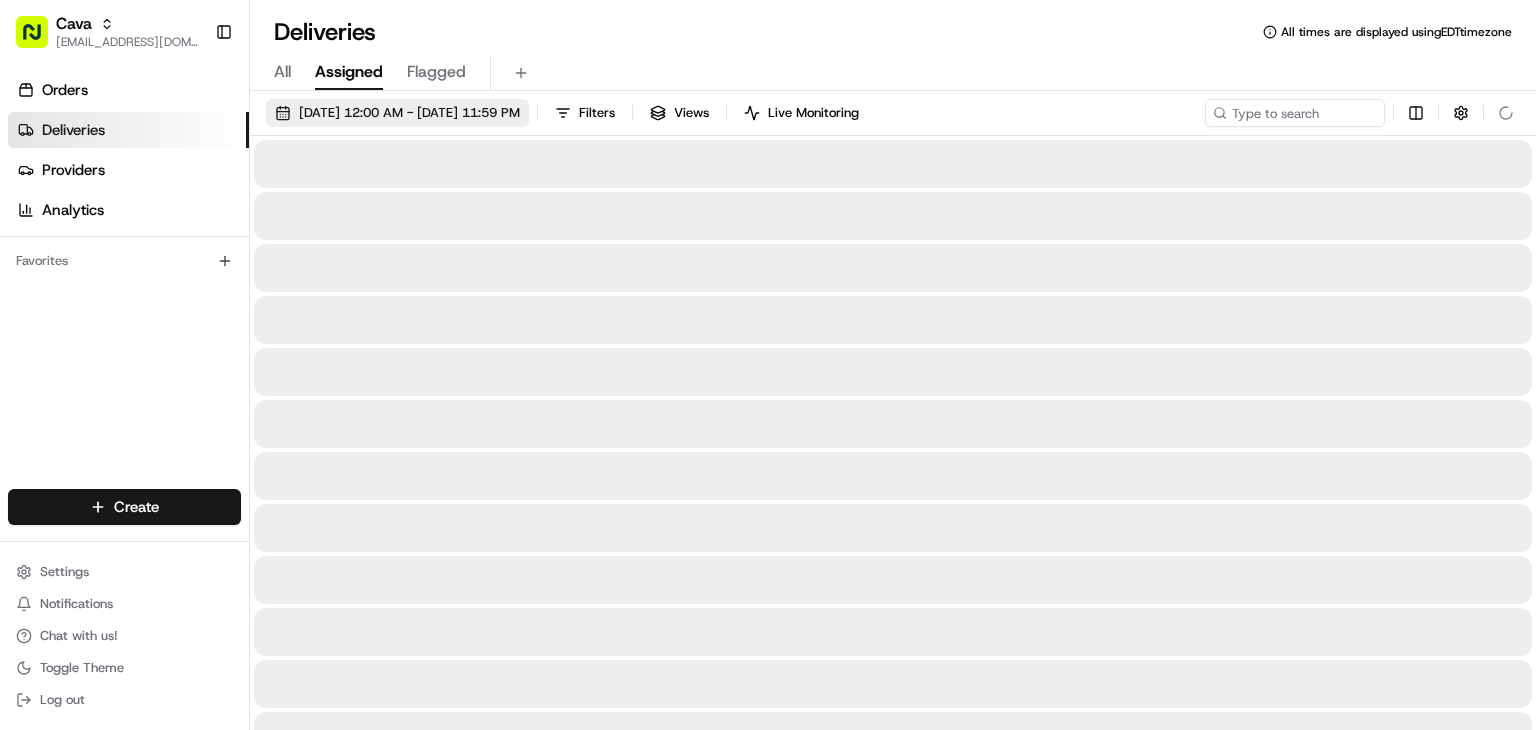 type 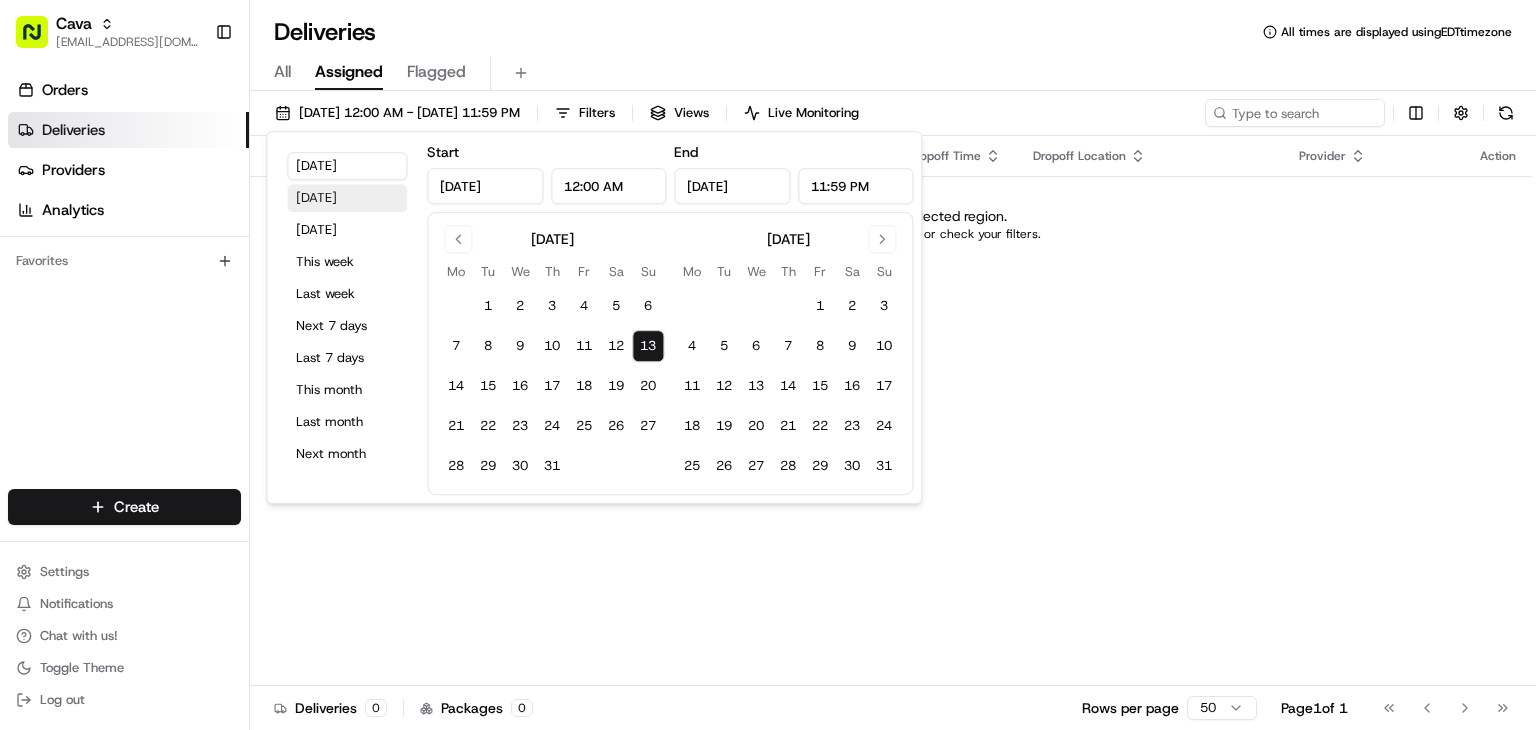 click on "[DATE]" at bounding box center [347, 198] 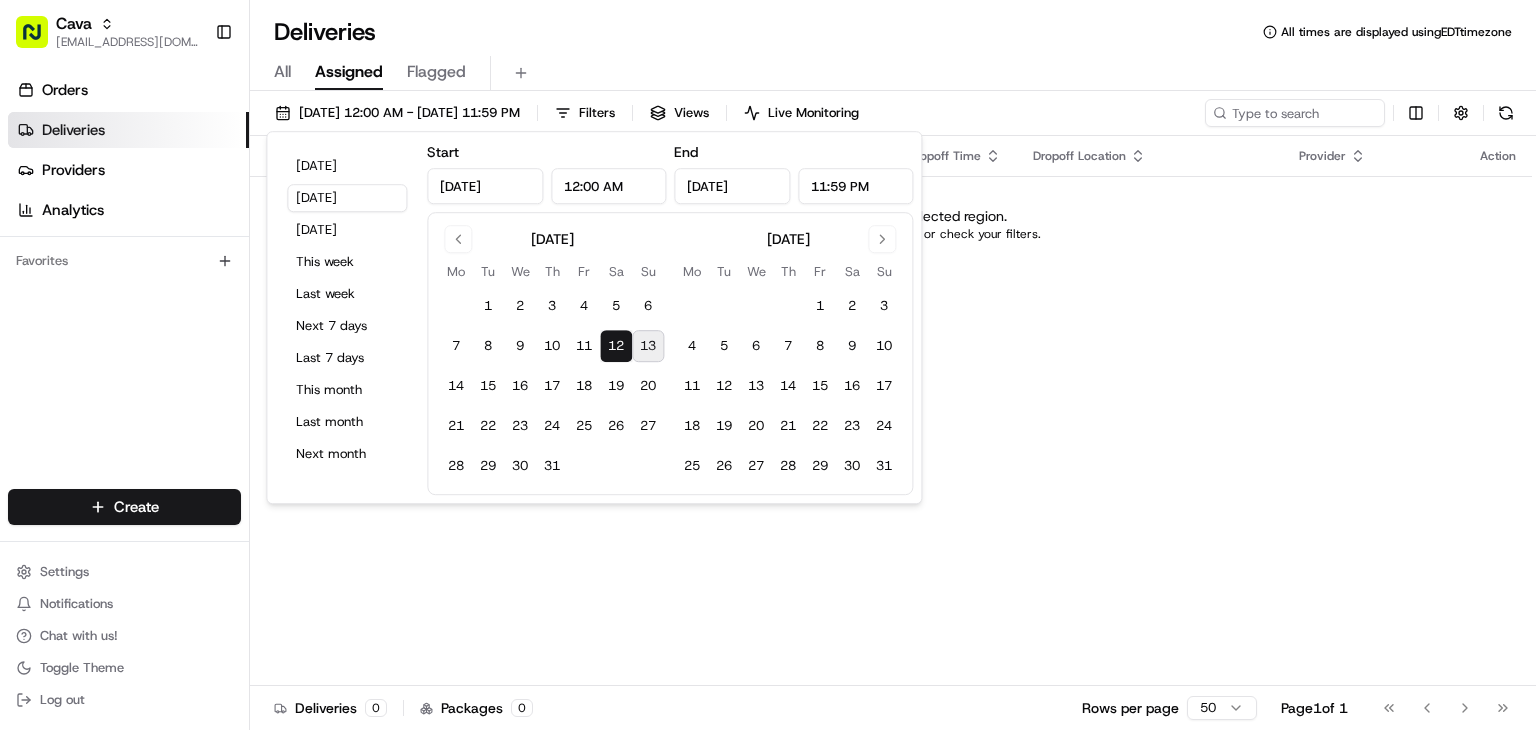 click on "Status Original Pickup Time Pickup Location Original Dropoff Time Dropoff Location Provider Action No data available in selected region. Try switching to another region or check your filters." at bounding box center (891, 411) 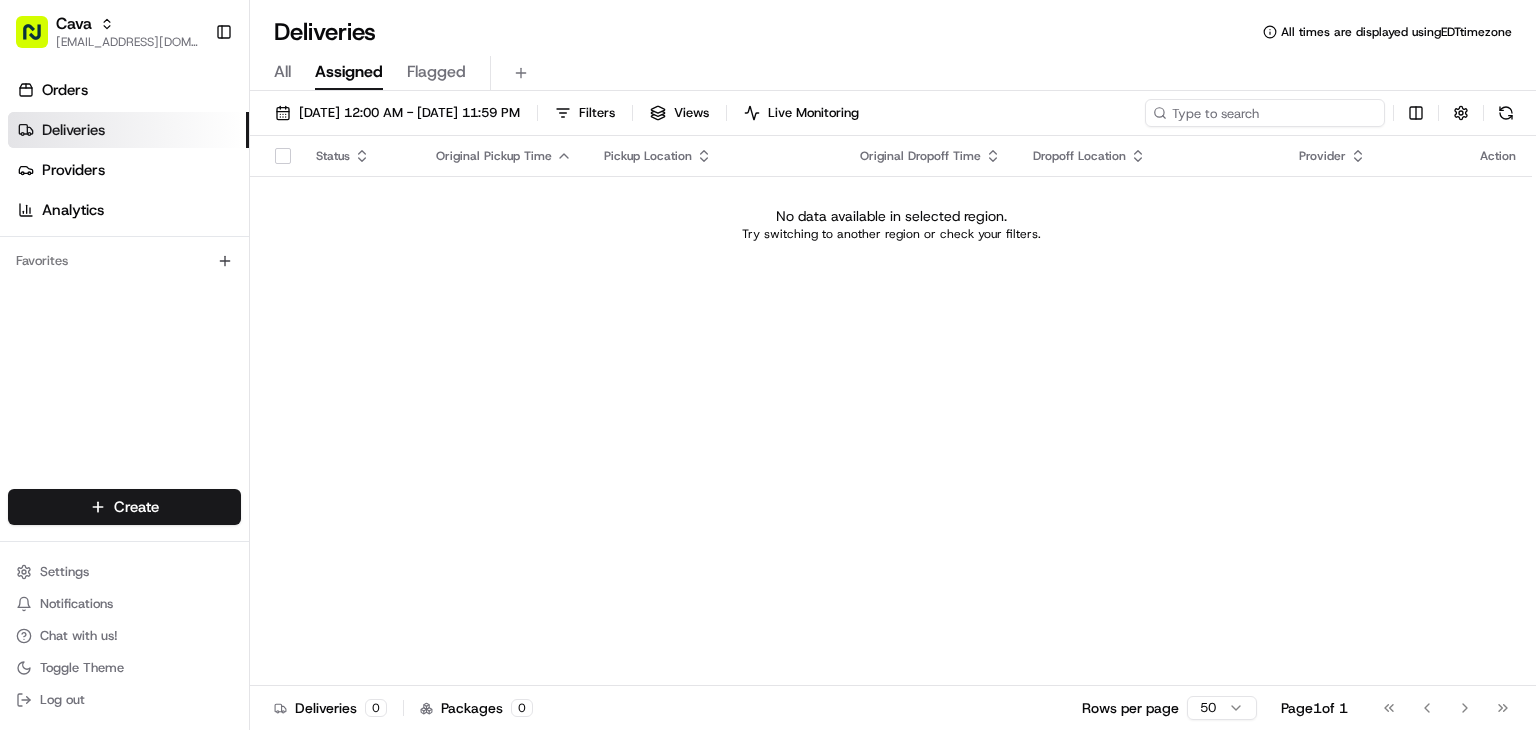 click at bounding box center (1265, 113) 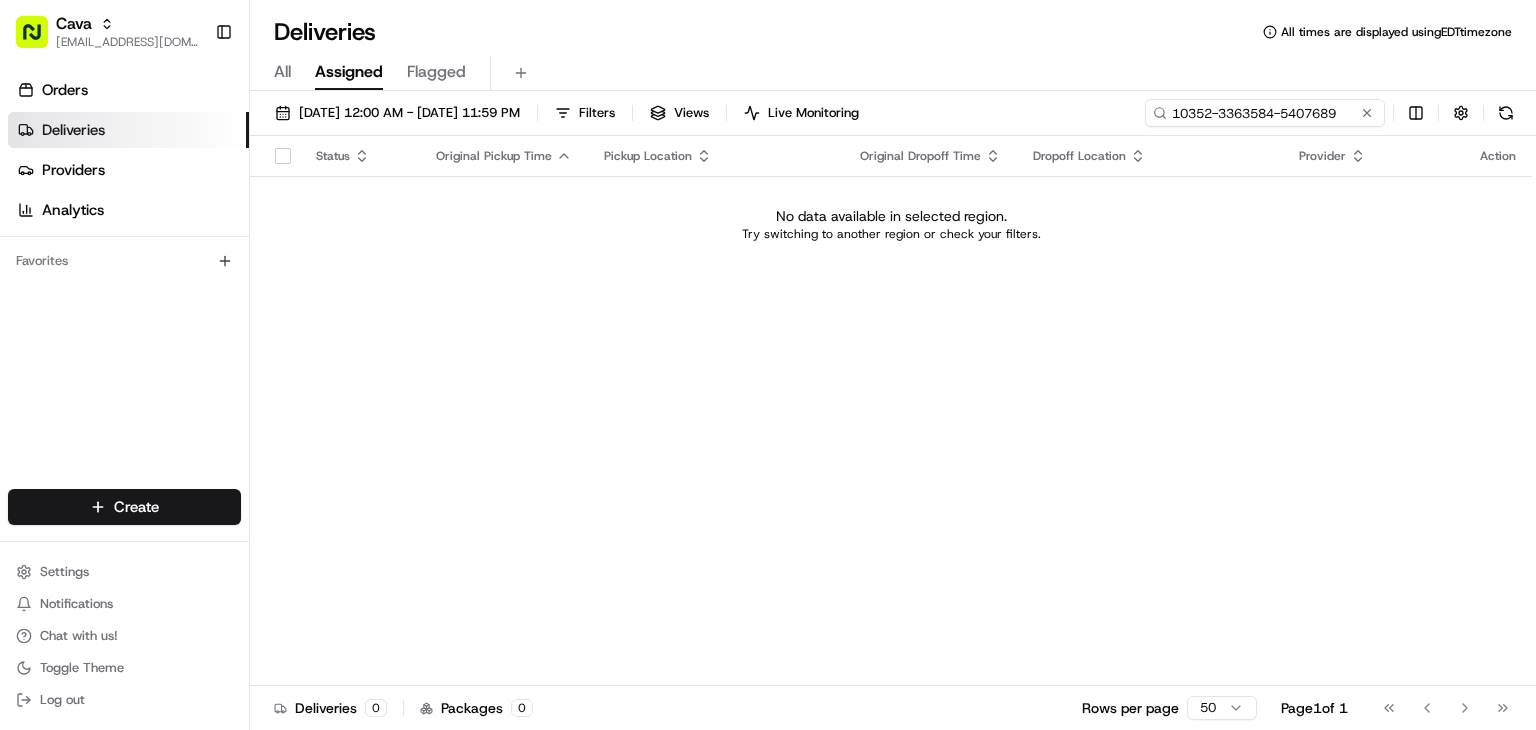 type on "10352-3363584-5407689" 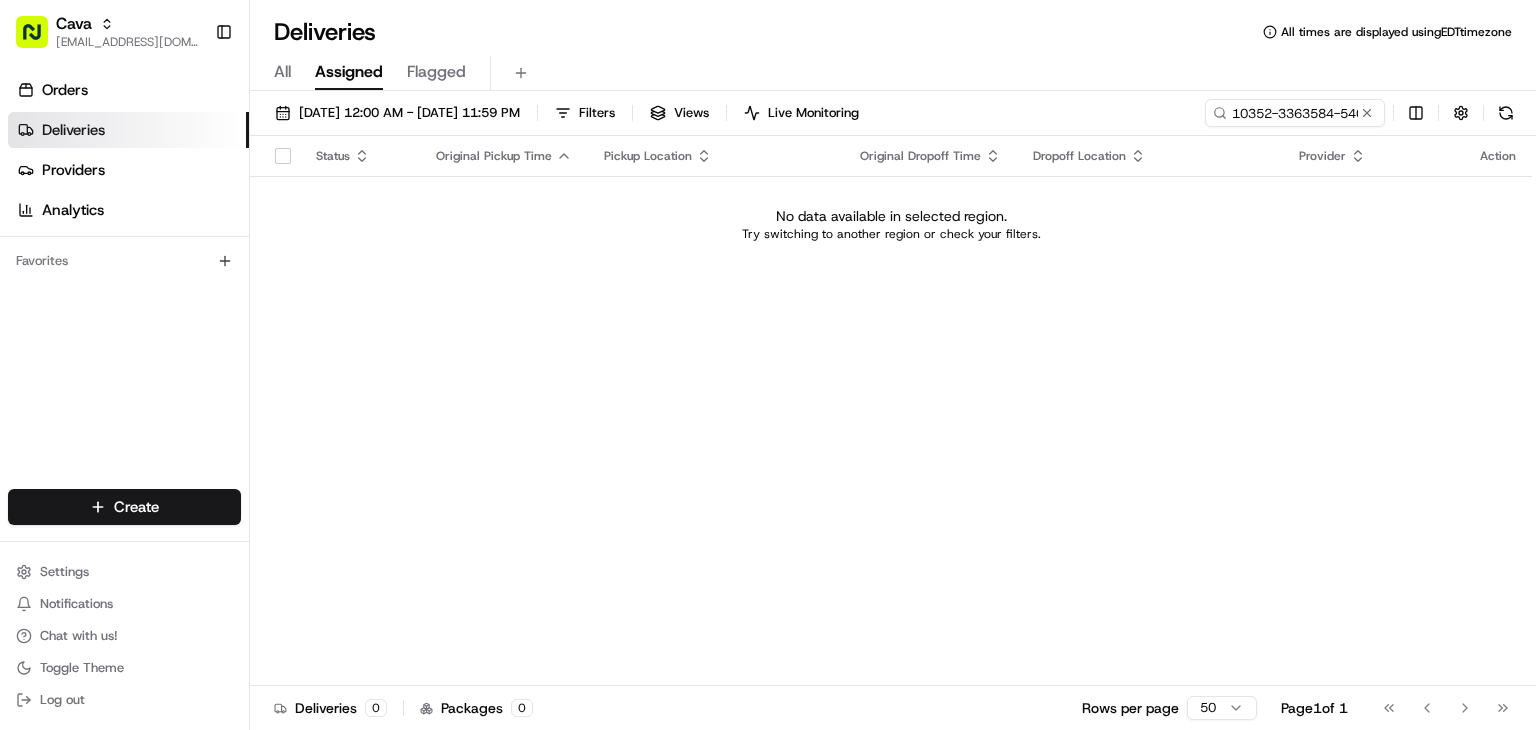click on "All Assigned Flagged" at bounding box center (893, 73) 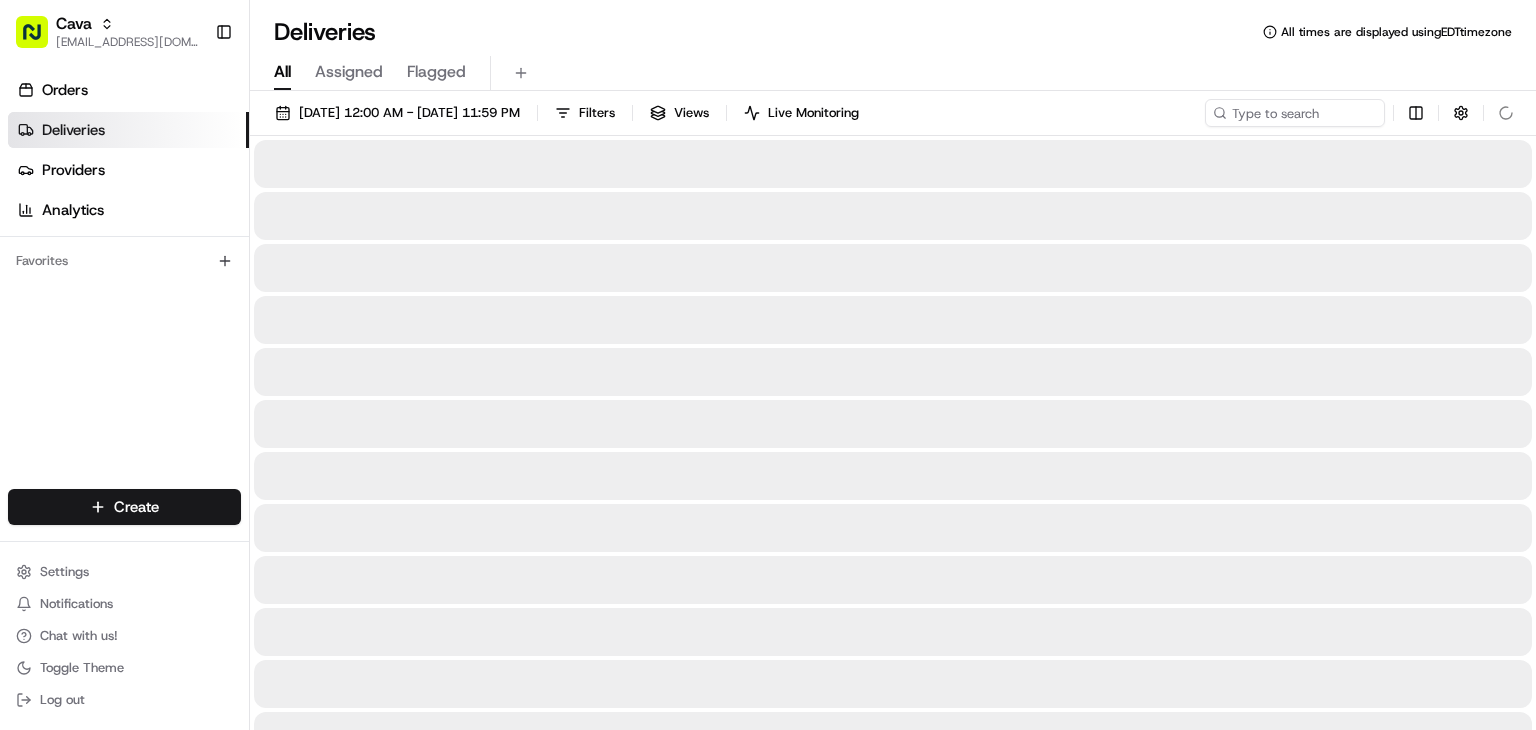 click on "All" at bounding box center (282, 72) 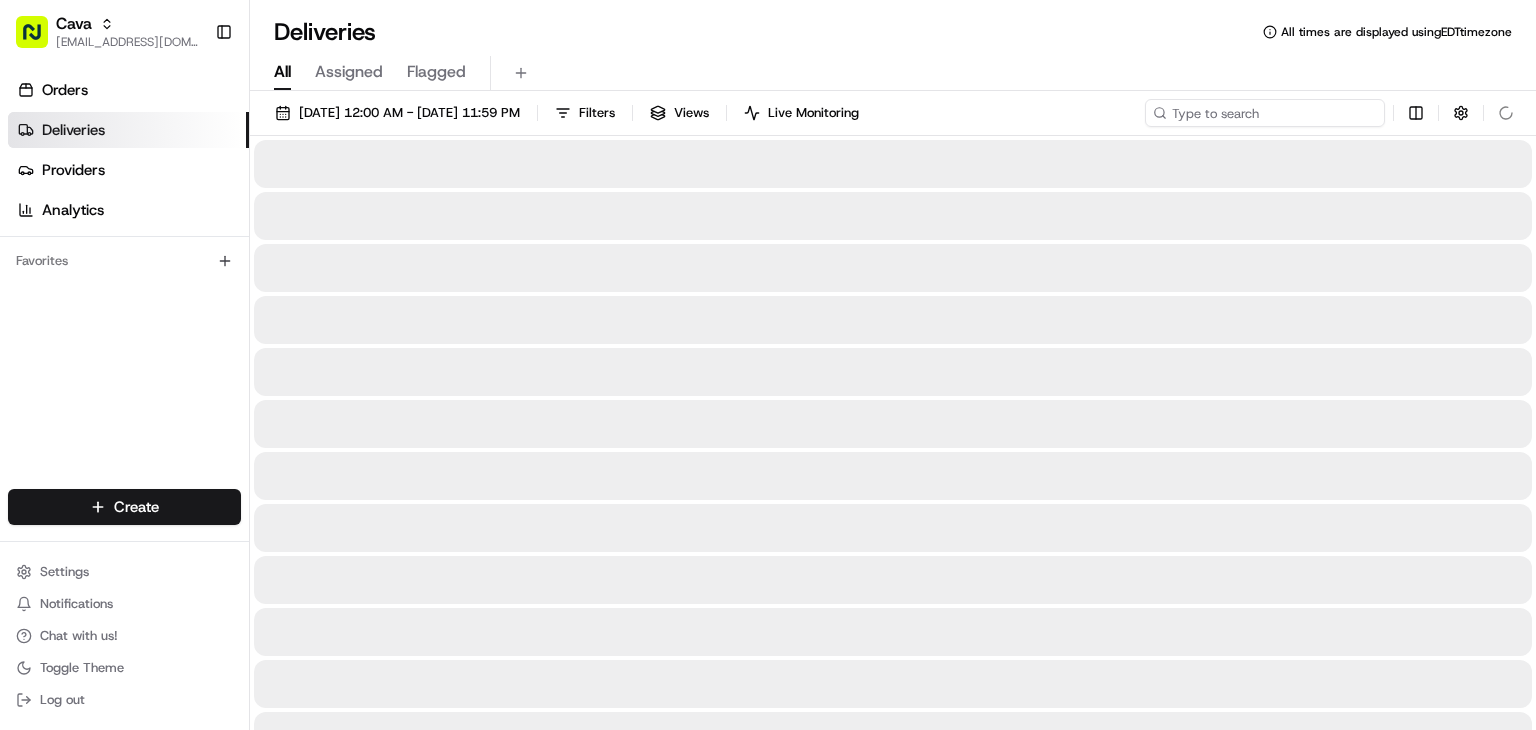 click at bounding box center [1265, 113] 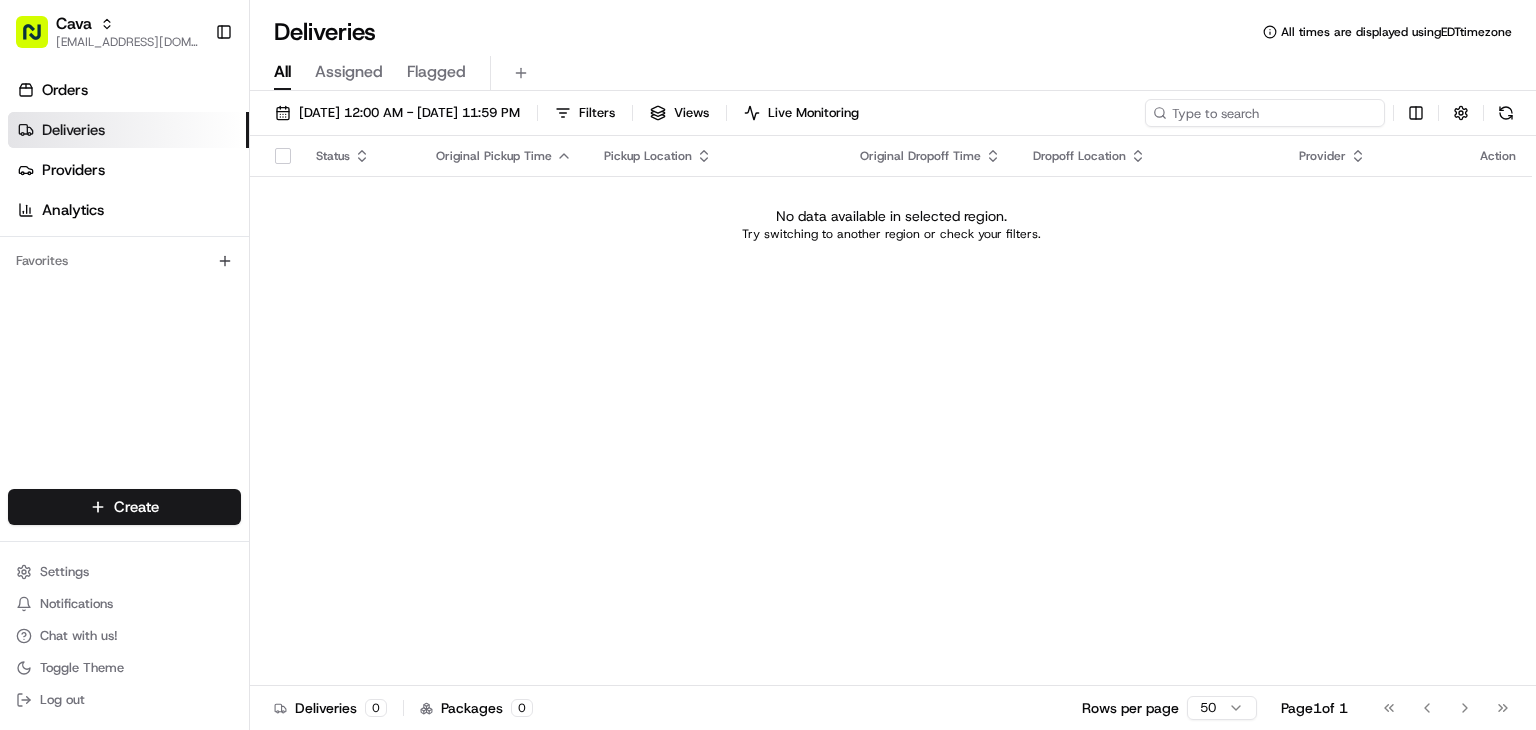 paste on "Falafel" 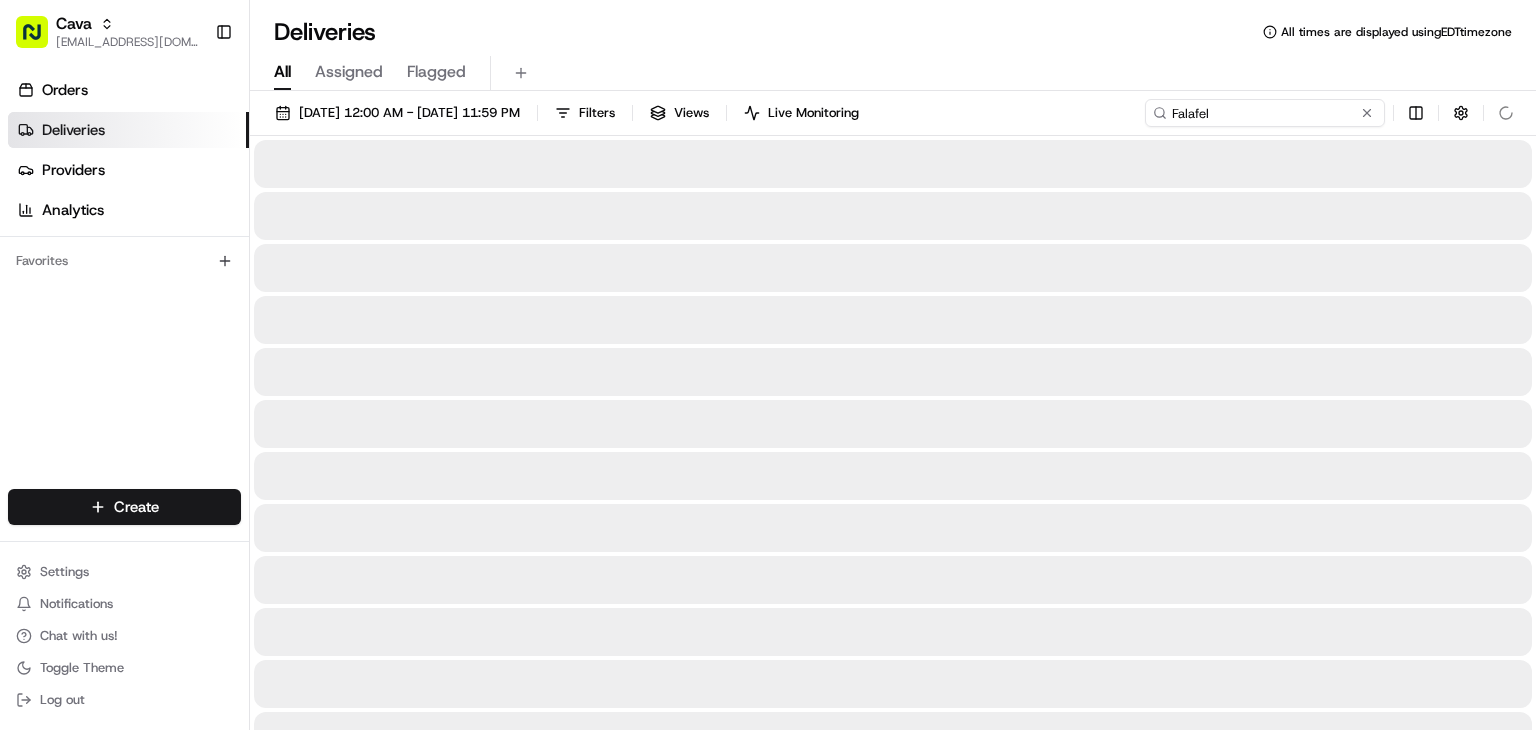type on "Falafel" 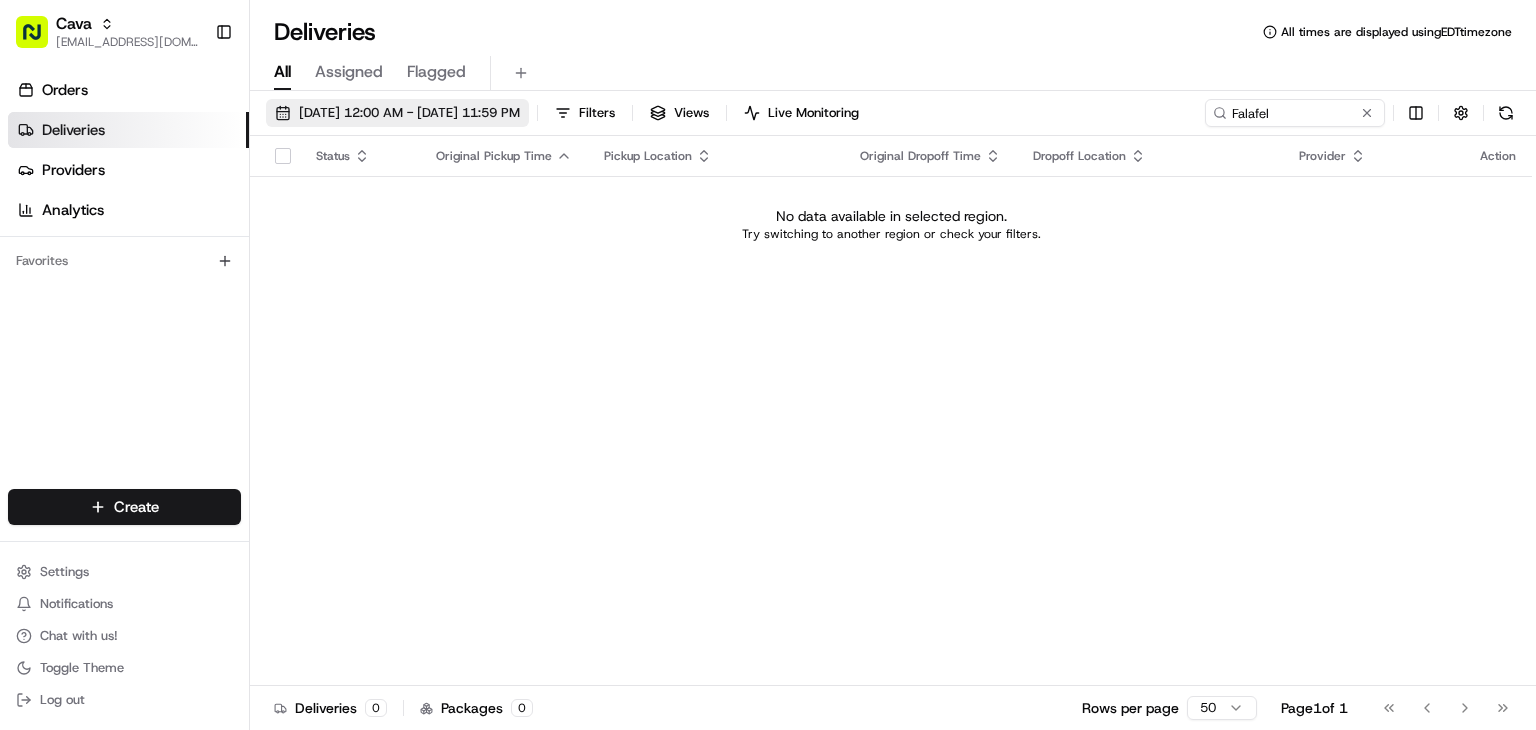 click on "07/12/2025 12:00 AM - 07/12/2025 11:59 PM" at bounding box center [397, 113] 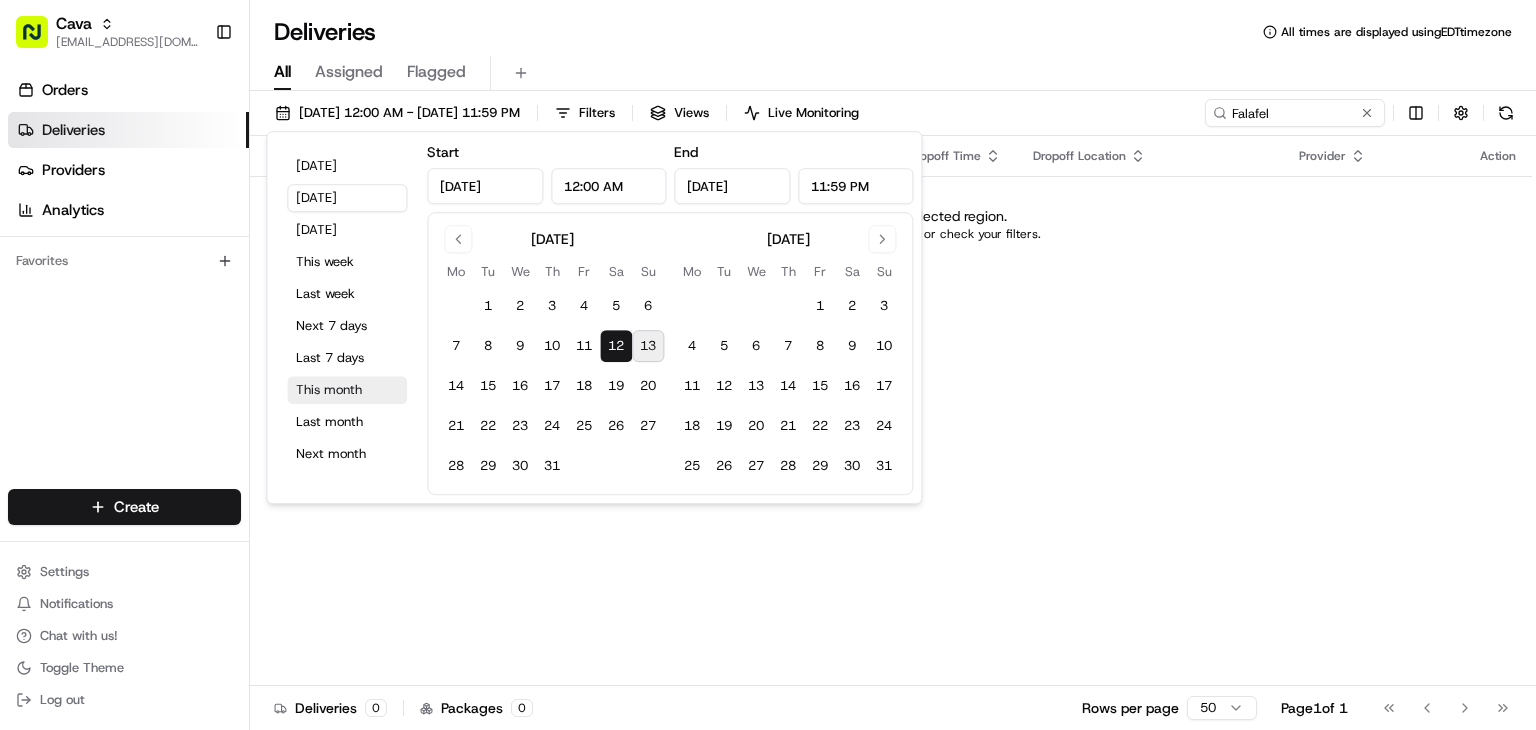 click on "This month" at bounding box center (347, 390) 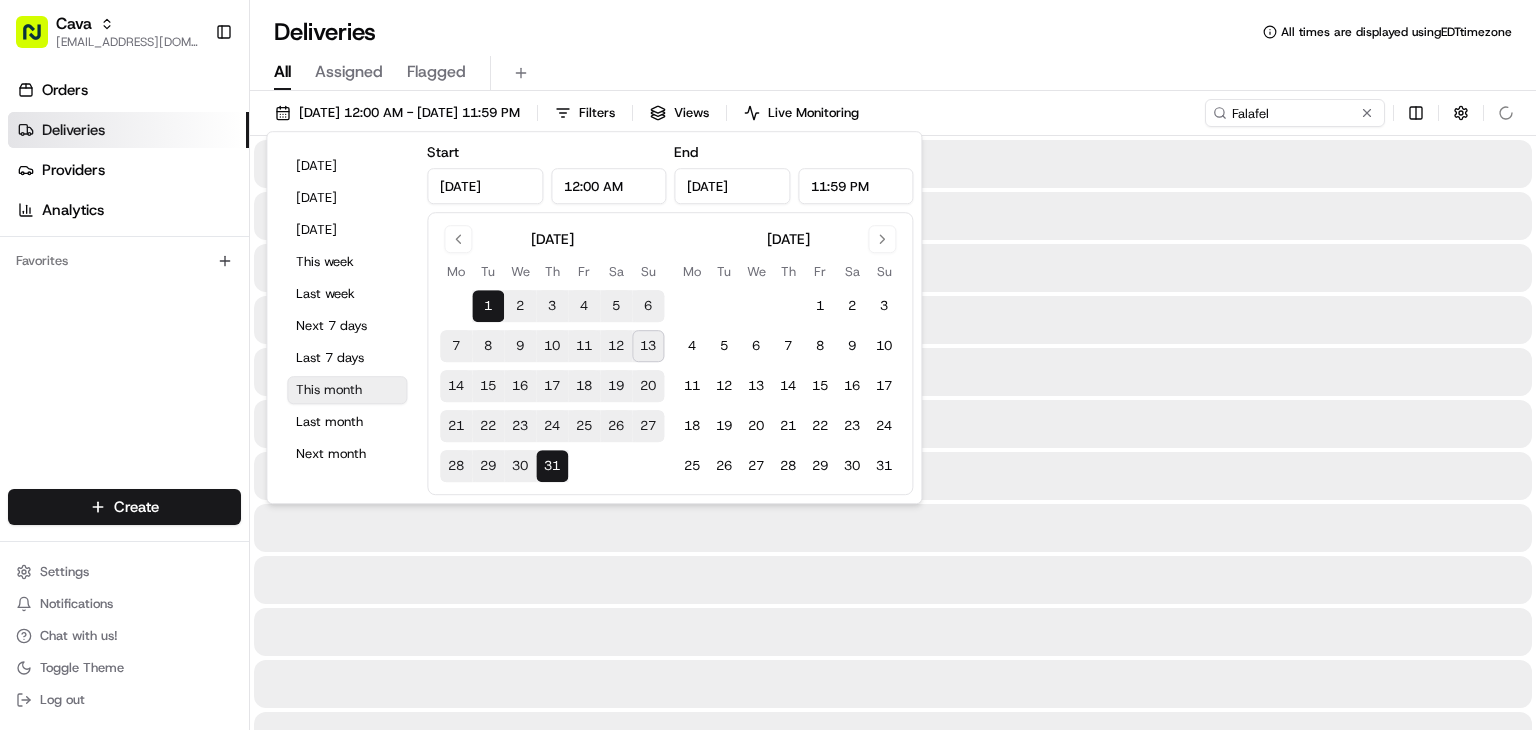 type on "Jul 1, 2025" 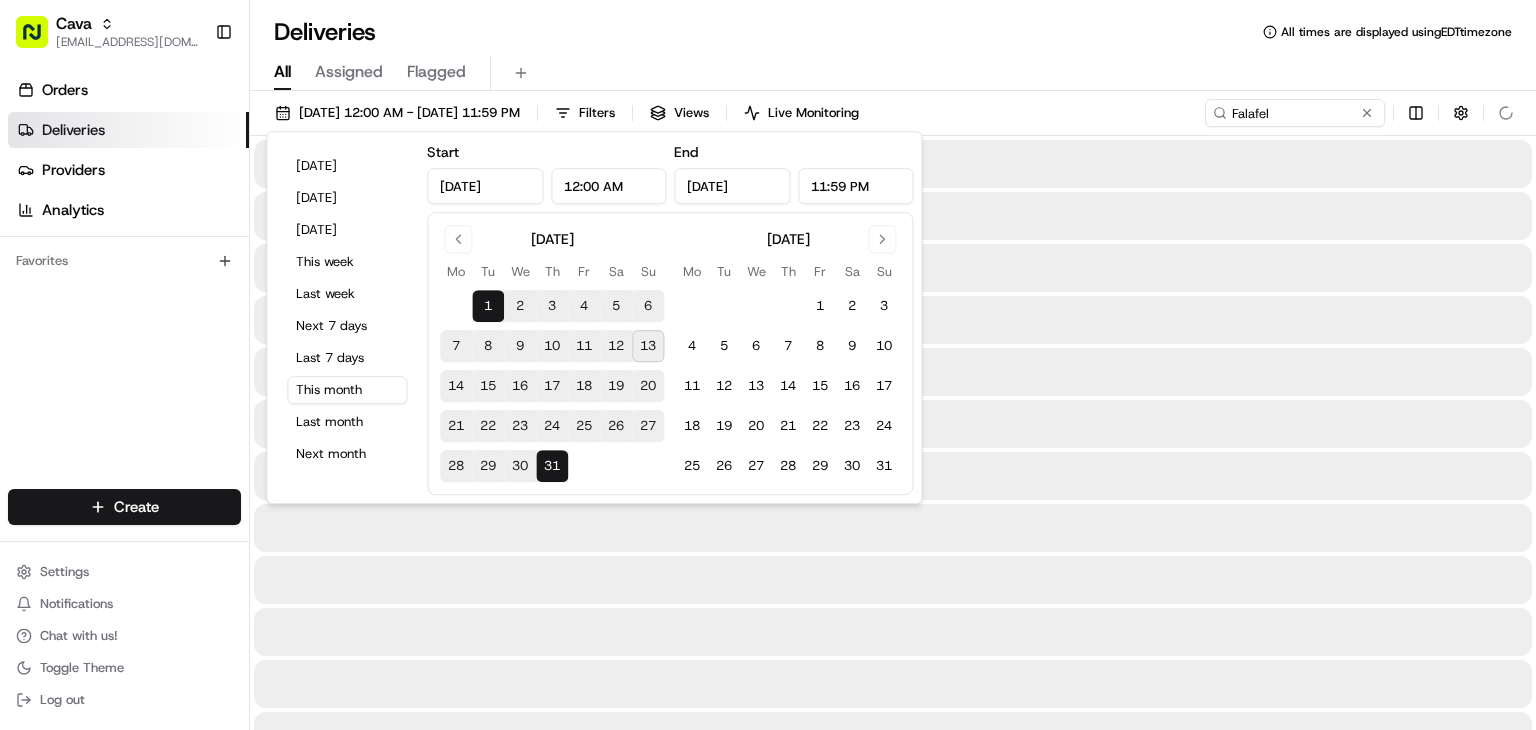 click on "All Assigned Flagged" at bounding box center [893, 73] 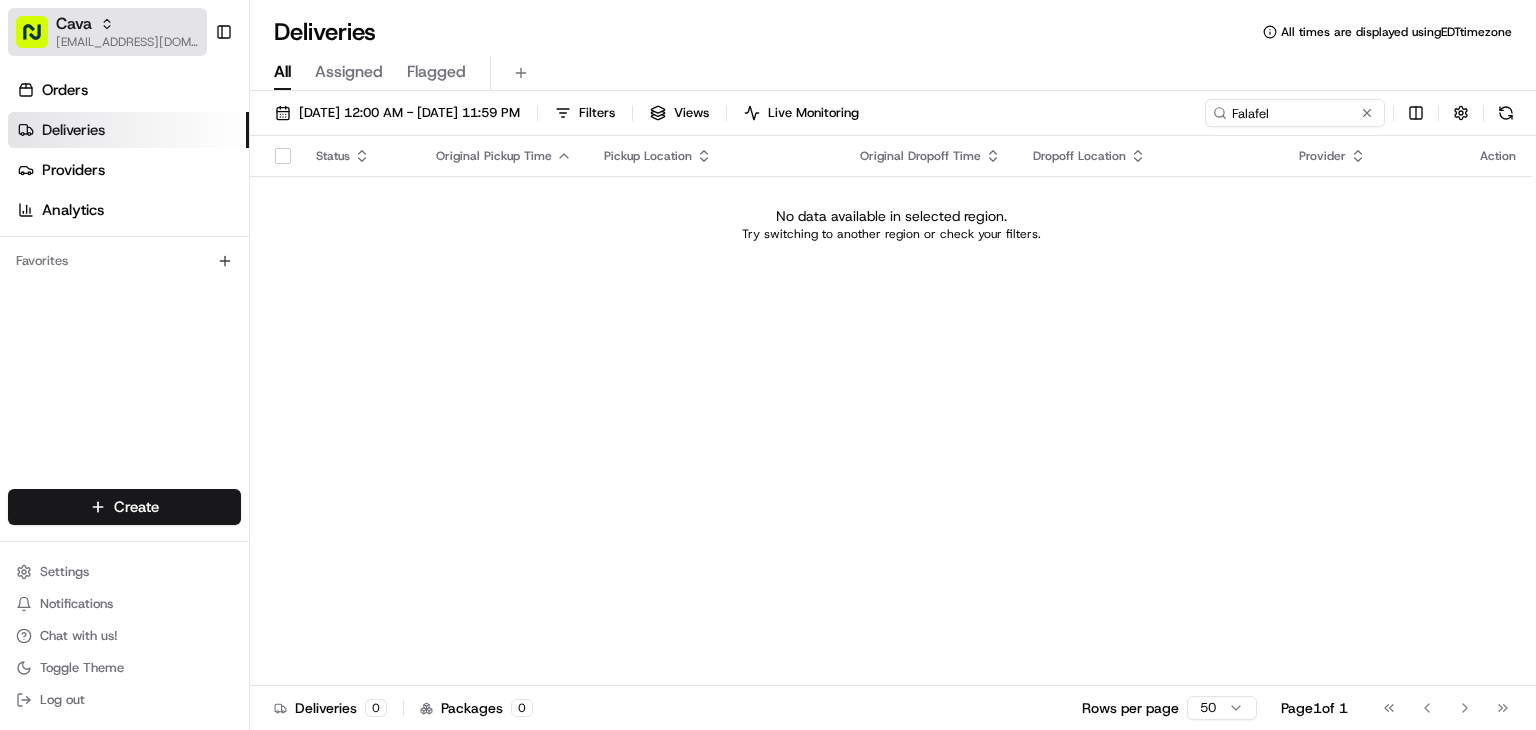 click on "Cava" at bounding box center [74, 24] 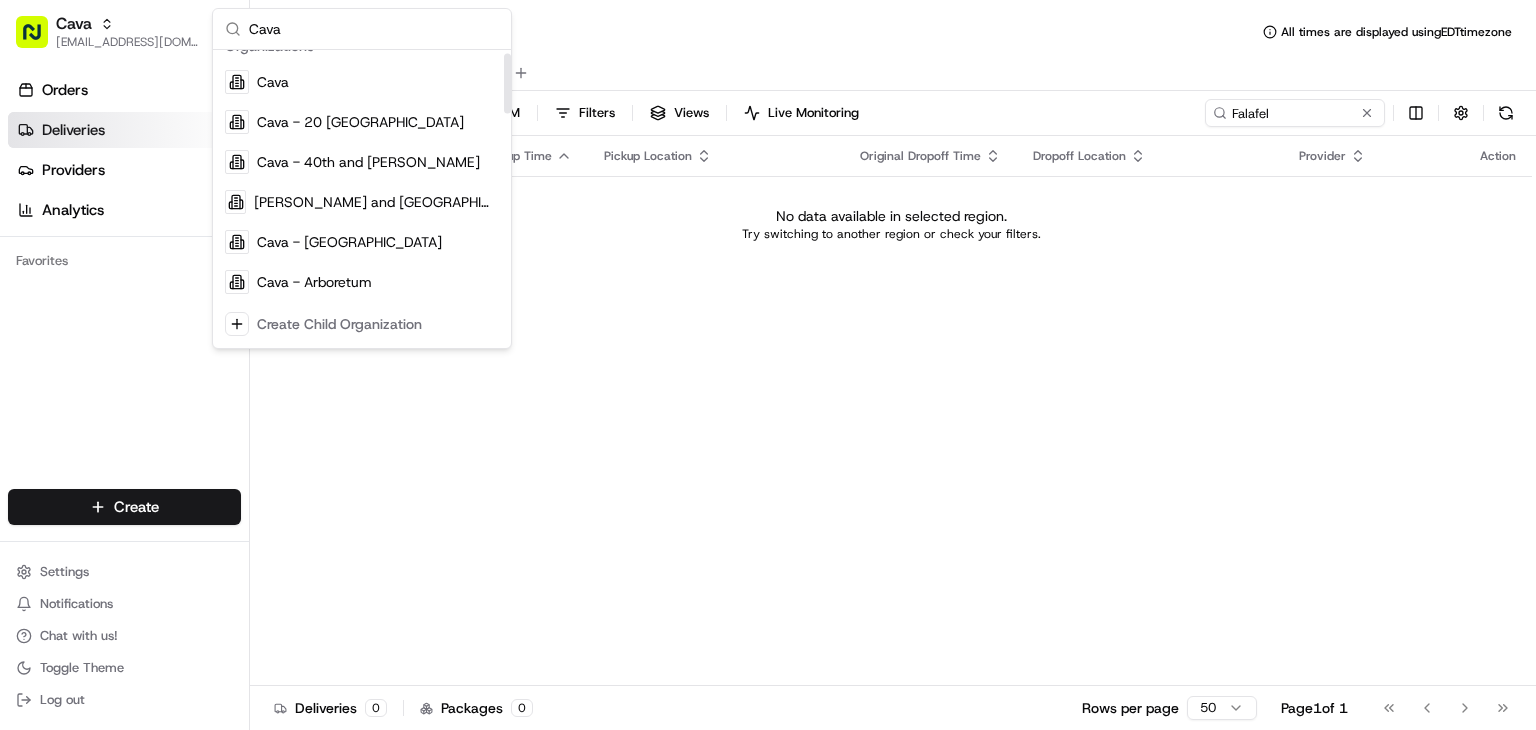 scroll, scrollTop: 0, scrollLeft: 0, axis: both 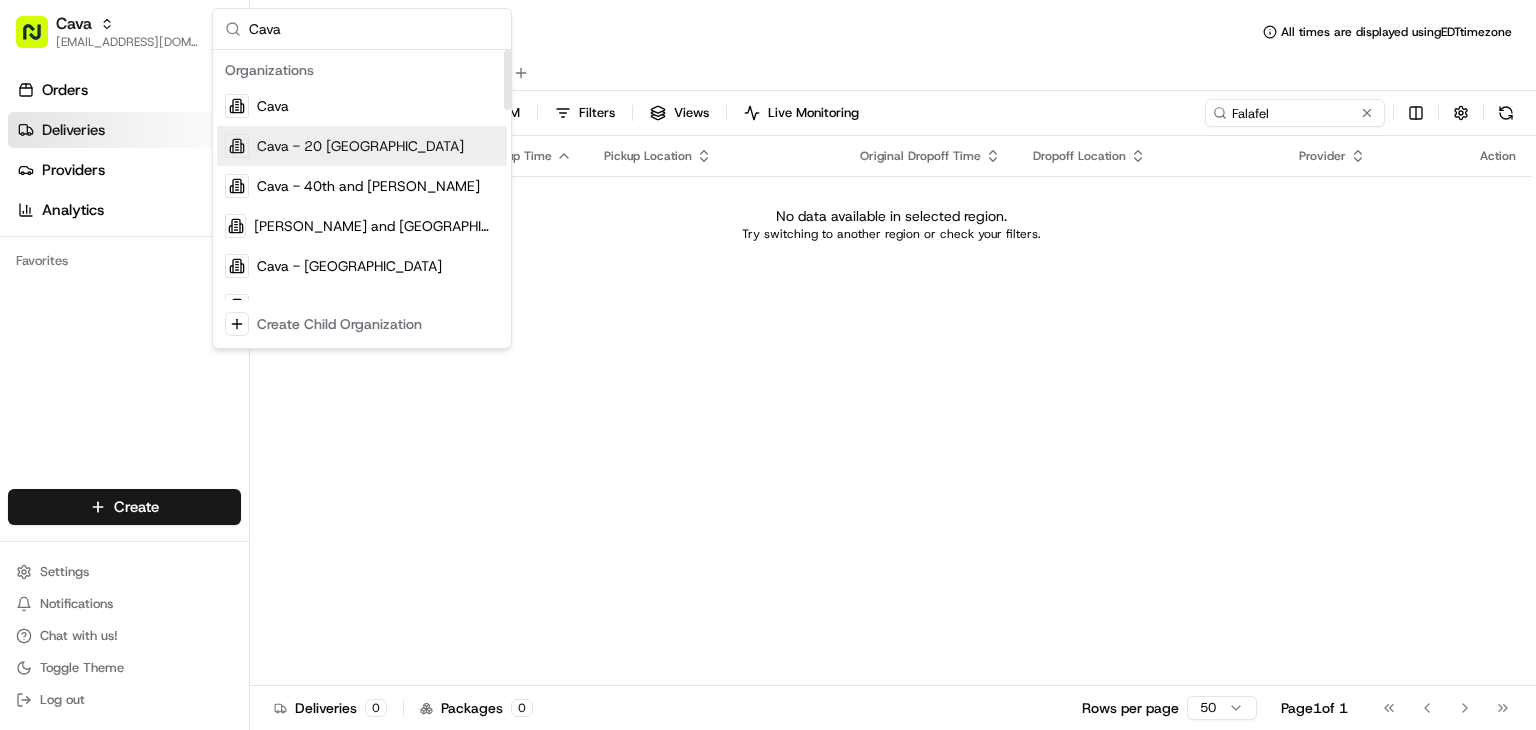 type on "Cava" 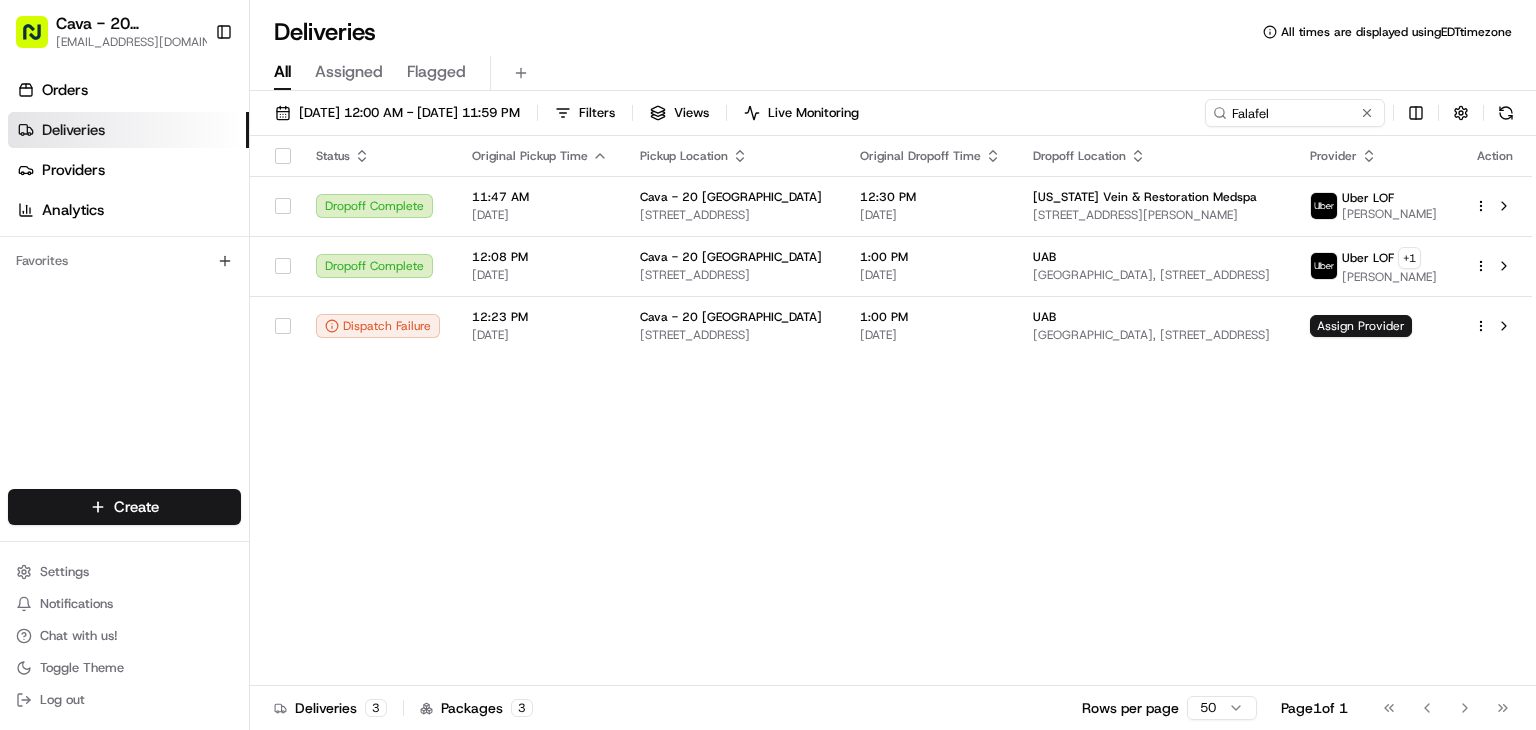 click on "Status Original Pickup Time Pickup Location Original Dropoff Time Dropoff Location Provider Action Dropoff Complete 11:47 AM 07/09/2025 Cava - 20 Midtown 241 20th St S, Birmingham, AL 35233, USA 12:30 PM 07/09/2025 Alabama Vein & Restoration Medspa 200 Montgomery Hwy # 100, Vestavia Hills, AL 35216, USA Uber LOF BRITTNEY T. Dropoff Complete 12:08 PM 07/11/2025 Cava - 20 Midtown 241 20th St S, Birmingham, AL 35233, US 1:00 PM 07/11/2025 UAB Medical Towers, 1717 11th Ave S, Birmingham, AL 35294, USA Uber LOF + 1 ORLANDO S. Dispatch Failure 12:23 PM 07/11/2025 Cava - 20 Midtown 241 20th St S, Birmingham, AL 35233, USA 1:00 PM 07/11/2025 UAB Medical Towers, 1717 11th Ave S, Birmingham, AL 35294, USA Assign Provider" at bounding box center [891, 411] 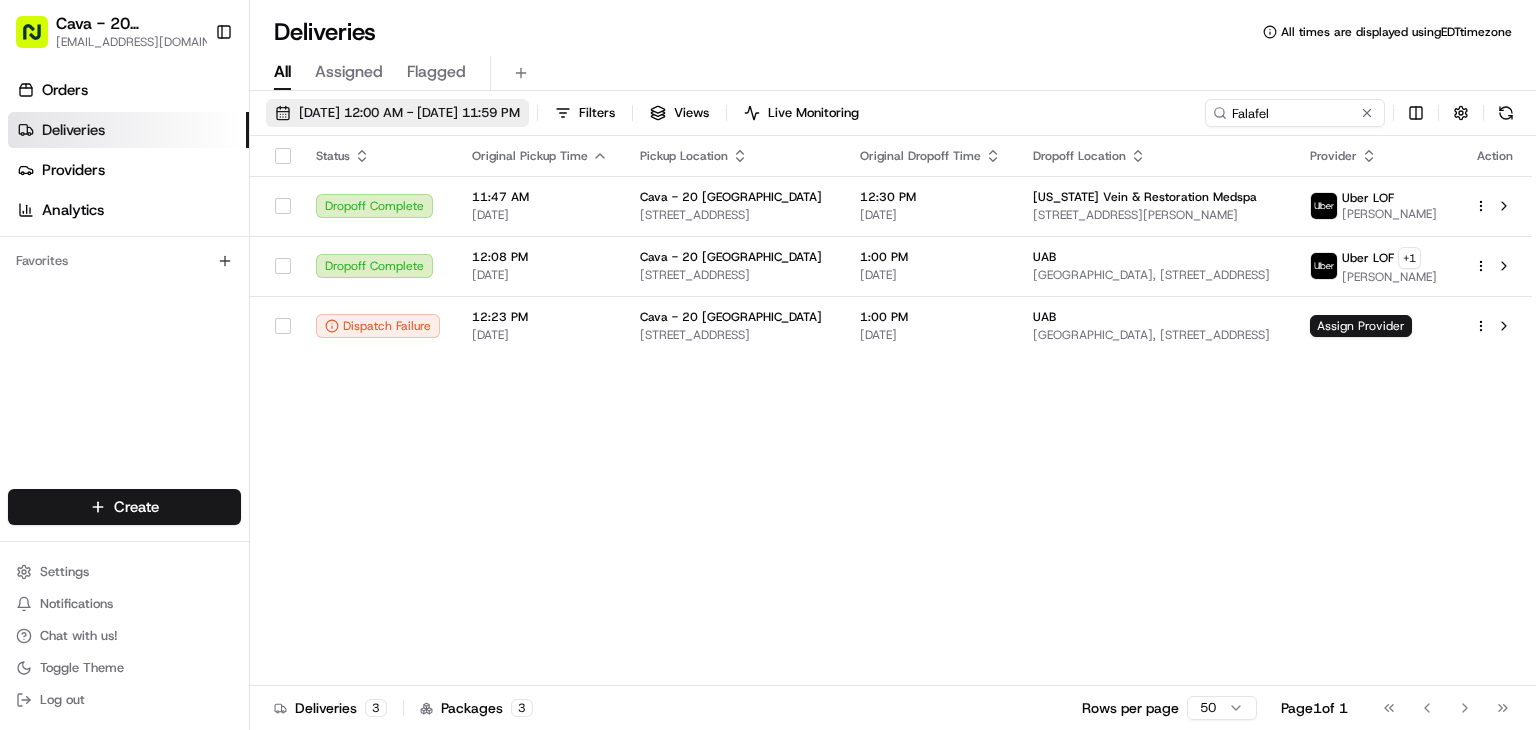 click on "07/01/2025 12:00 AM - 07/31/2025 11:59 PM" at bounding box center (409, 113) 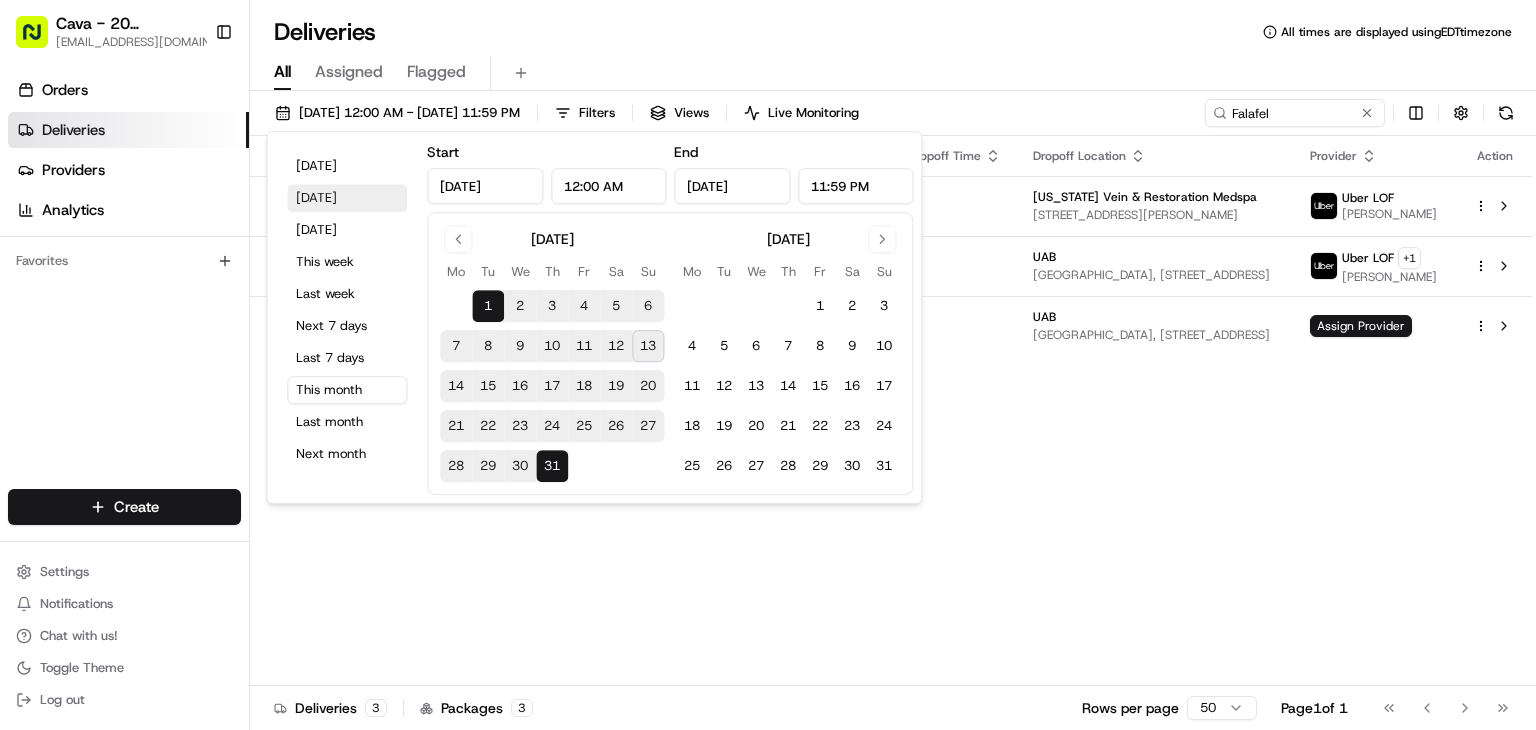 click on "Yesterday" at bounding box center [347, 198] 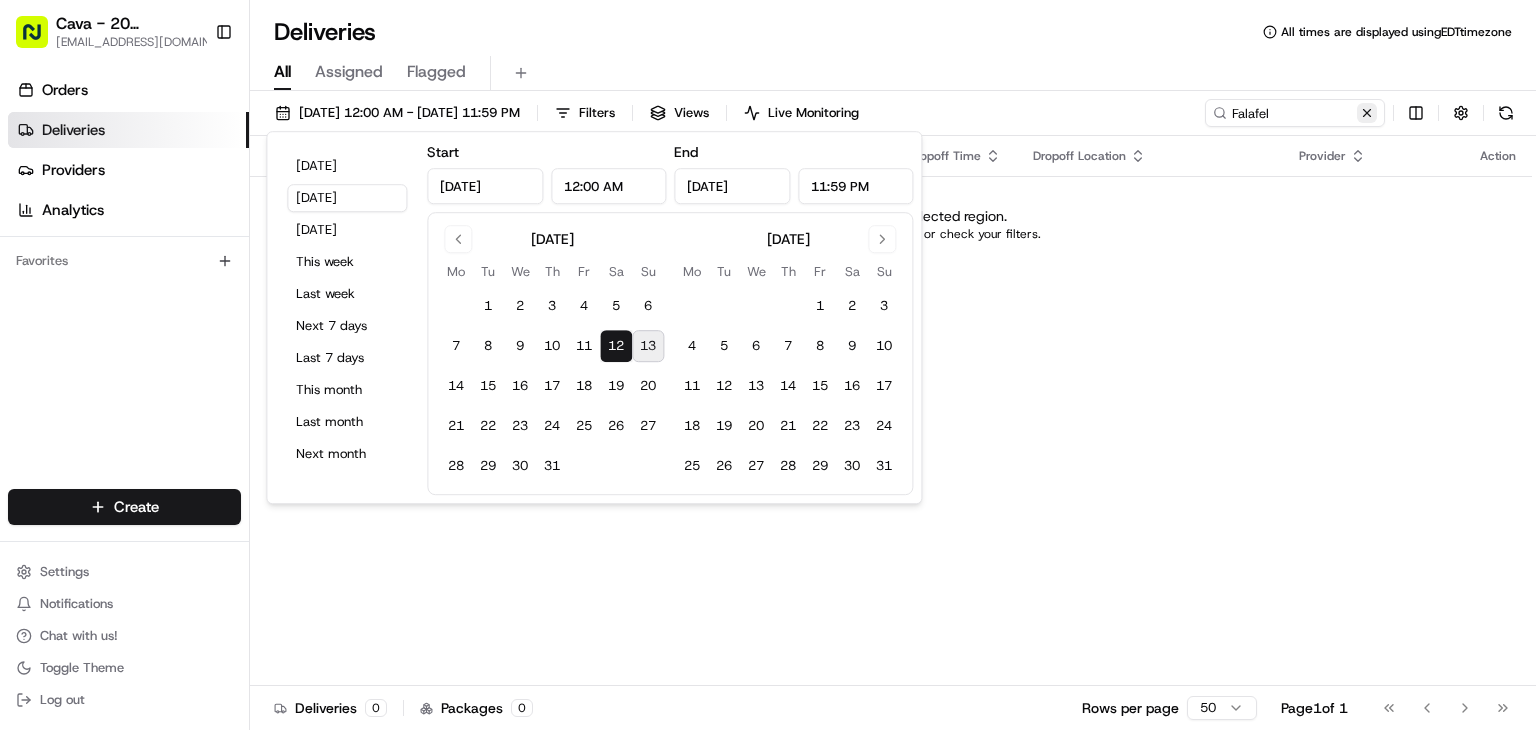 click at bounding box center [1367, 113] 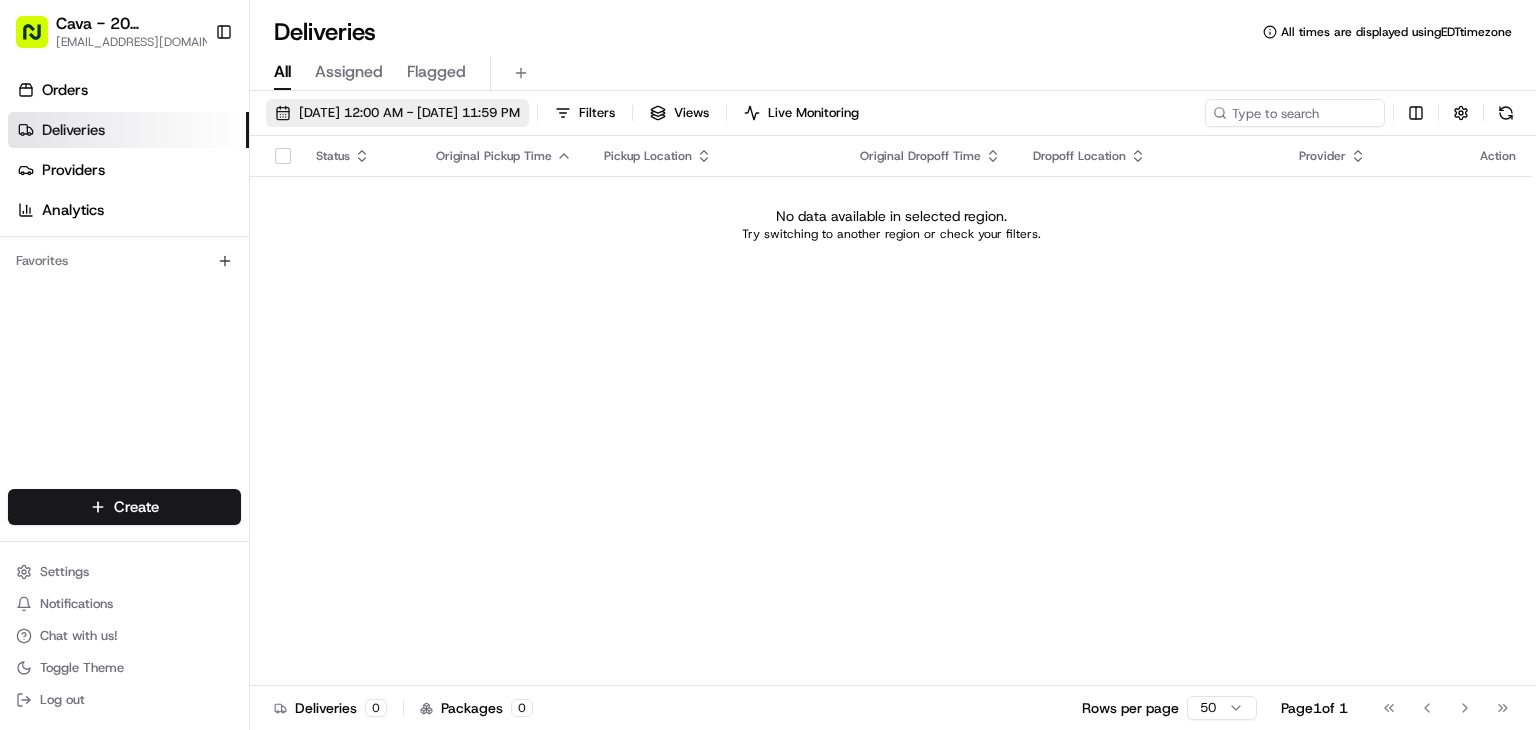 click on "07/12/2025 12:00 AM - 07/12/2025 11:59 PM" at bounding box center (409, 113) 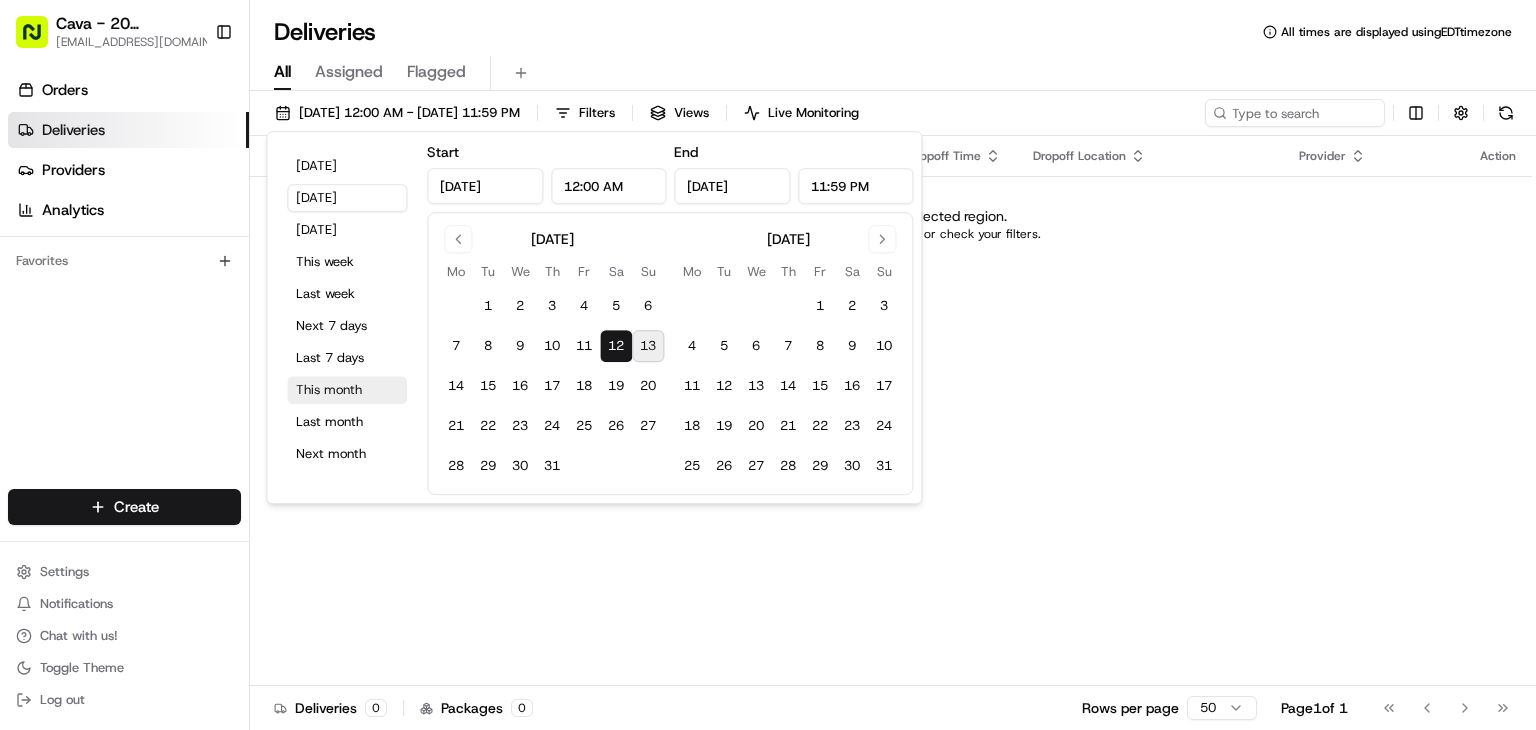 click on "This month" at bounding box center [347, 390] 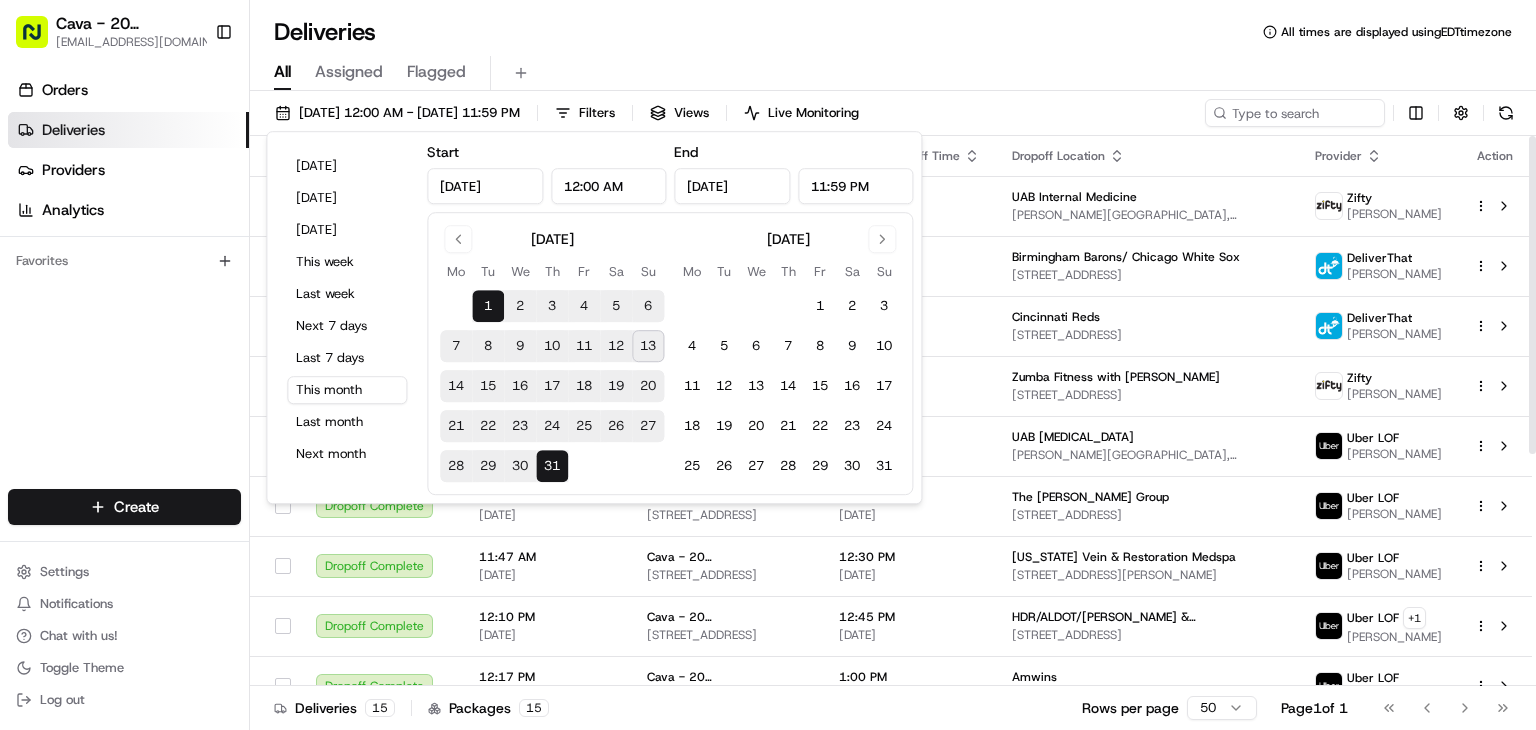 click on "Deliveries All times are displayed using  EDT  timezone" at bounding box center [893, 32] 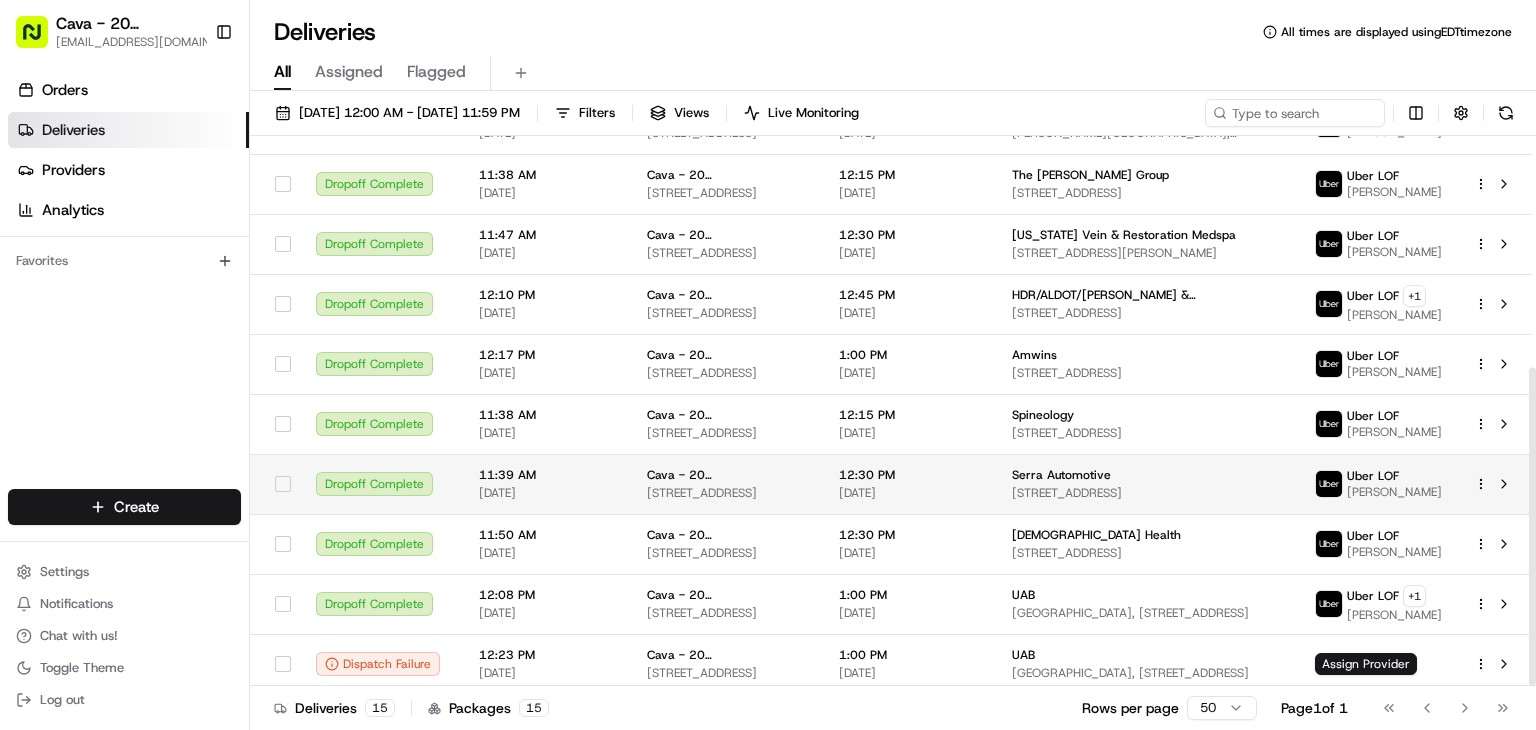scroll, scrollTop: 400, scrollLeft: 0, axis: vertical 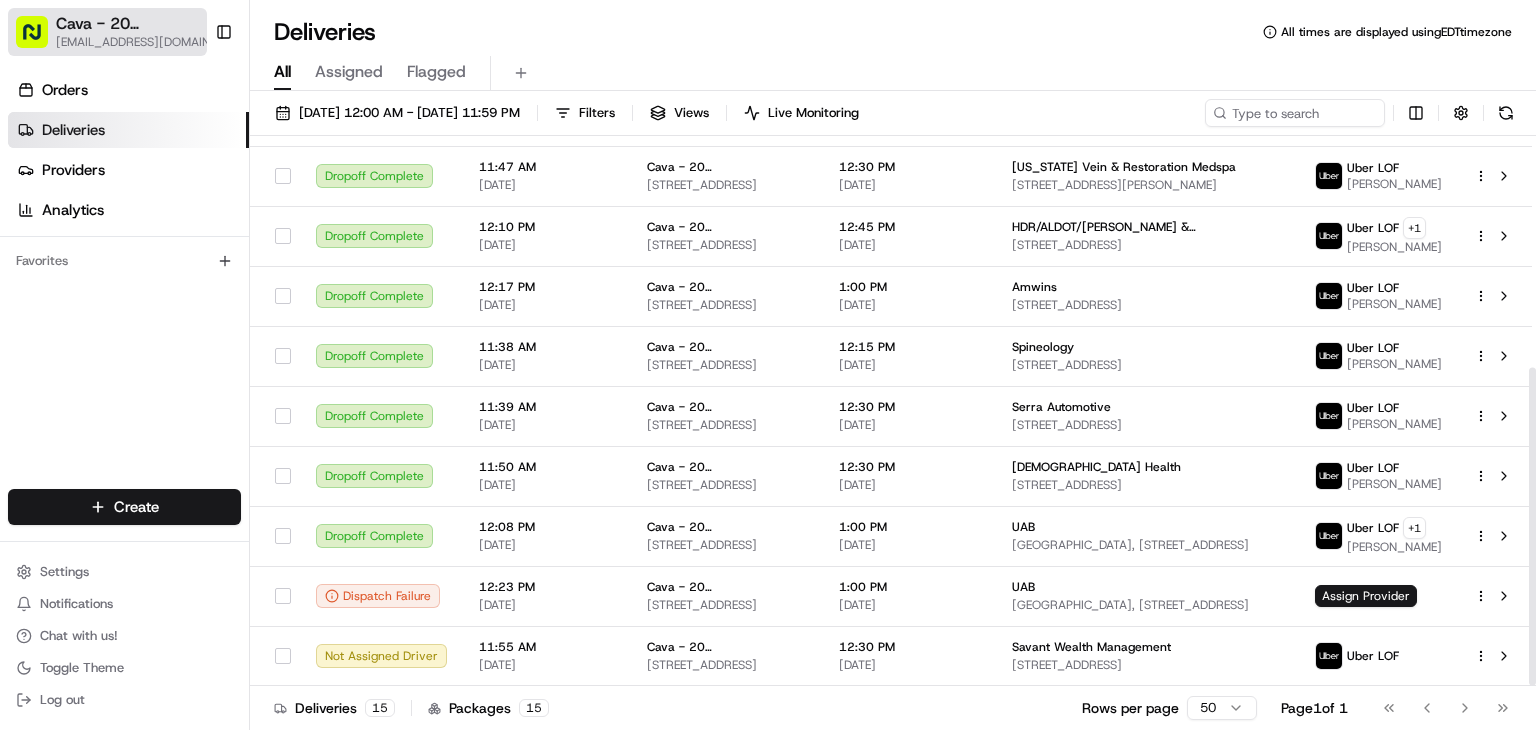 click on "Cava - 20 Midtown" at bounding box center [137, 24] 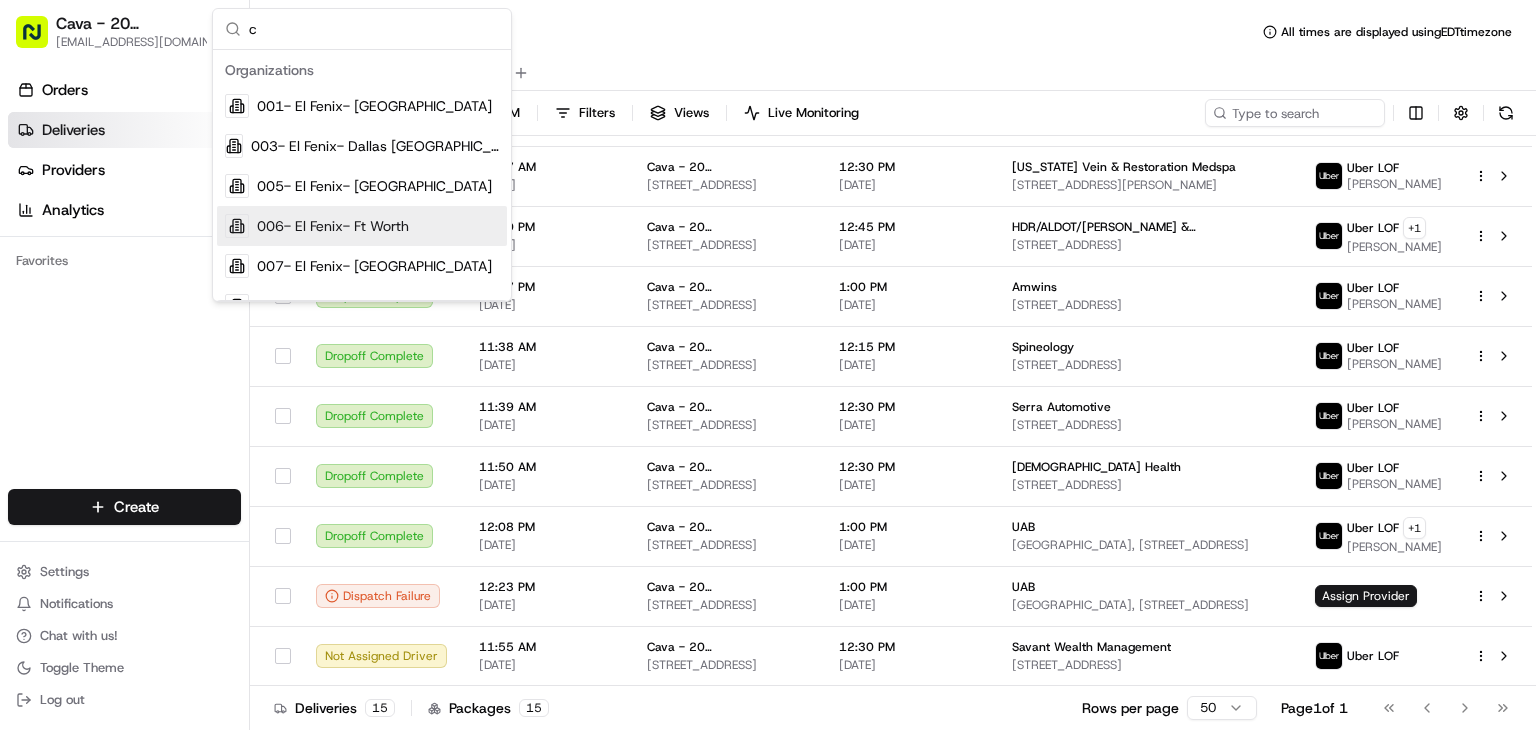 scroll, scrollTop: 26, scrollLeft: 0, axis: vertical 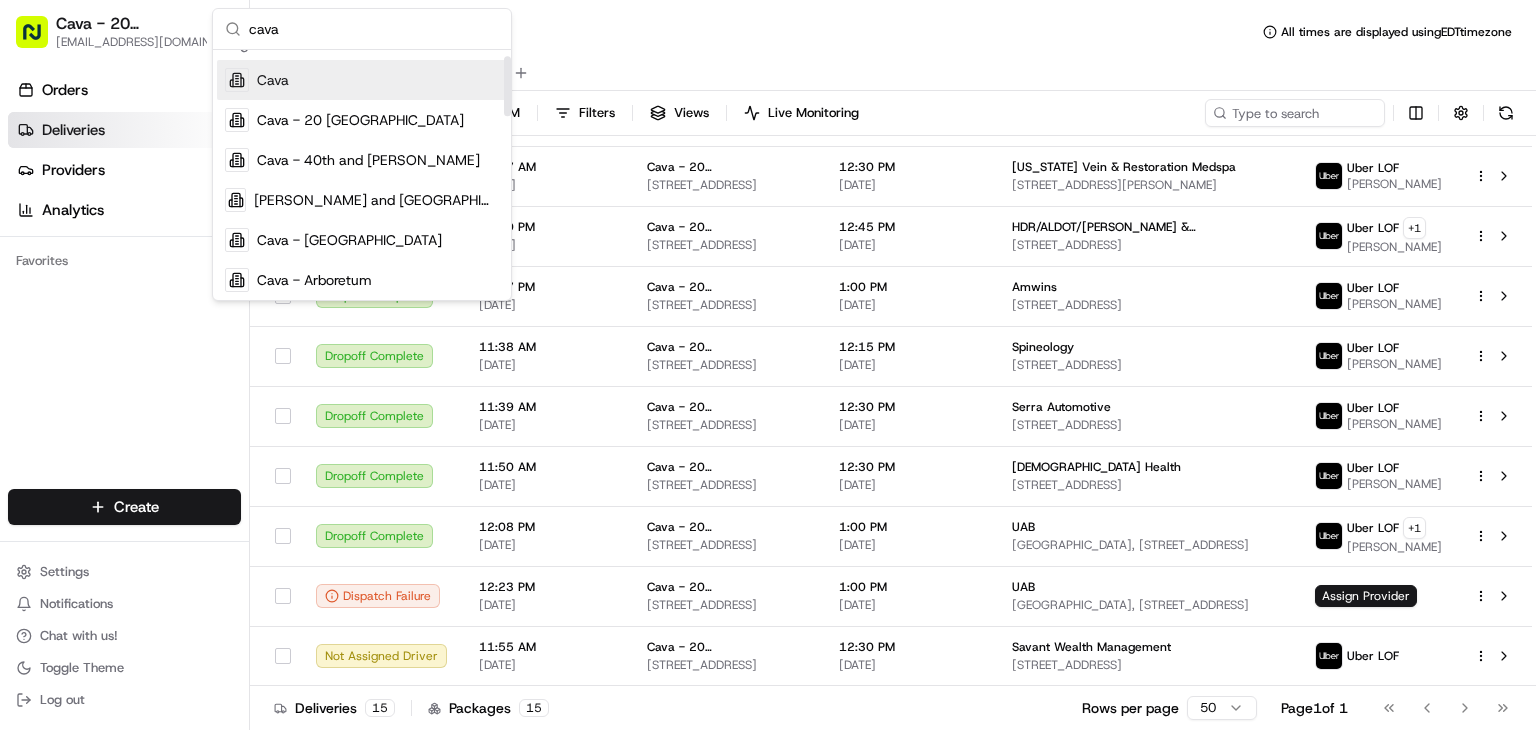 type on "cava" 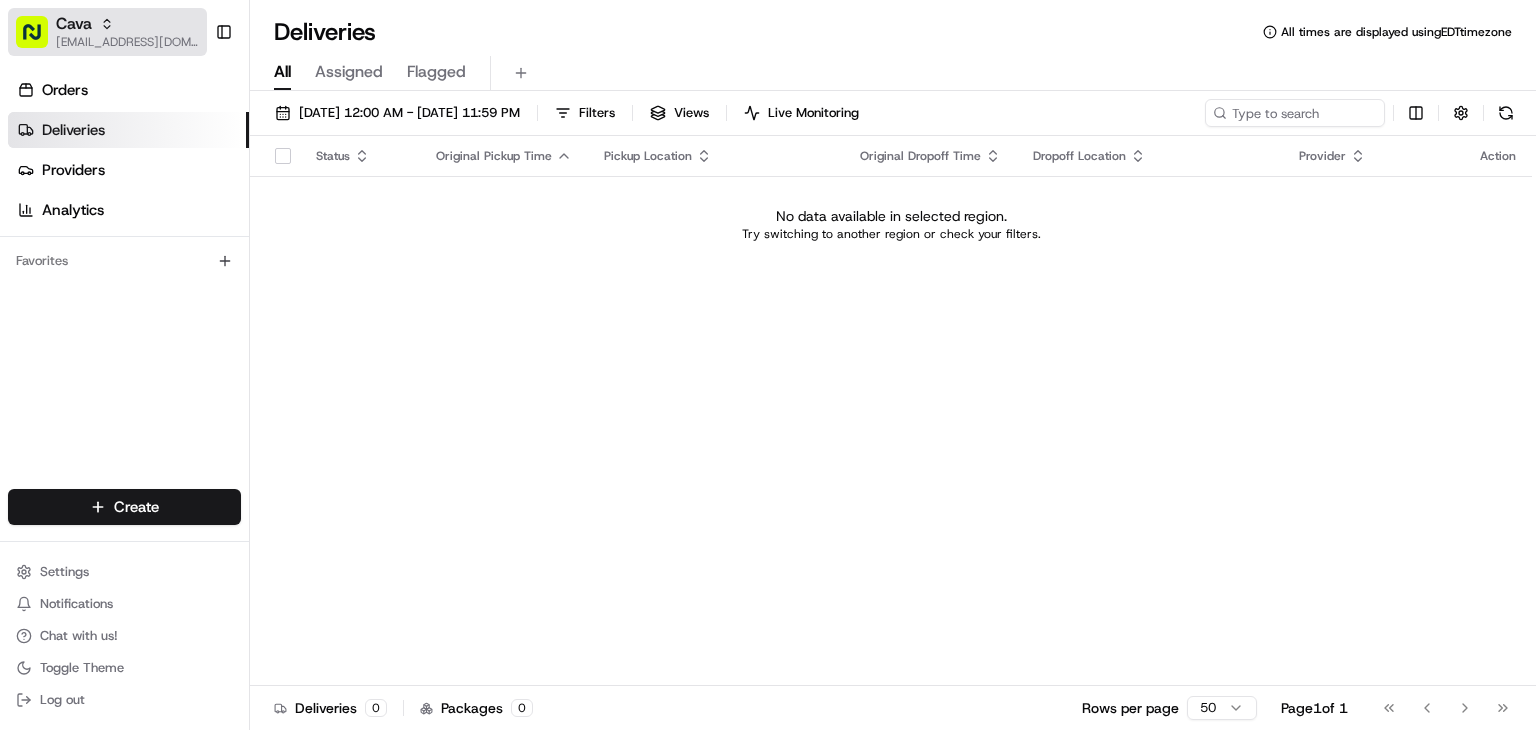 click on "Cava rpajulas@nashhelp.com" at bounding box center [107, 32] 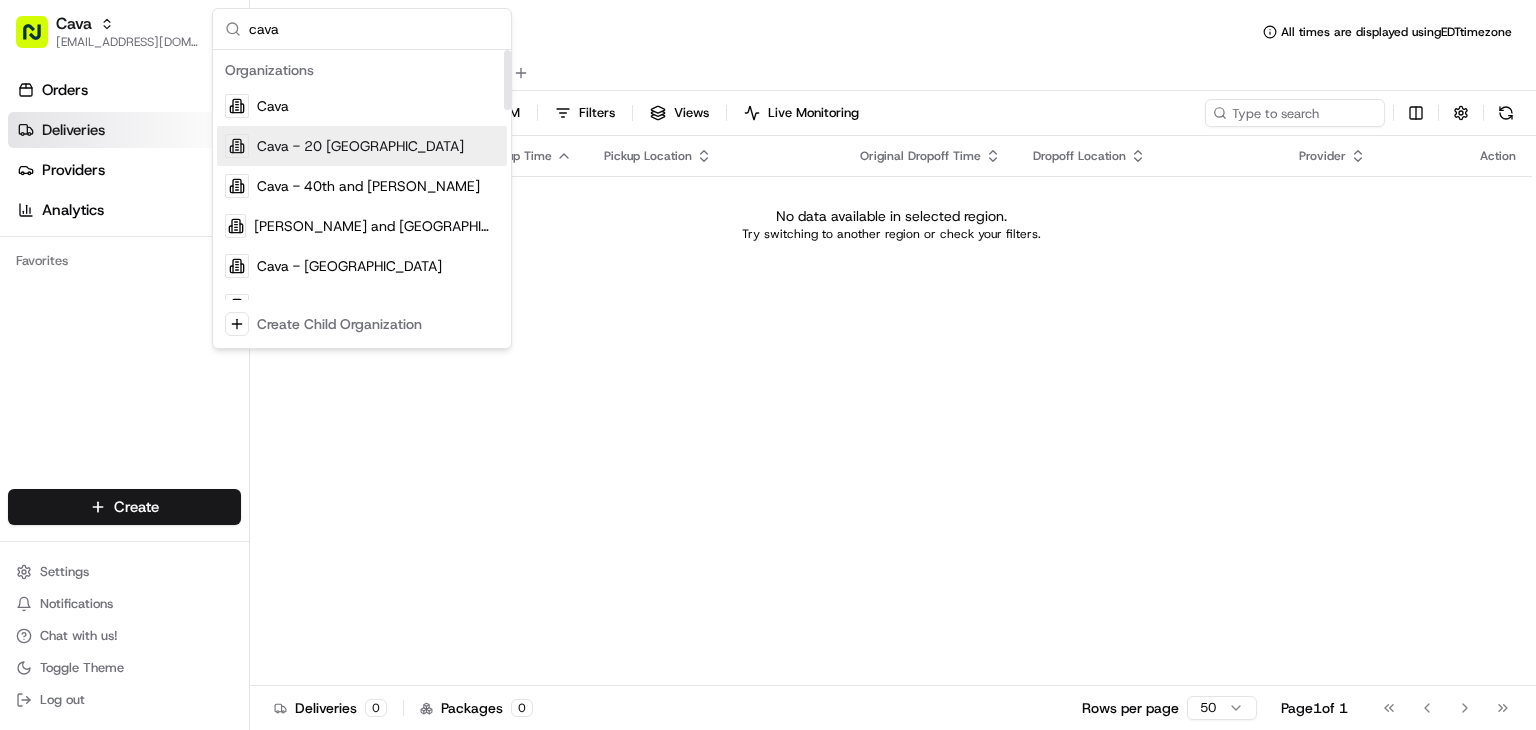 type on "cava" 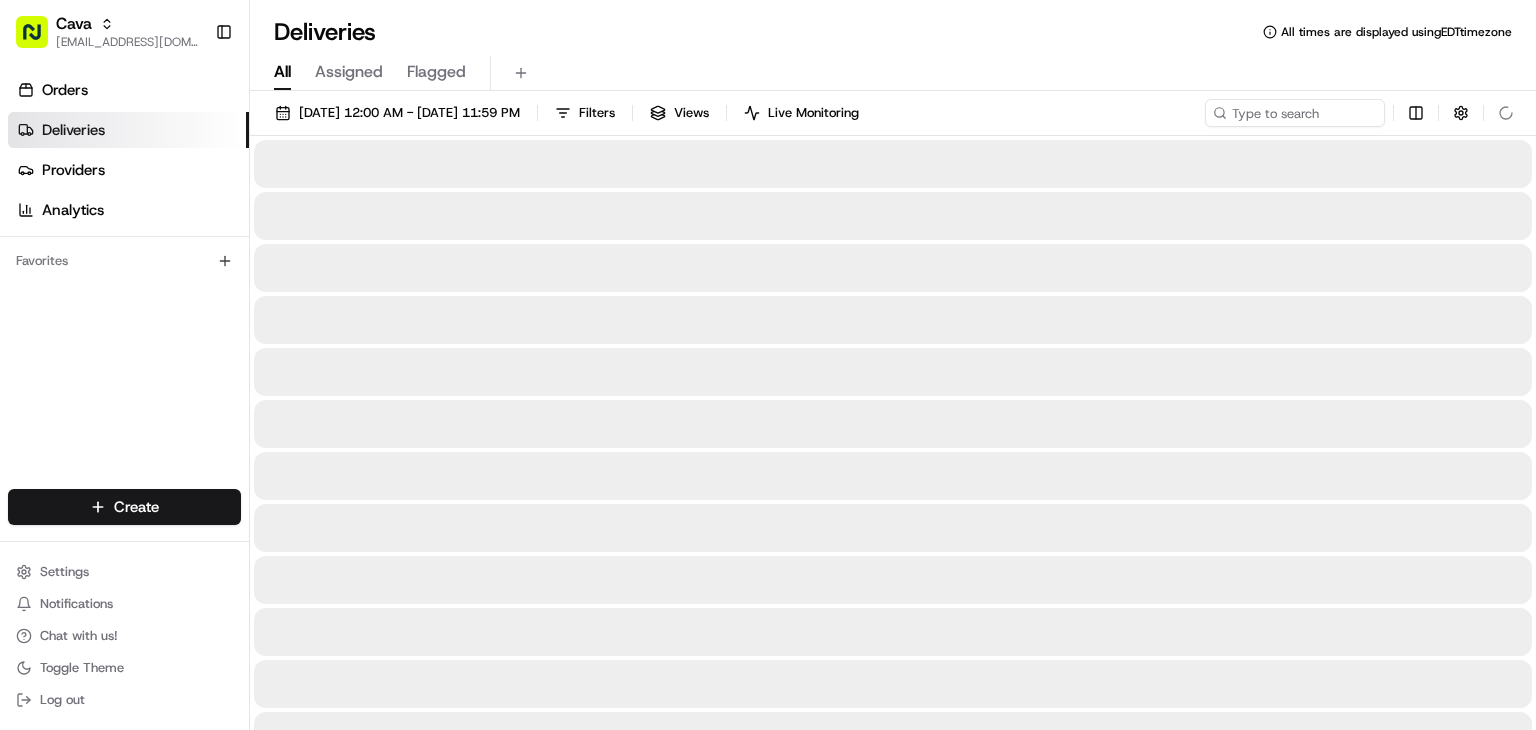 type 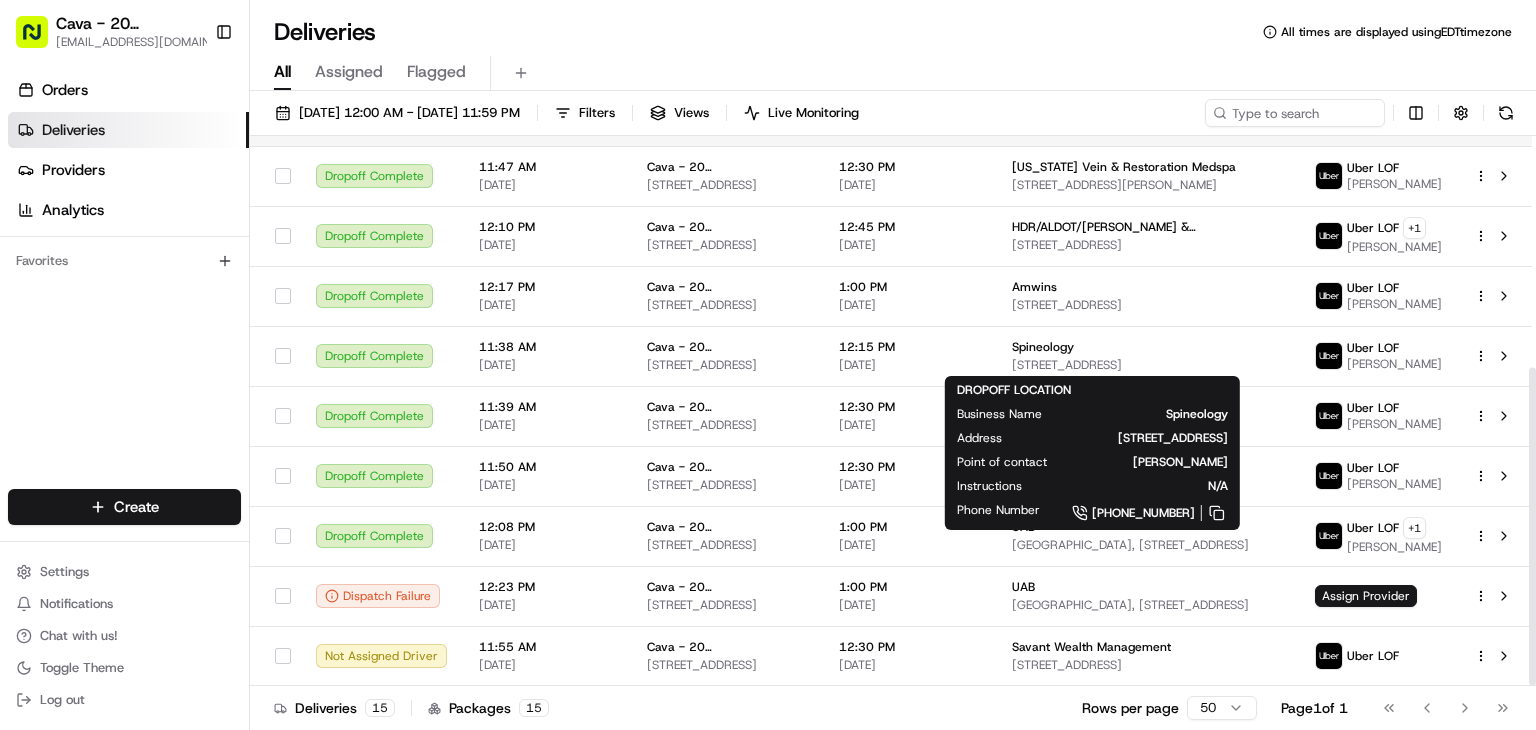 scroll, scrollTop: 0, scrollLeft: 0, axis: both 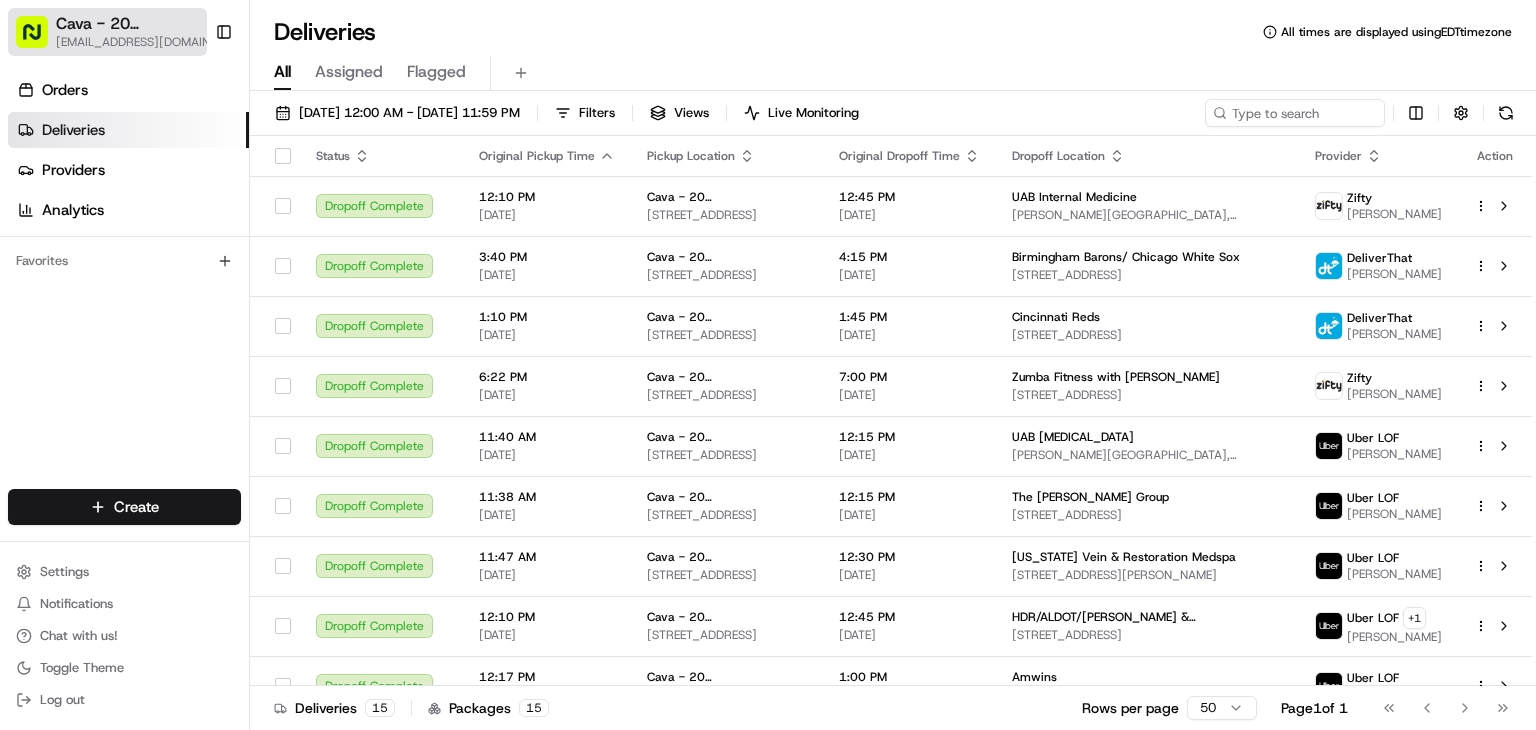 click on "[EMAIL_ADDRESS][DOMAIN_NAME]" at bounding box center [148, 42] 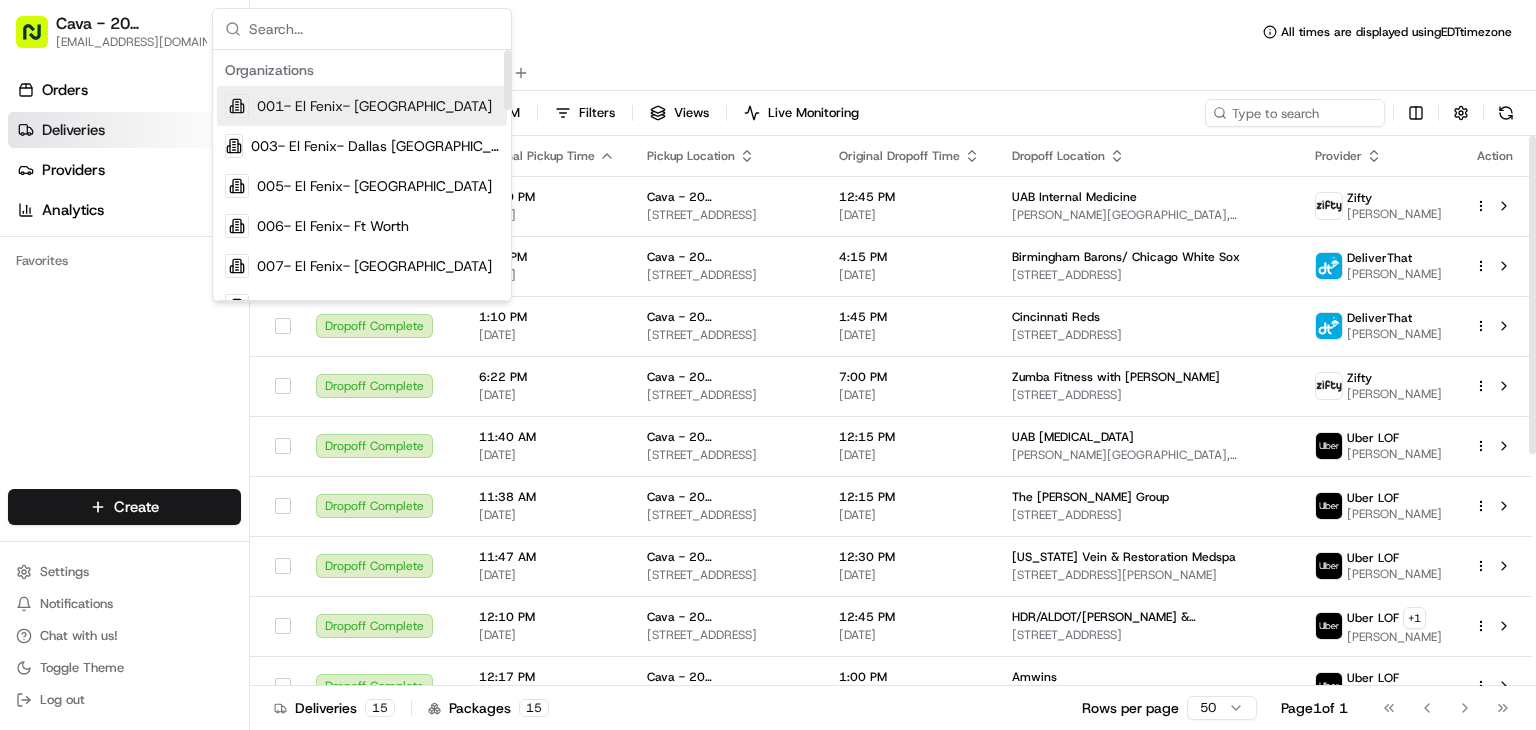 click at bounding box center [374, 29] 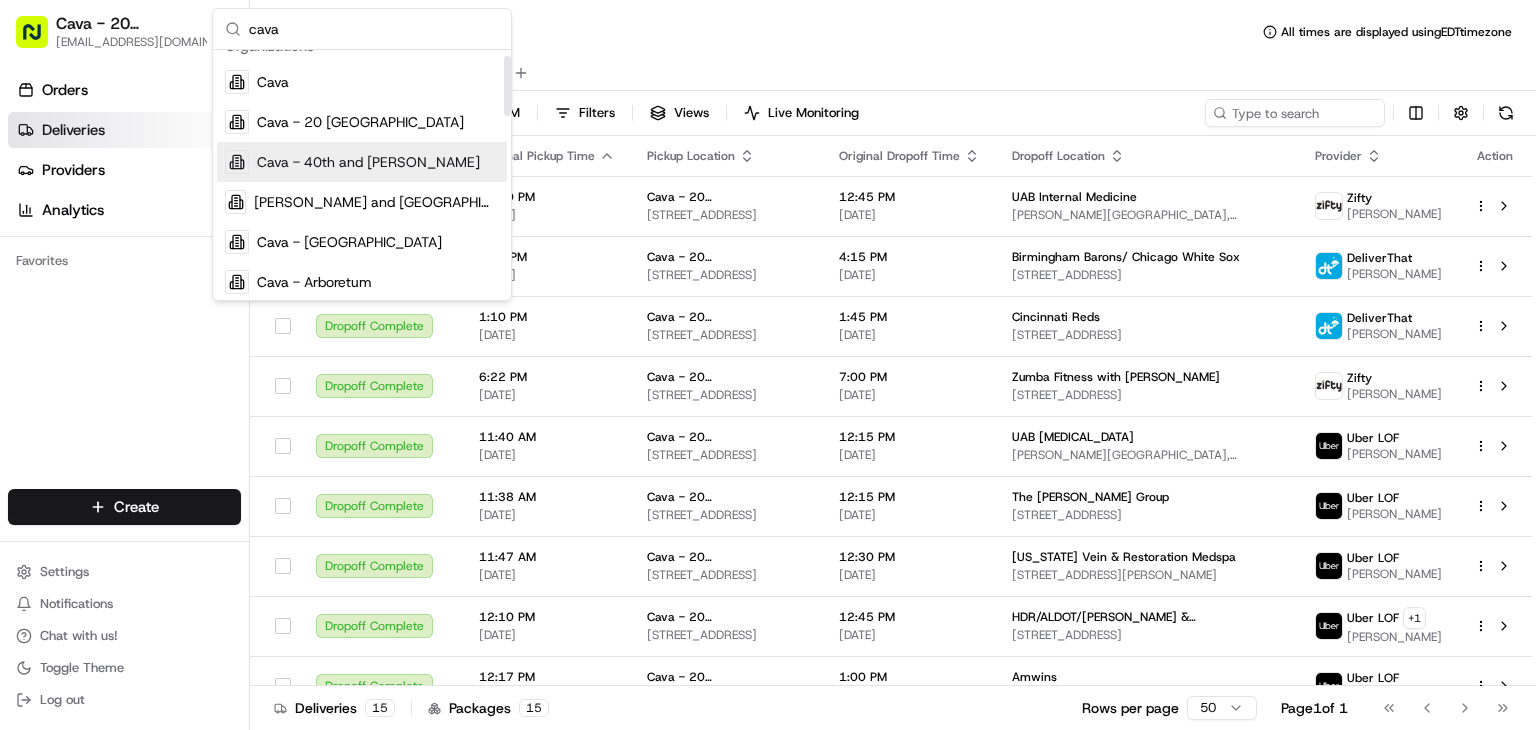 scroll, scrollTop: 24, scrollLeft: 0, axis: vertical 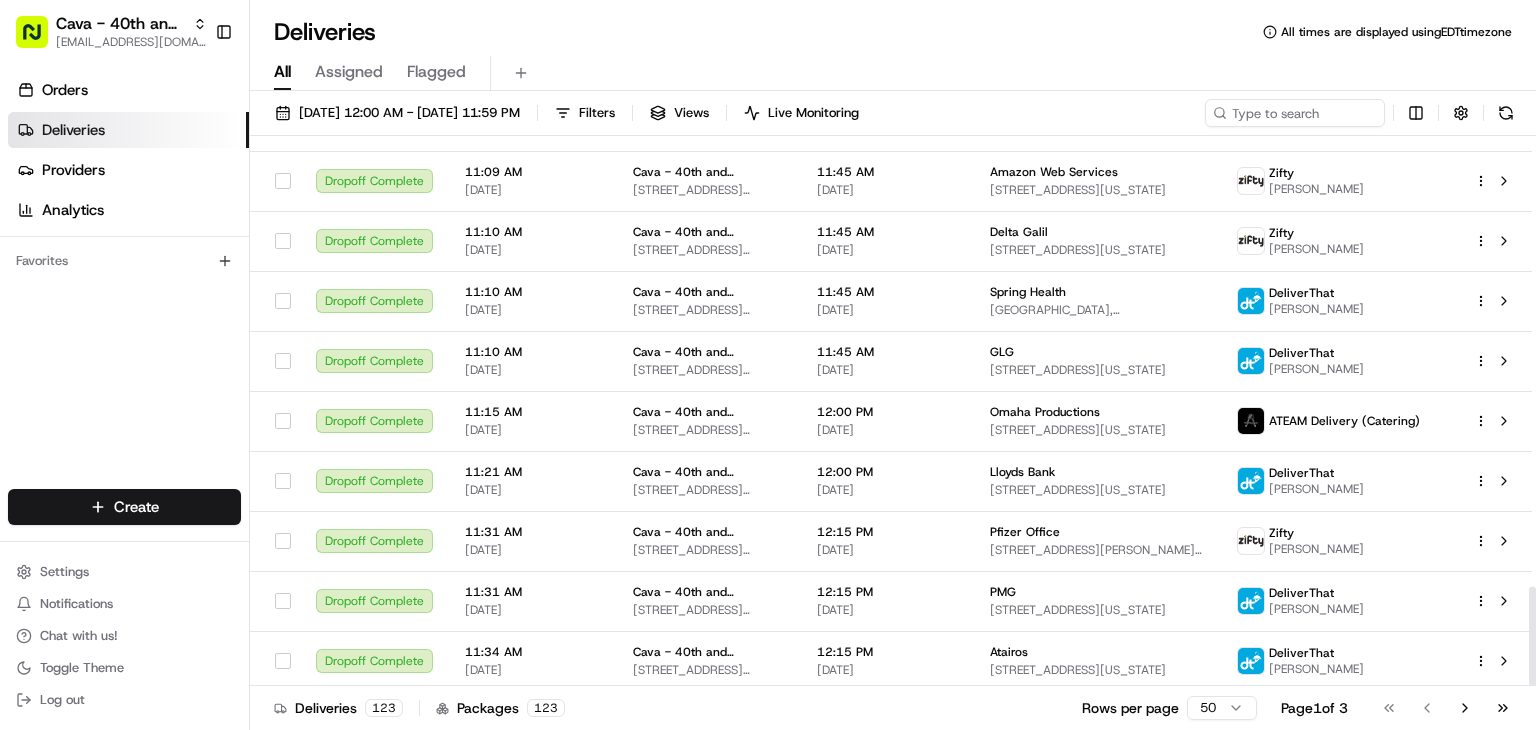 click on "All Assigned Flagged" at bounding box center [893, 73] 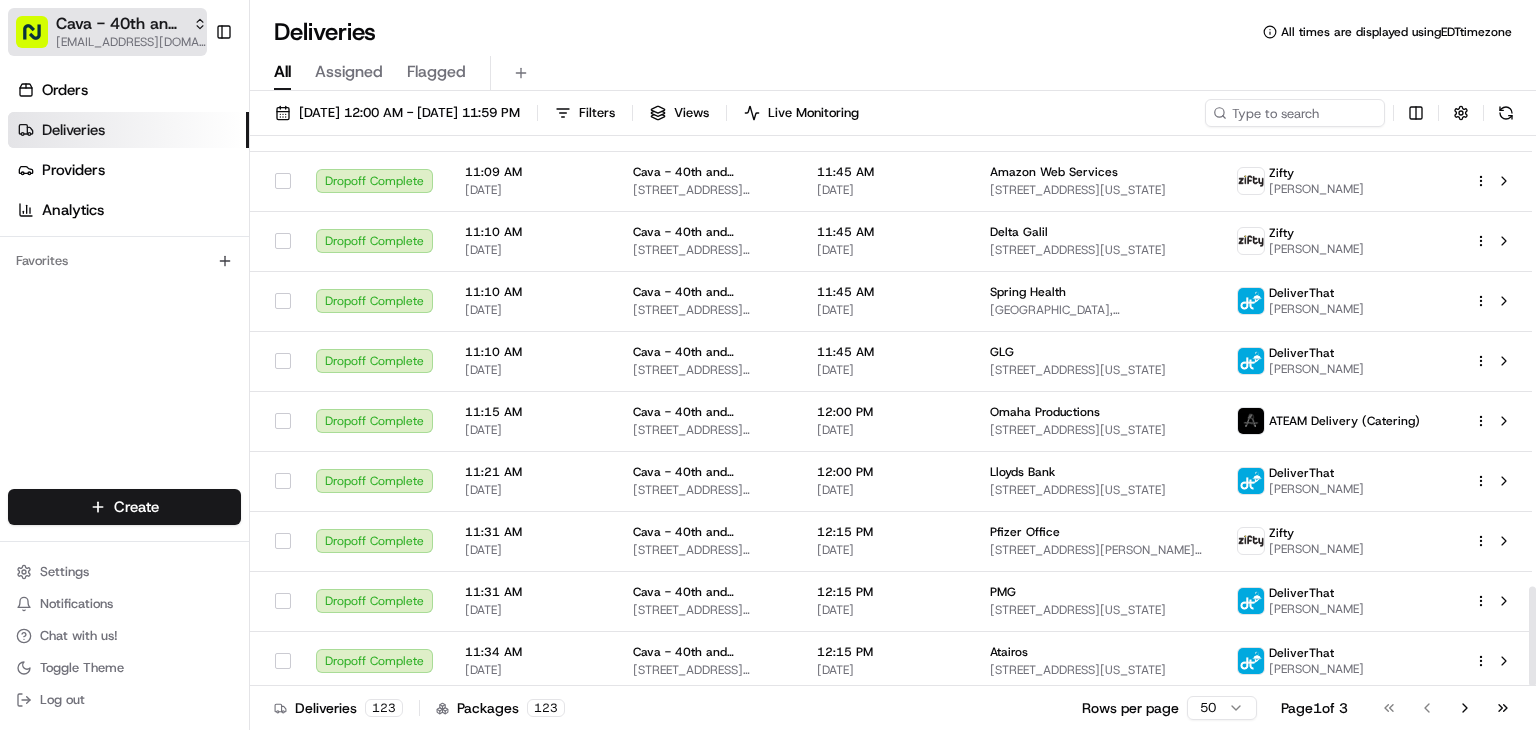 click on "[EMAIL_ADDRESS][DOMAIN_NAME]" at bounding box center [131, 42] 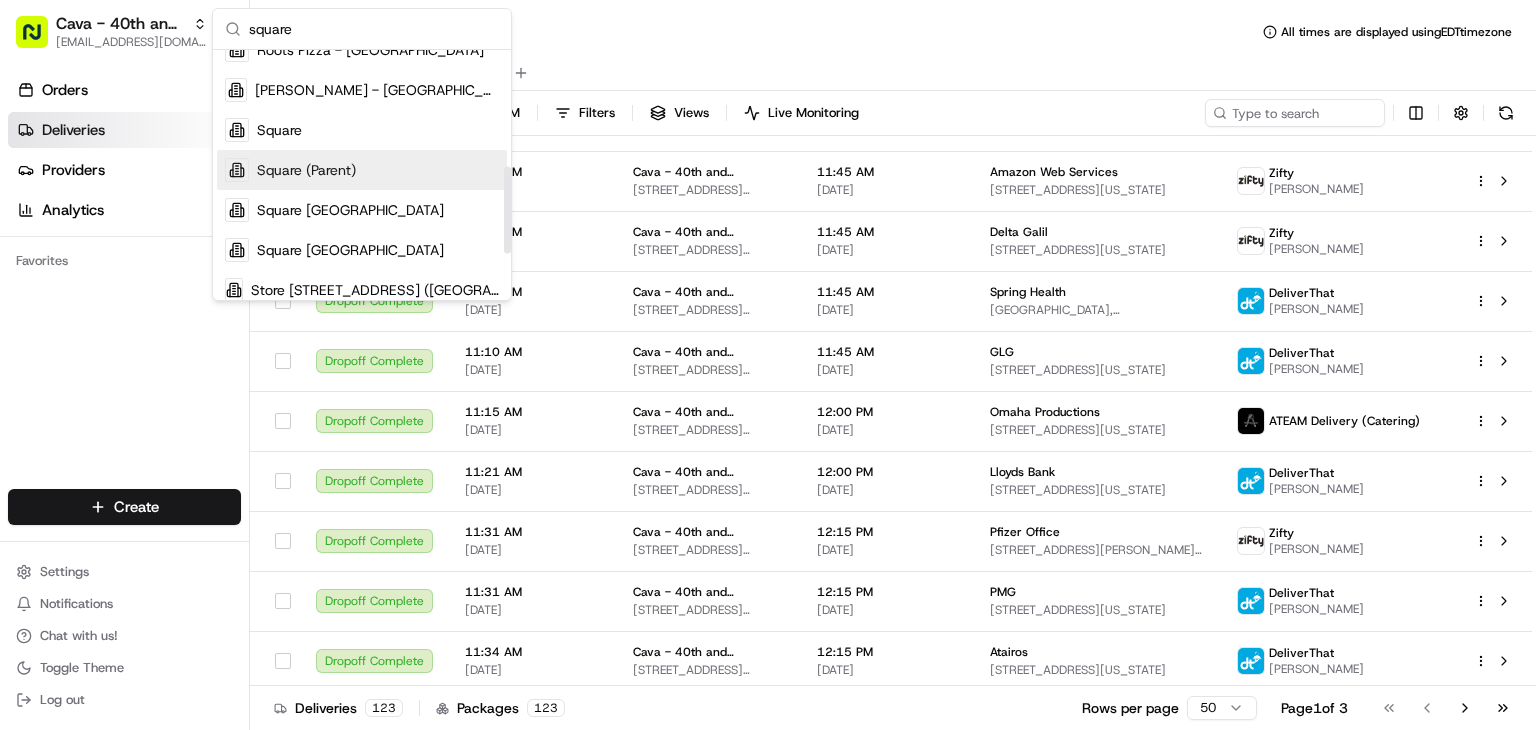 scroll, scrollTop: 335, scrollLeft: 0, axis: vertical 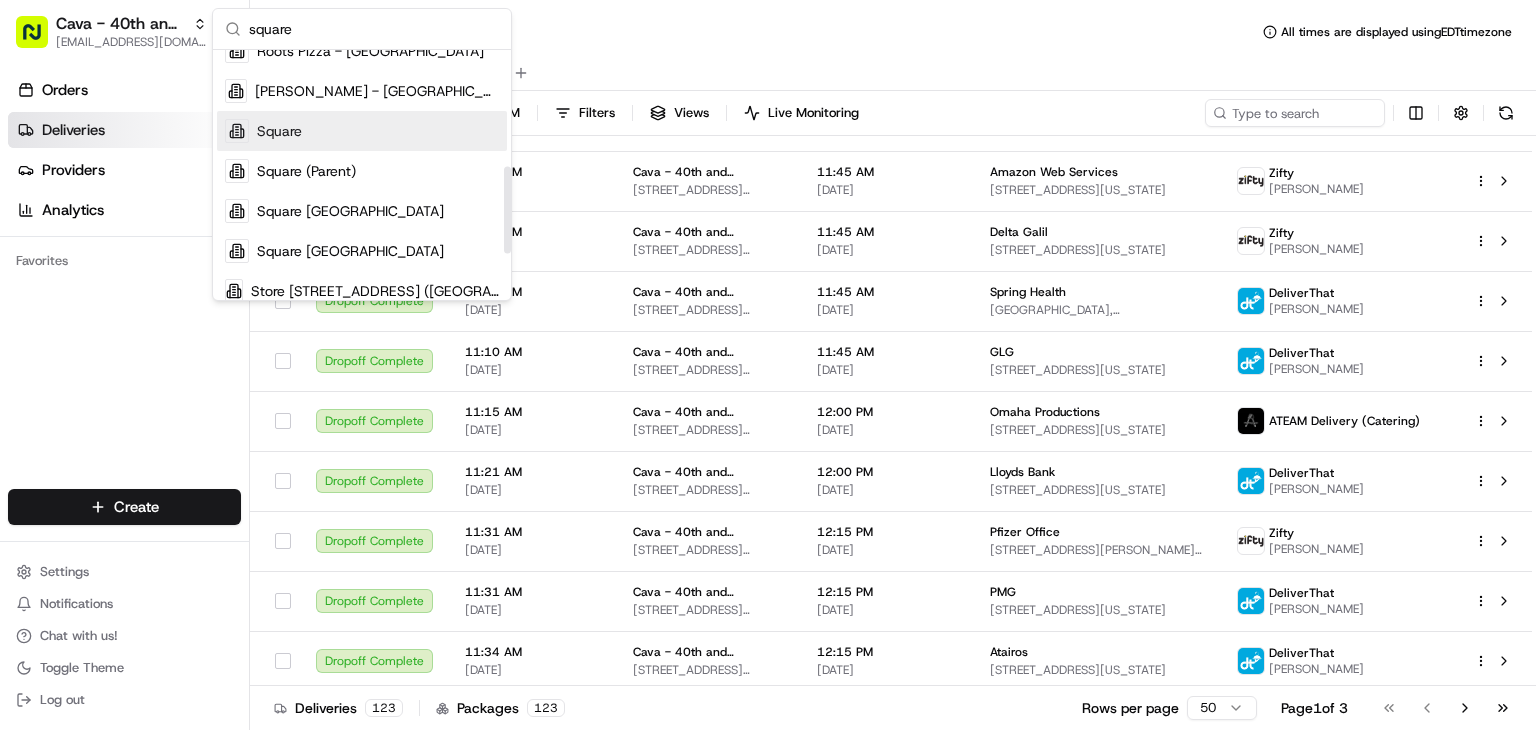 type on "square" 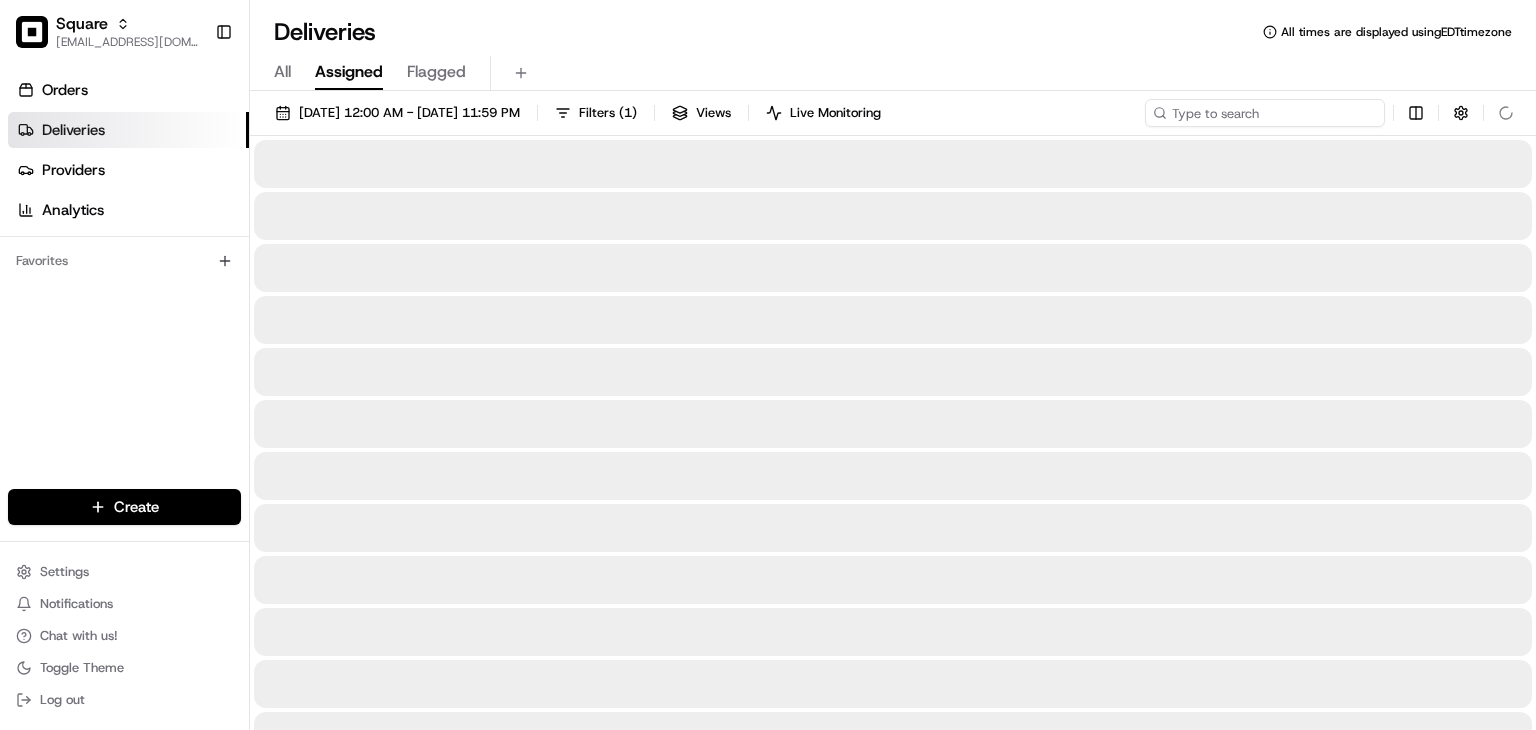 click at bounding box center (1265, 113) 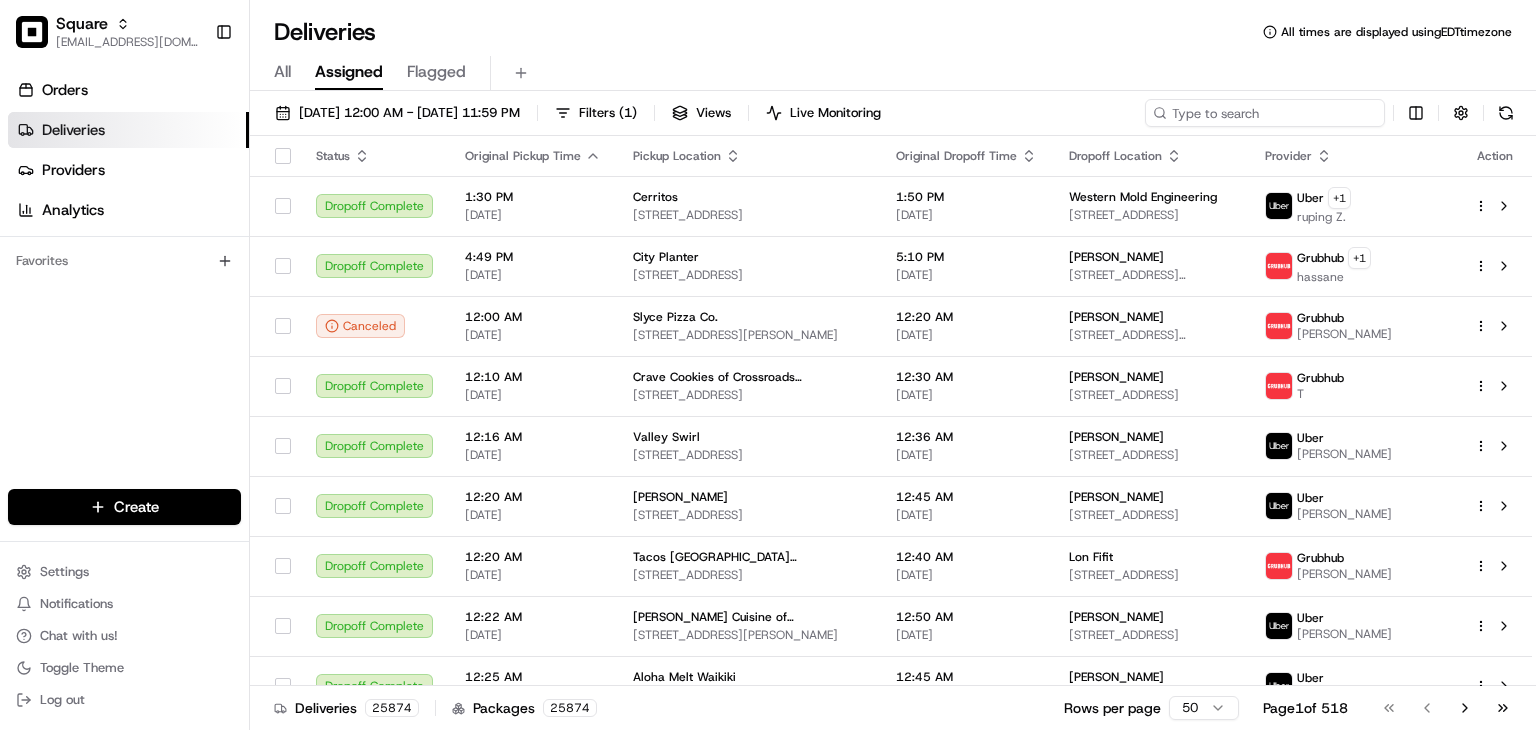 click at bounding box center (1265, 113) 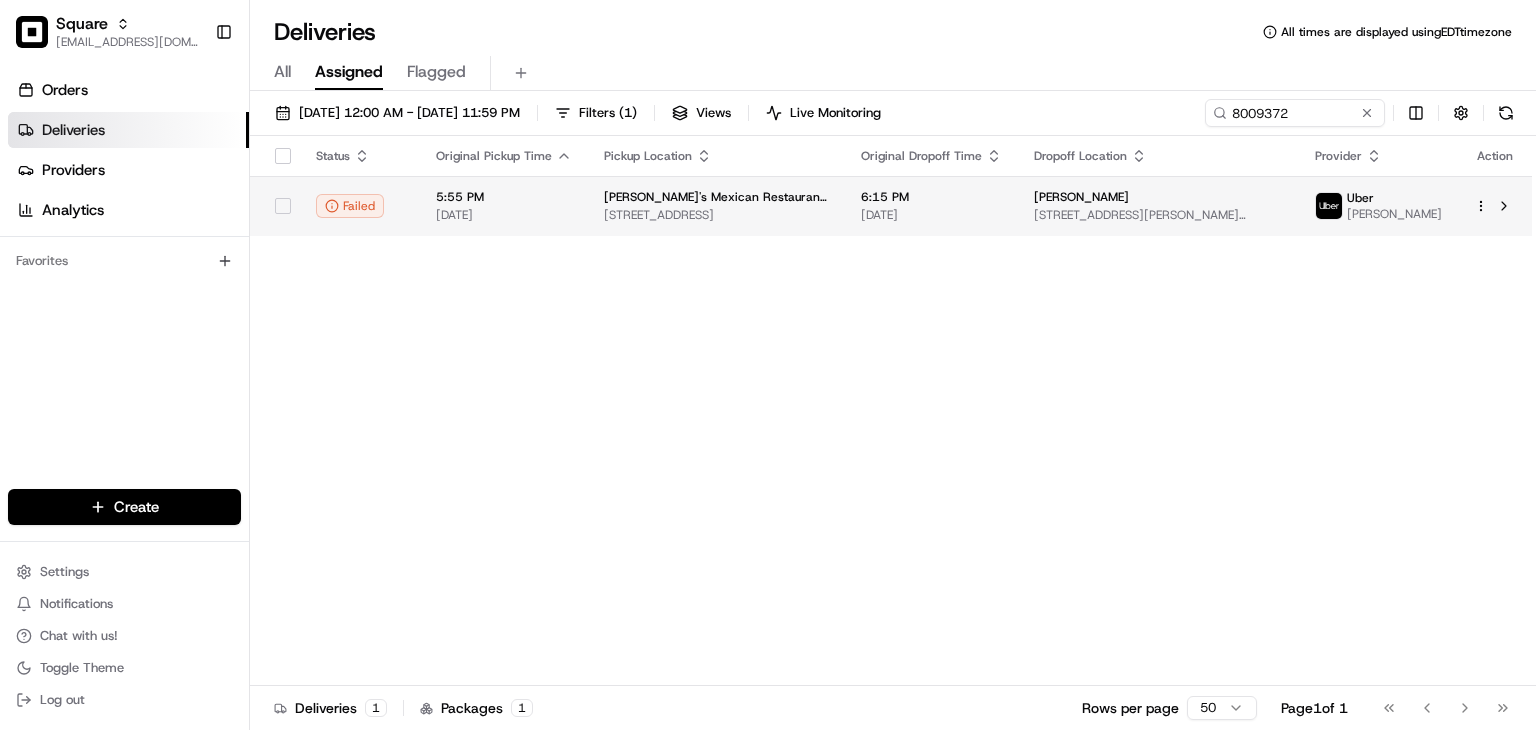 click on "1727 Sardis Rd N, Charlotte, NC 28270, USA" at bounding box center [716, 215] 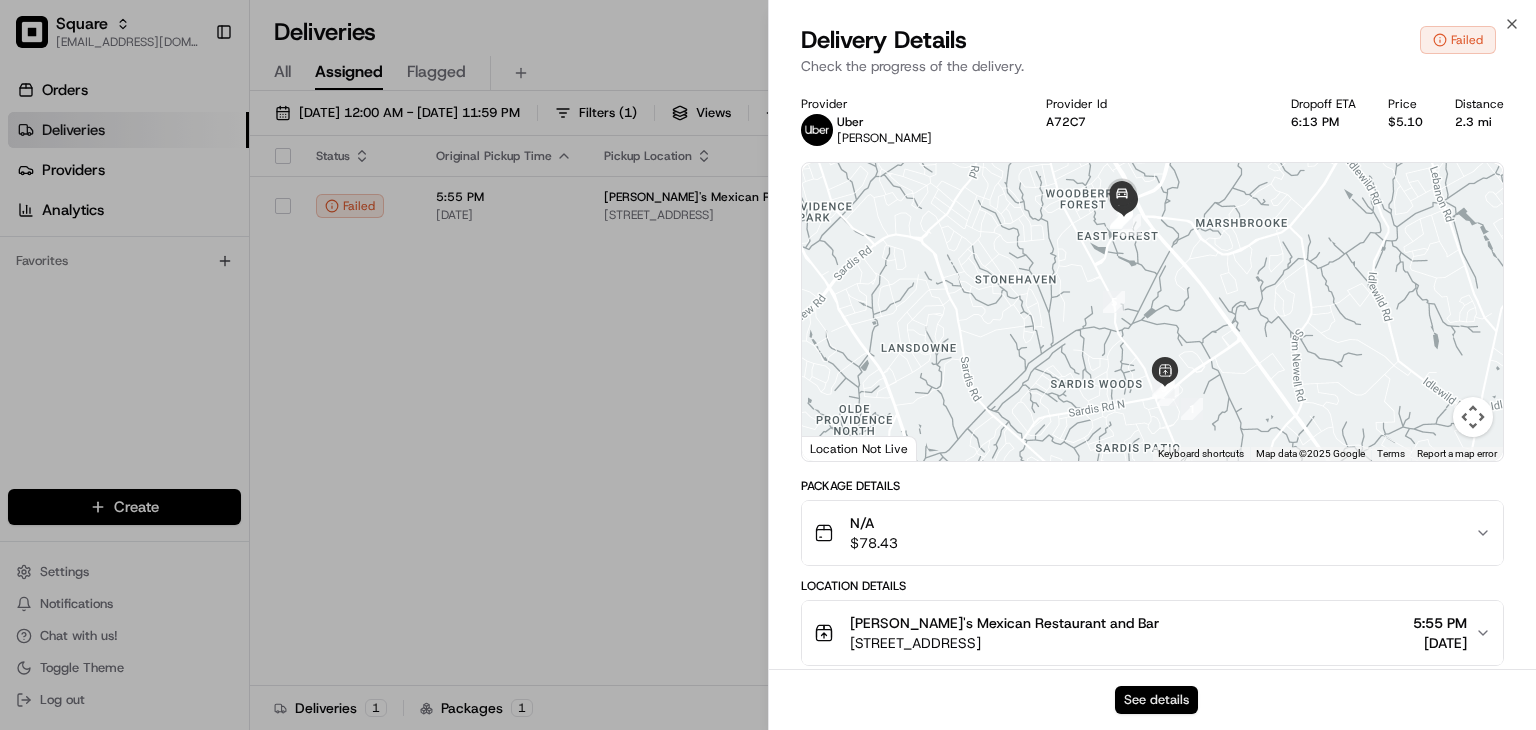 click on "See details" at bounding box center (1156, 700) 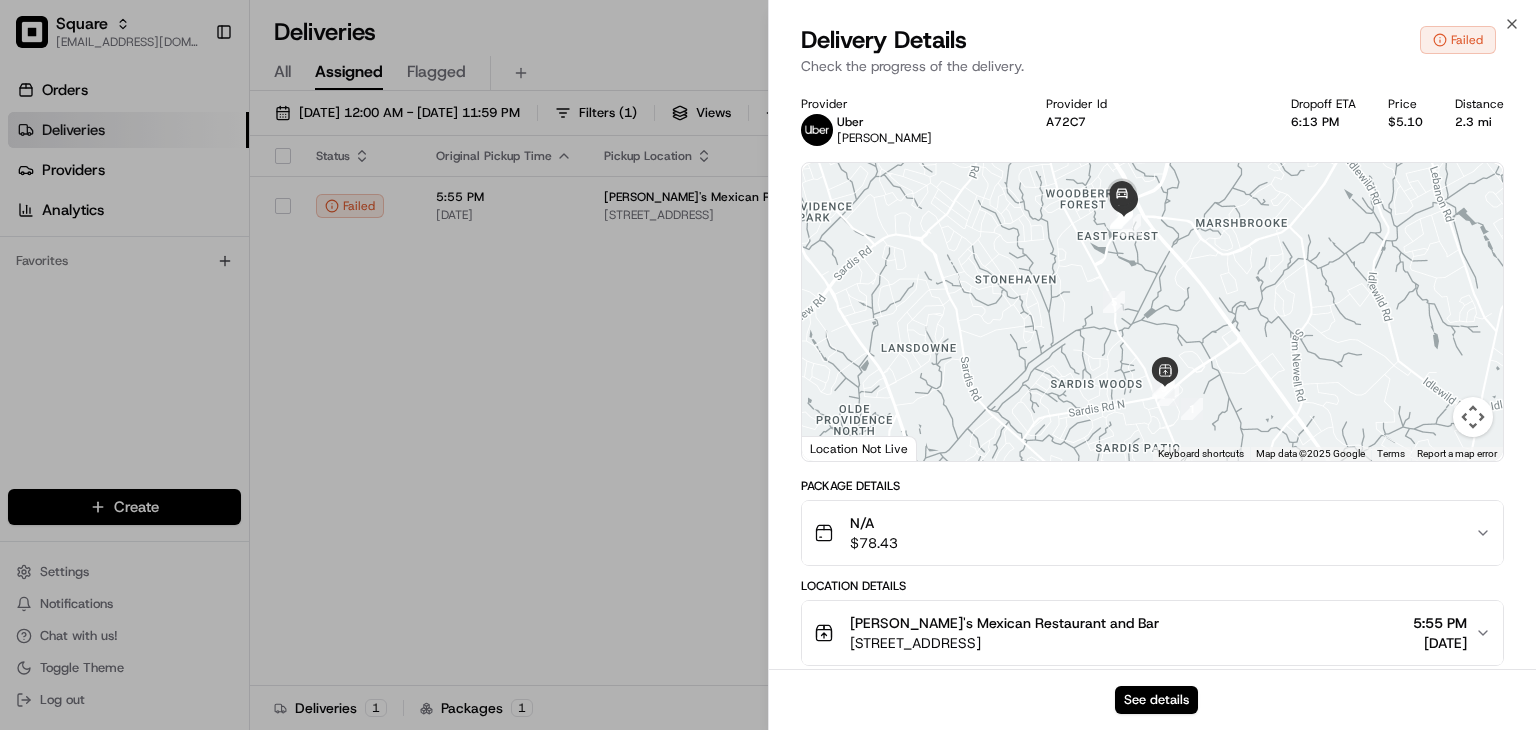 drag, startPoint x: 305, startPoint y: 97, endPoint x: 265, endPoint y: 88, distance: 41 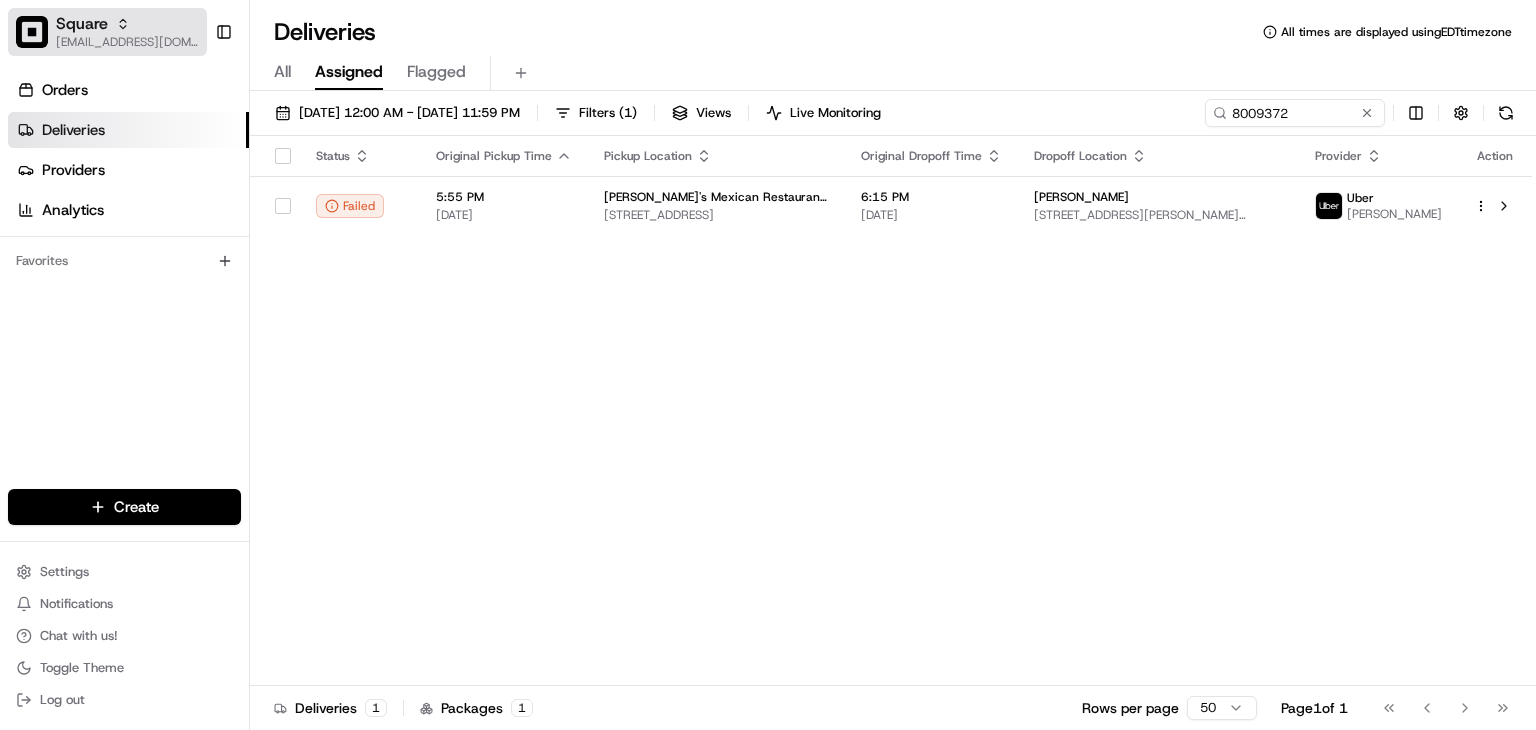 drag, startPoint x: 132, startPoint y: 37, endPoint x: 168, endPoint y: 36, distance: 36.013885 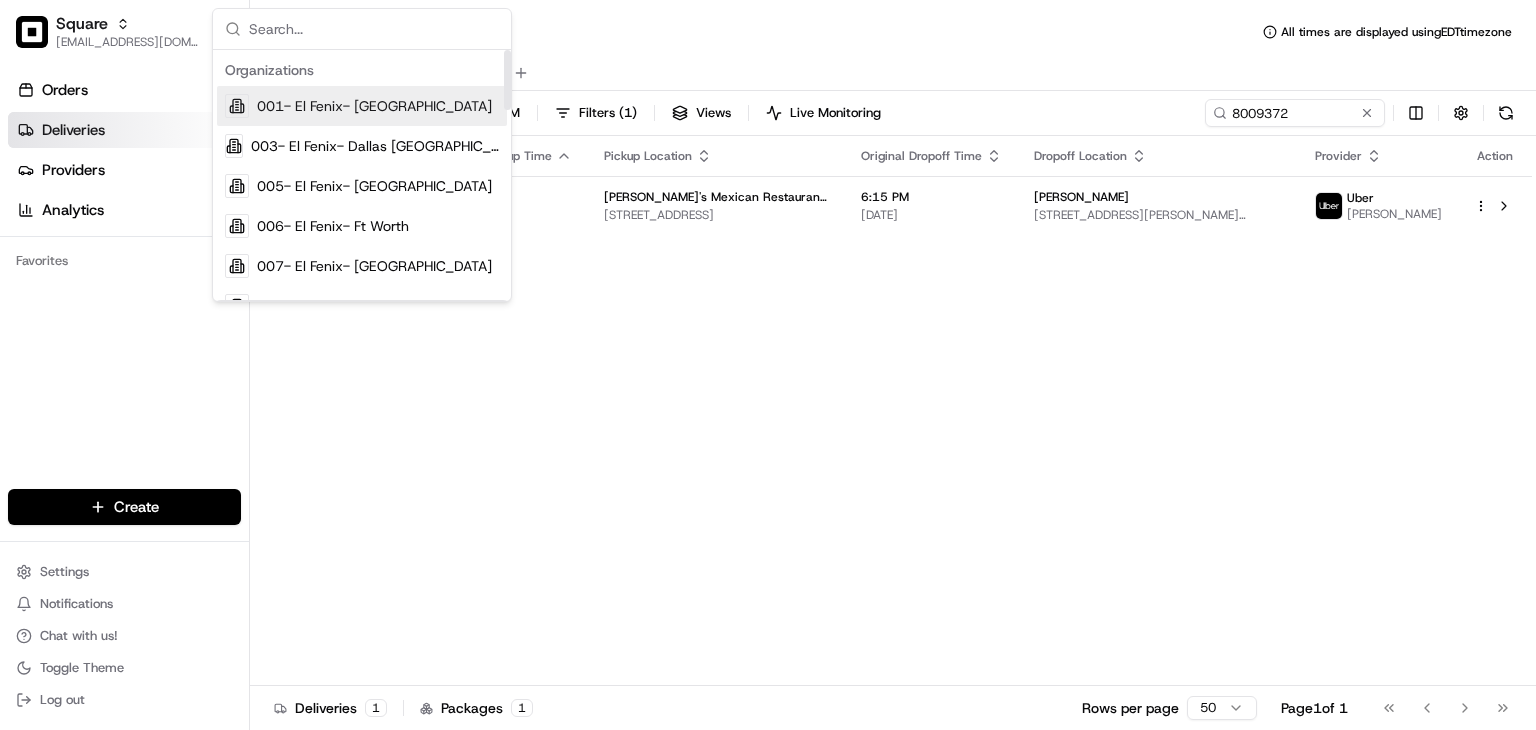click on "Deliveries All times are displayed using  EDT  timezone" at bounding box center [893, 32] 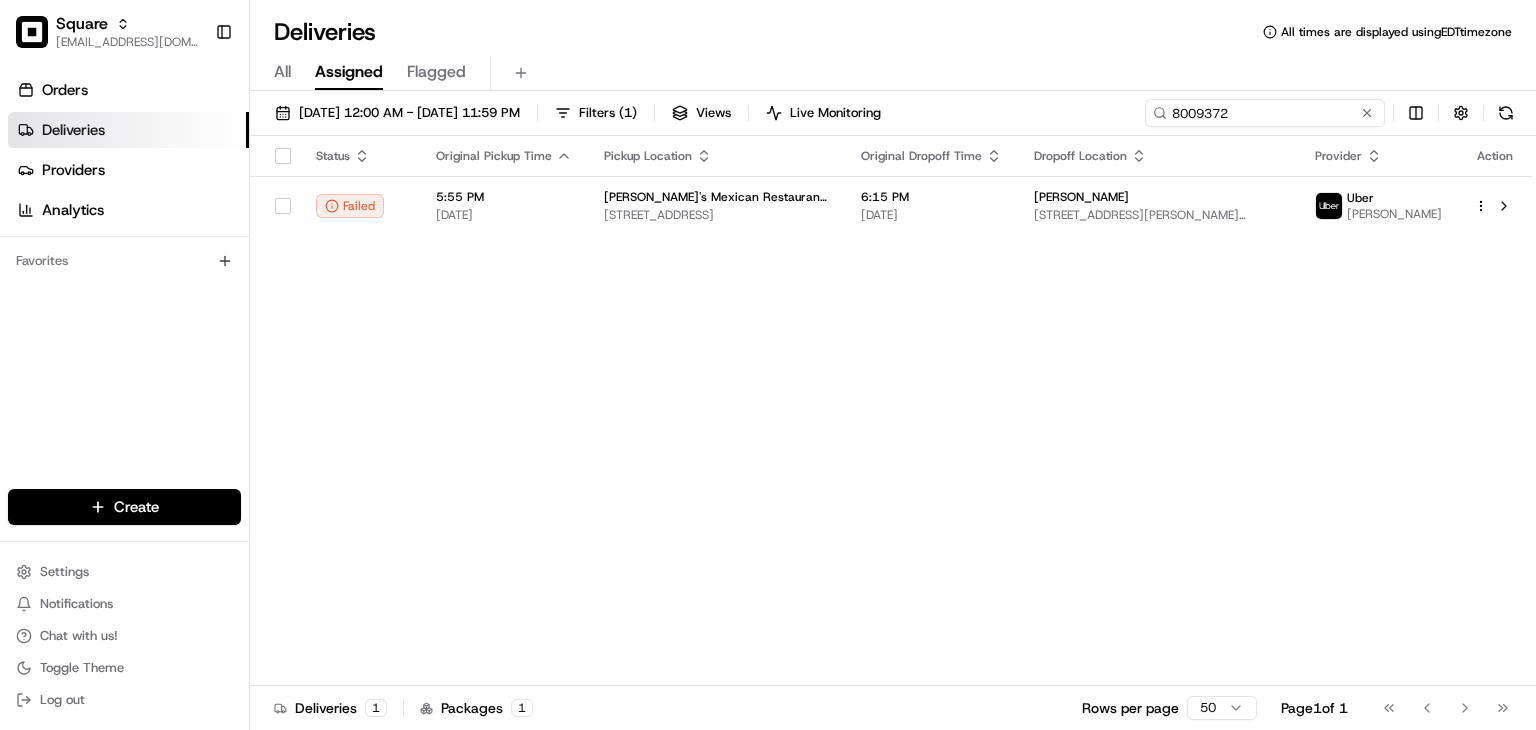 click on "8009372" at bounding box center [1265, 113] 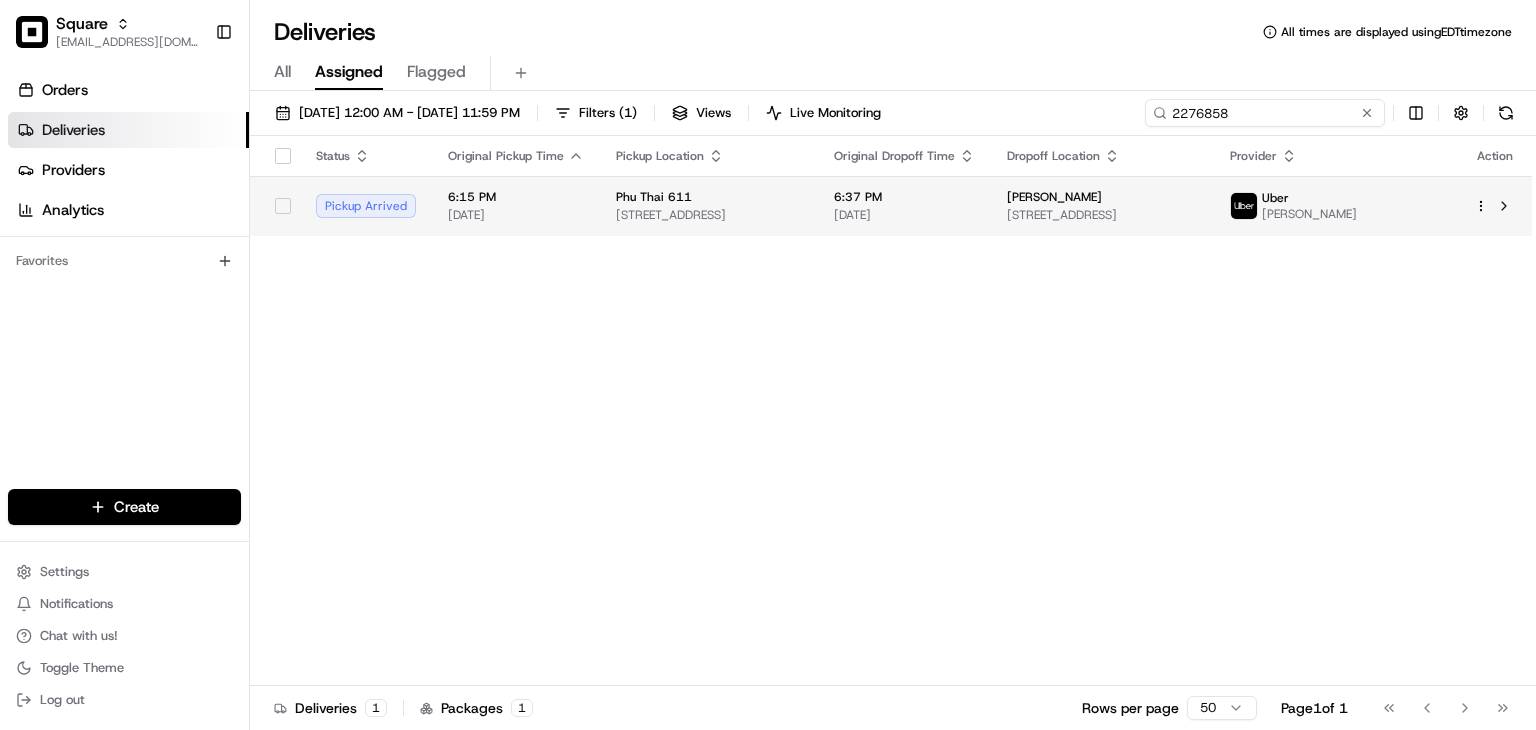 type on "2276858" 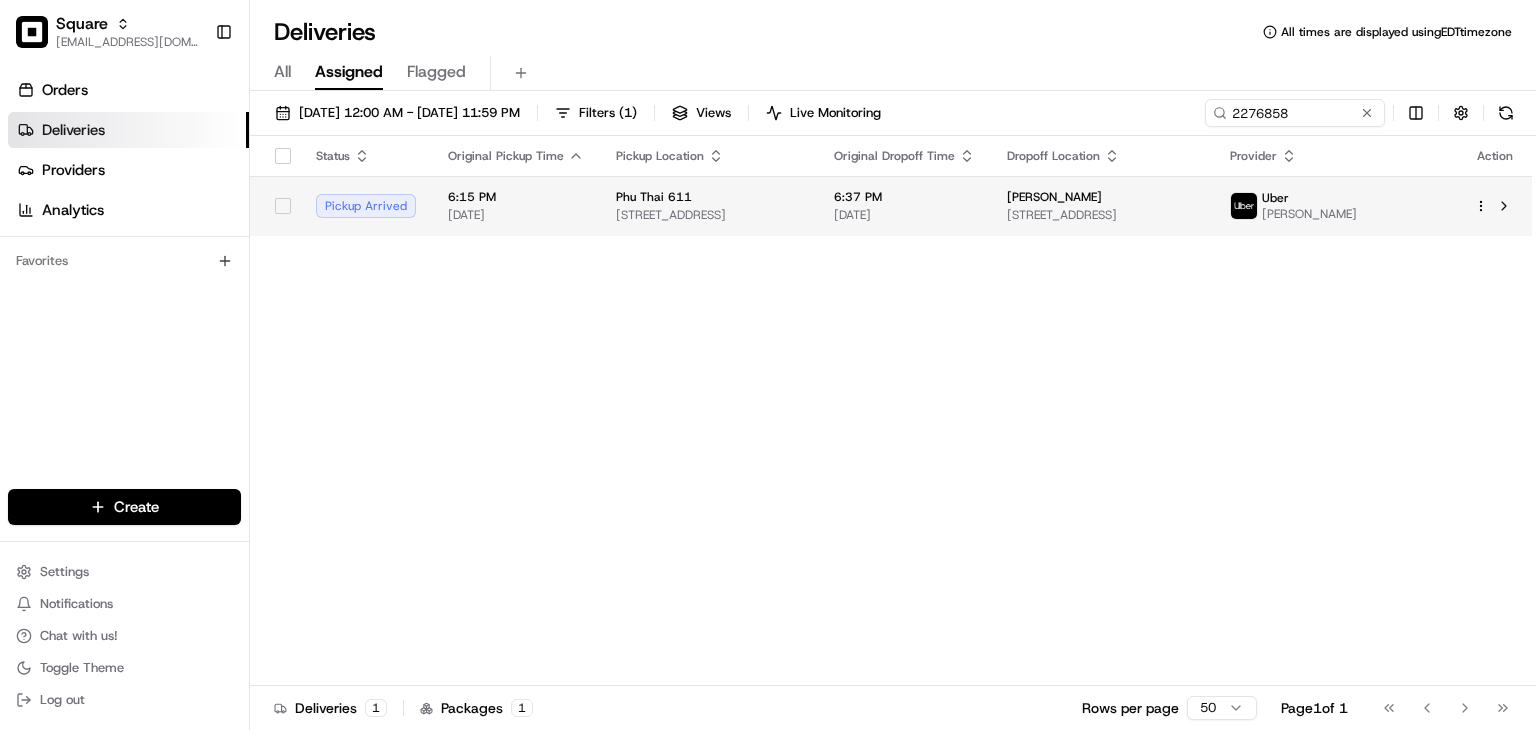 click on "6:37 PM" at bounding box center [904, 197] 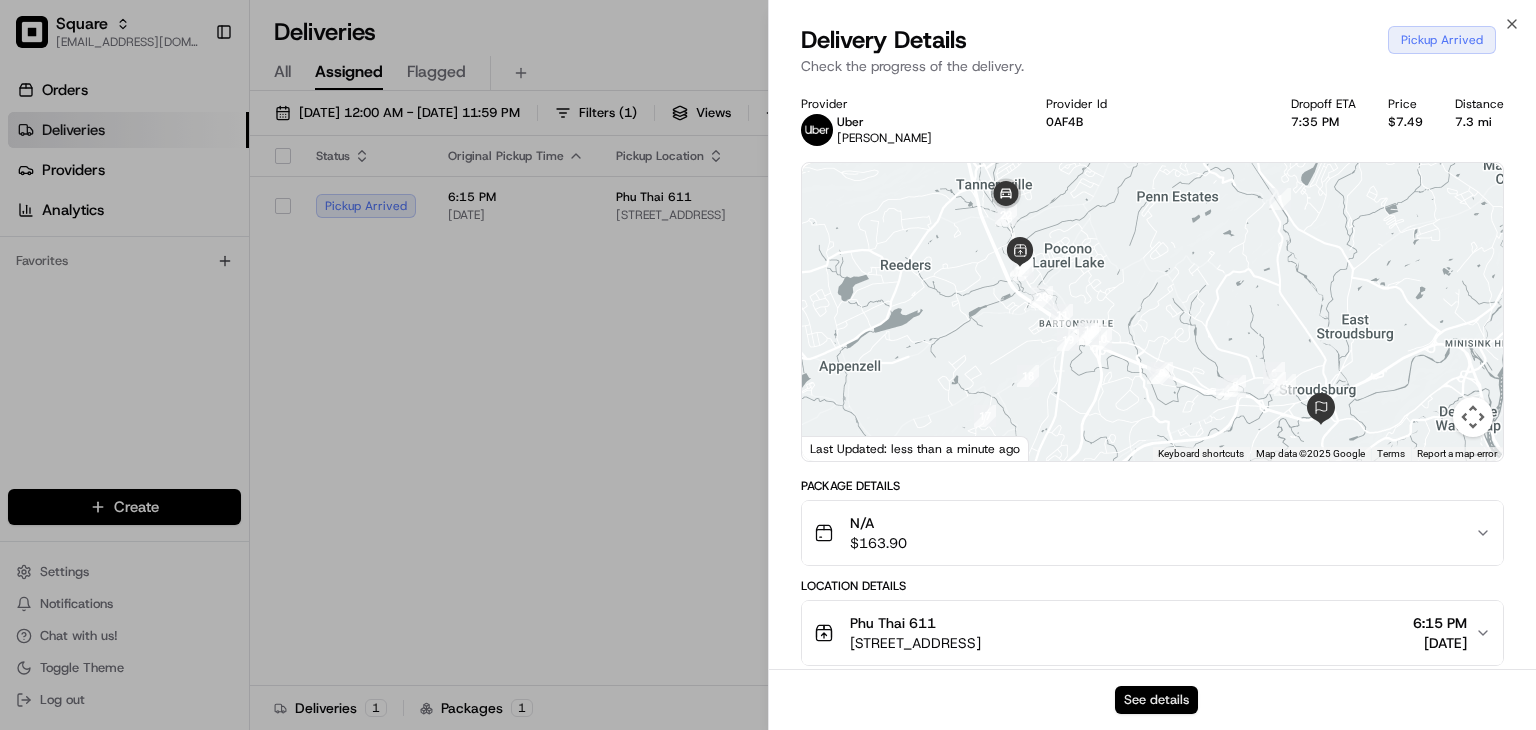 click on "See details" at bounding box center [1156, 700] 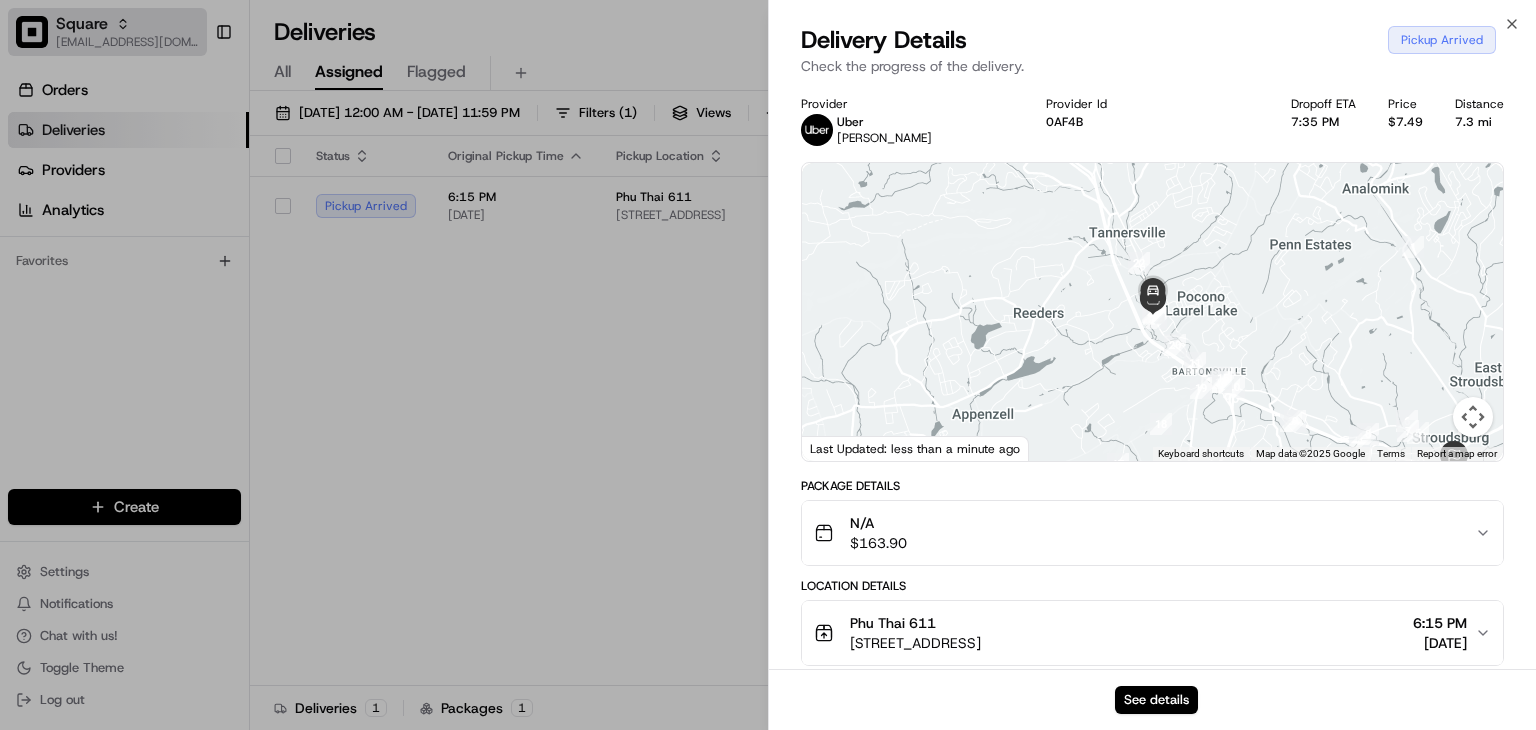 click on "Square" at bounding box center [127, 24] 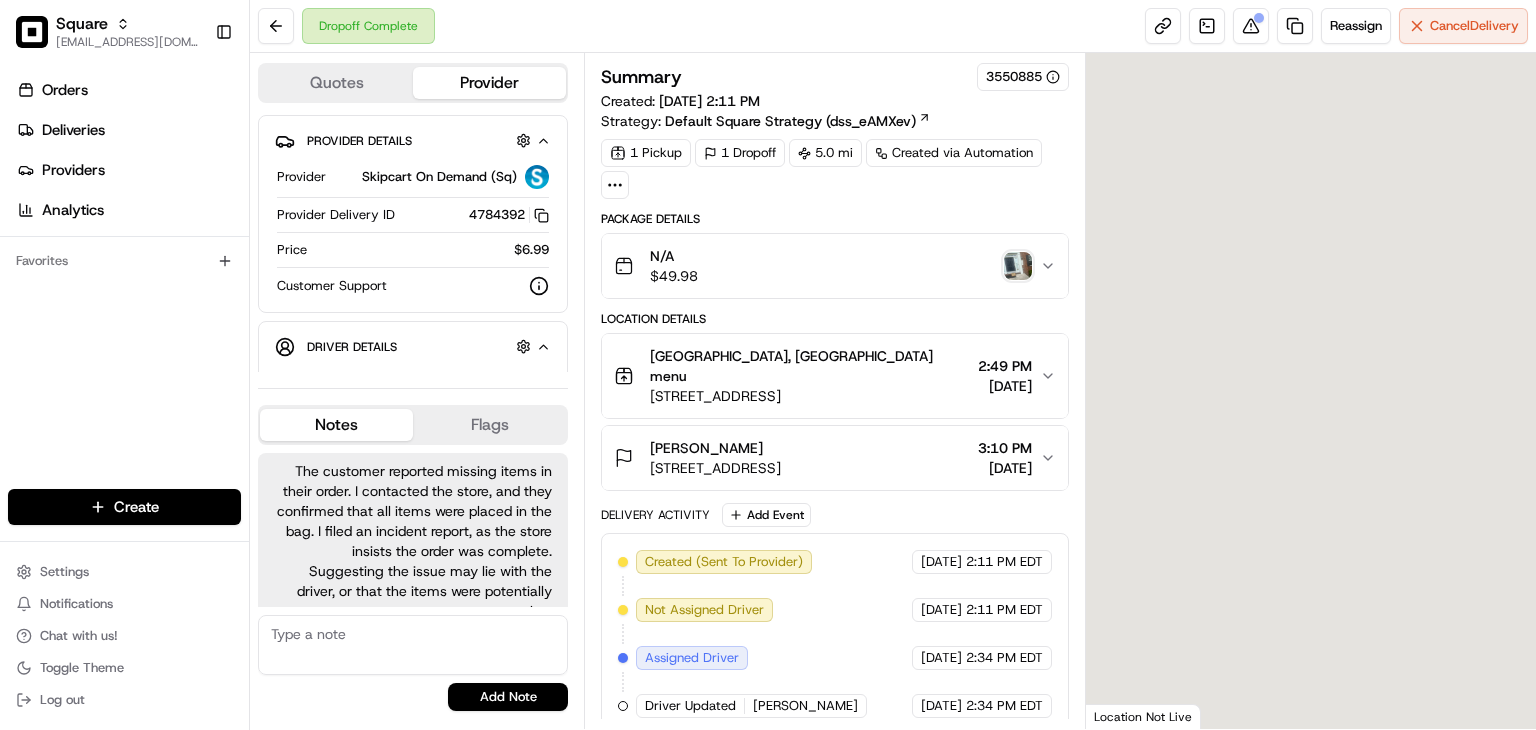 scroll, scrollTop: 0, scrollLeft: 0, axis: both 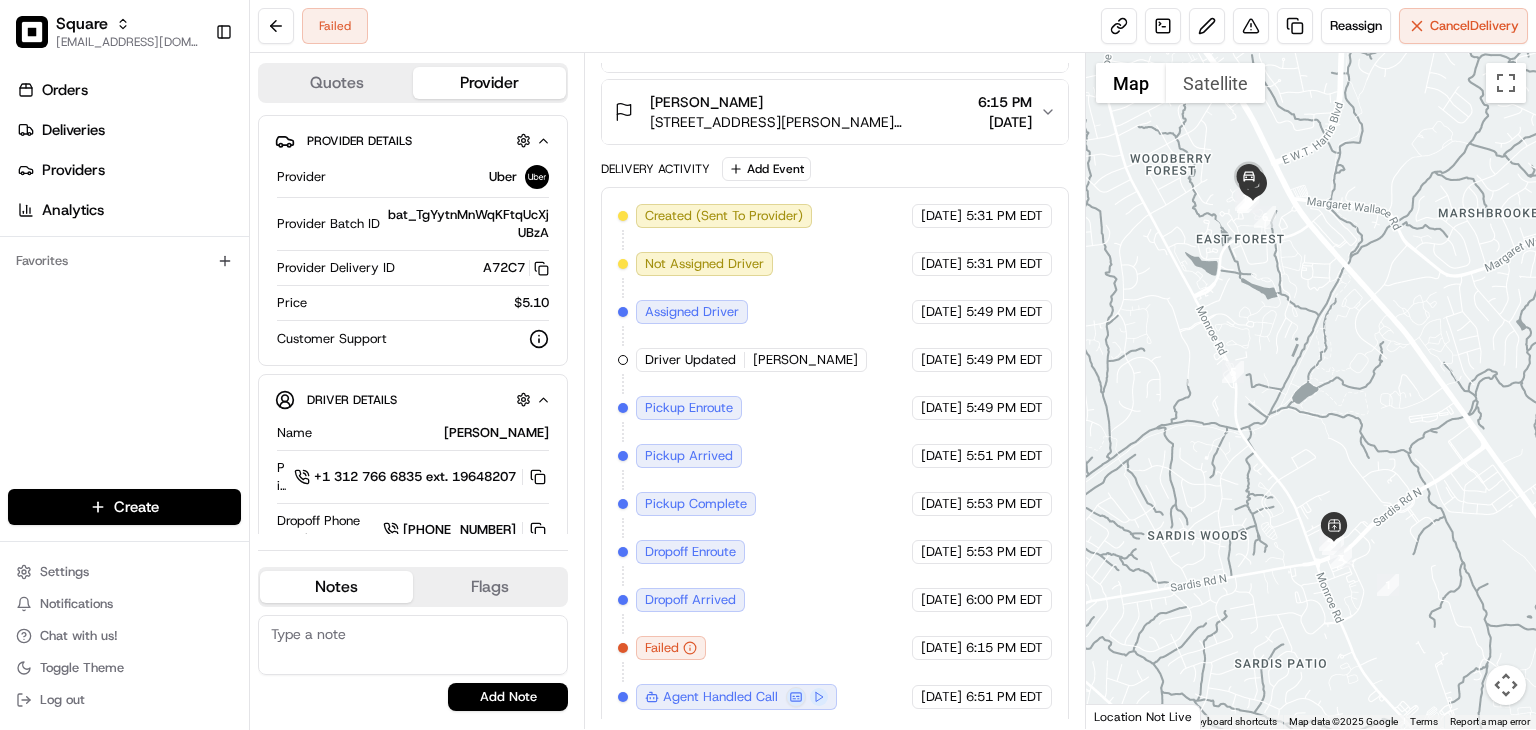 click on "Erin Giarda" at bounding box center (810, 102) 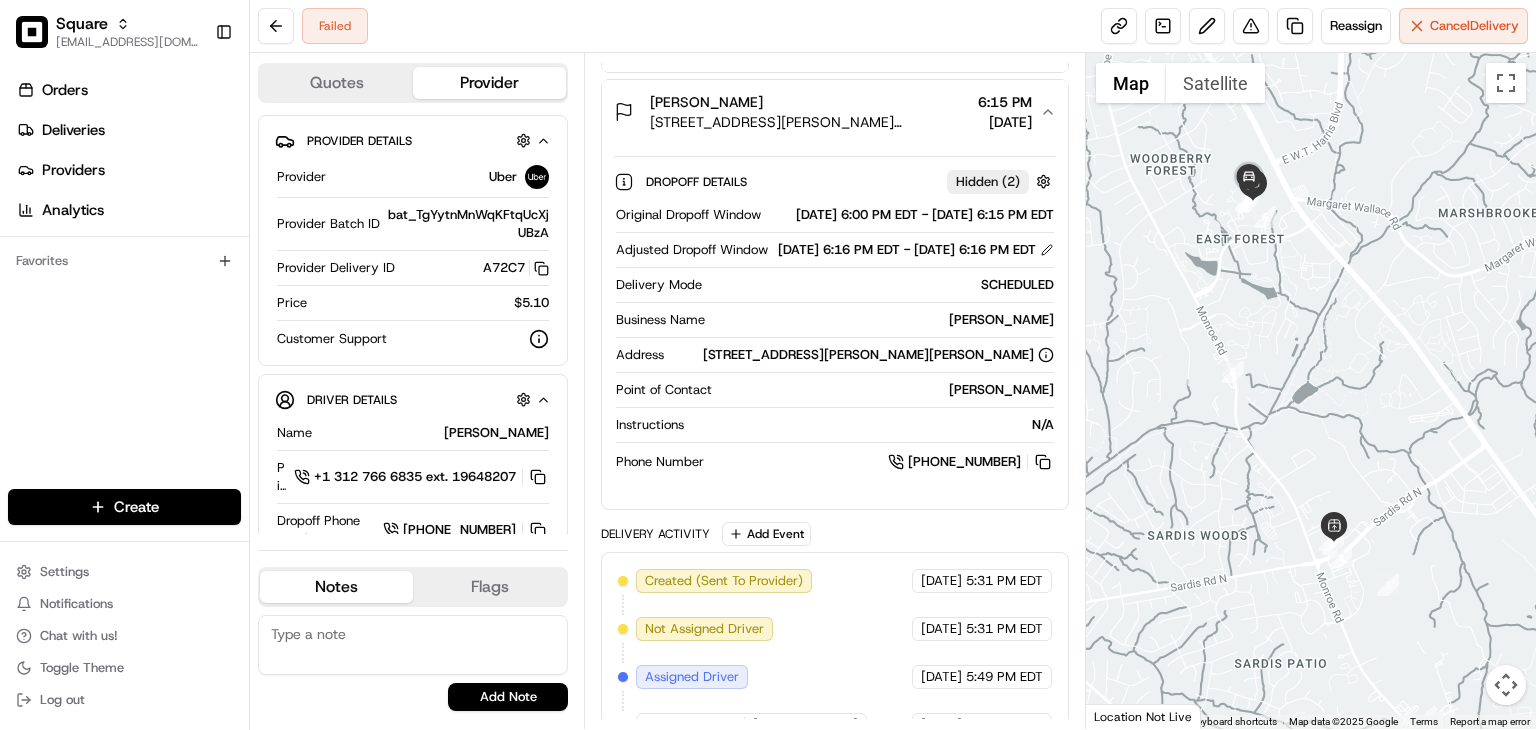 click on "7771 Abigail Glen Dr, Charlotte, NC 28212, USA" at bounding box center [810, 122] 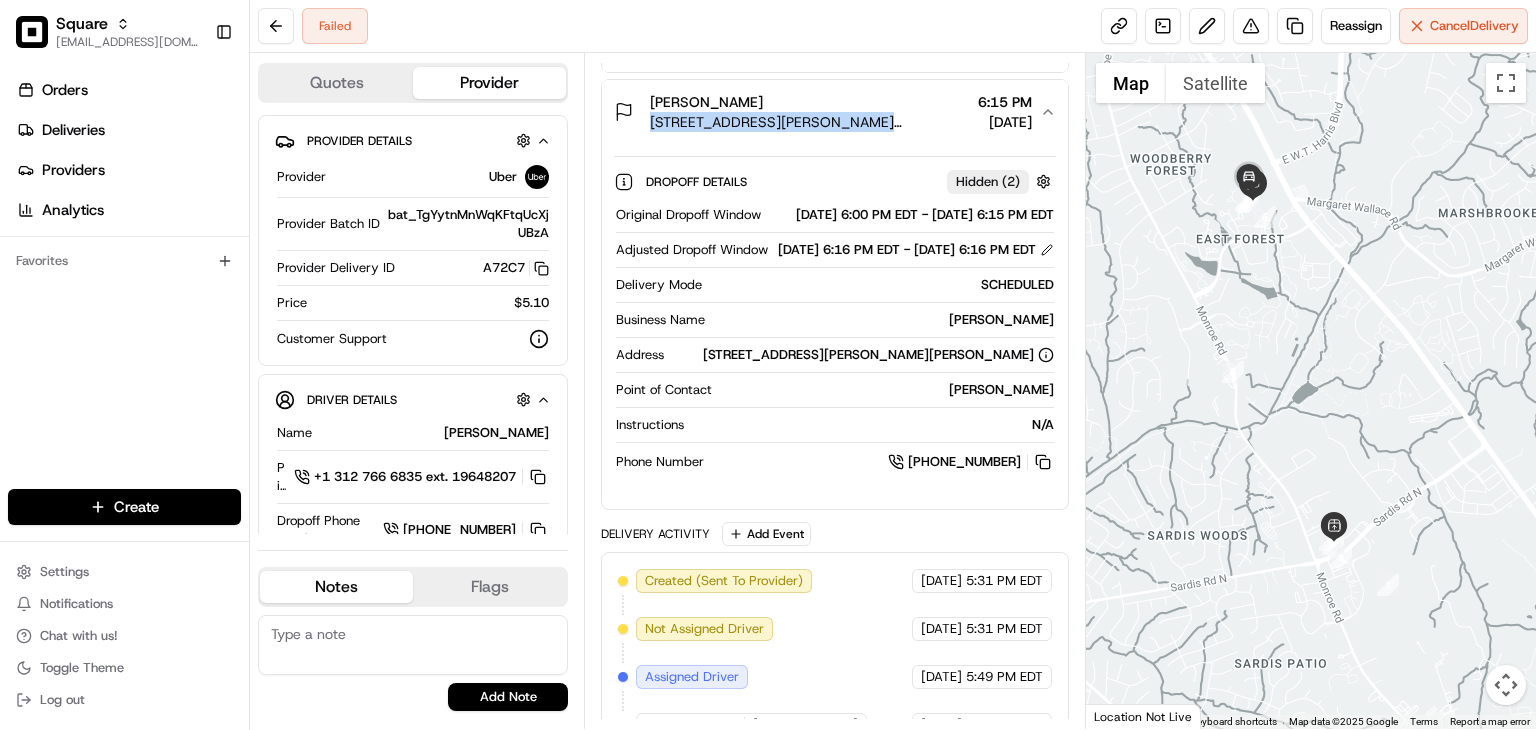 click on "7771 Abigail Glen Dr, Charlotte, NC 28212, USA" at bounding box center (810, 122) 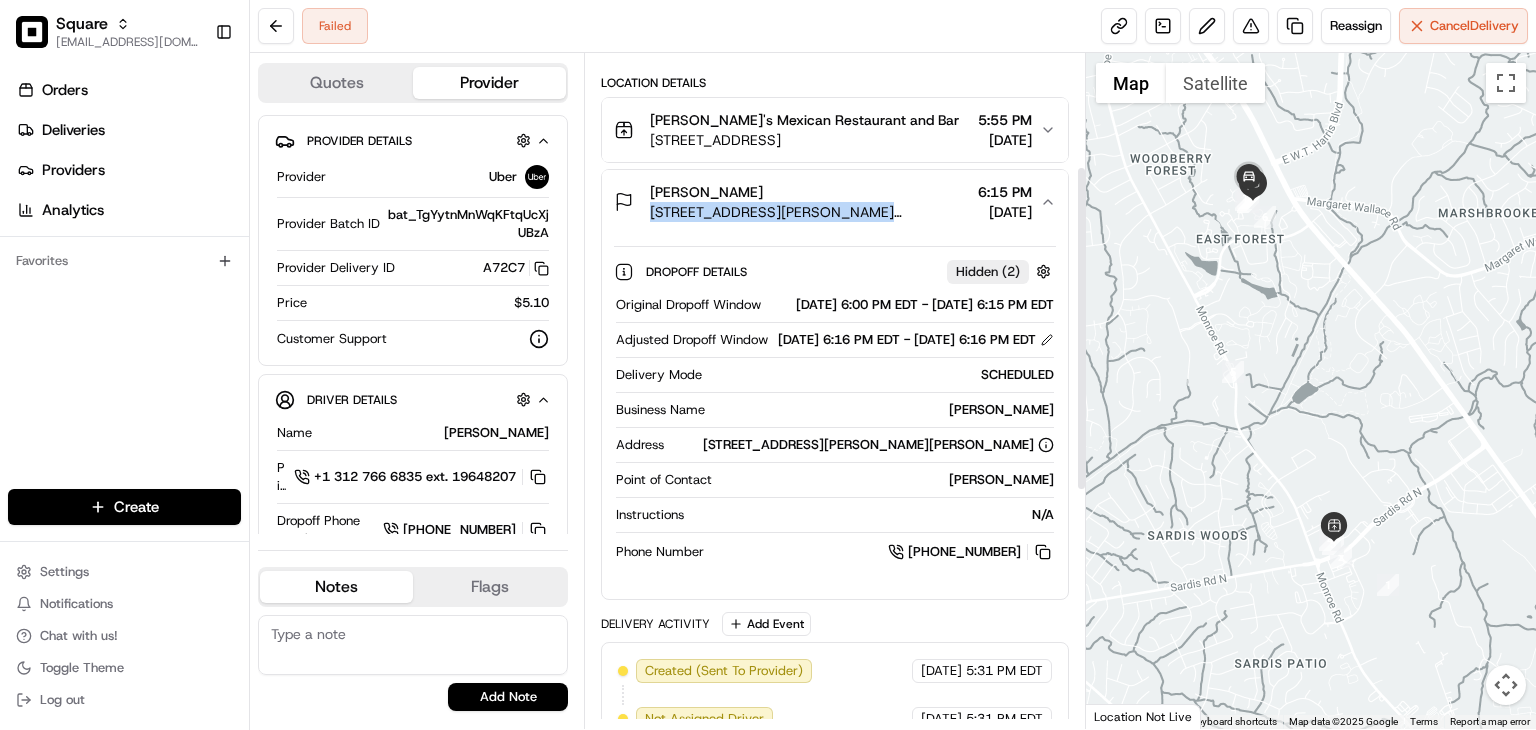 scroll, scrollTop: 235, scrollLeft: 0, axis: vertical 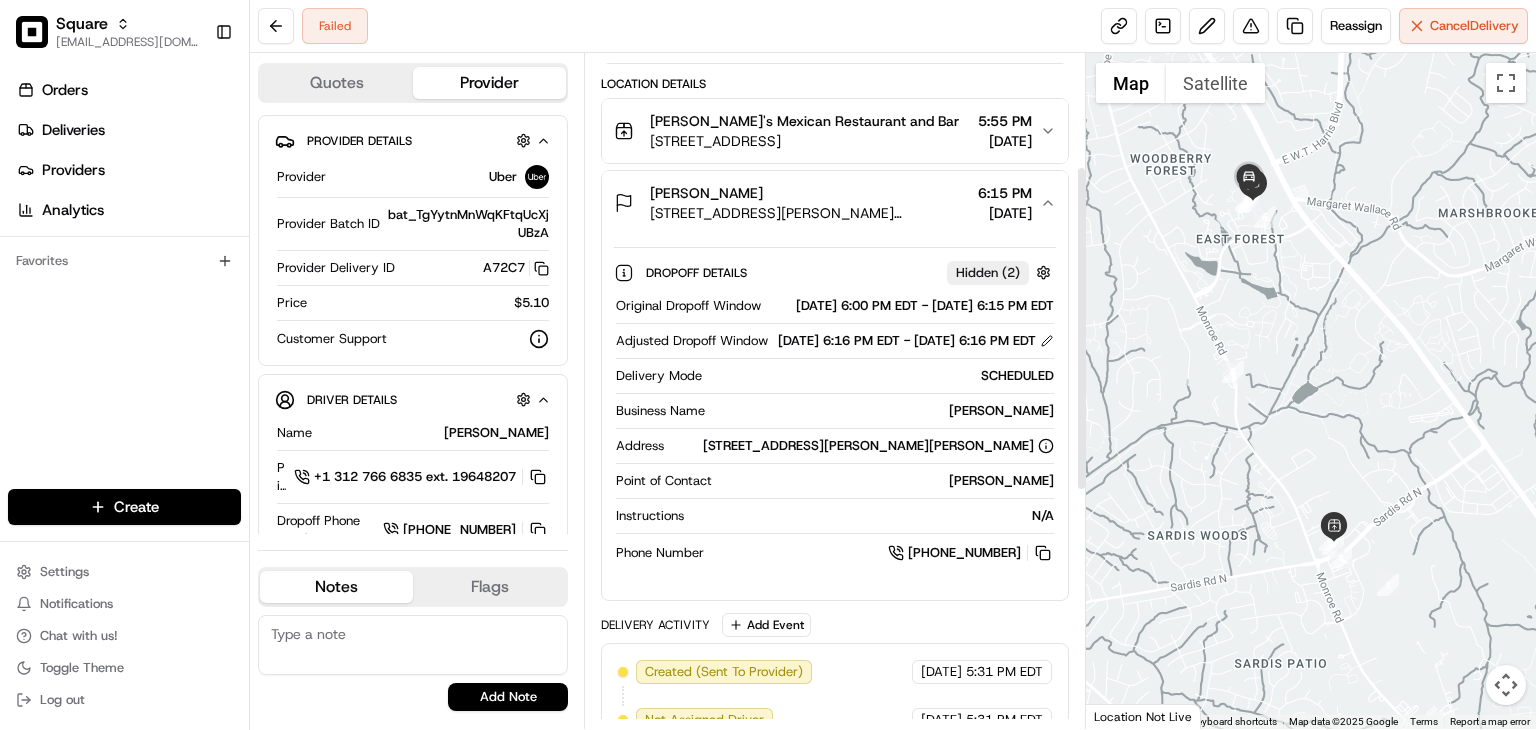 click 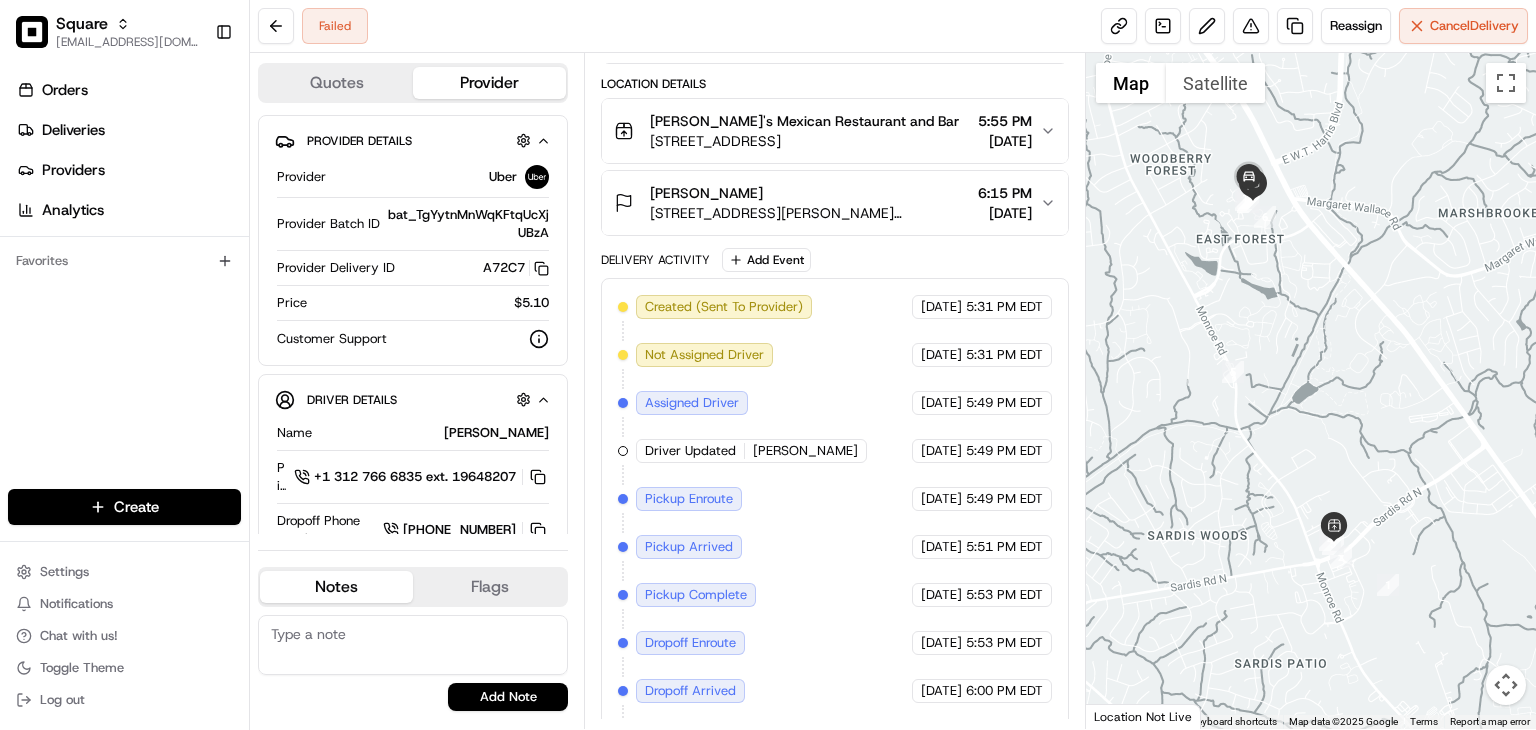 click on "Erin Giarda 7771 Abigail Glen Dr, Charlotte, NC 28212, USA 6:15 PM 07/13/2025" at bounding box center (827, 203) 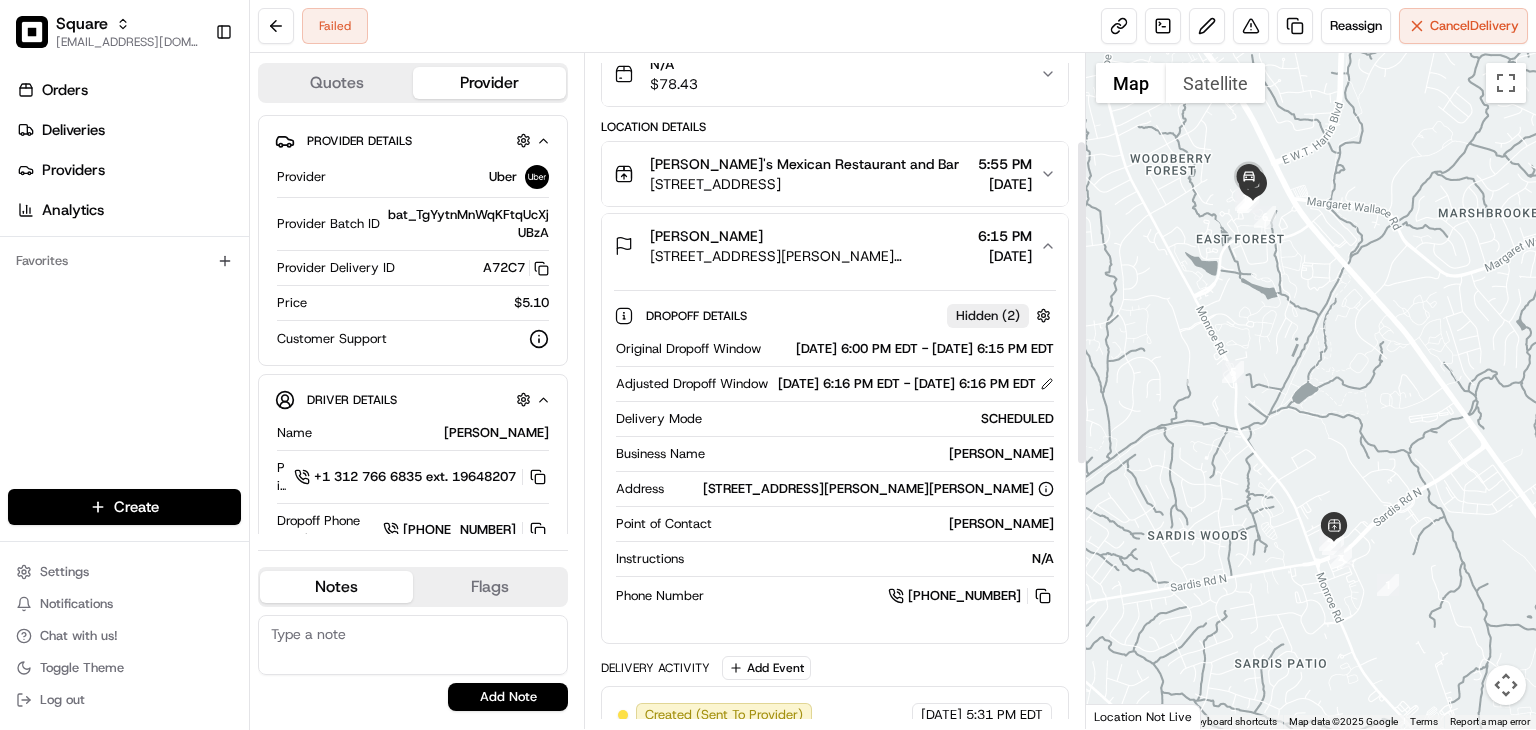 scroll, scrollTop: 182, scrollLeft: 0, axis: vertical 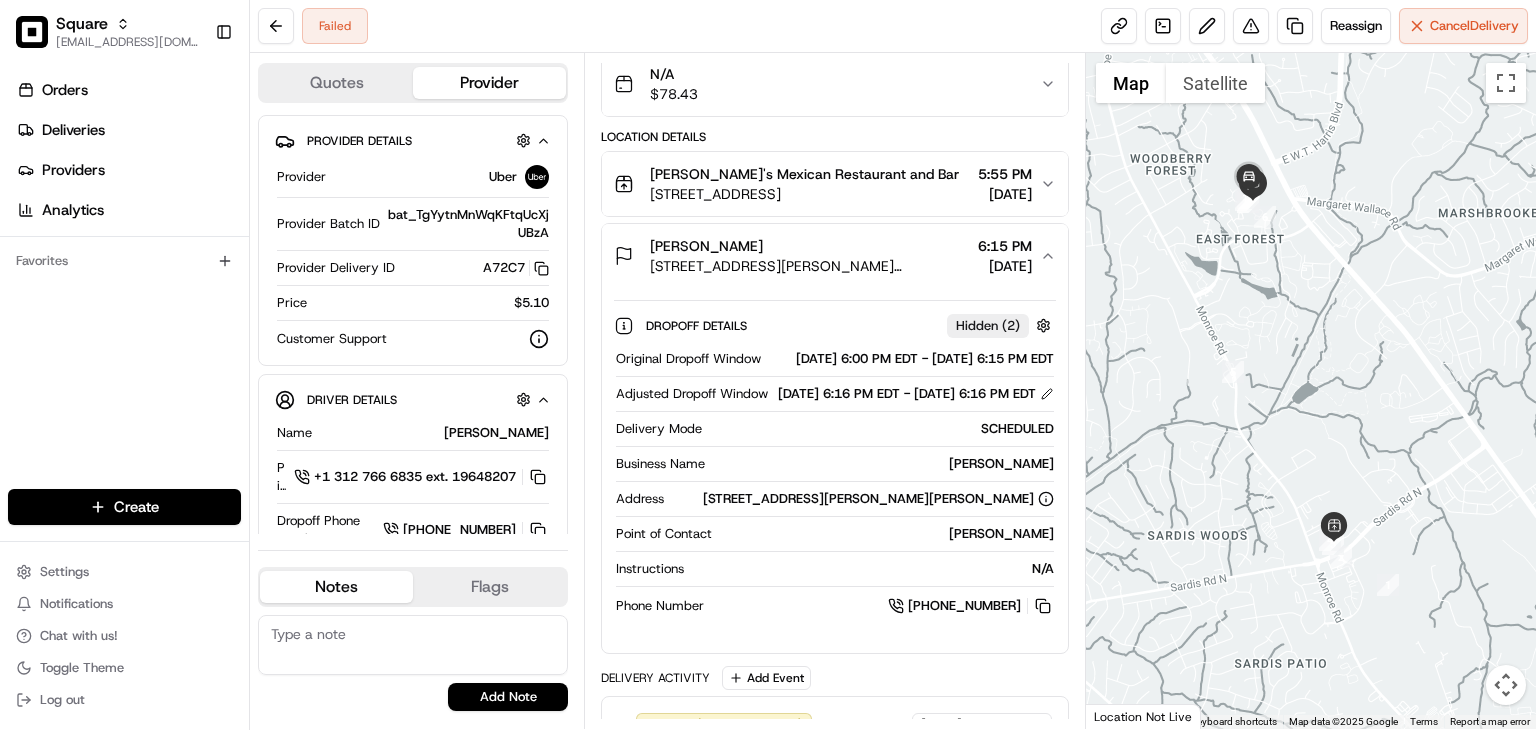 click on "Erin Giarda 7771 Abigail Glen Dr, Charlotte, NC 28212, USA 6:15 PM 07/13/2025" at bounding box center (835, 256) 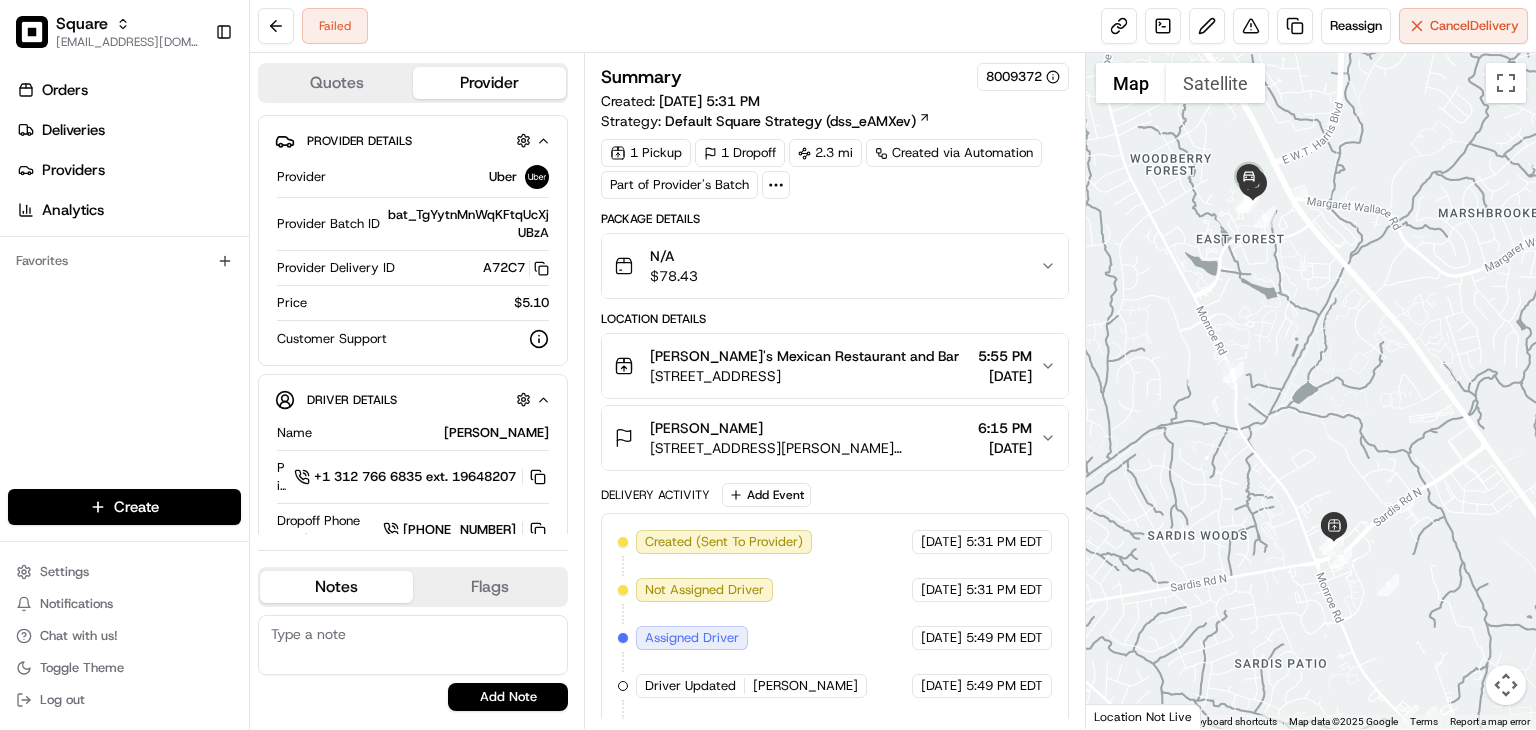scroll, scrollTop: 326, scrollLeft: 0, axis: vertical 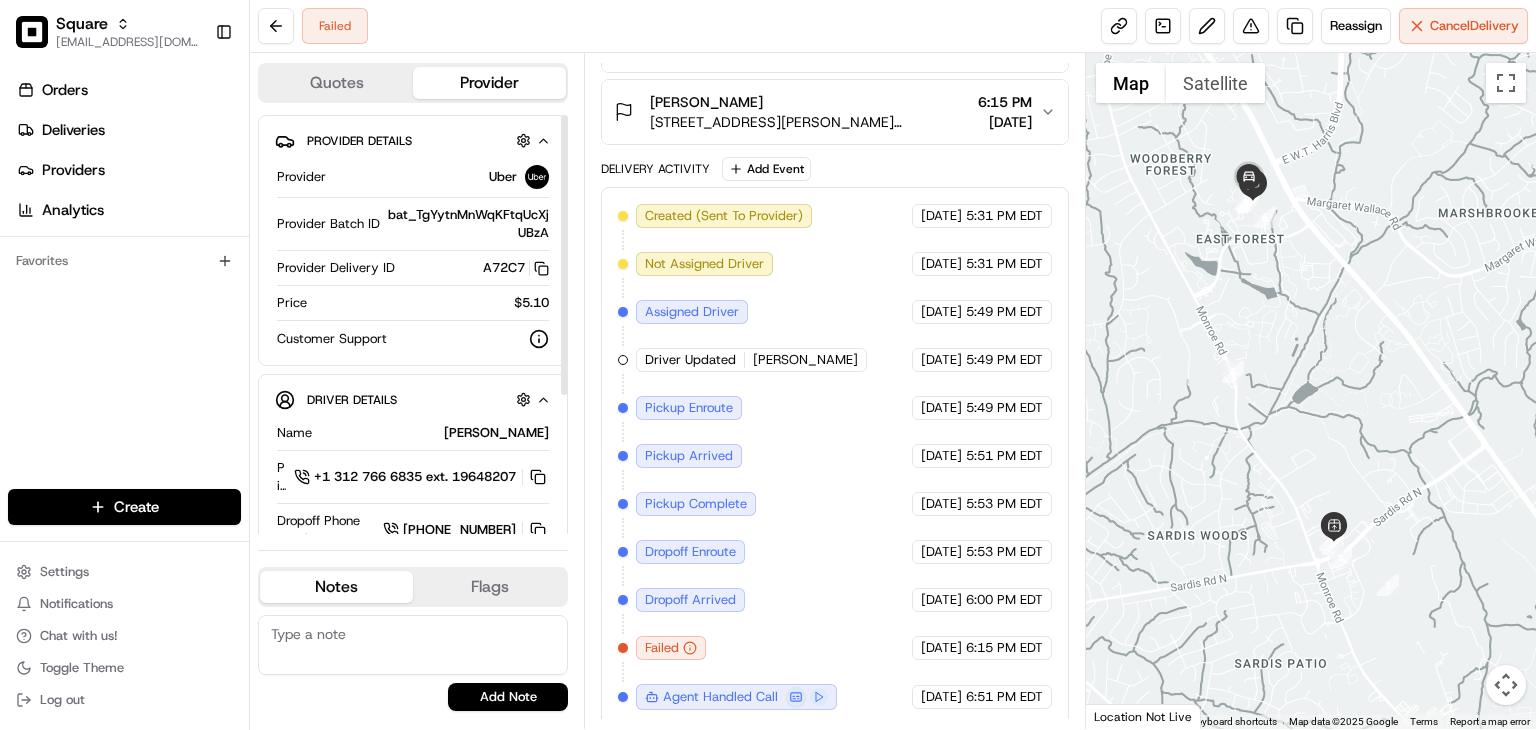 click on "Orders Deliveries Providers Analytics Favorites" at bounding box center (124, 284) 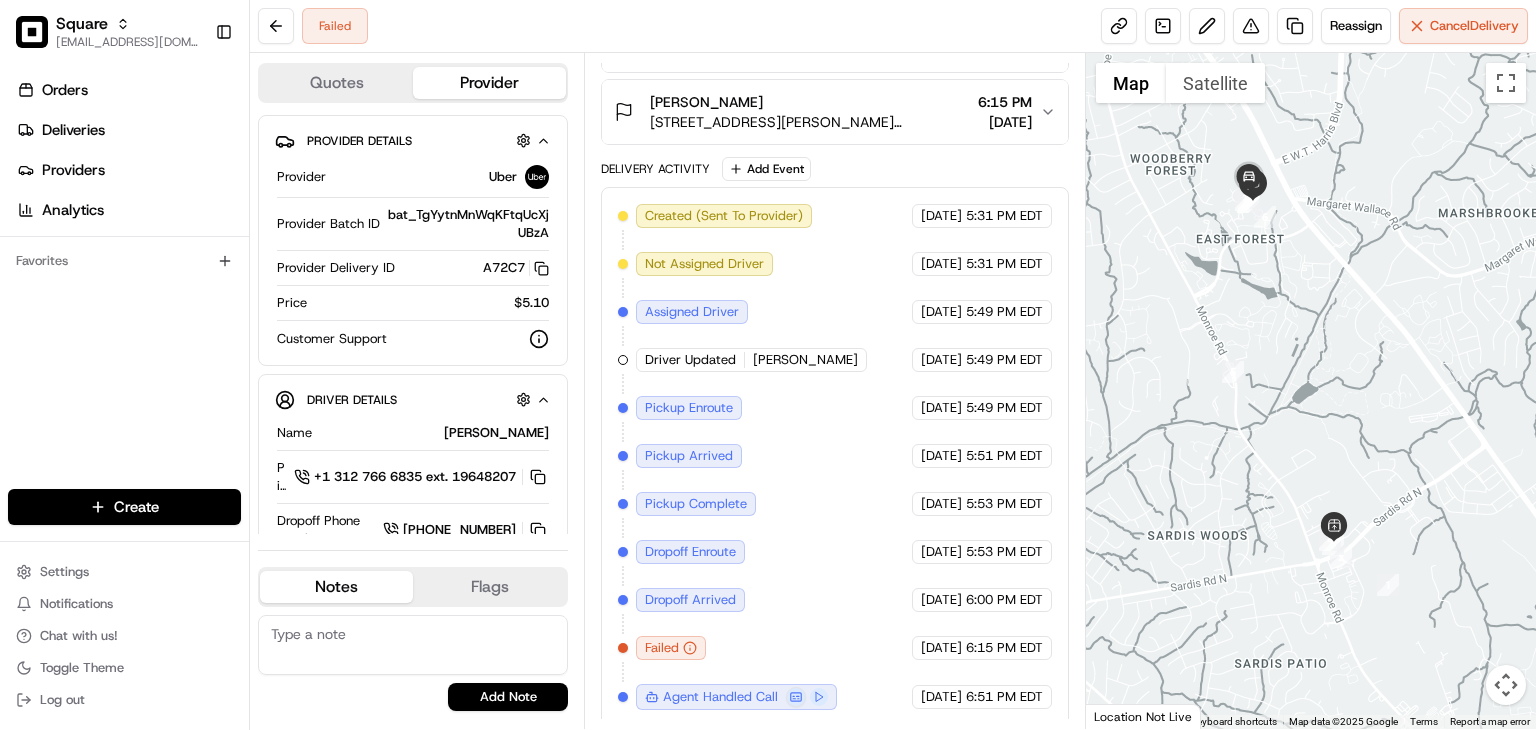 click at bounding box center [1311, 391] 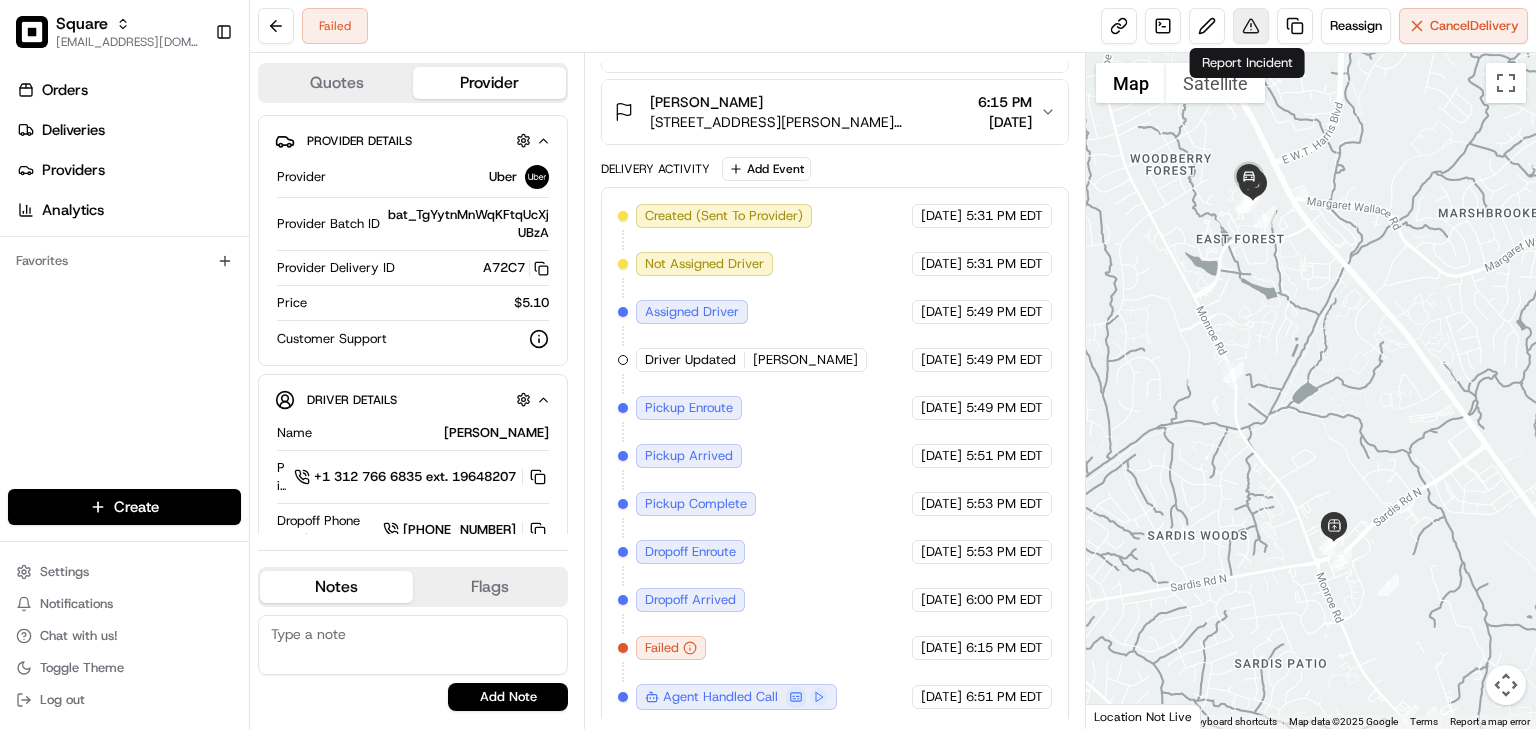 click at bounding box center [1251, 26] 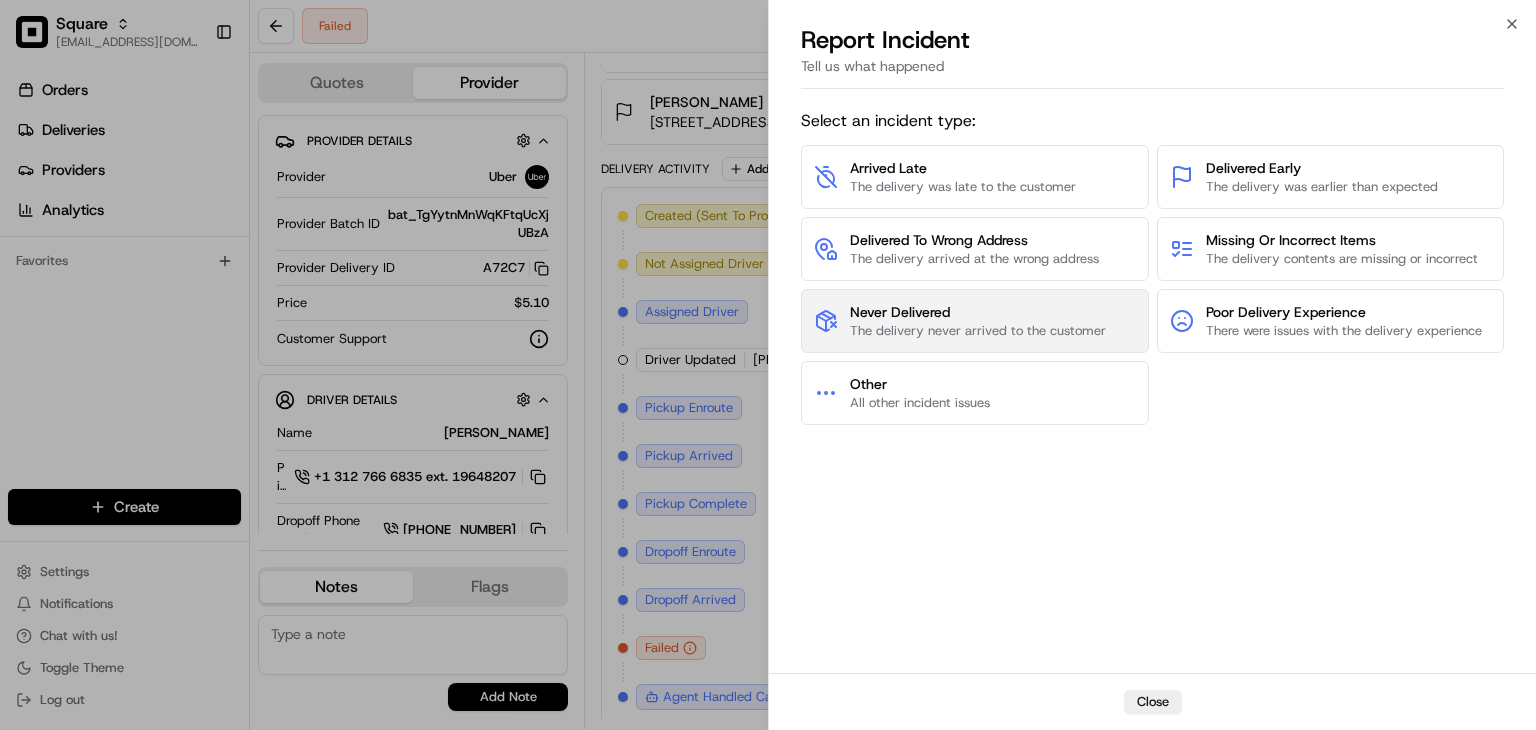 click on "The delivery never arrived to the customer" at bounding box center [978, 331] 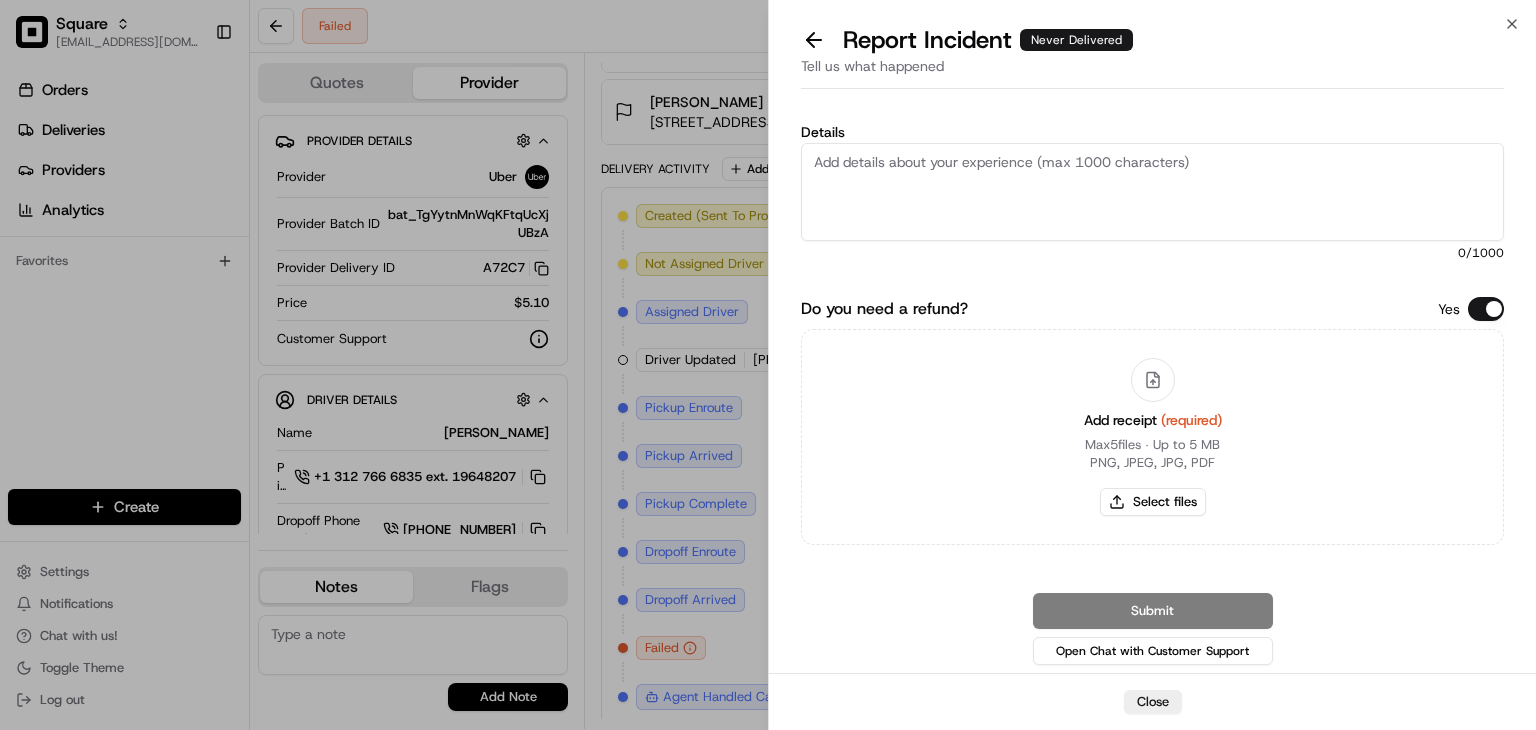 click on "Do you need a refund?" at bounding box center [1486, 309] 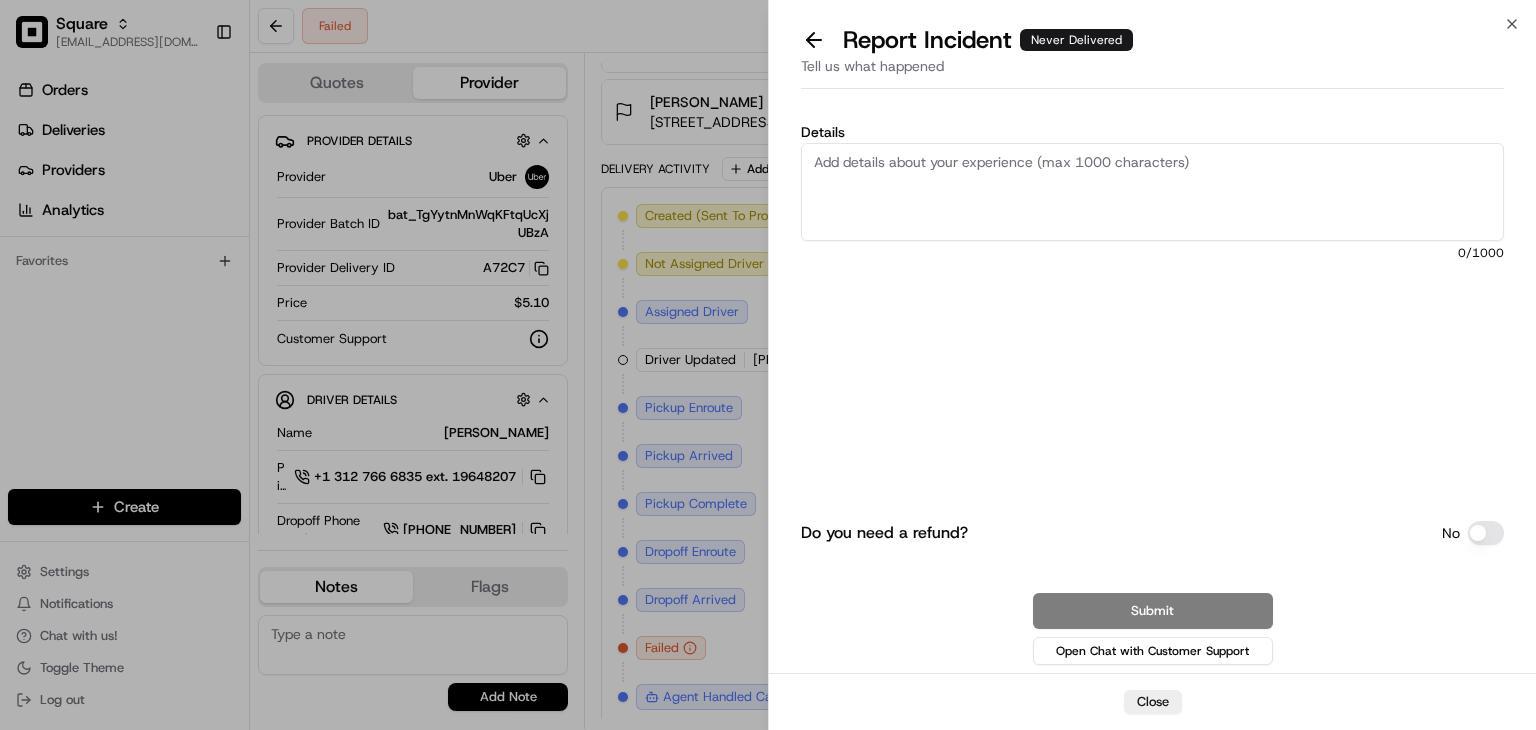click on "Details" at bounding box center (1152, 192) 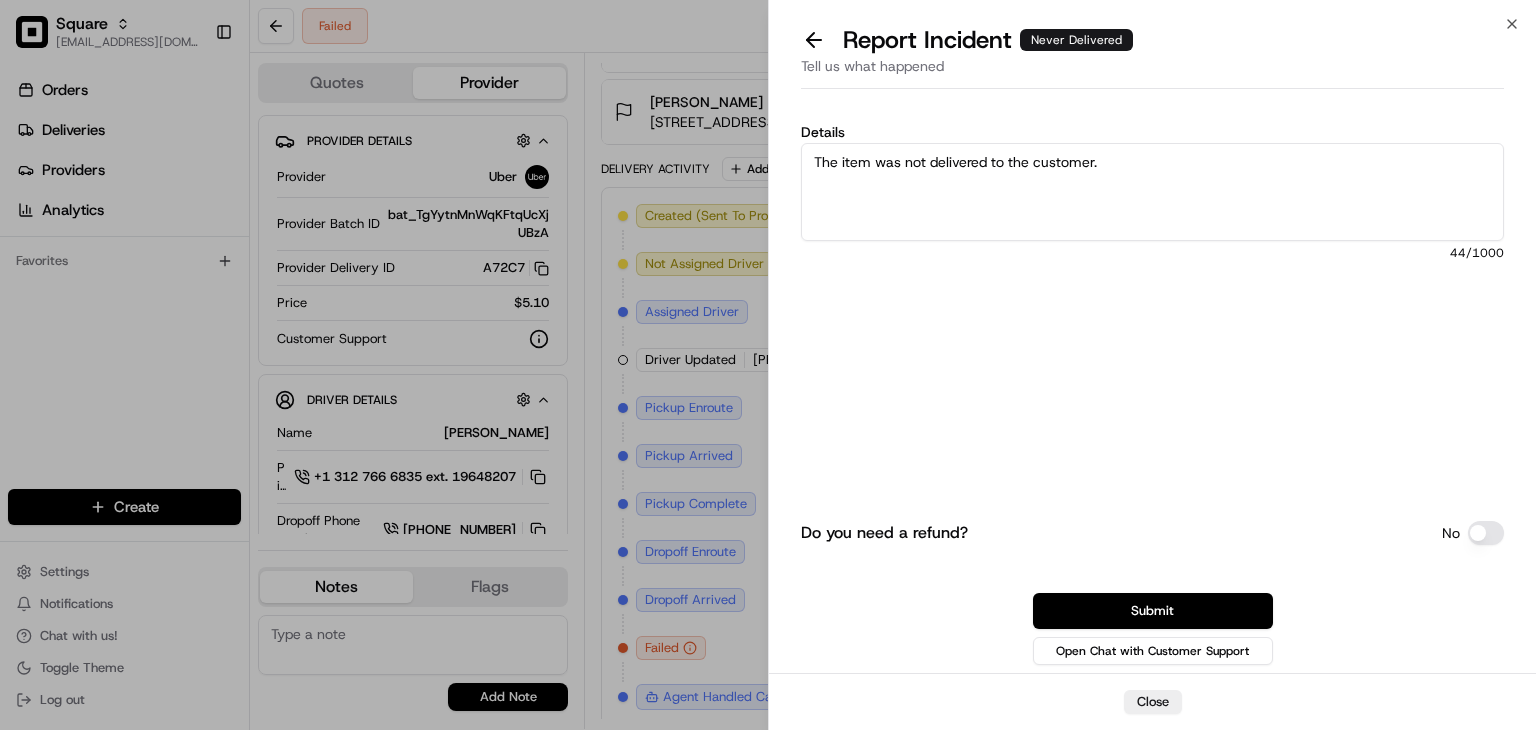 click on "The item was not delivered to the customer." at bounding box center (1152, 192) 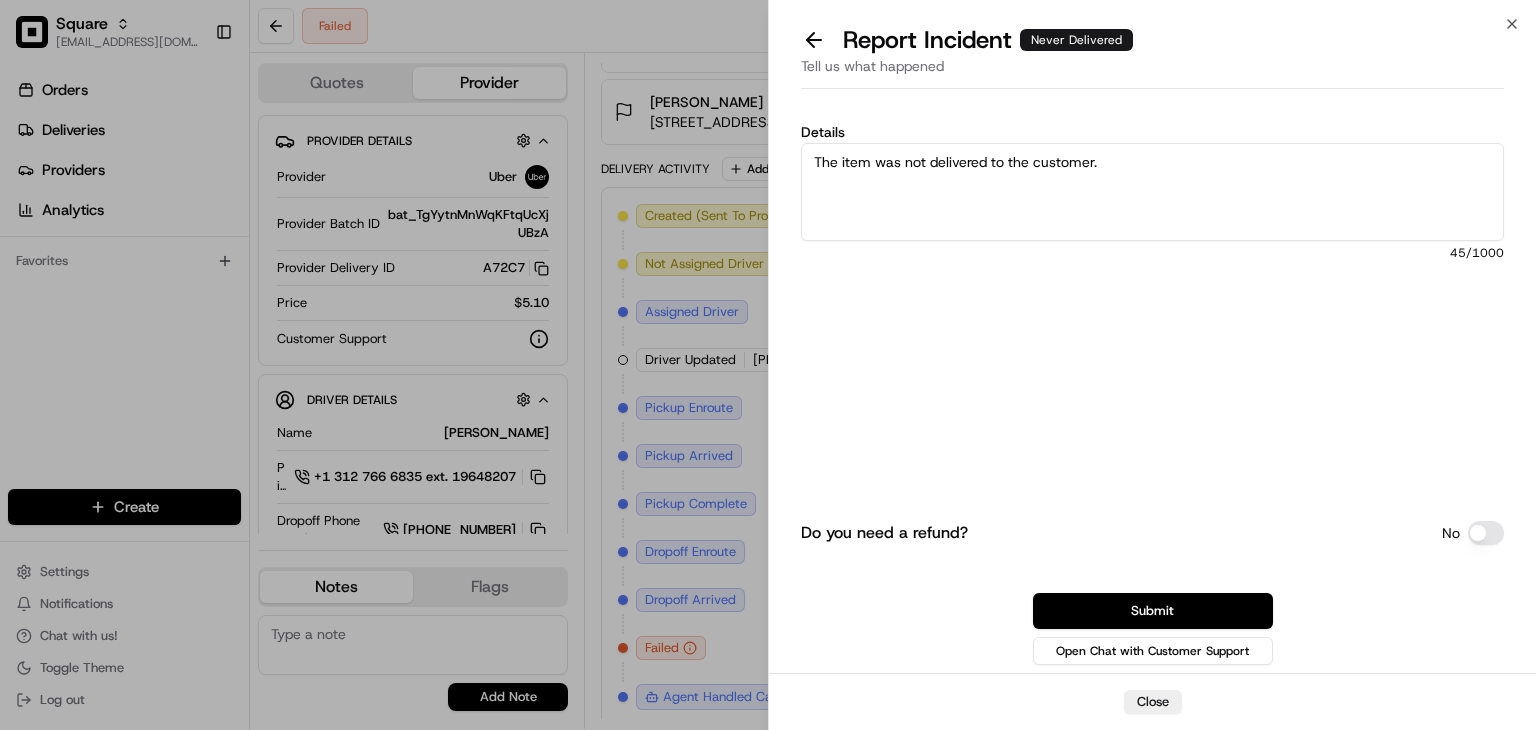 click on "The item was not delivered to the customer." at bounding box center (1152, 192) 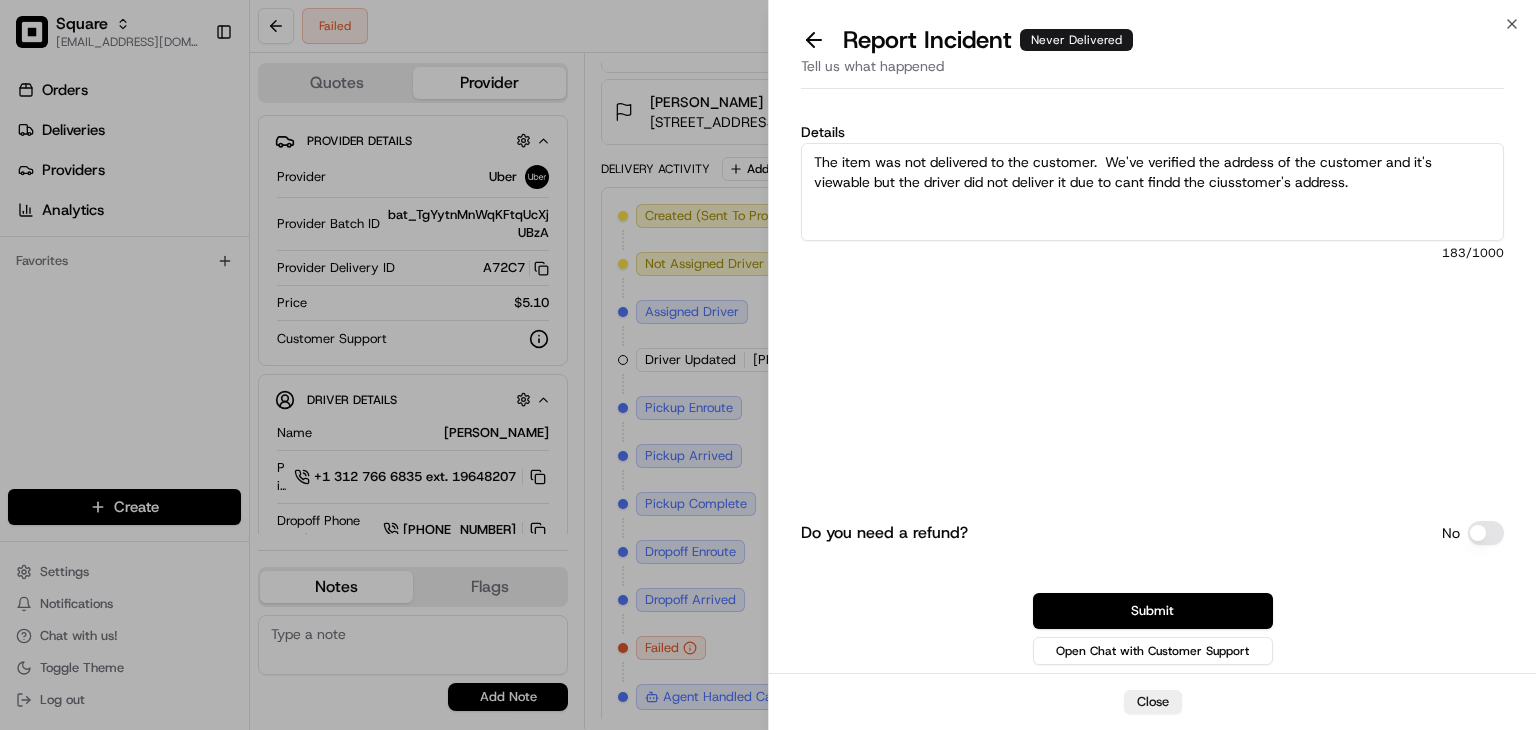 drag, startPoint x: 1369, startPoint y: 182, endPoint x: 788, endPoint y: 85, distance: 589.04156 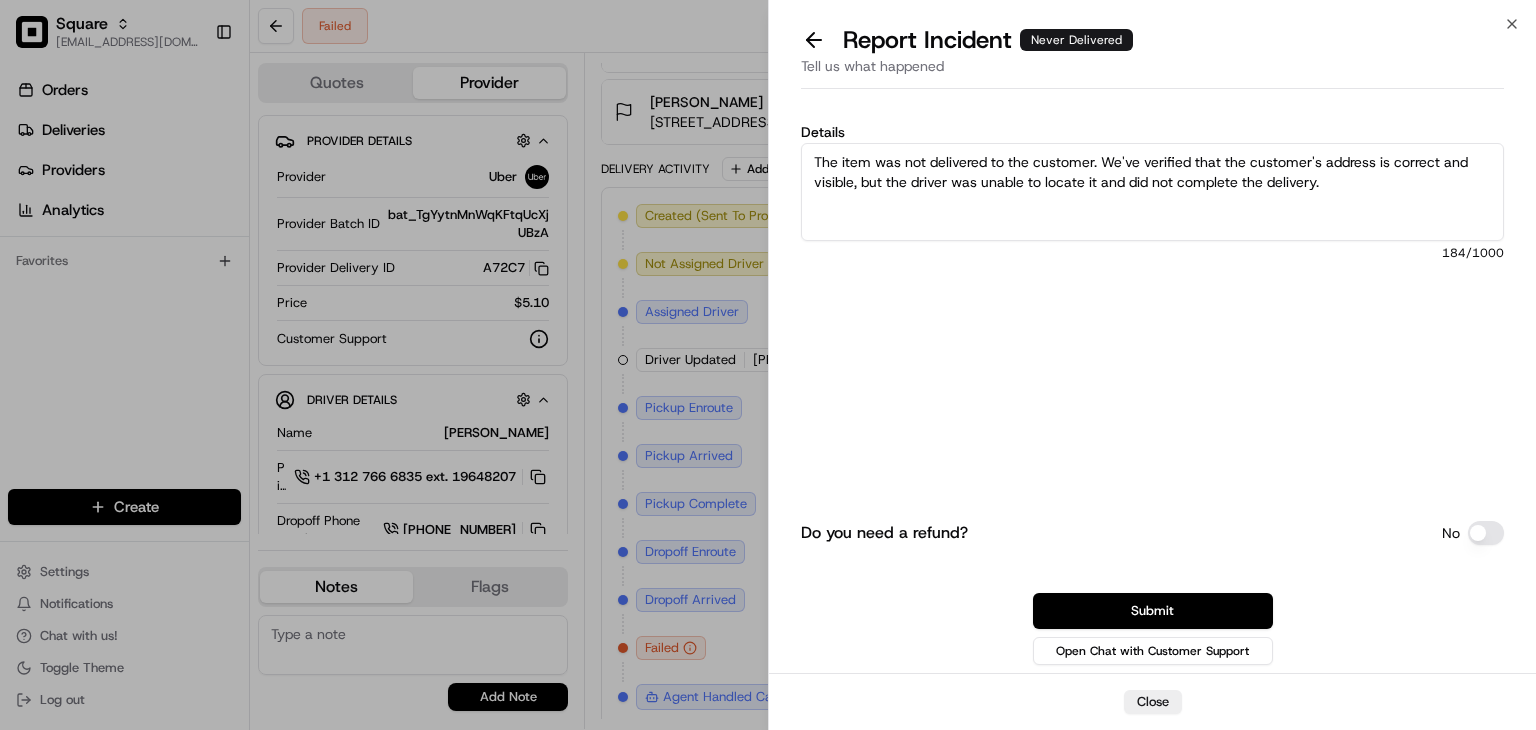 click on "The item was not delivered to the customer. We've verified that the customer's address is correct and visible, but the driver was unable to locate it and did not complete the delivery." at bounding box center (1152, 192) 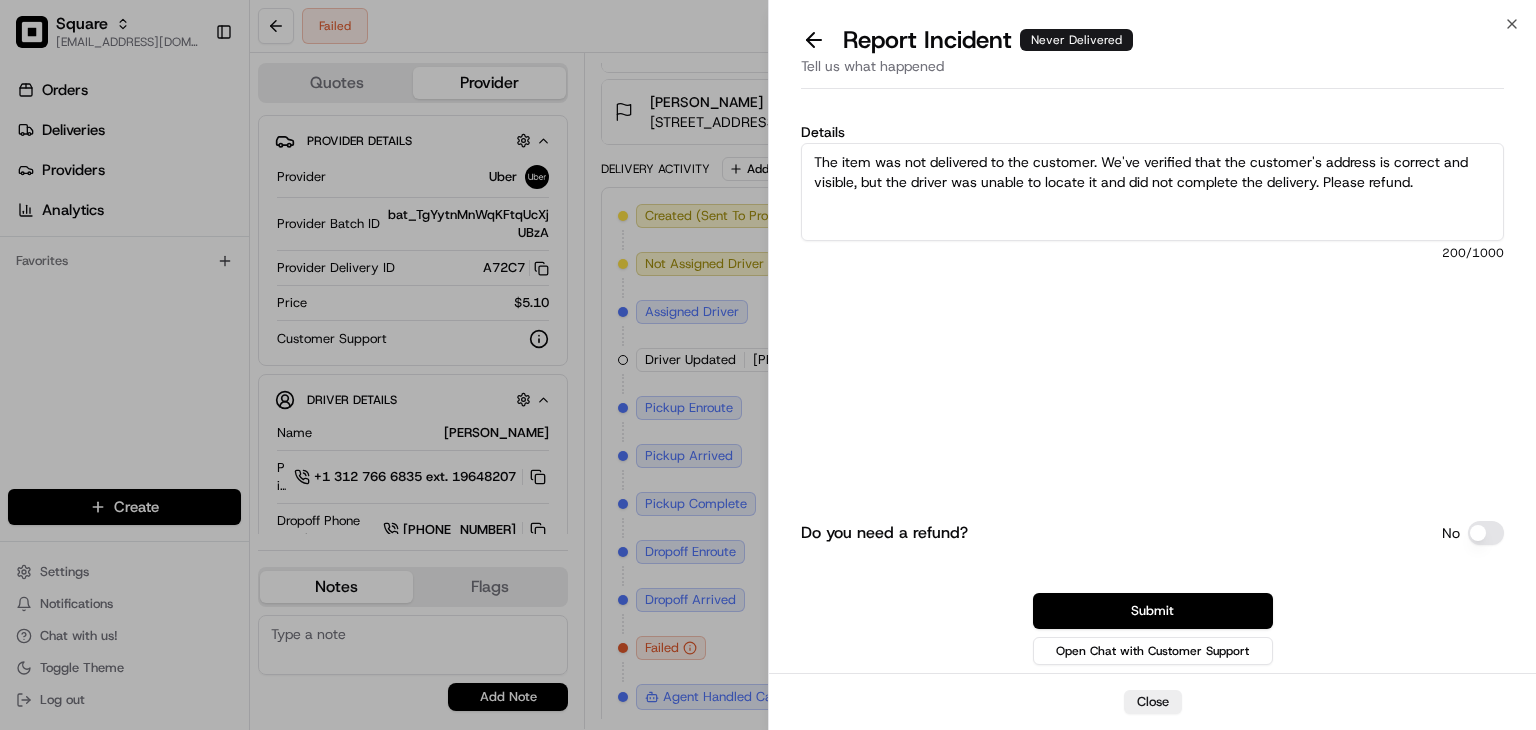 type on "The item was not delivered to the customer. We've verified that the customer's address is correct and visible, but the driver was unable to locate it and did not complete the delivery. Please refund." 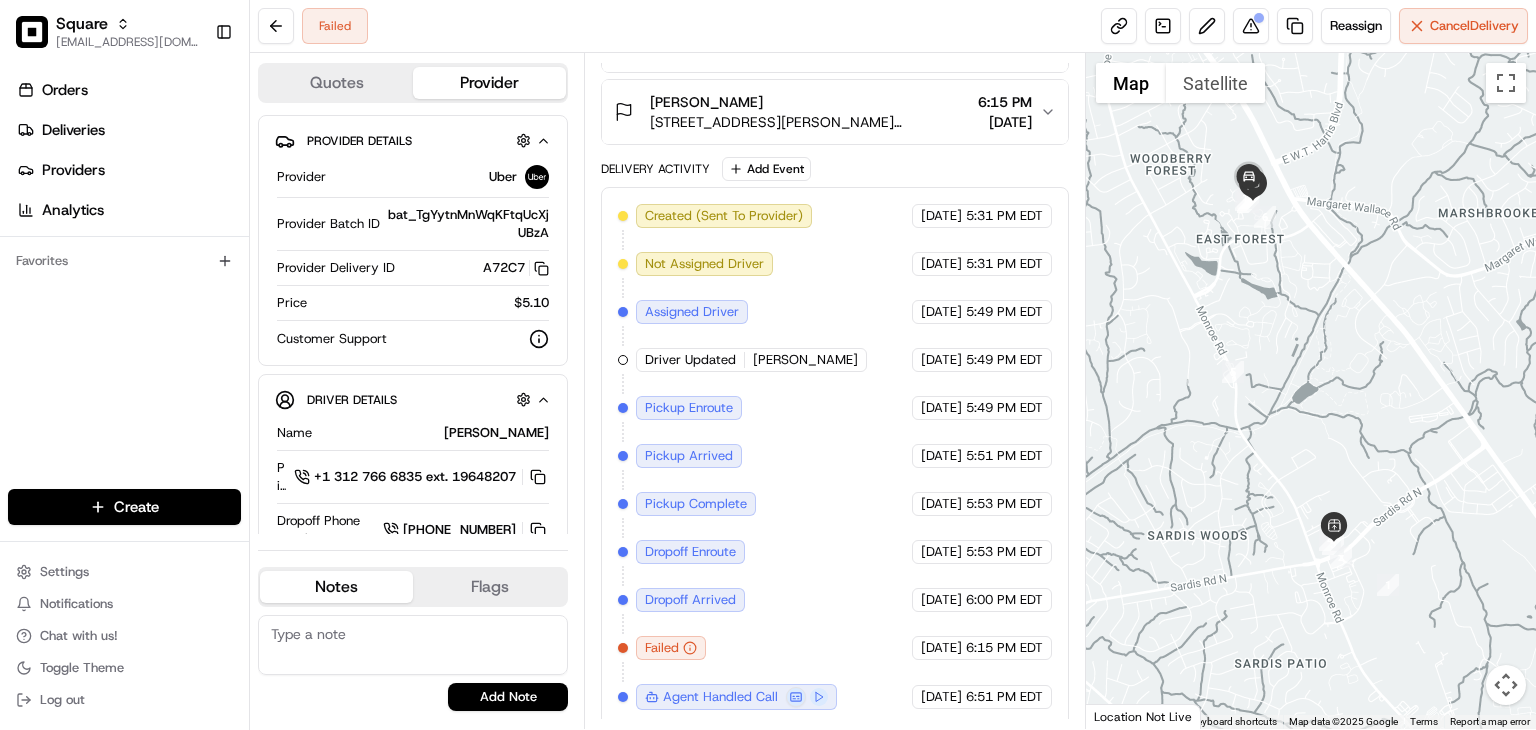 click at bounding box center [413, 645] 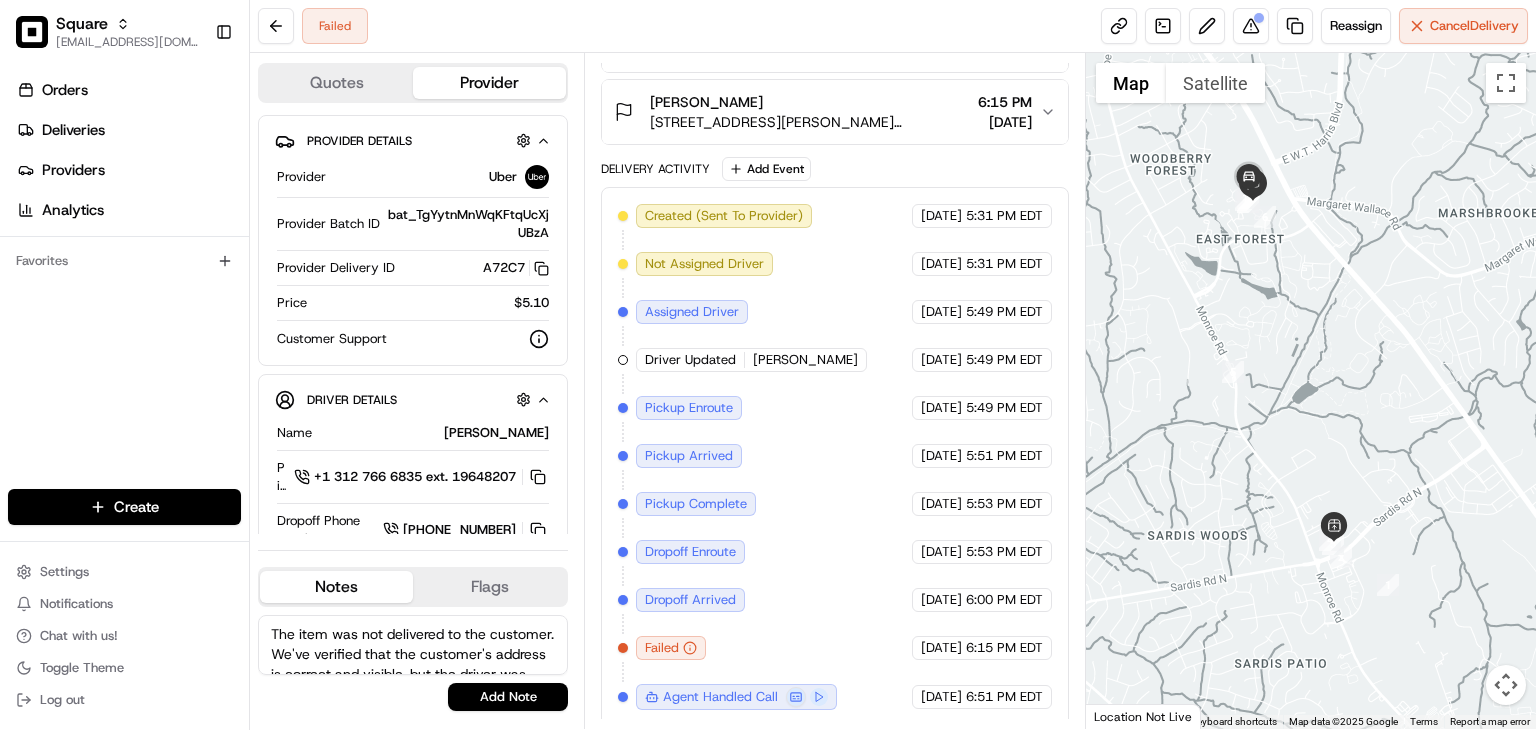 scroll, scrollTop: 48, scrollLeft: 0, axis: vertical 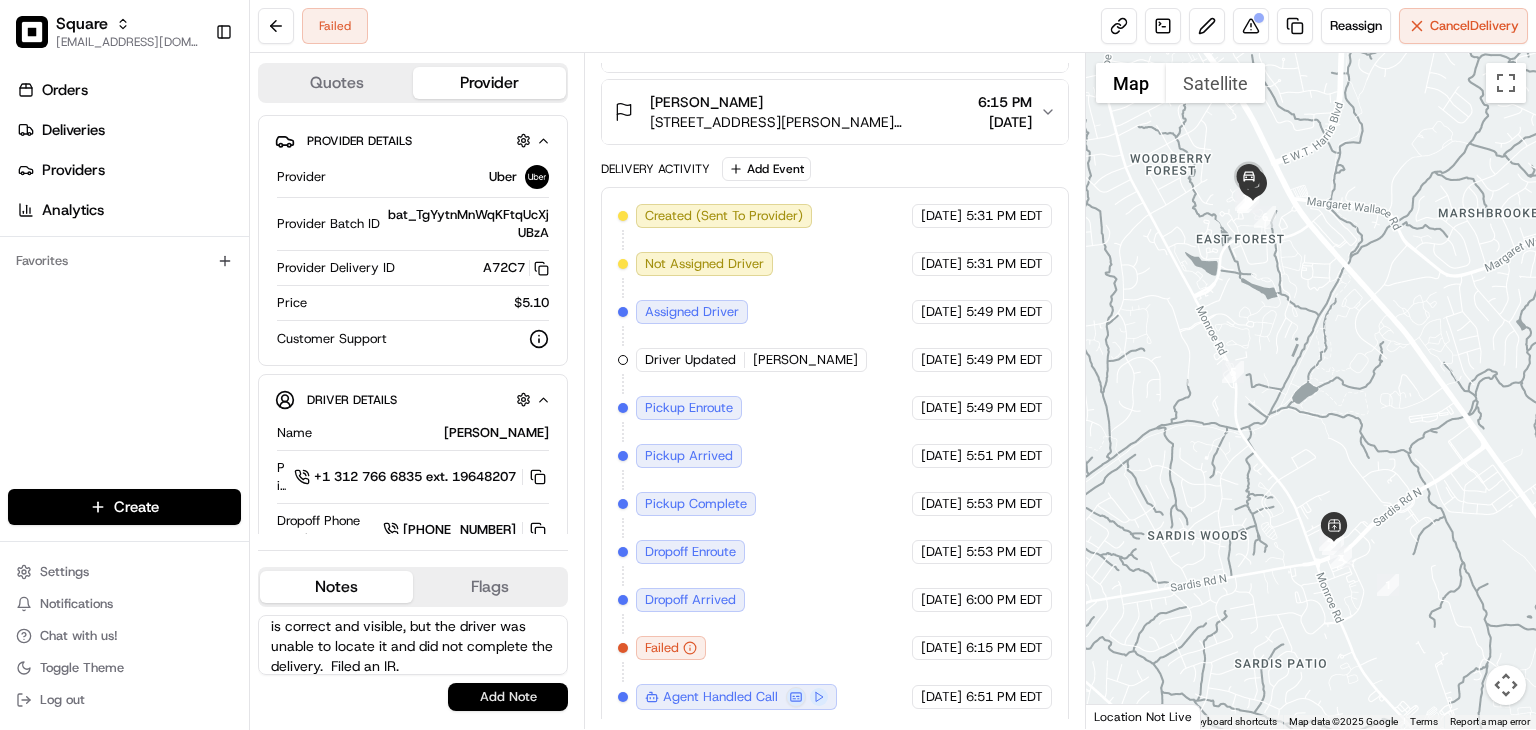 type on "The item was not delivered to the customer. We've verified that the customer's address is correct and visible, but the driver was unable to locate it and did not complete the delivery.  Filed an IR." 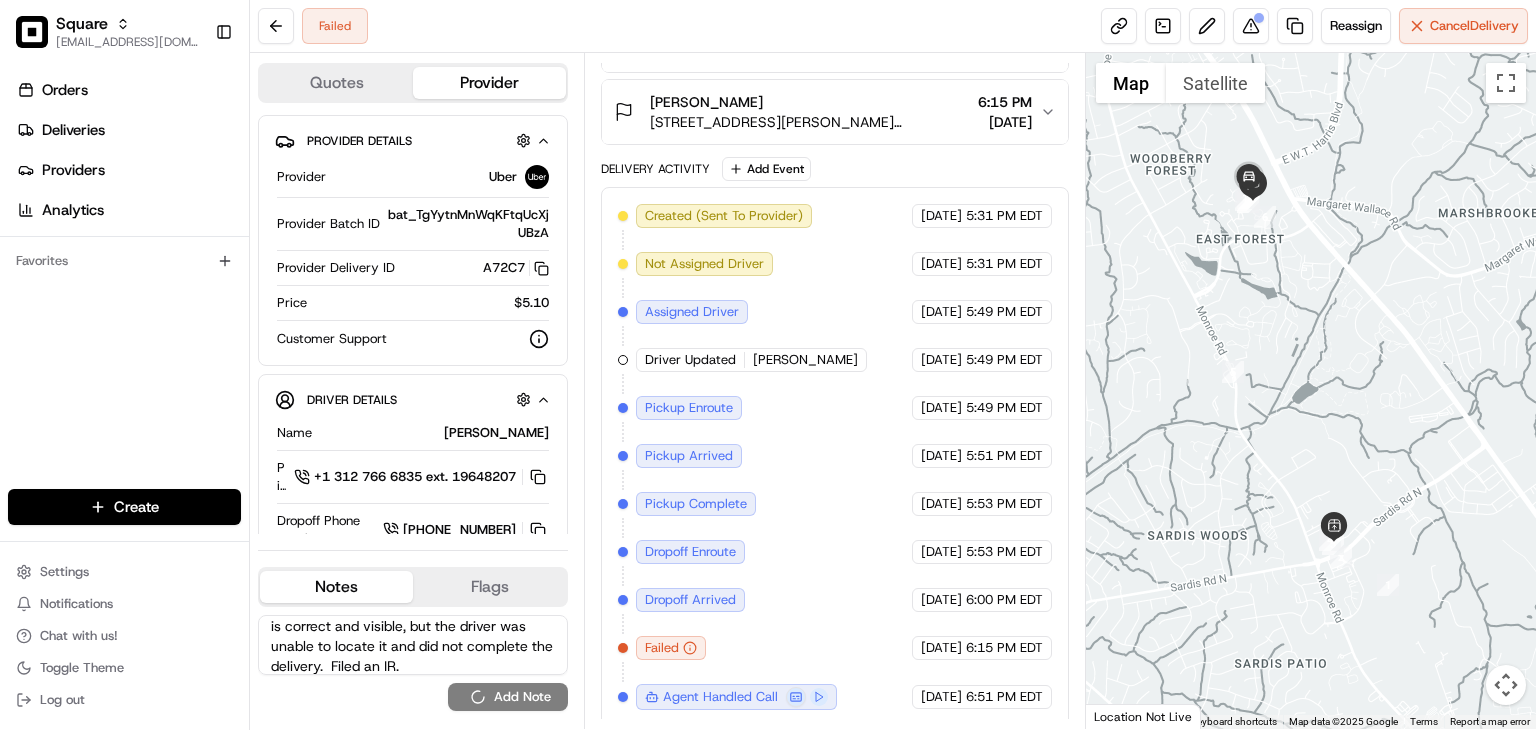 type 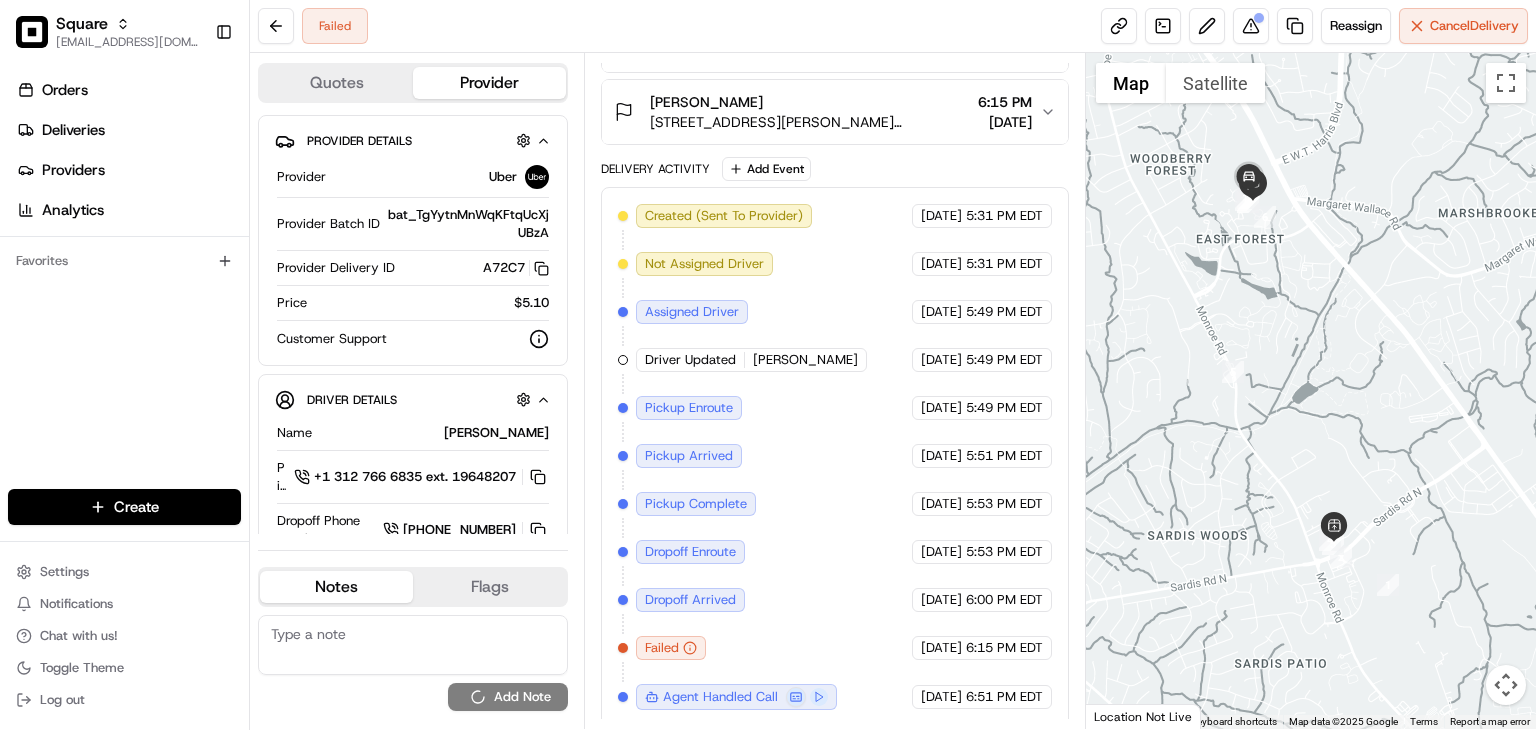 scroll, scrollTop: 0, scrollLeft: 0, axis: both 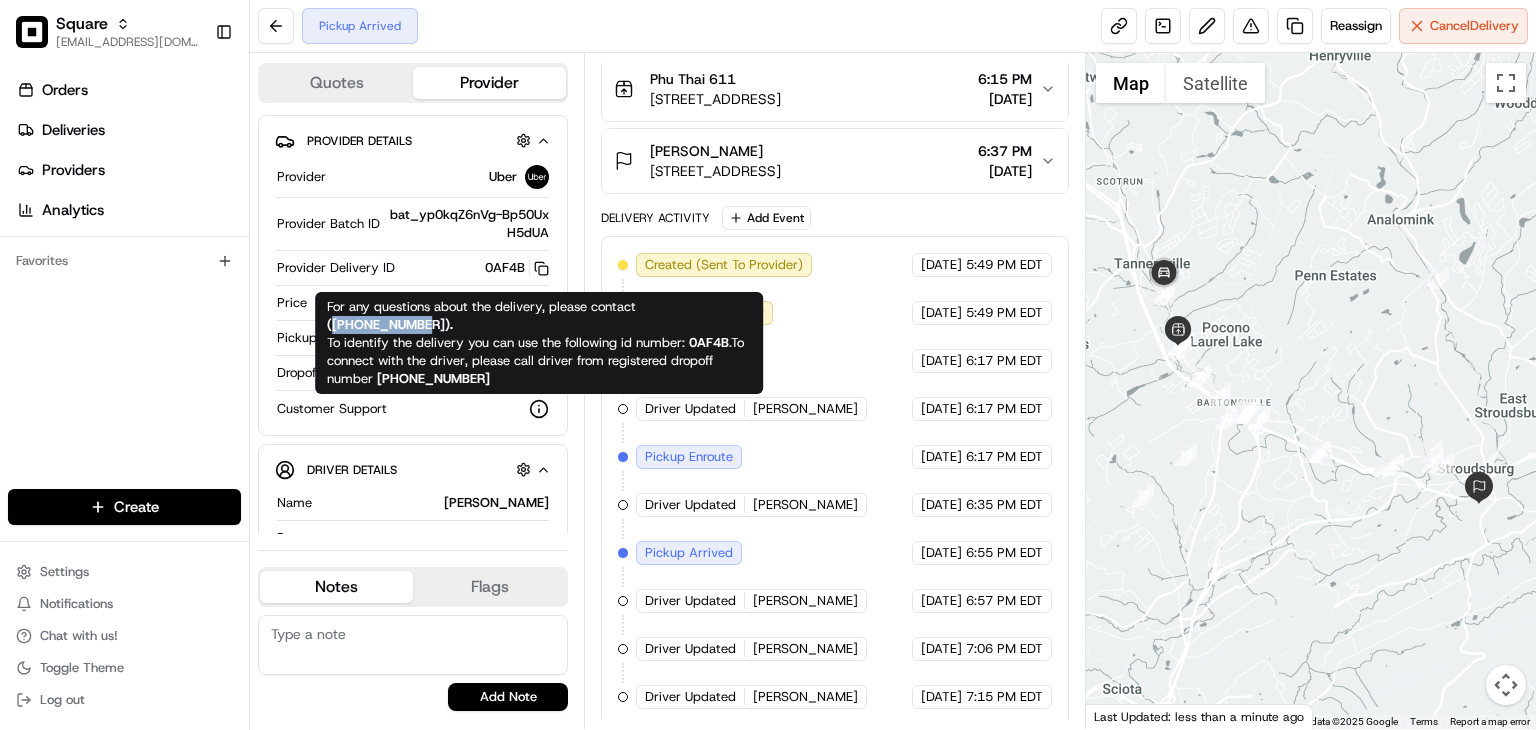copy on "+18669873750" 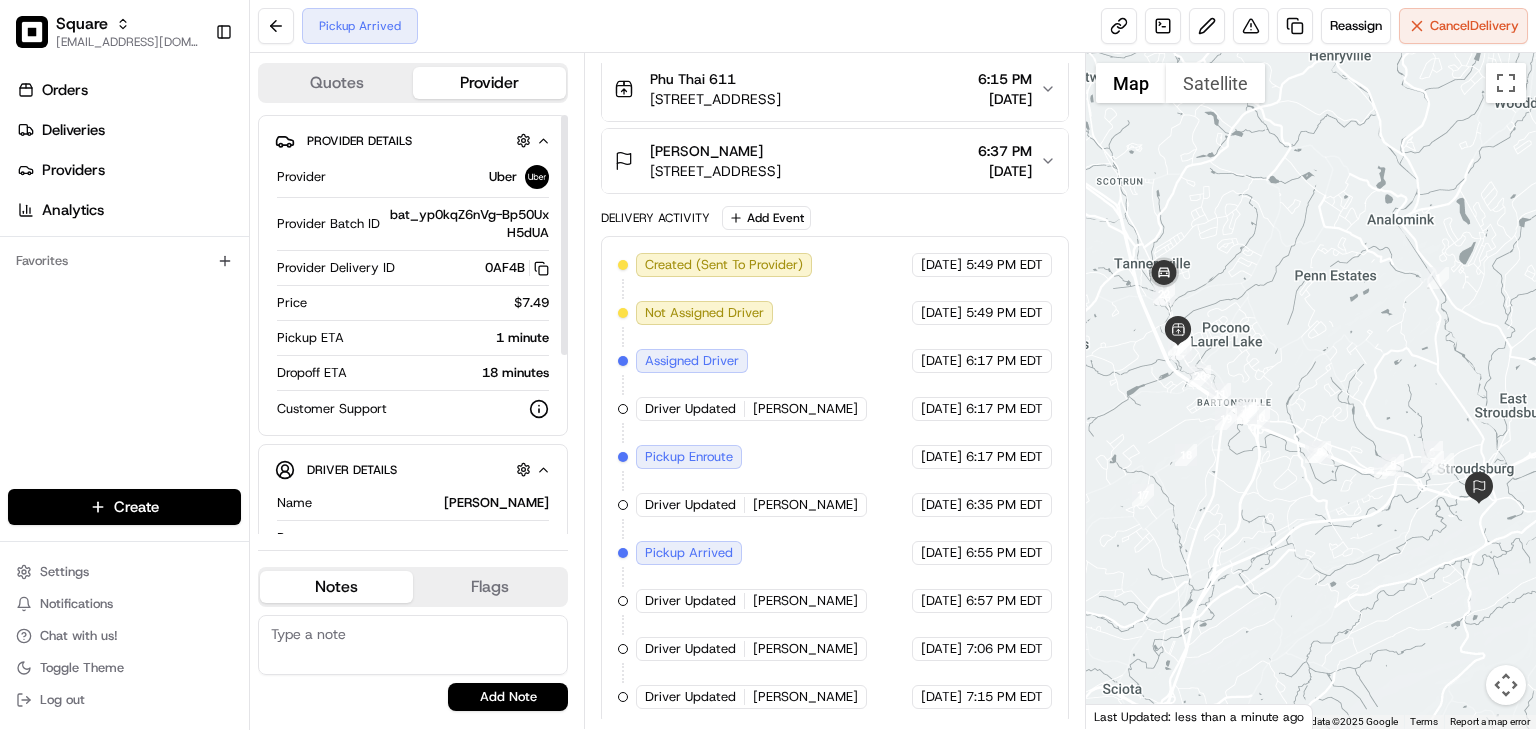 click on "Orders Deliveries Providers Analytics Favorites" at bounding box center [124, 284] 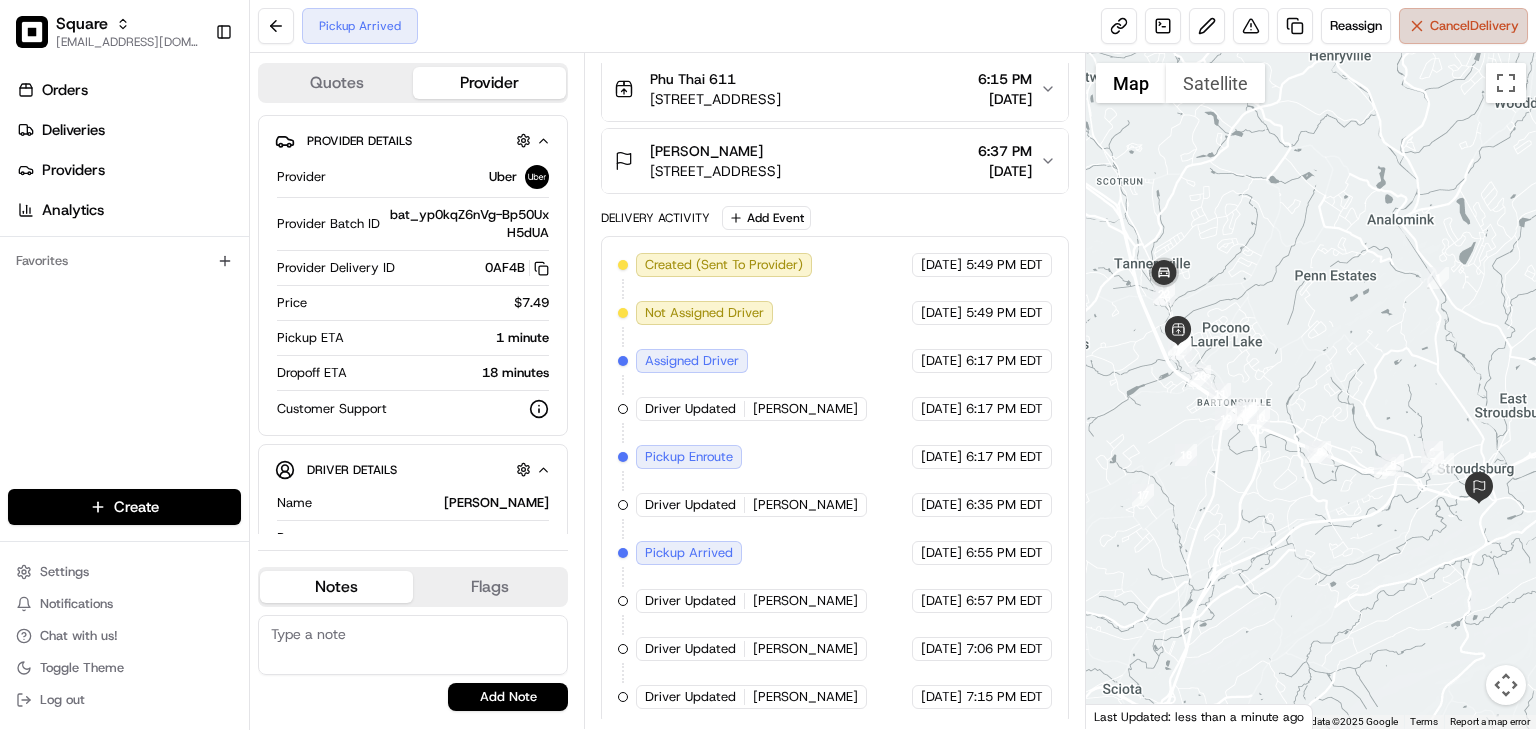 click on "Cancel  Delivery" at bounding box center [1463, 26] 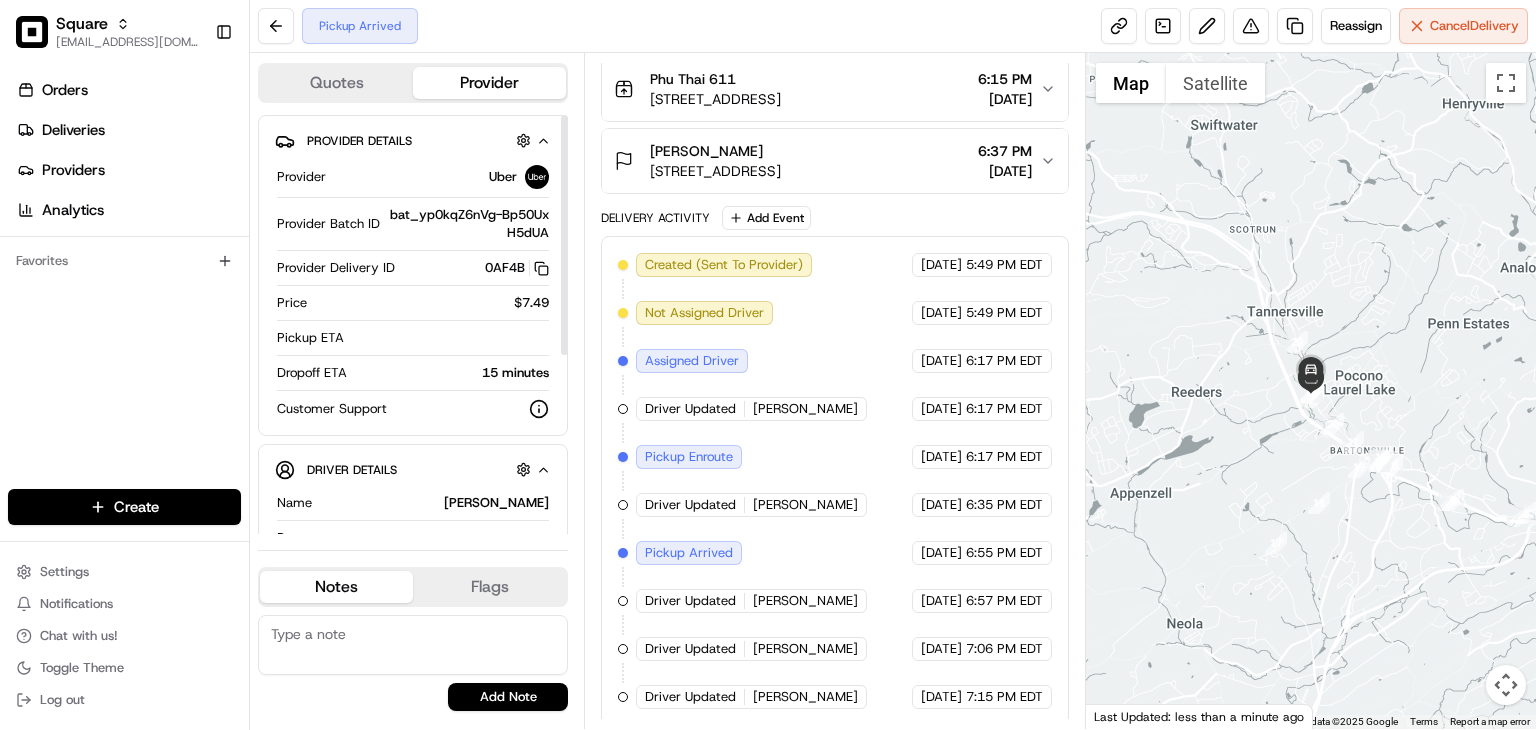click on "Orders Deliveries Providers Analytics Favorites" at bounding box center [124, 284] 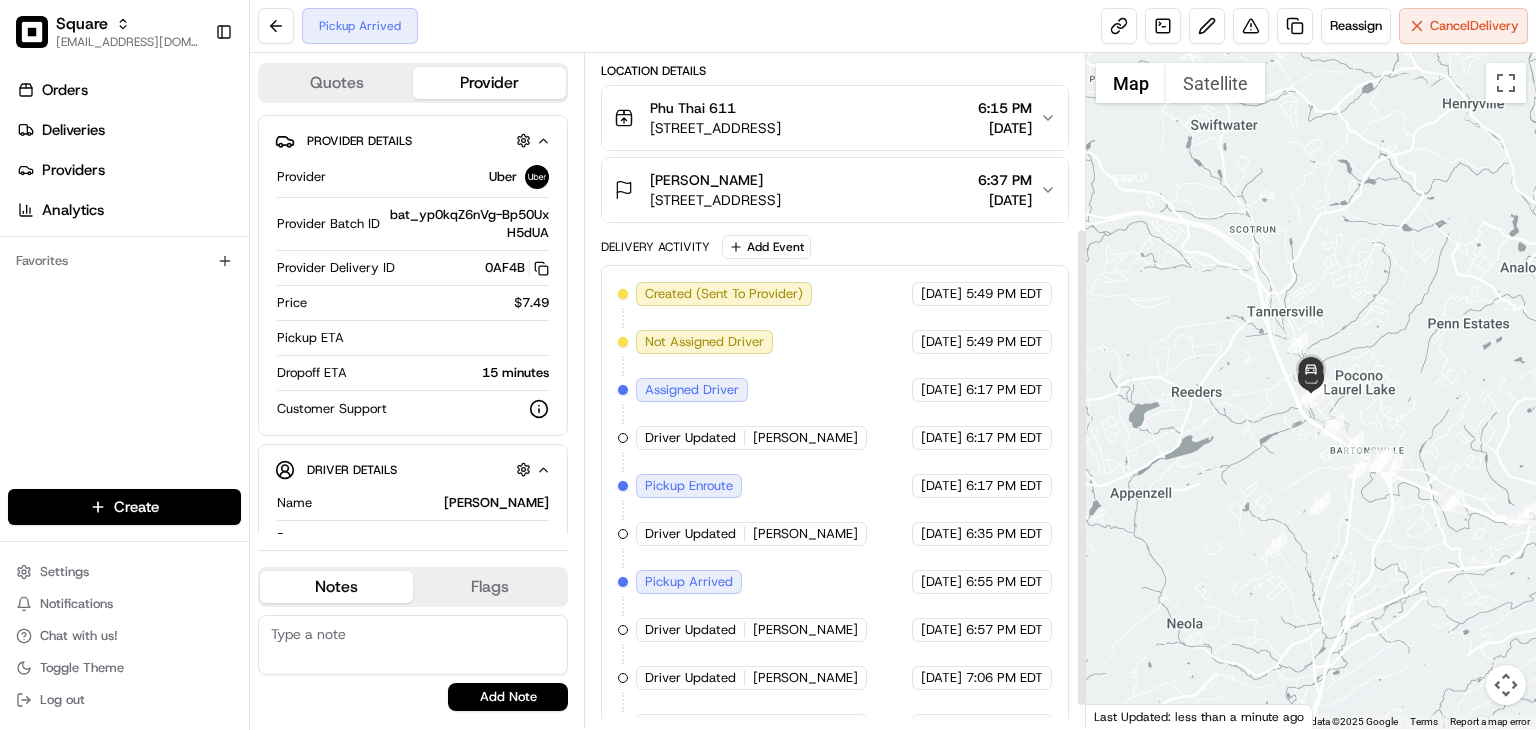 scroll, scrollTop: 242, scrollLeft: 0, axis: vertical 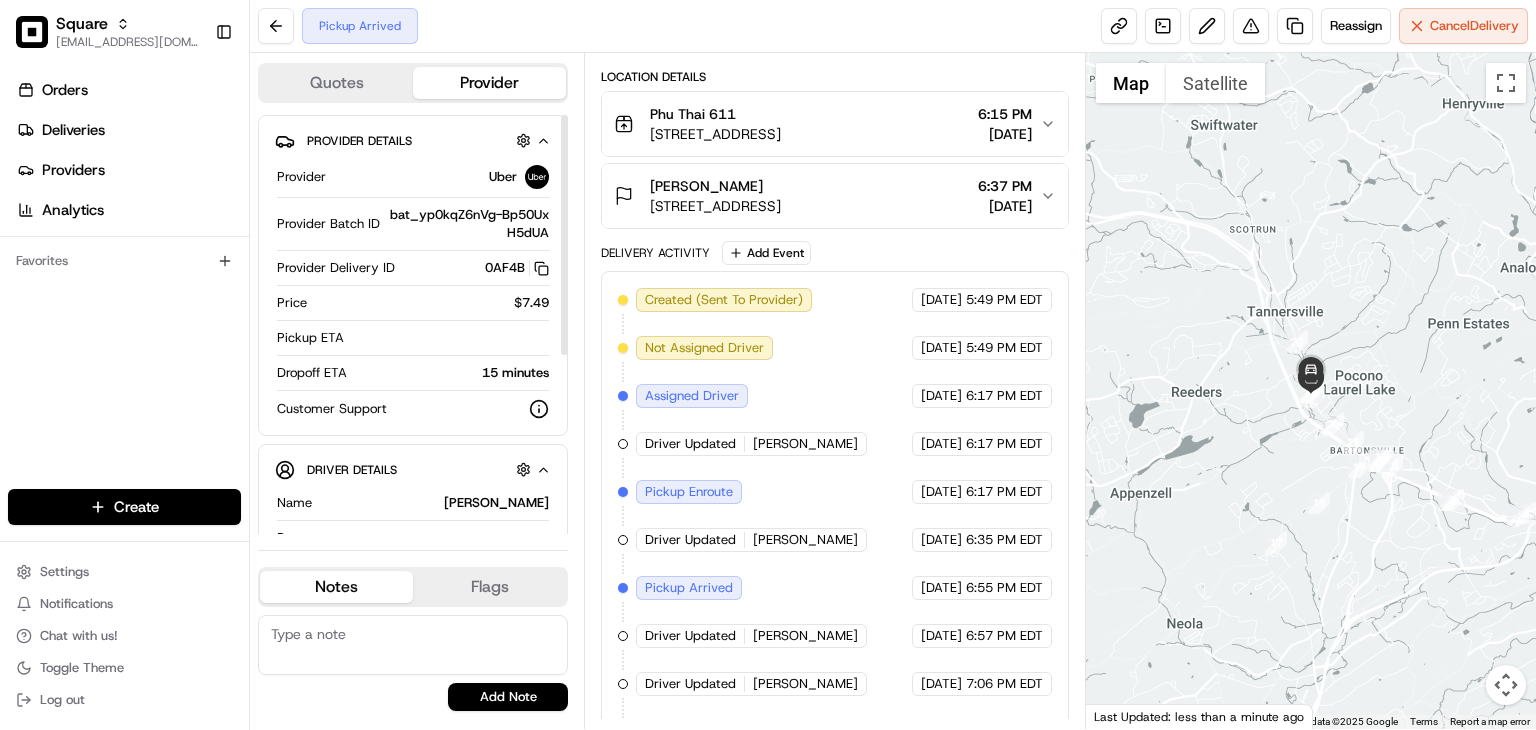 click on "Orders Deliveries Providers Analytics Favorites" at bounding box center [124, 284] 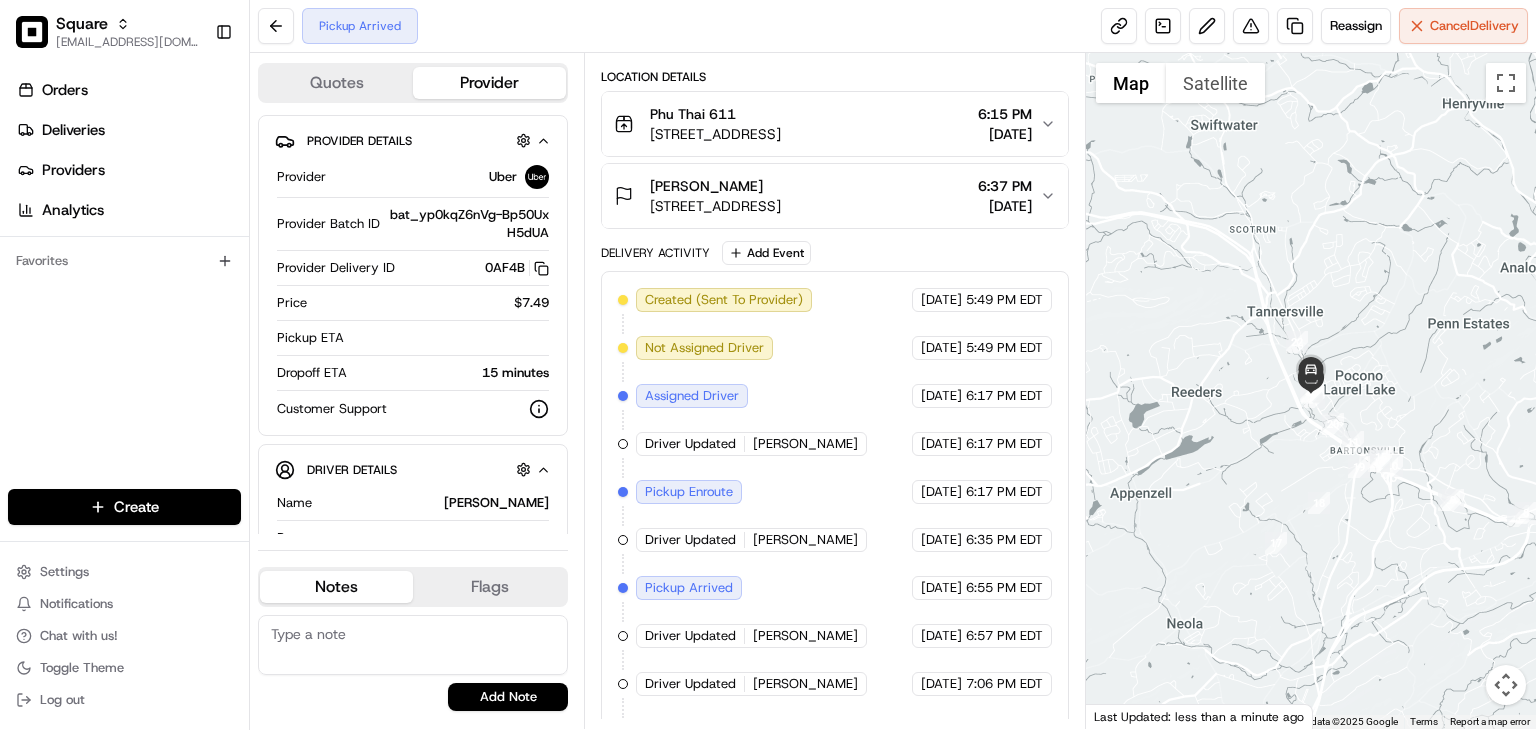 drag, startPoint x: 101, startPoint y: 373, endPoint x: 112, endPoint y: 375, distance: 11.18034 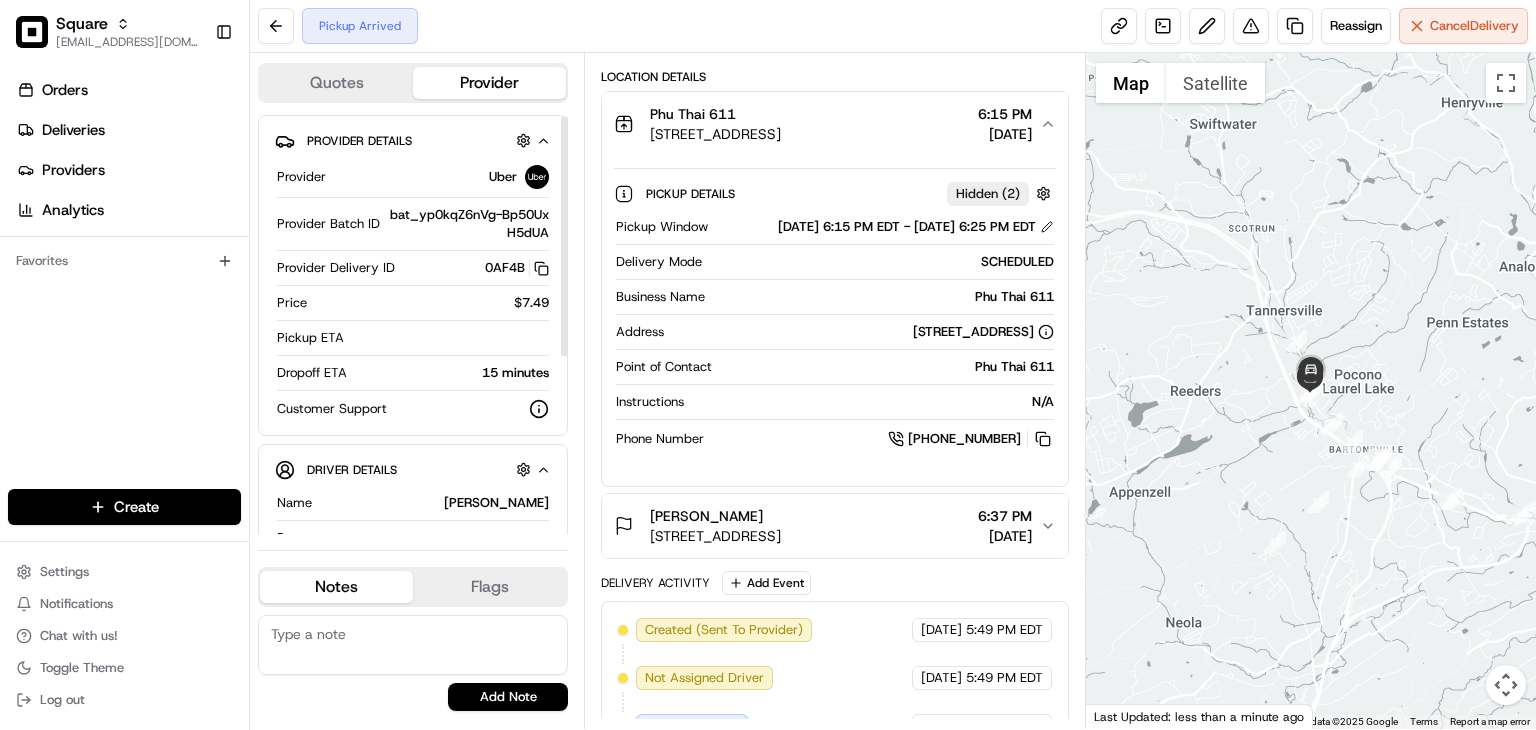 scroll, scrollTop: 3, scrollLeft: 0, axis: vertical 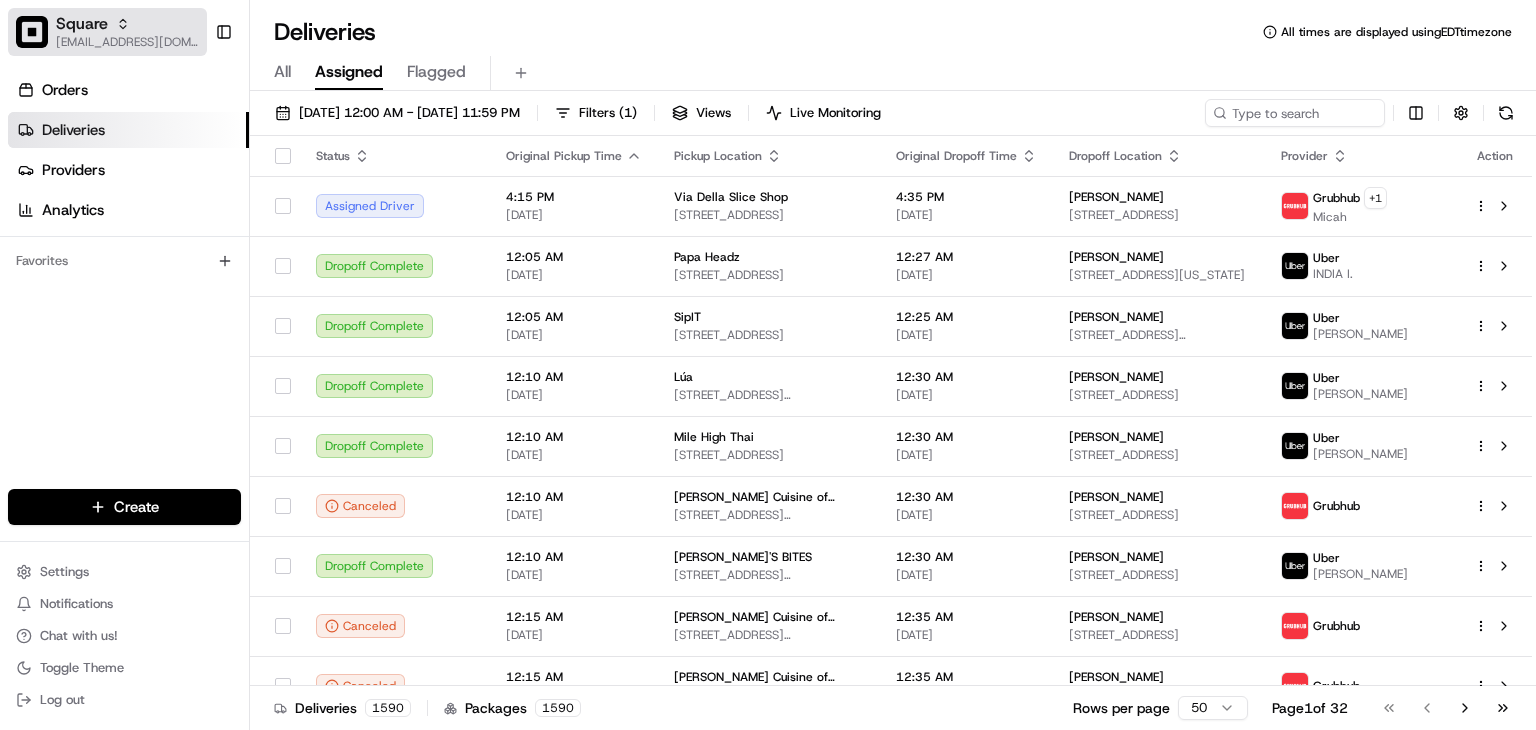 click on "Square" at bounding box center [82, 24] 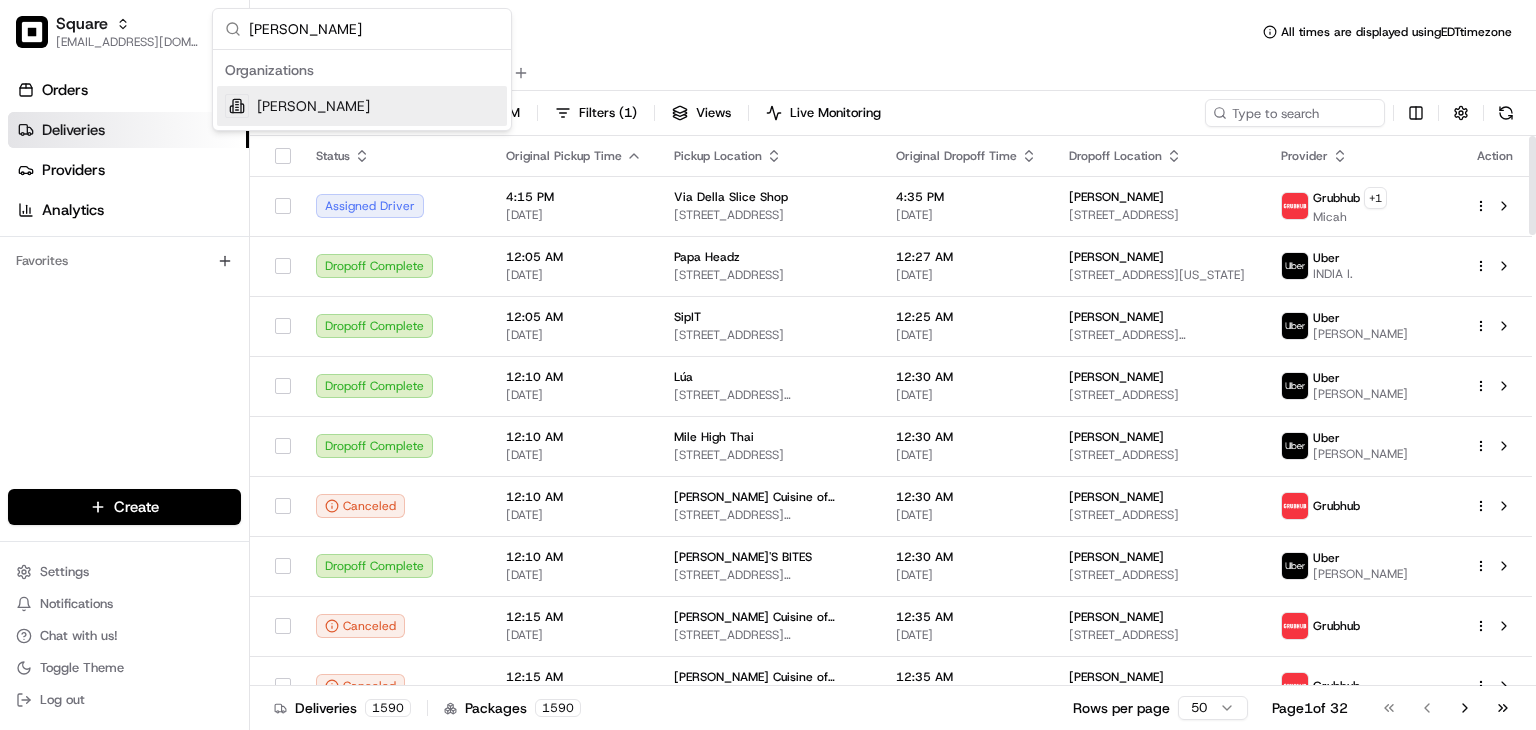 type on "[PERSON_NAME]" 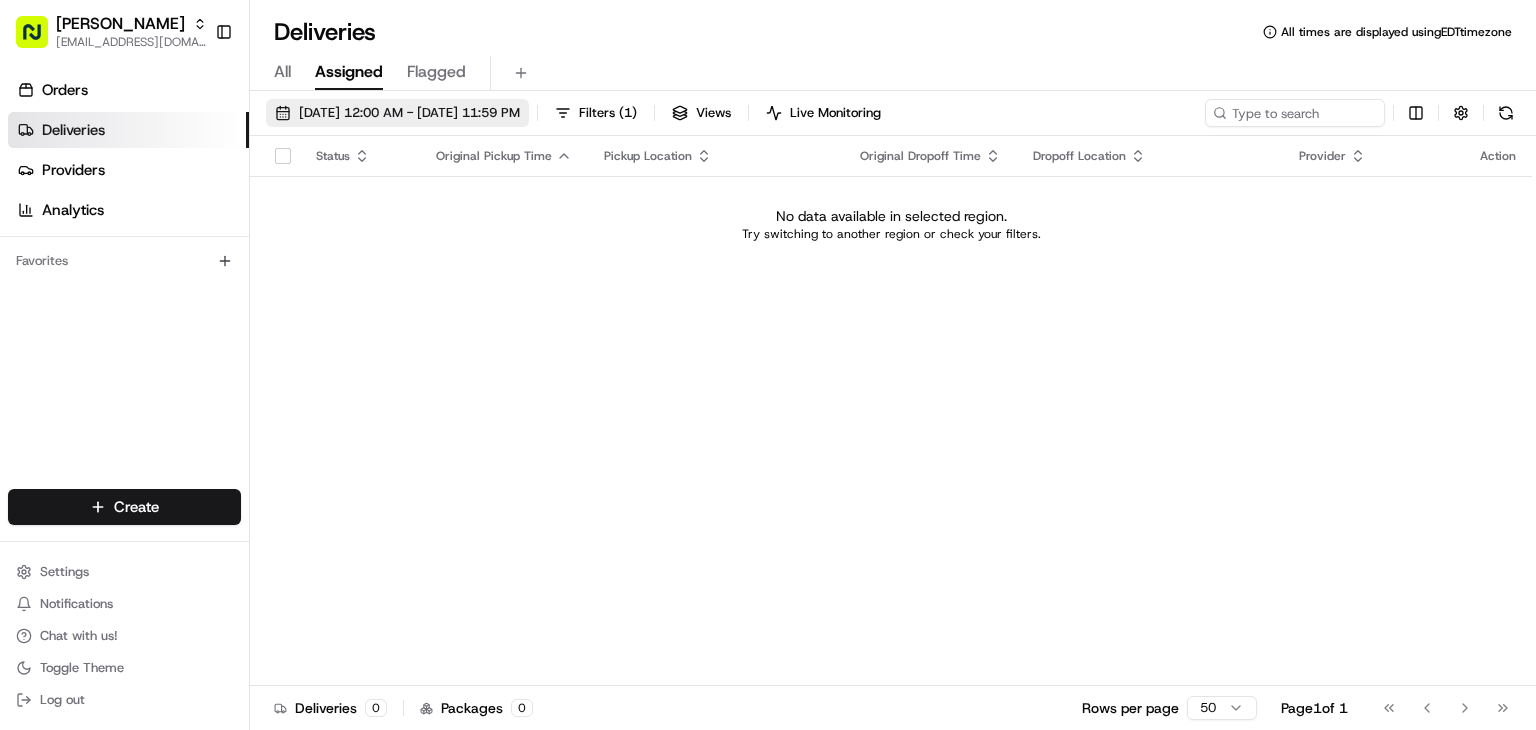 click on "[DATE] 12:00 AM - [DATE] 11:59 PM" at bounding box center (409, 113) 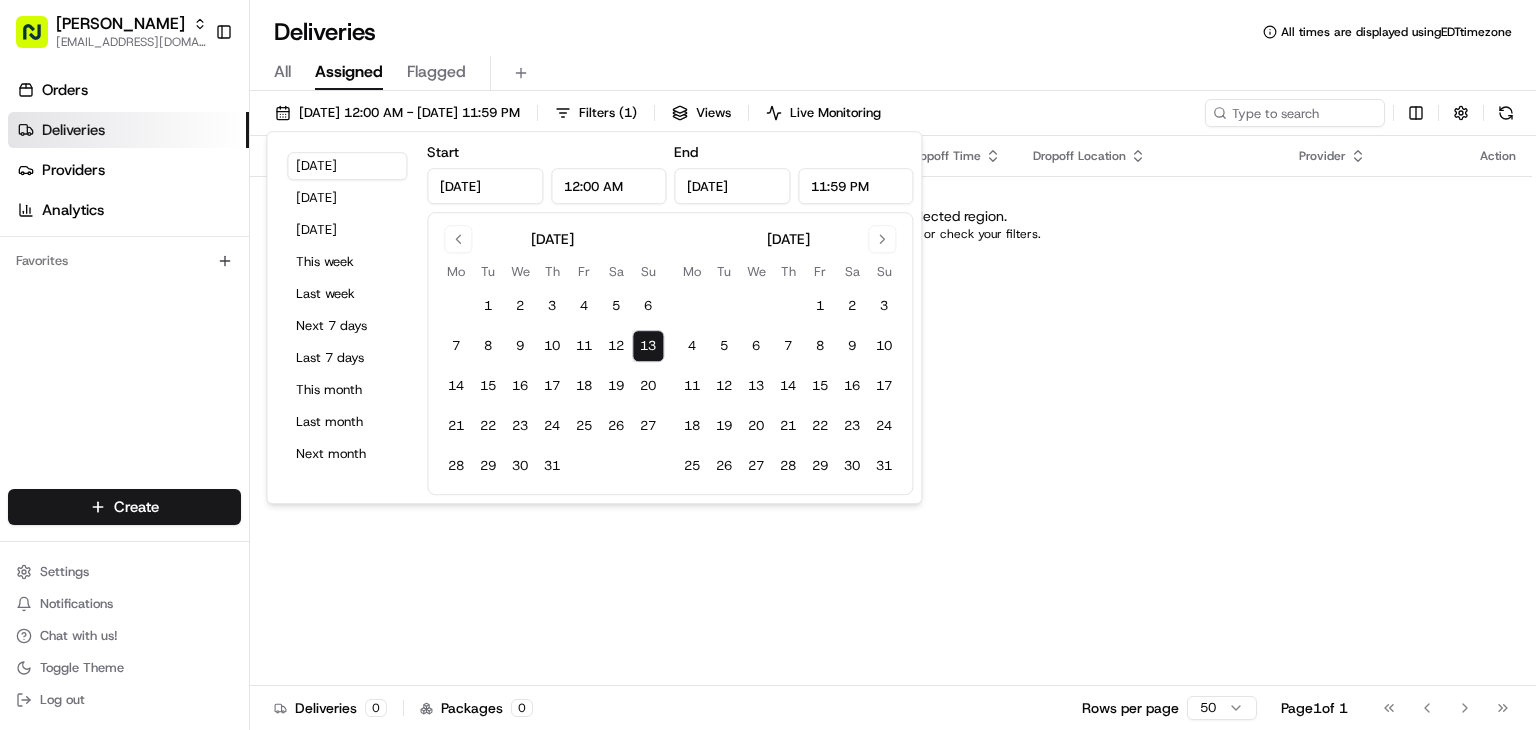 click on "All" at bounding box center (282, 72) 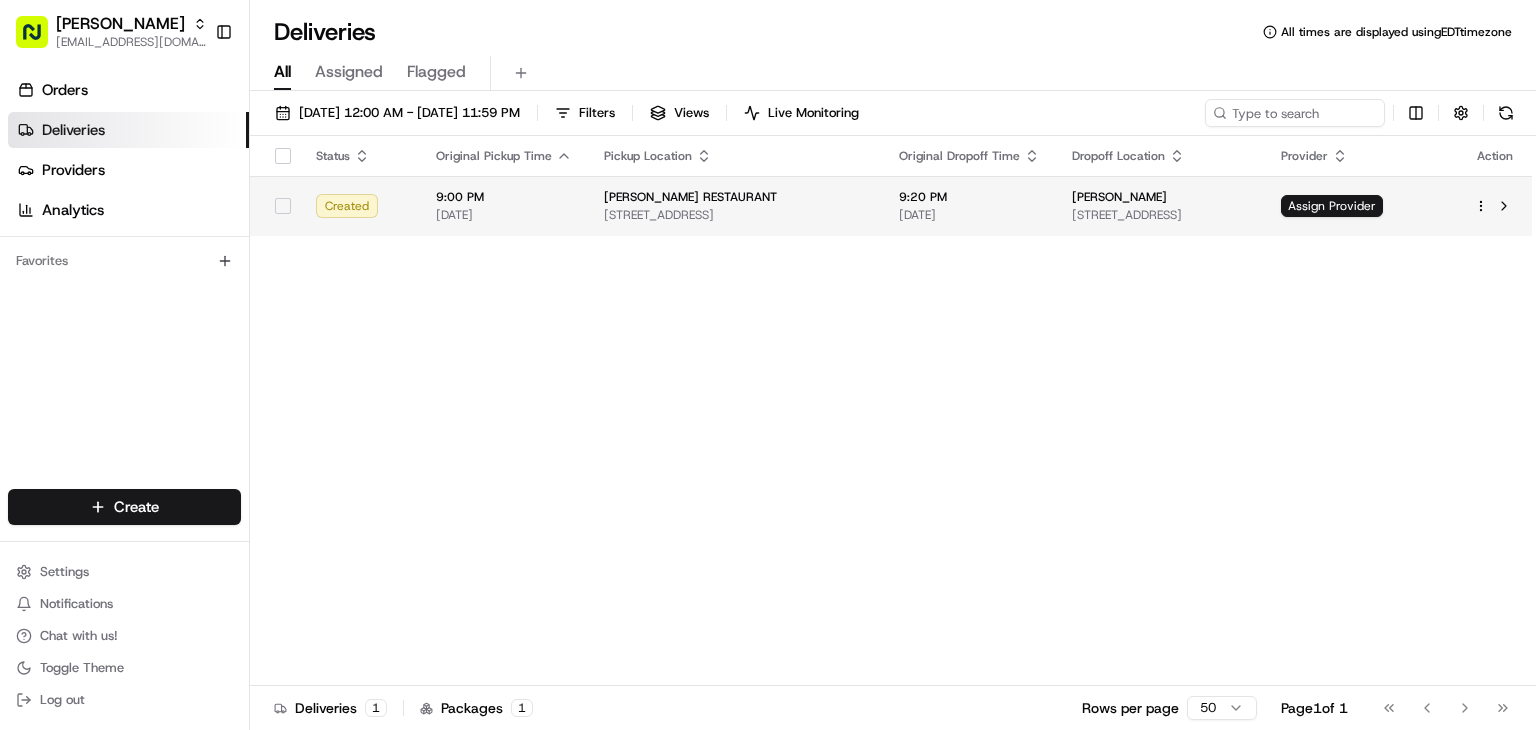 click on "Emmanuel  GABAY 7341 Chem. Kildare, Côte Saint-Luc, QC H4W 0B8, Canada" at bounding box center (1160, 206) 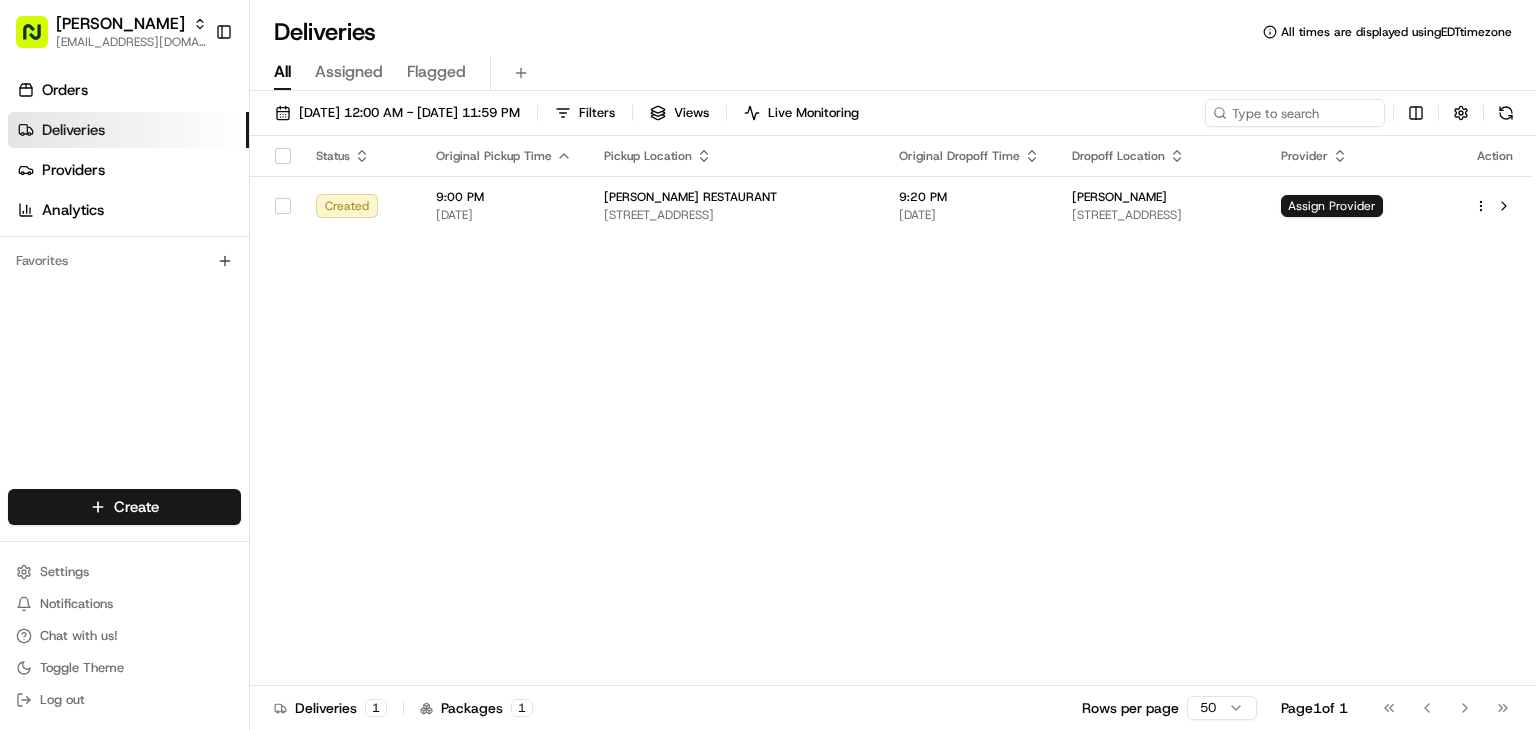 click on "Status Original Pickup Time Pickup Location Original Dropoff Time Dropoff Location Provider Action Created 9:00 PM 07/13/2025 CHIYOKO RESTAURANT 2113 Rue Saint-Louis, Montréal, QC H4M 1P1, CA 9:20 PM 07/13/2025 Emmanuel  GABAY 7341 Chem. Kildare, Côte Saint-Luc, QC H4W 0B8, Canada Assign Provider" at bounding box center [891, 411] 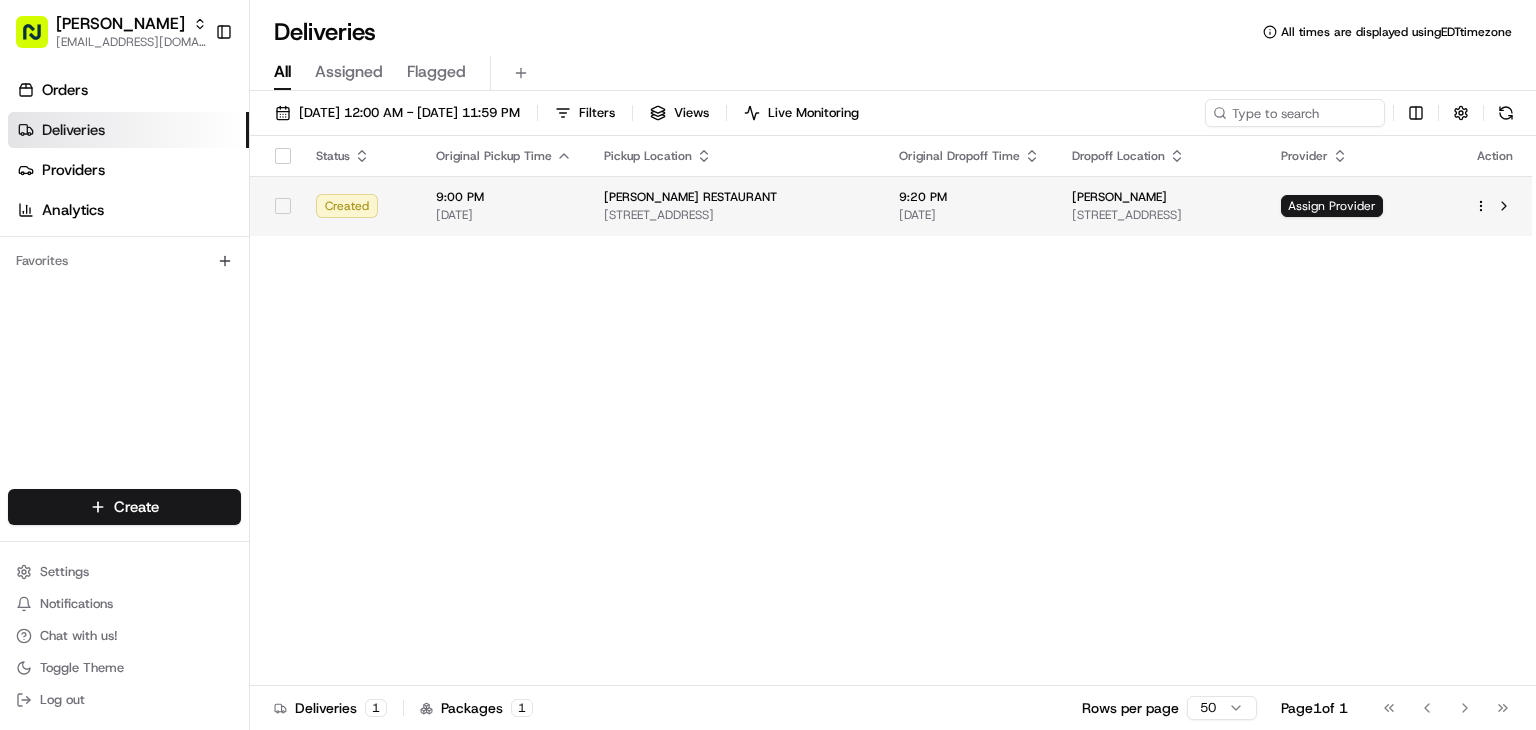copy on "Emmanuel  GABAY" 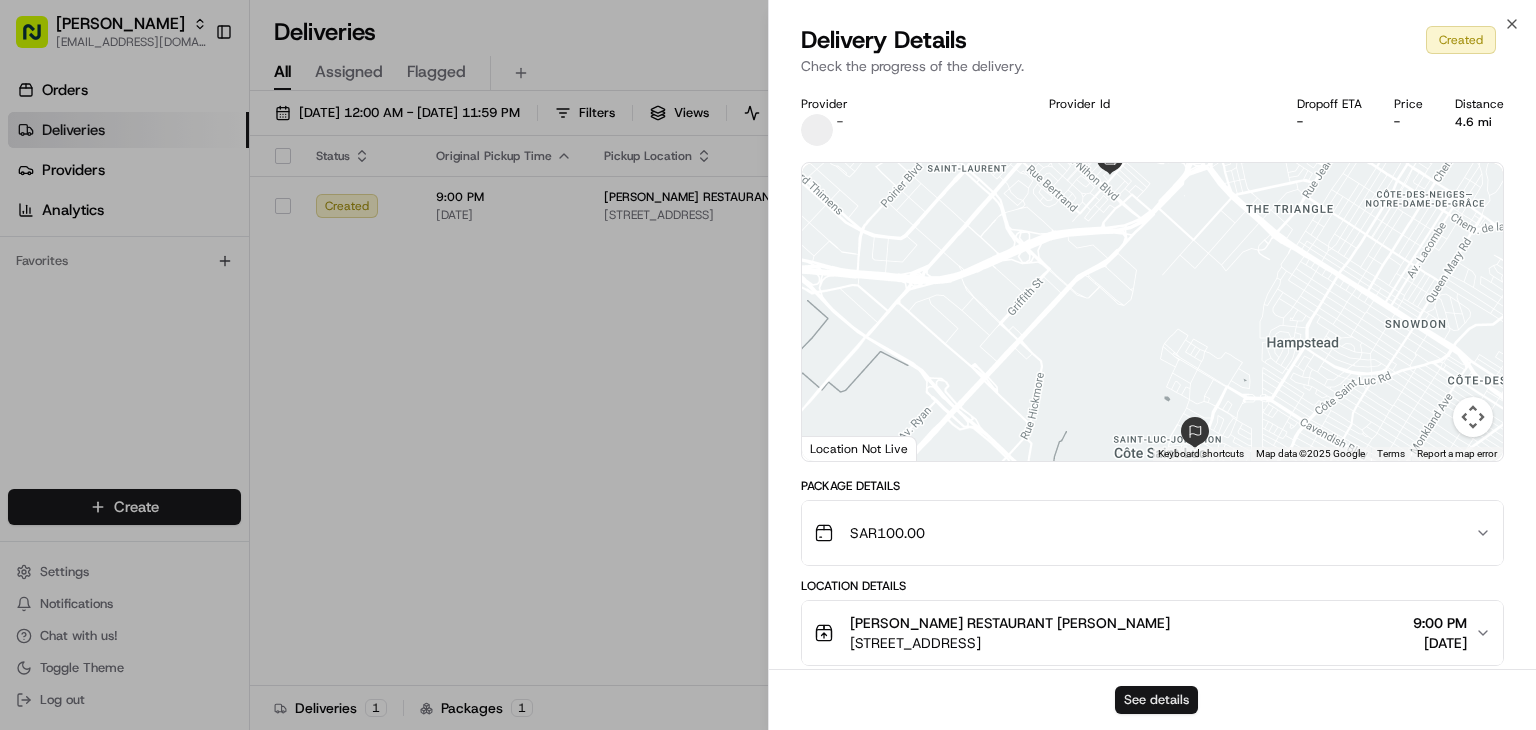 click on "See details" at bounding box center (1156, 700) 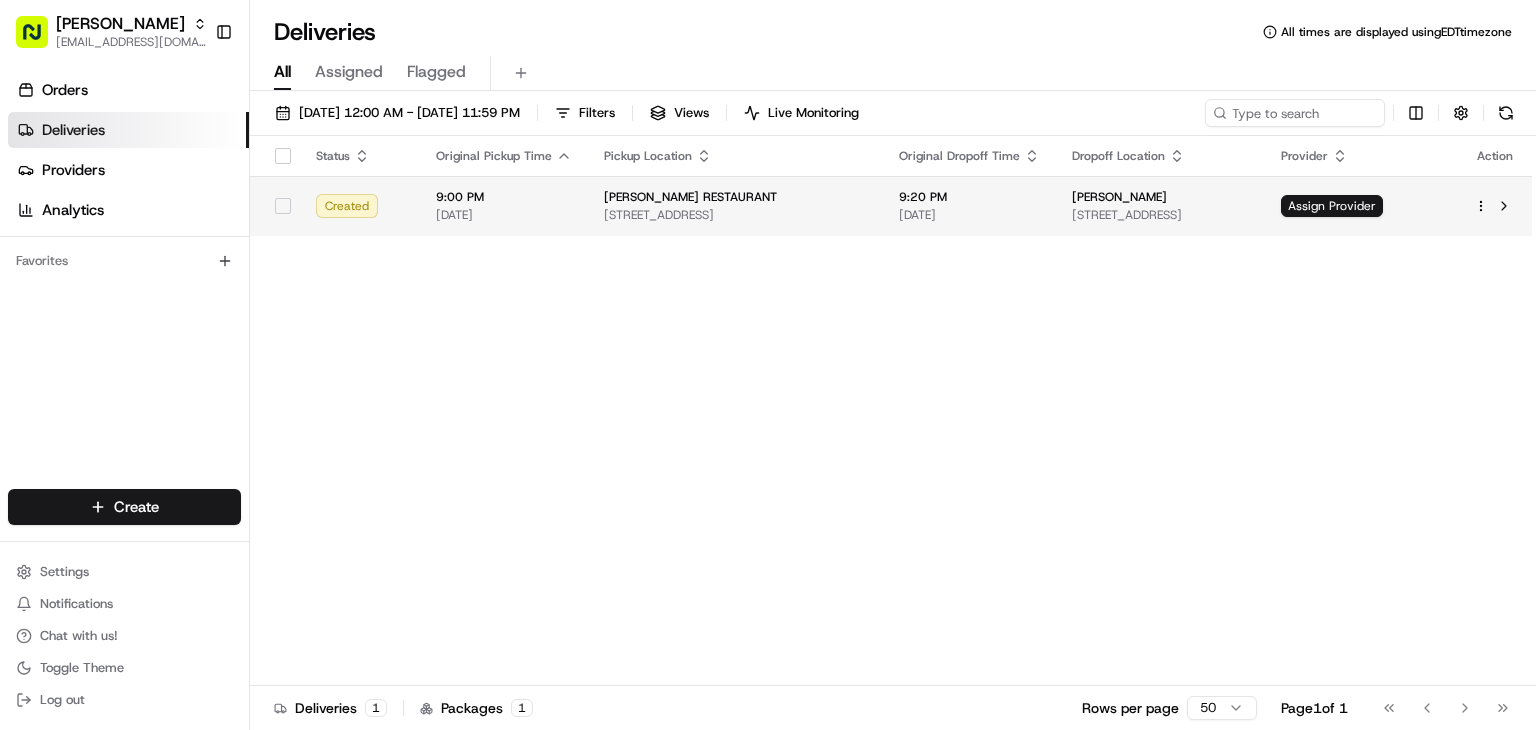 click on "[DATE]" at bounding box center [969, 215] 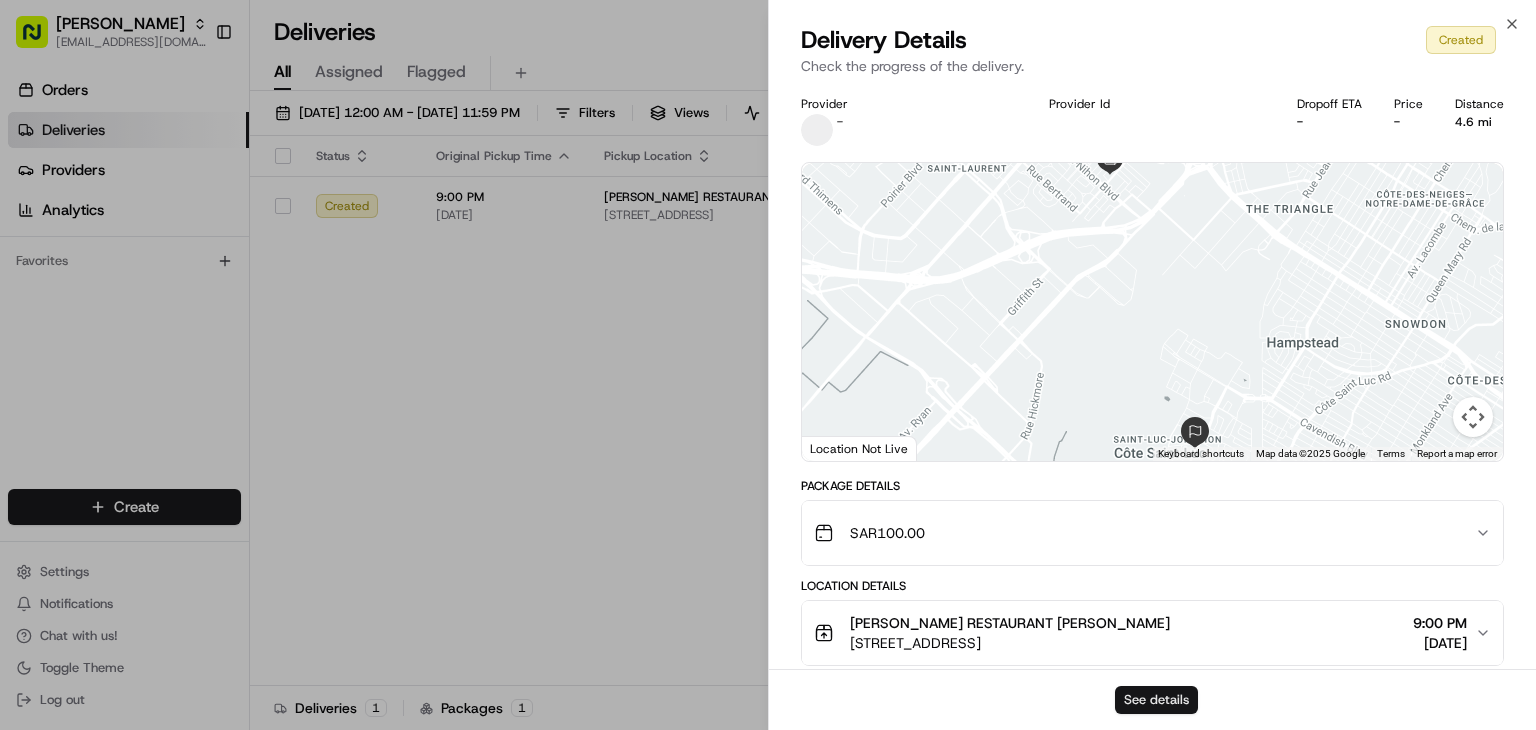 click on "See details" at bounding box center [1156, 700] 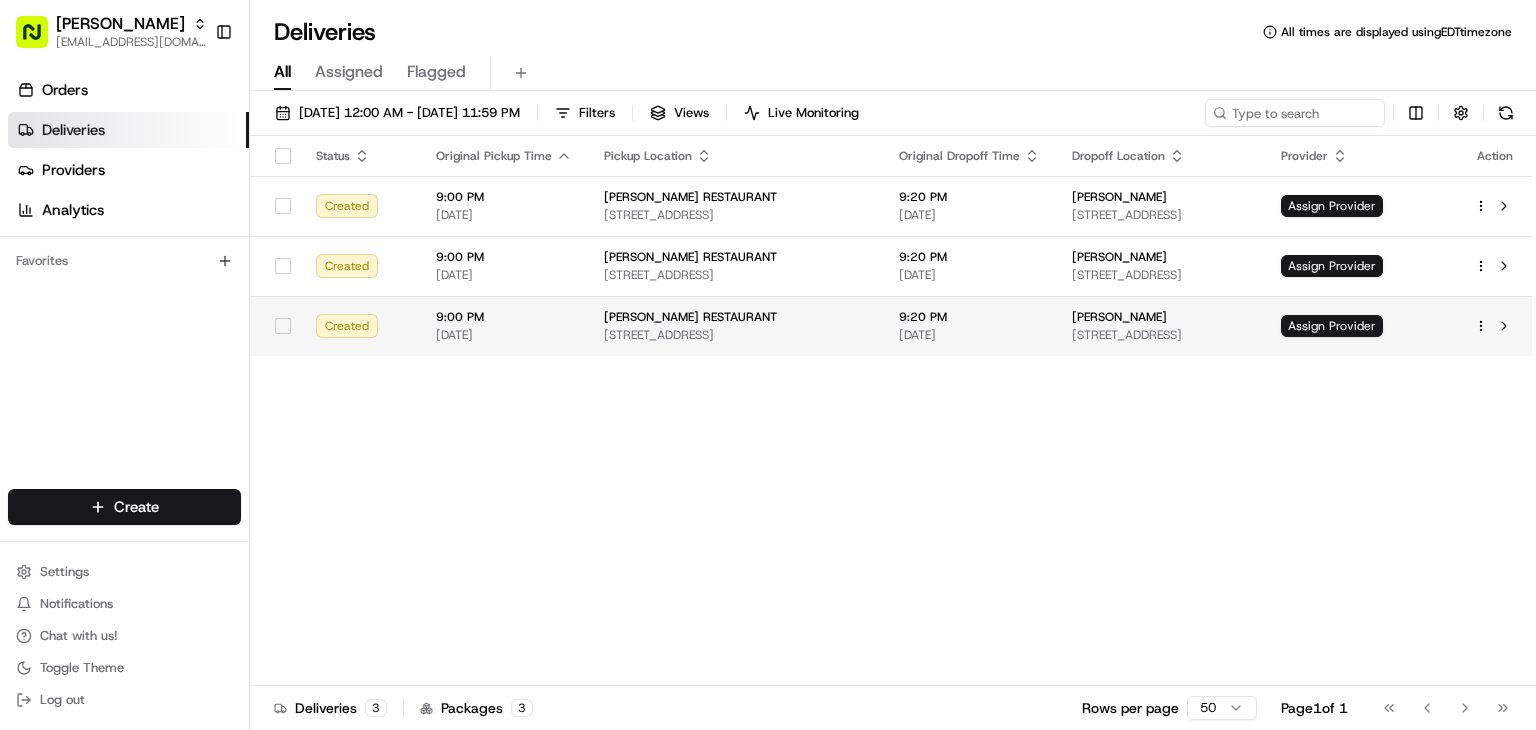 click on "7341 Chem. Kildare, Côte Saint-Luc, QC H4W 0B8, Canada" at bounding box center [1160, 335] 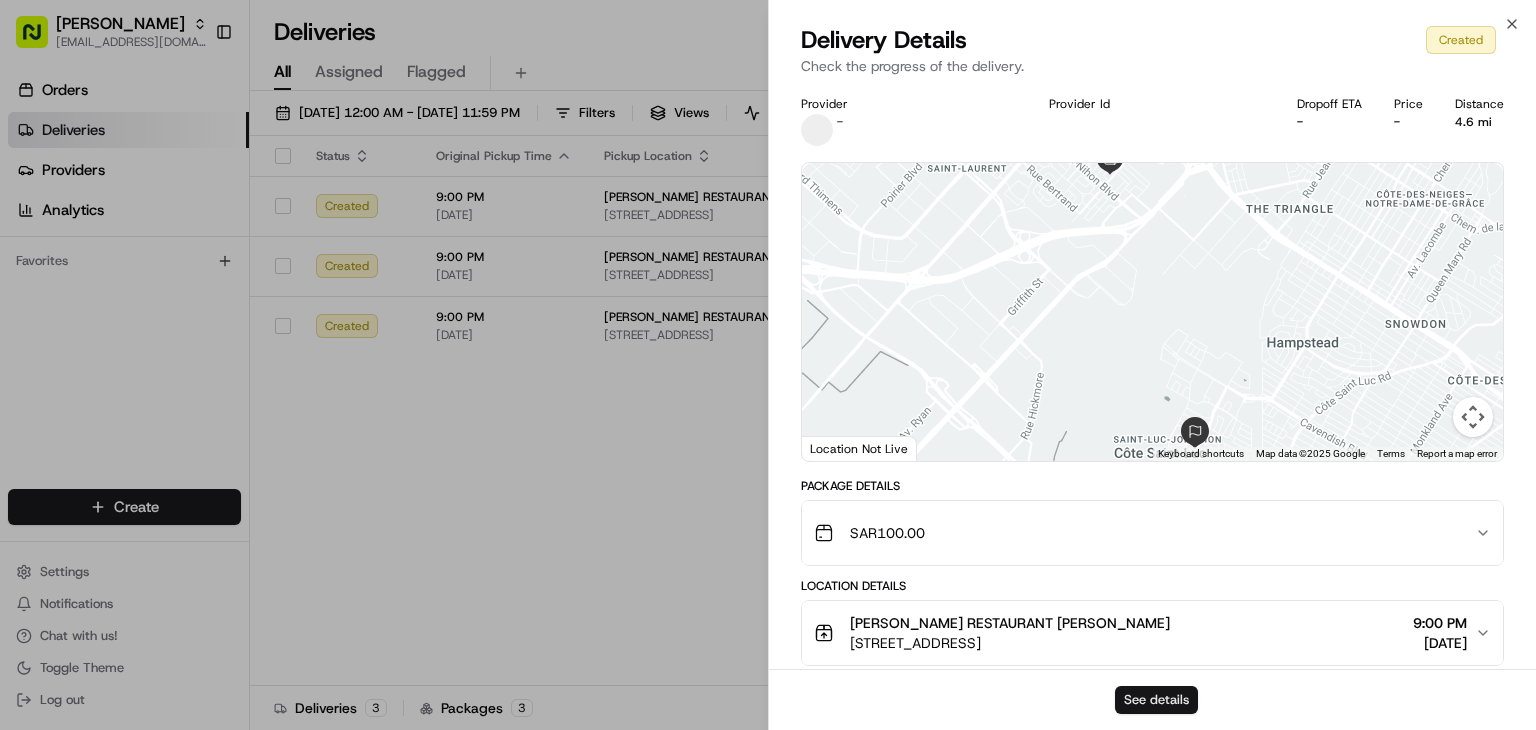 click on "See details" at bounding box center [1156, 700] 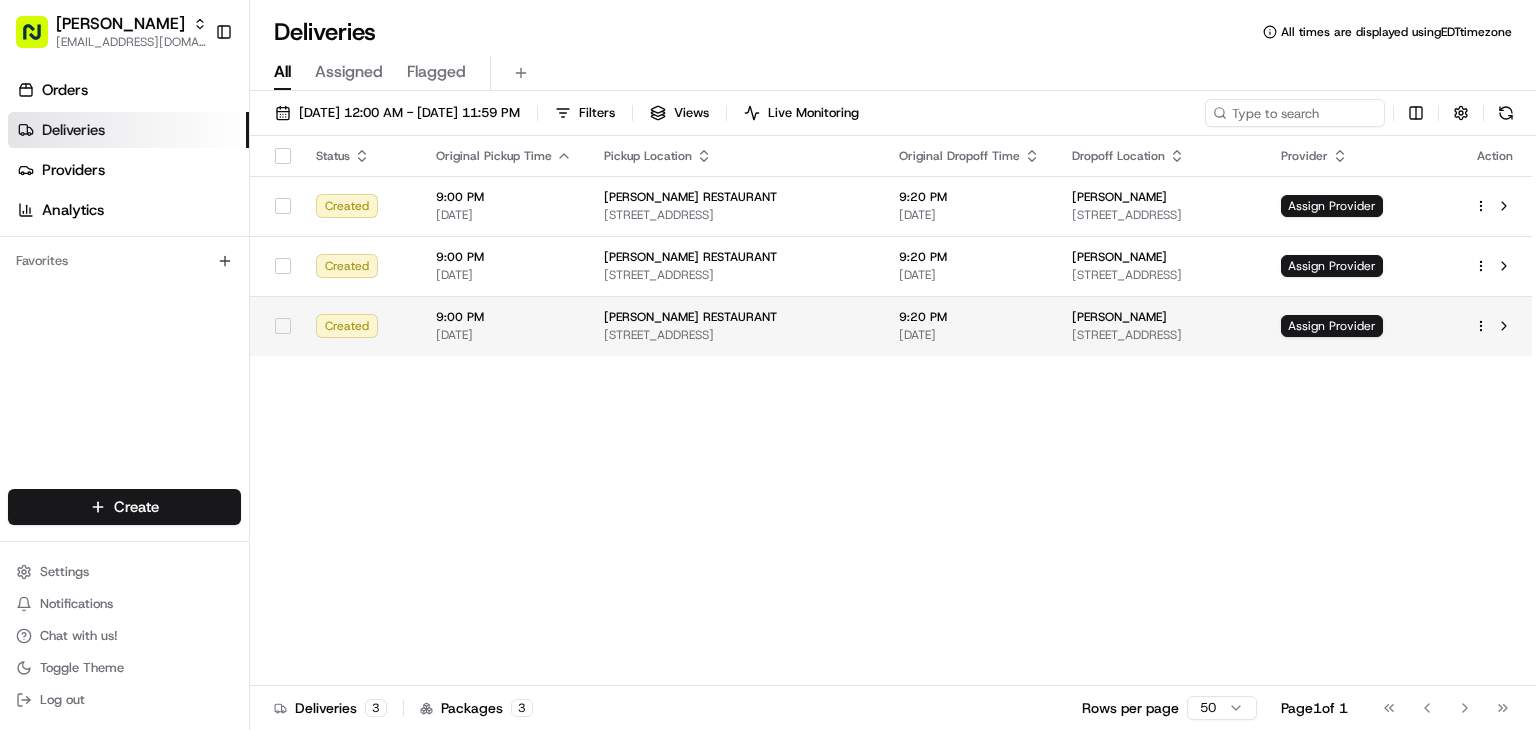 click on "[STREET_ADDRESS]" at bounding box center [735, 335] 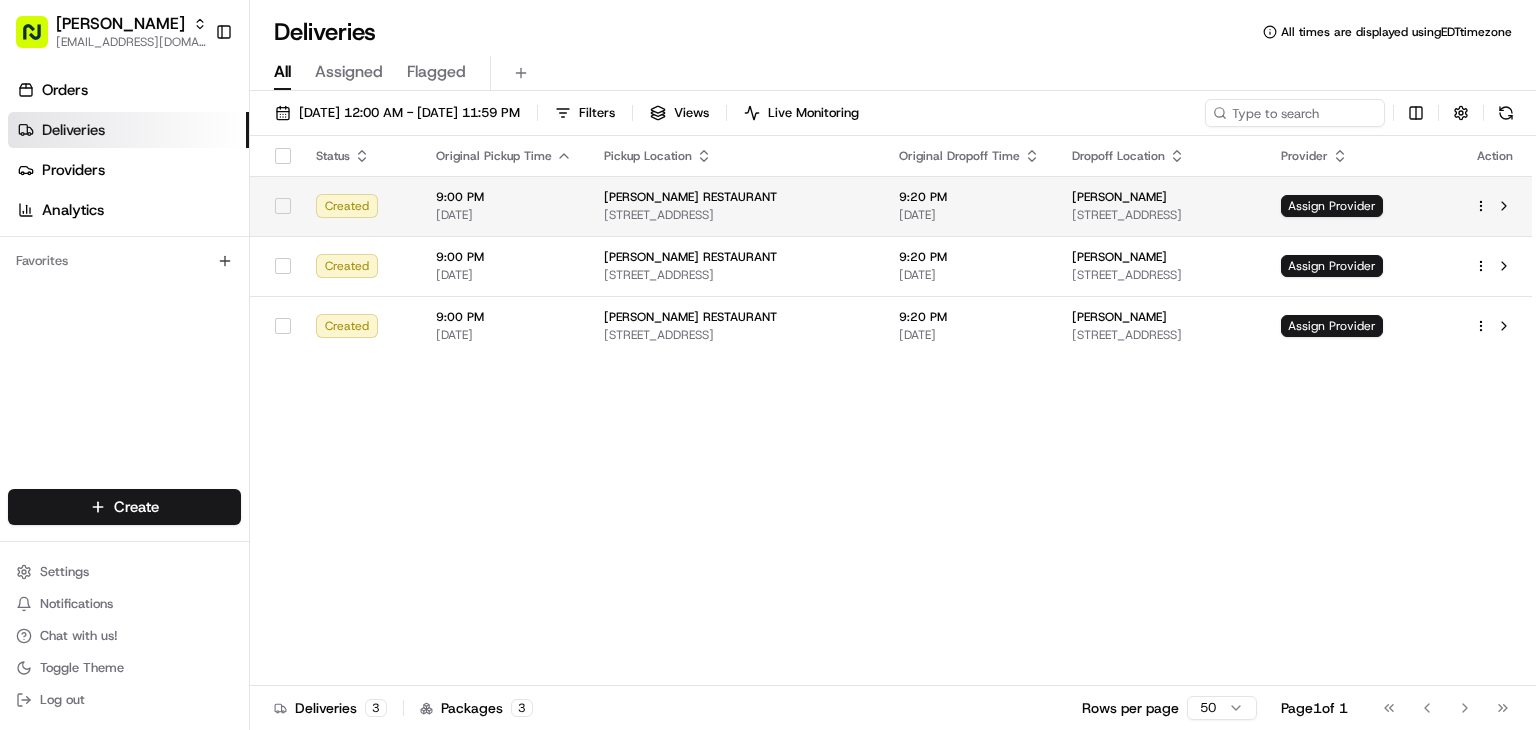 click on "[STREET_ADDRESS]" at bounding box center [735, 215] 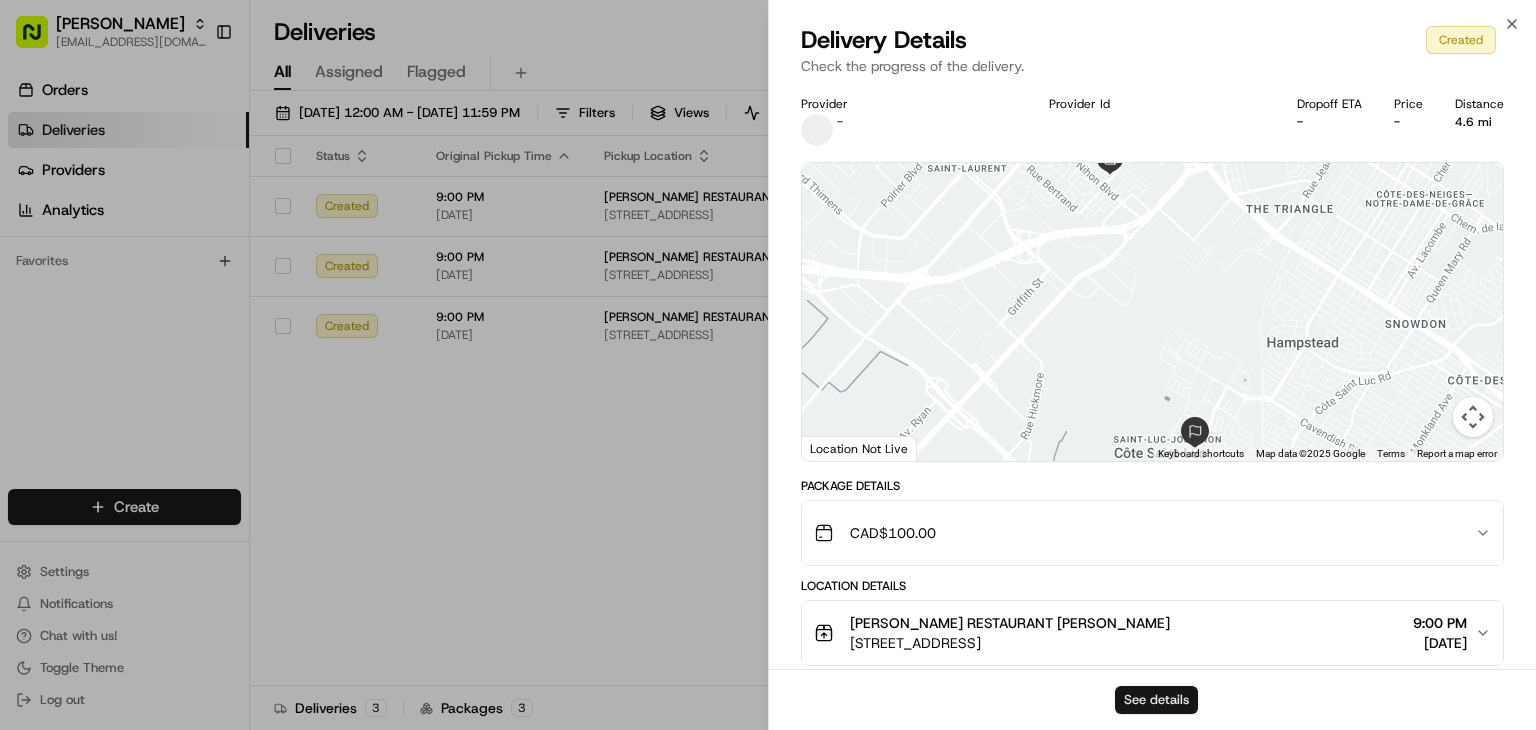 click on "See details" at bounding box center [1156, 700] 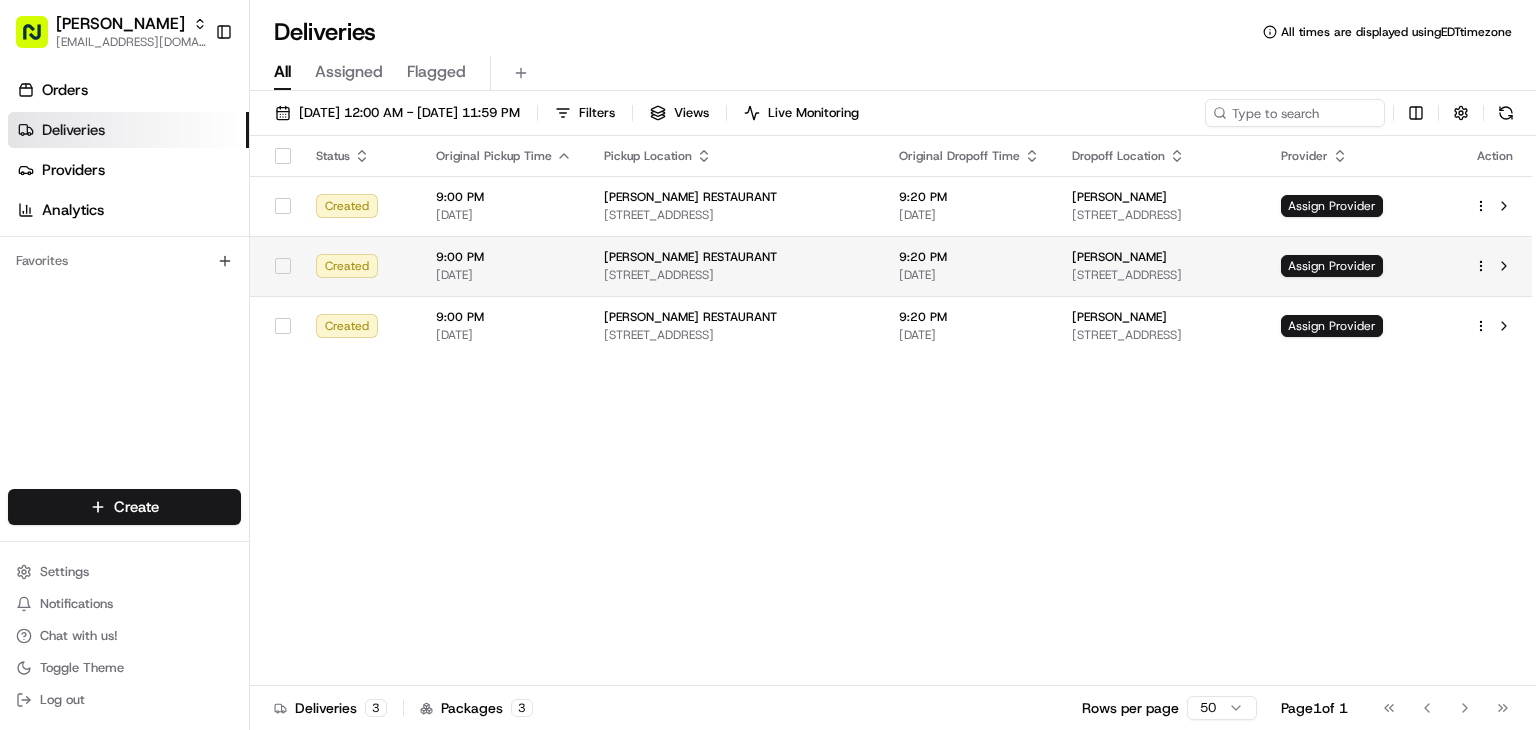 click on "[STREET_ADDRESS]" at bounding box center [735, 275] 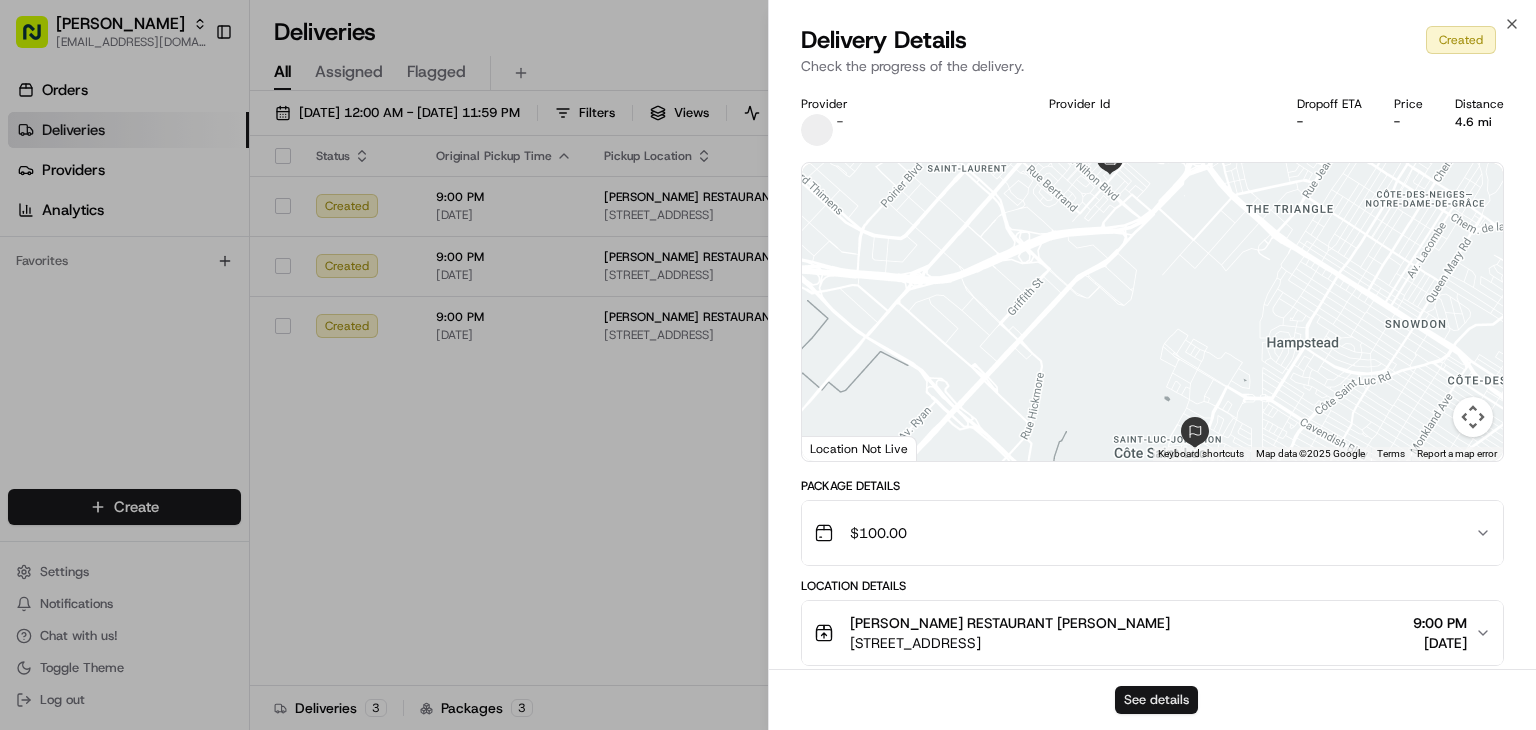 click on "See details" at bounding box center (1156, 700) 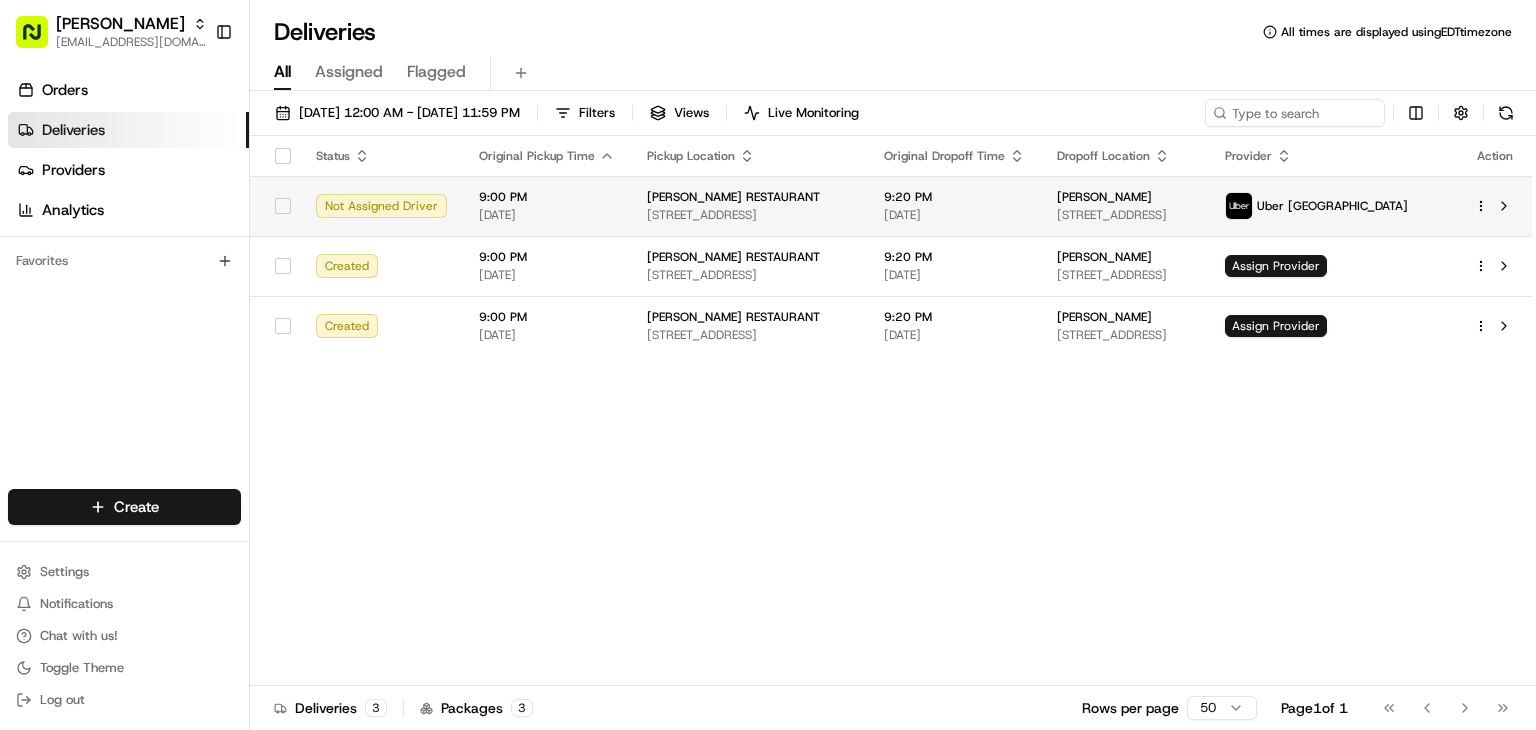 click on "9:00 PM" at bounding box center (547, 197) 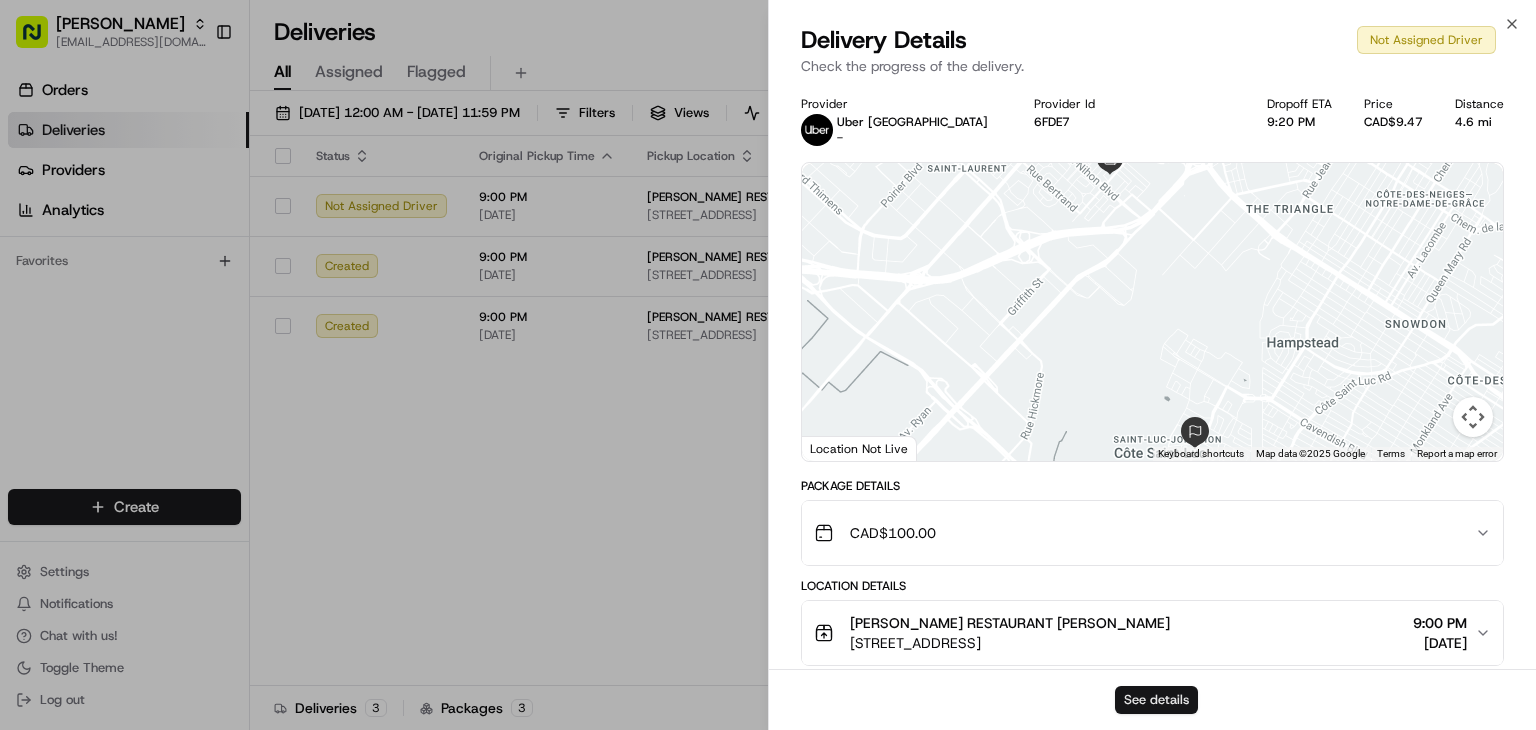 click on "See details" at bounding box center [1156, 700] 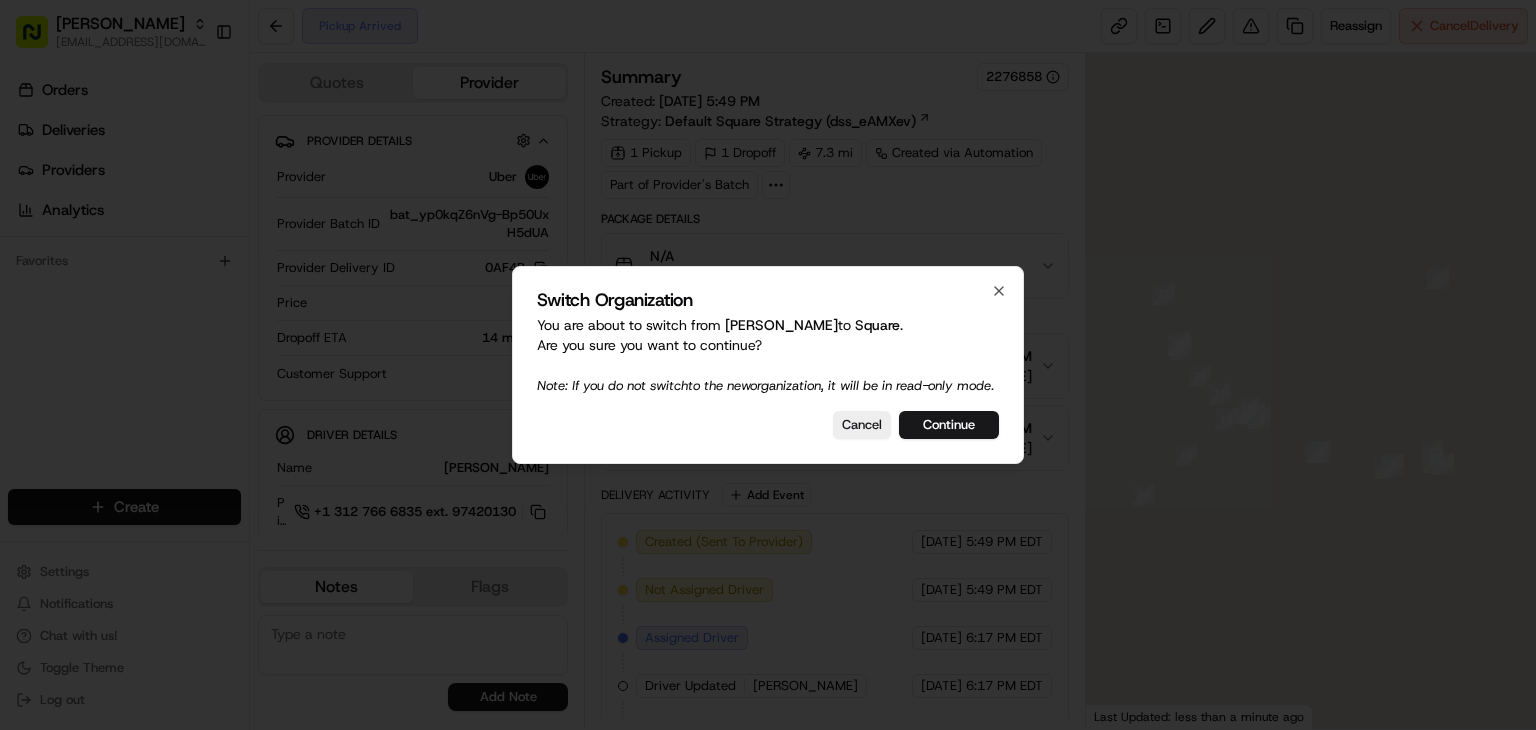 scroll, scrollTop: 0, scrollLeft: 0, axis: both 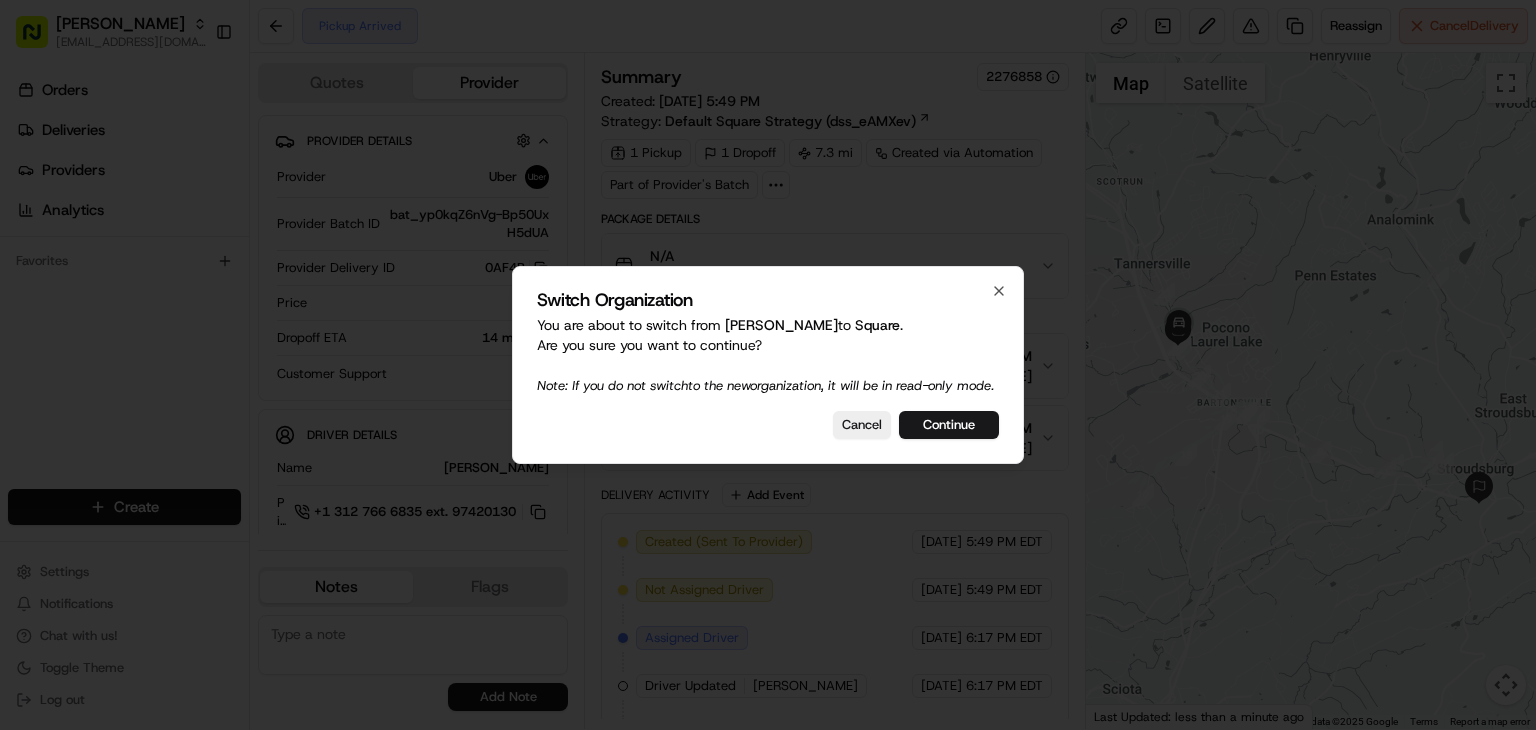 drag, startPoint x: 862, startPoint y: 429, endPoint x: 664, endPoint y: 397, distance: 200.56918 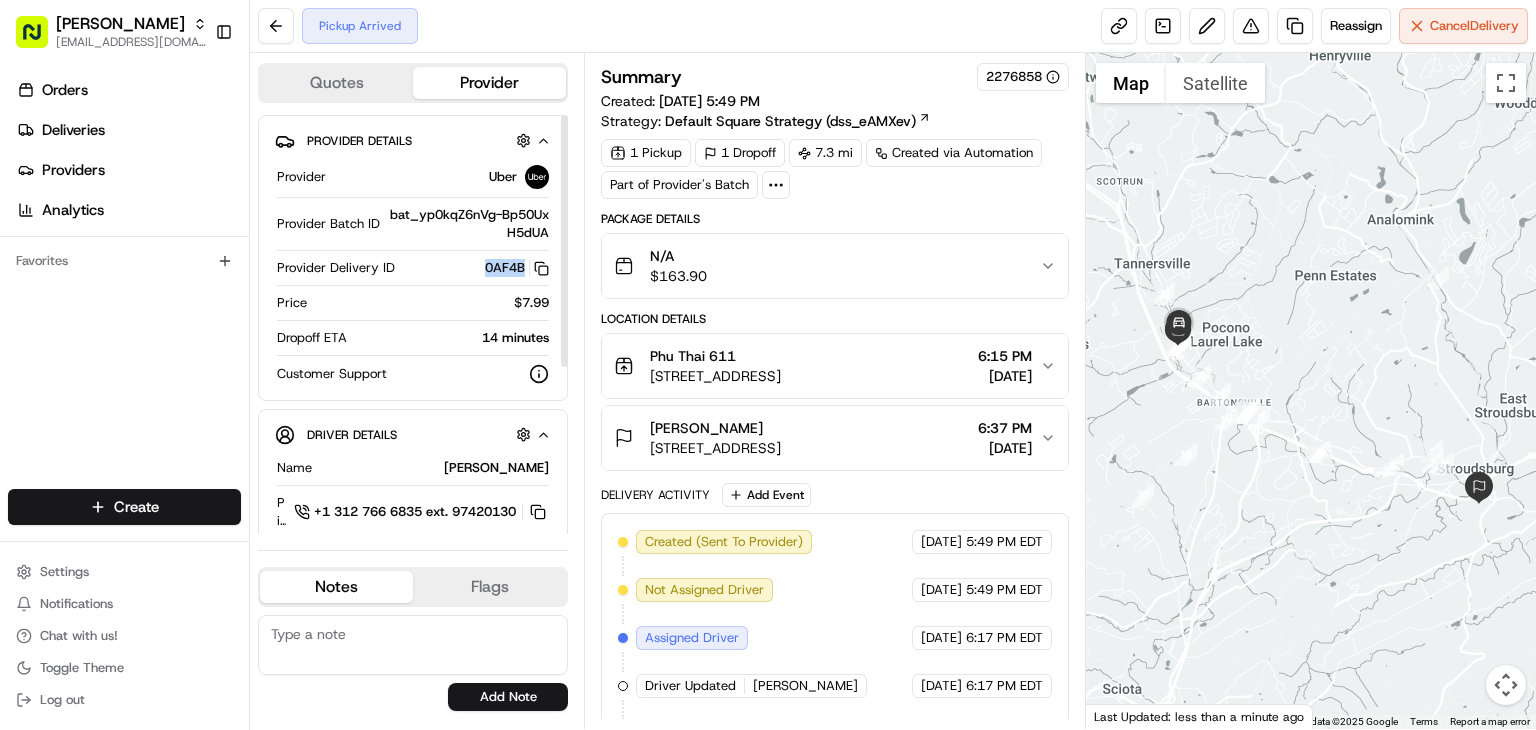 drag, startPoint x: 476, startPoint y: 265, endPoint x: 527, endPoint y: 272, distance: 51.47815 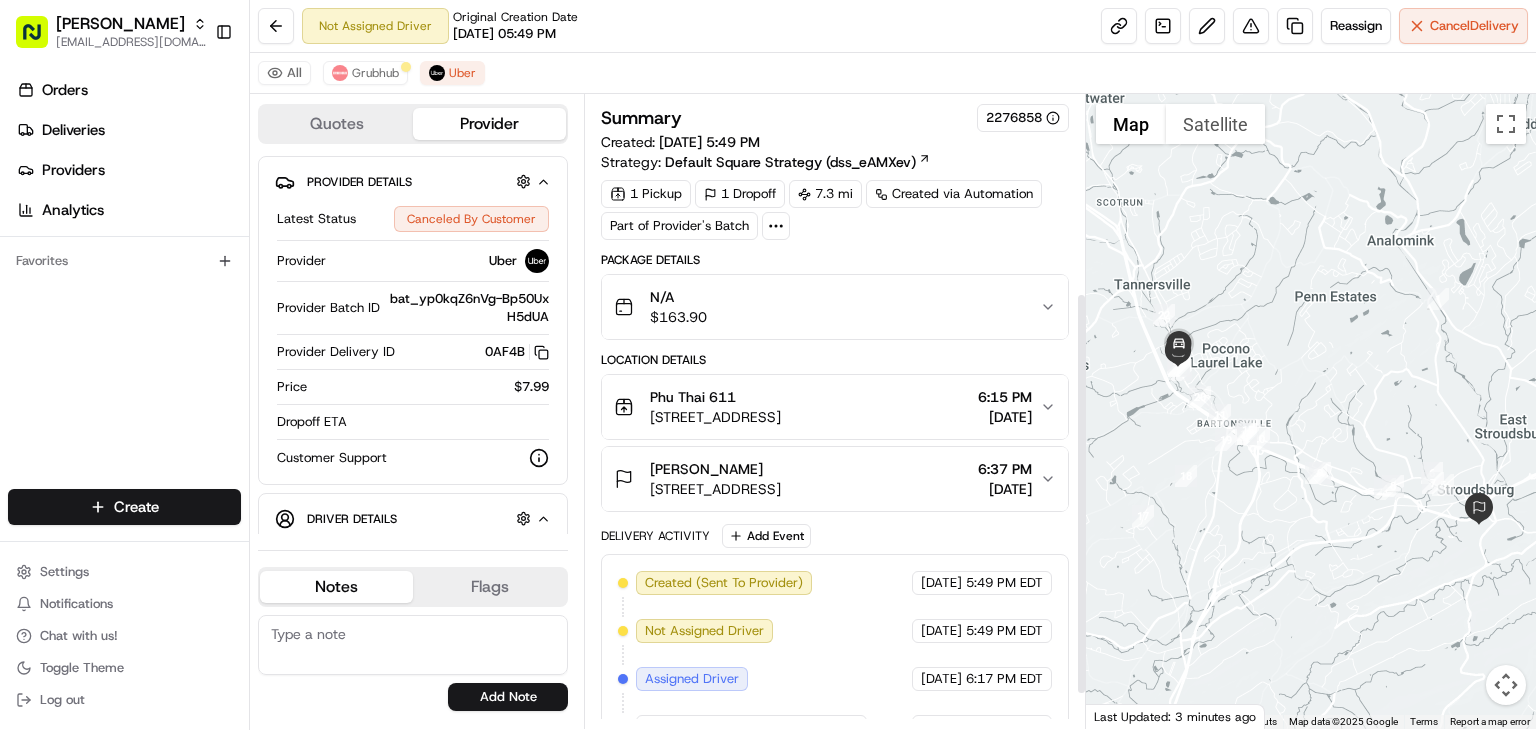 scroll, scrollTop: 366, scrollLeft: 0, axis: vertical 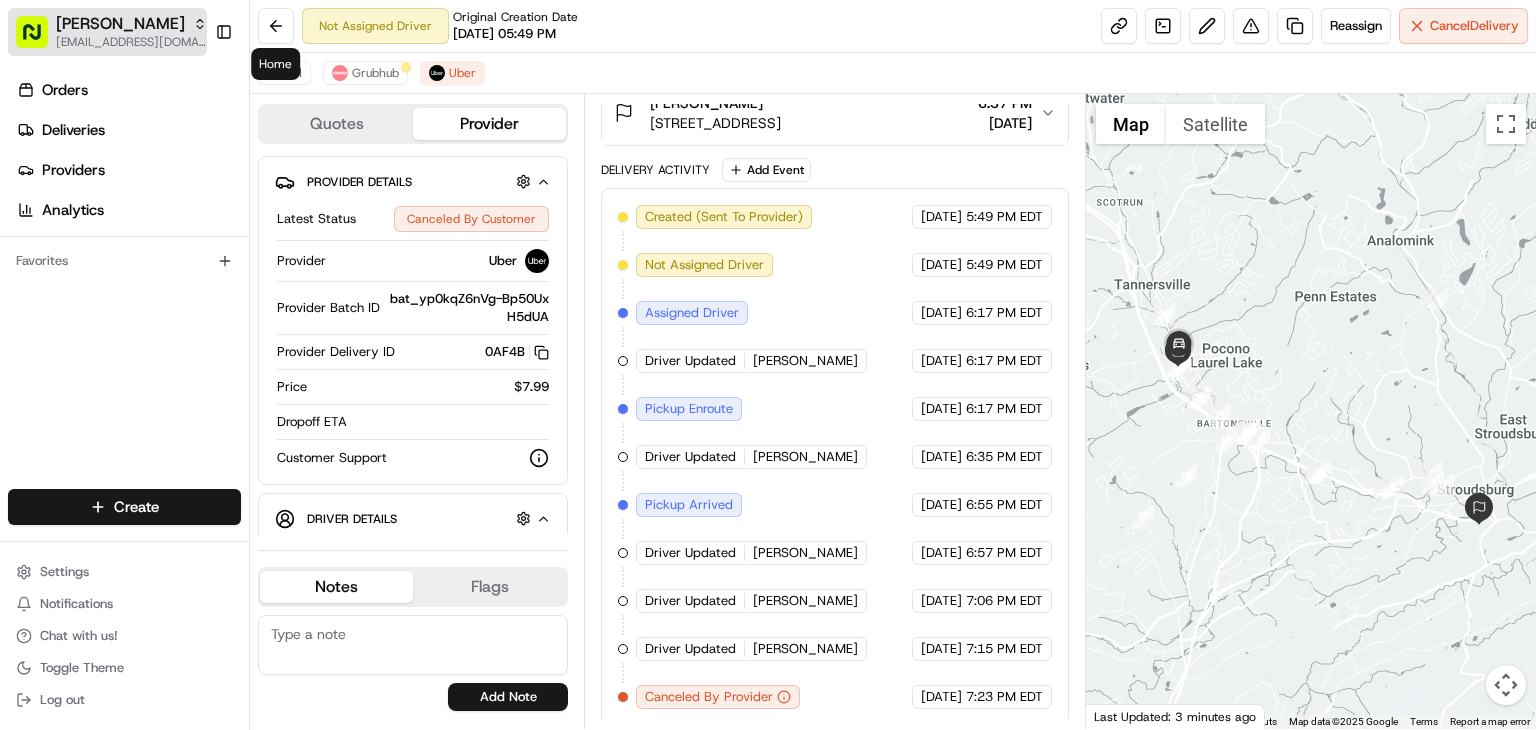 click on "[EMAIL_ADDRESS][DOMAIN_NAME]" at bounding box center (131, 42) 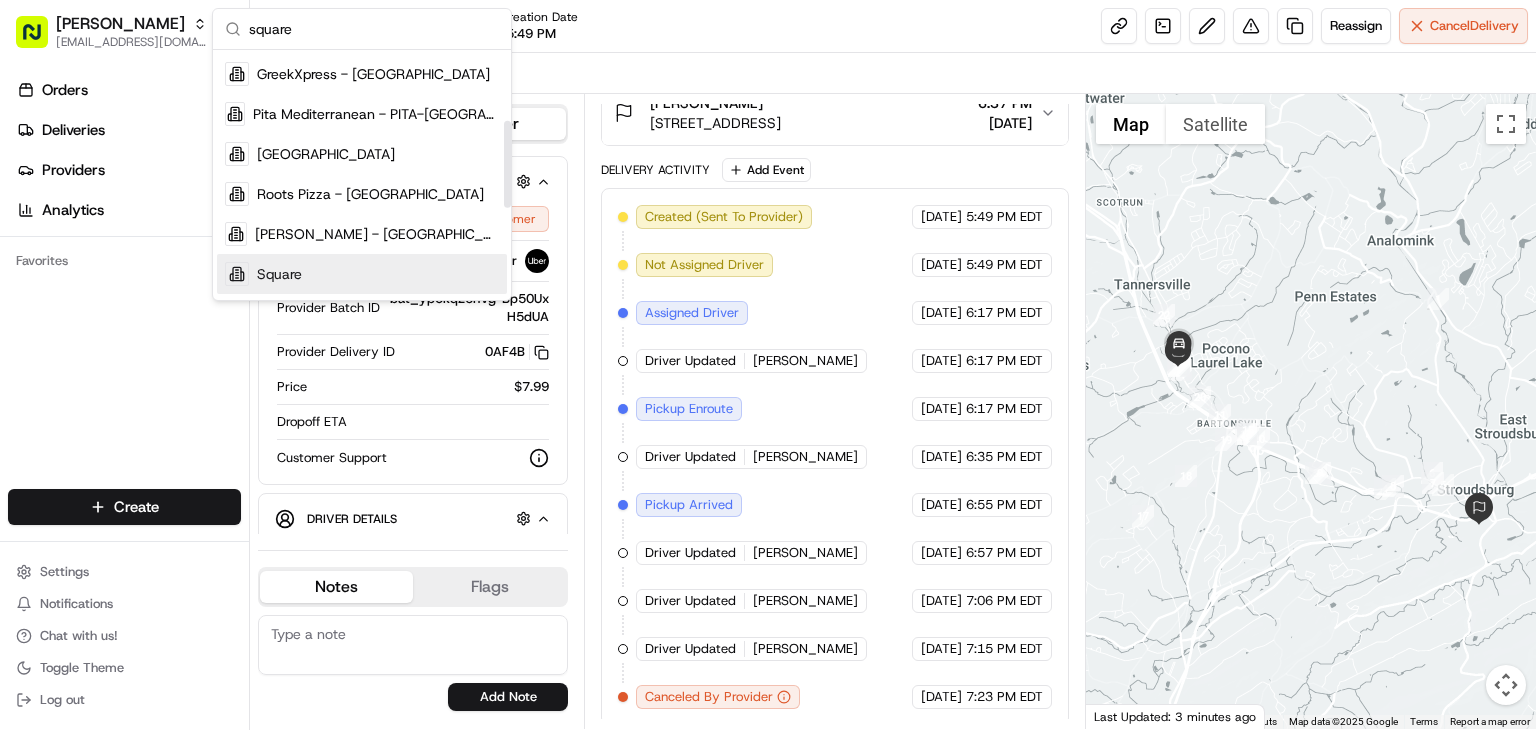 scroll, scrollTop: 218, scrollLeft: 0, axis: vertical 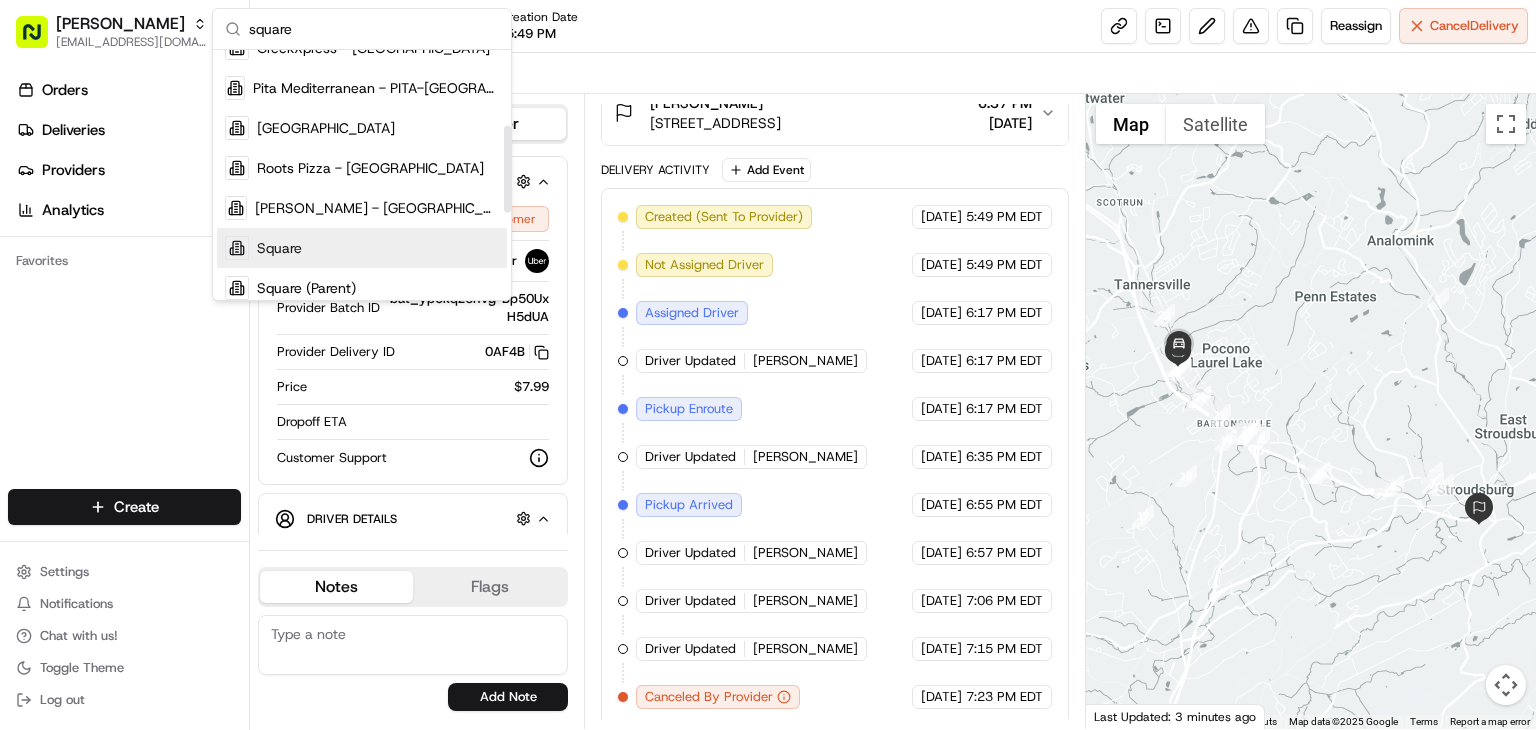 type on "square" 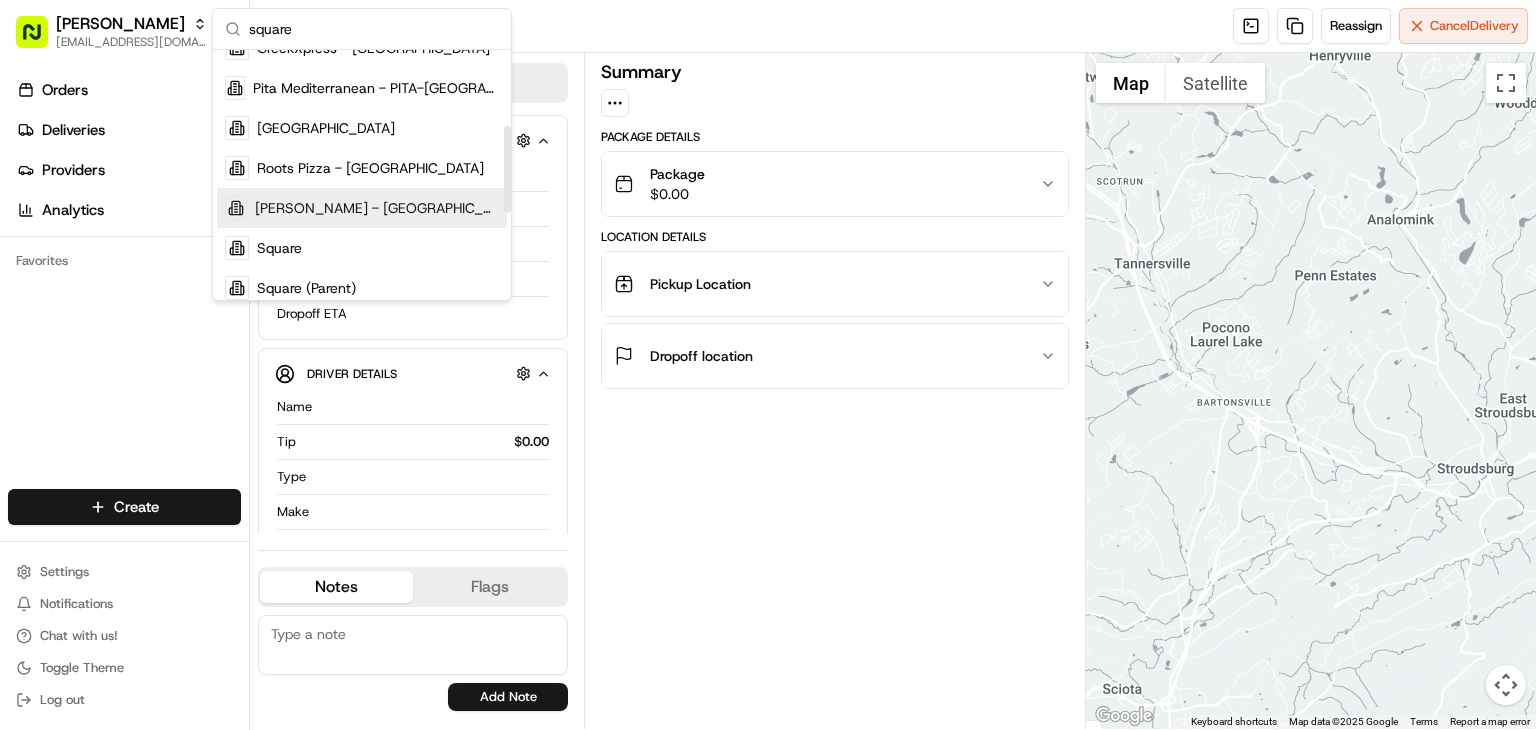 scroll, scrollTop: 0, scrollLeft: 0, axis: both 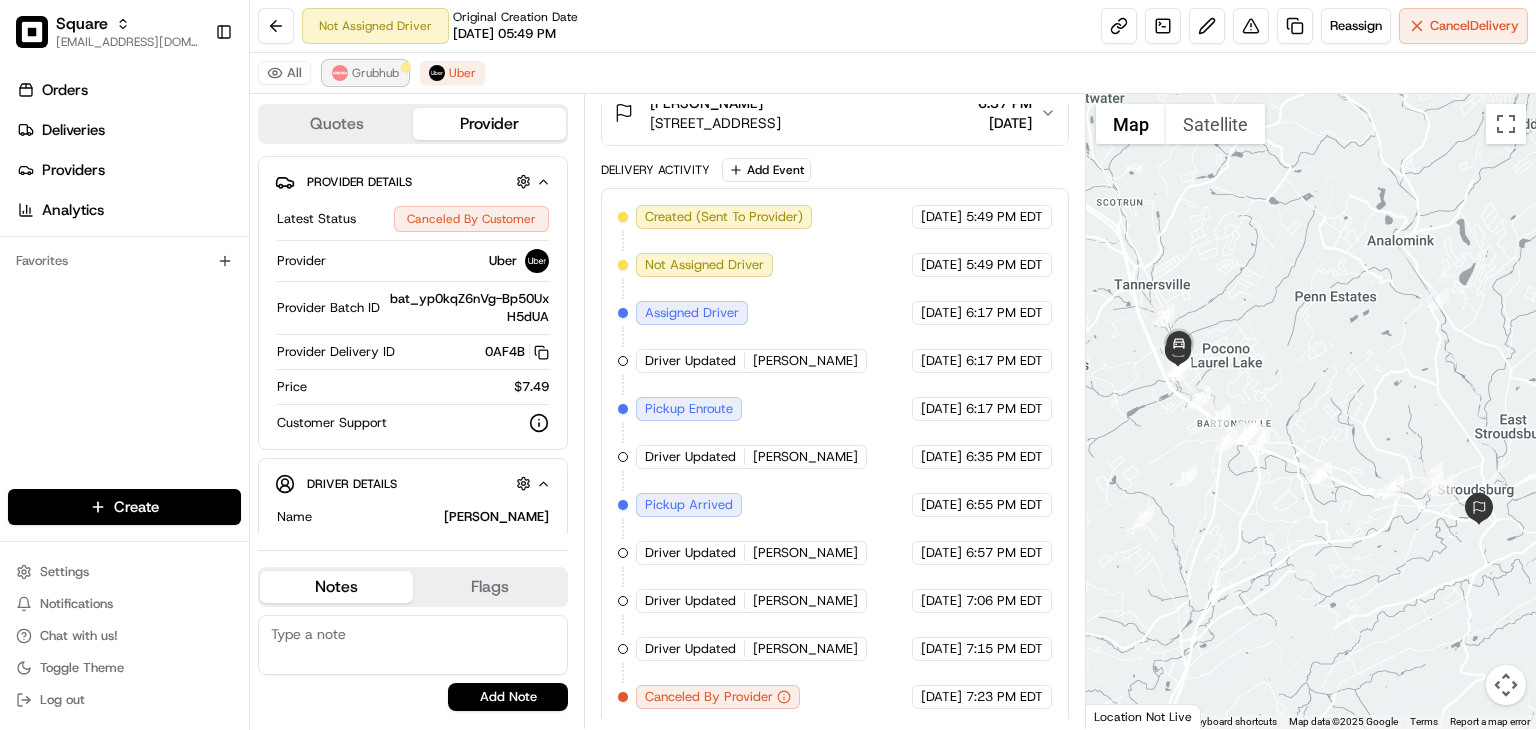 click on "Grubhub" at bounding box center [375, 73] 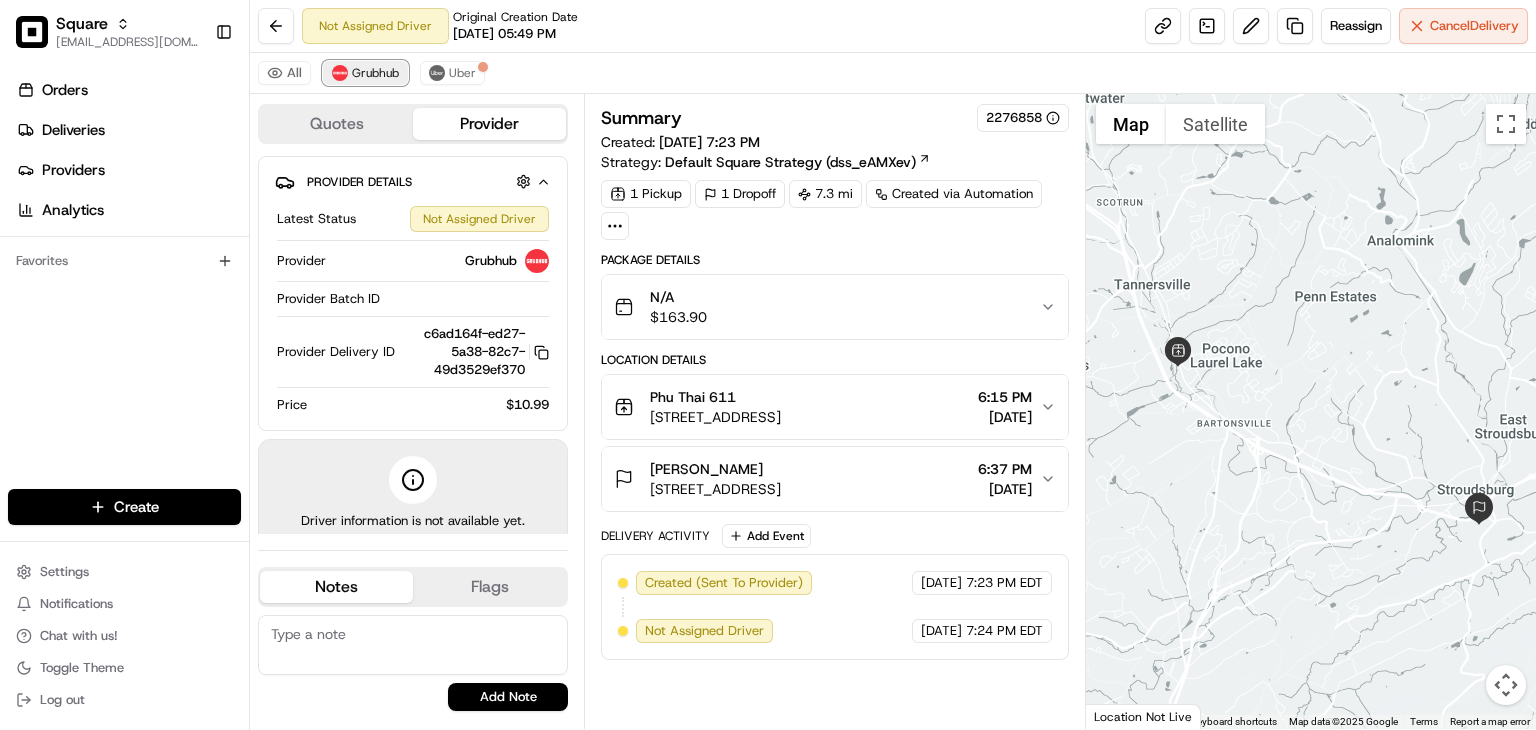 scroll, scrollTop: 0, scrollLeft: 0, axis: both 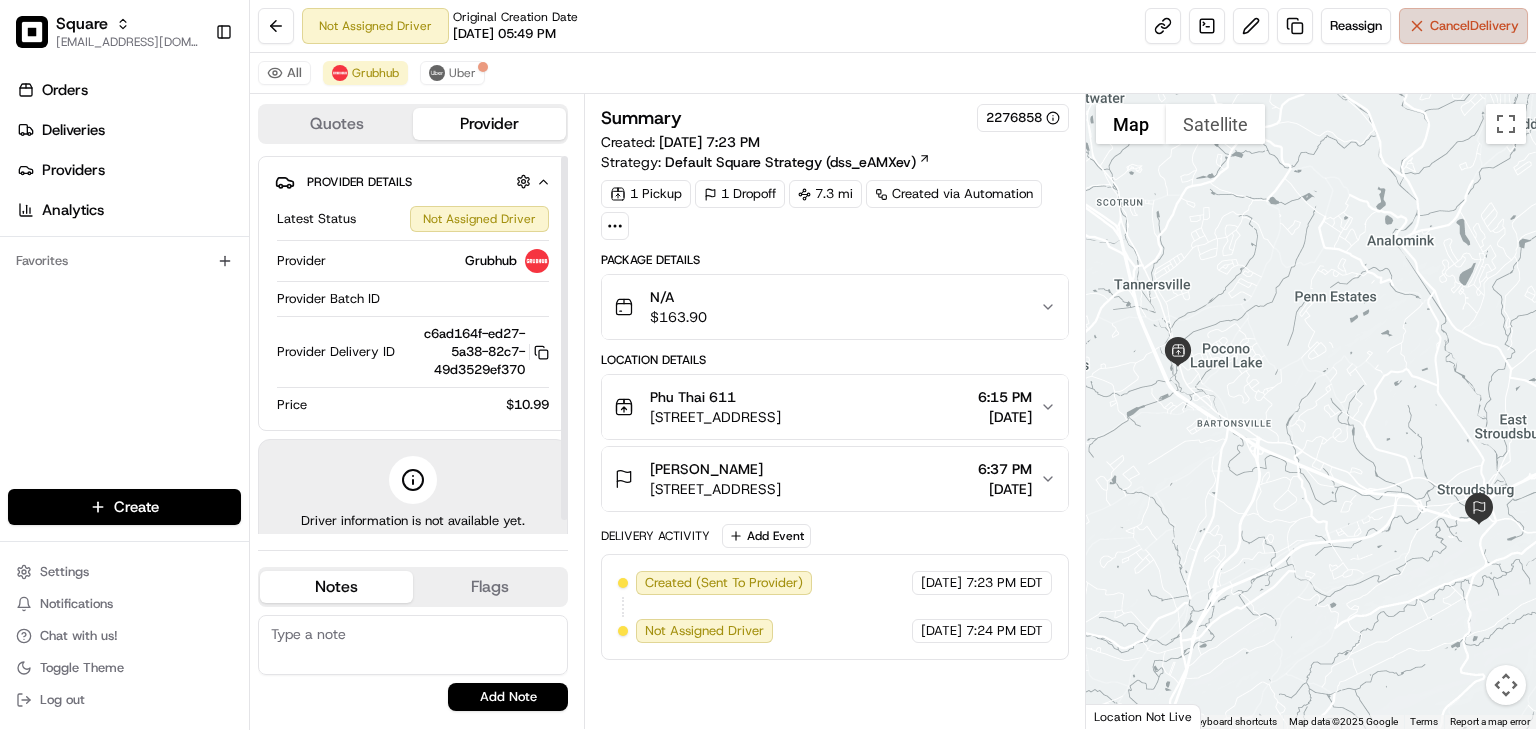 click on "Cancel  Delivery" at bounding box center [1463, 26] 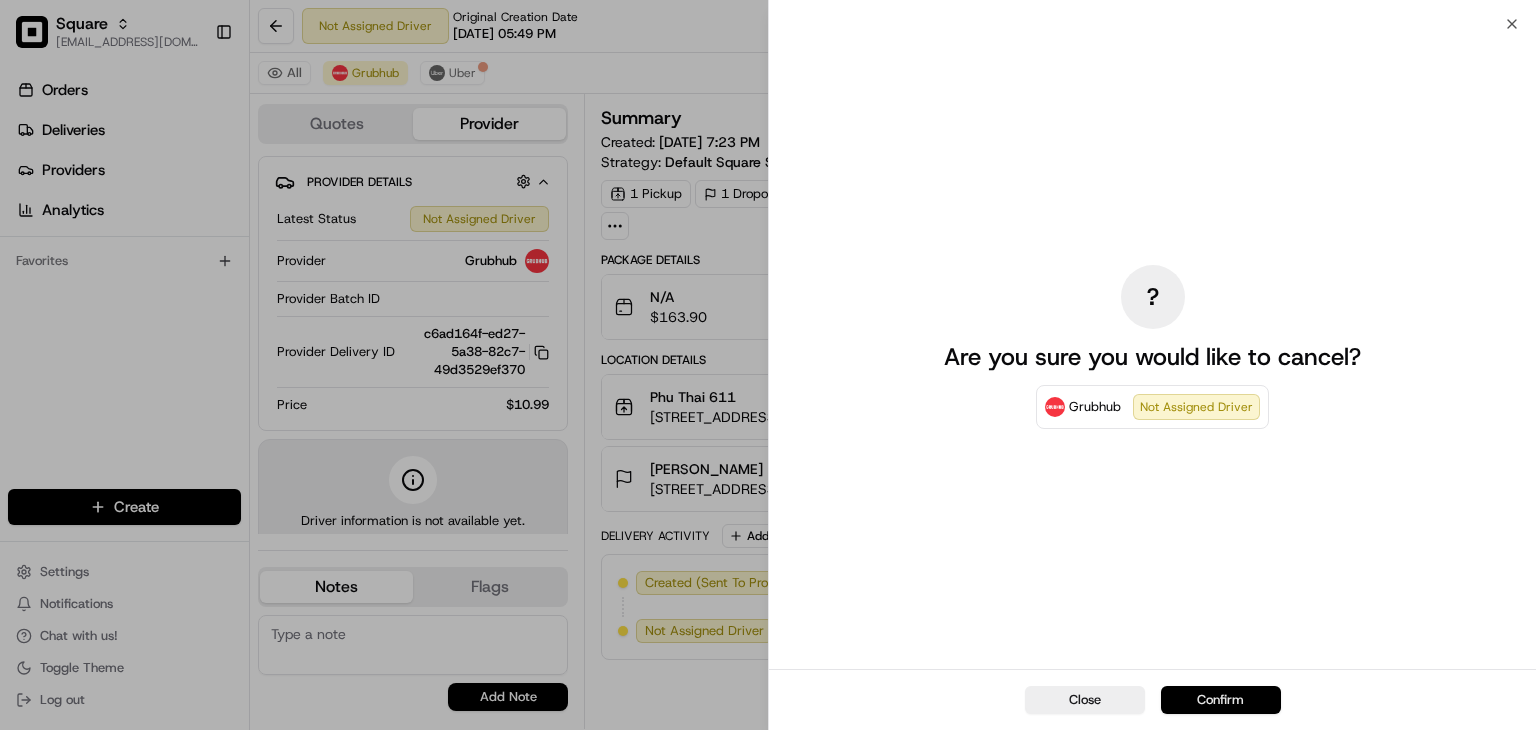 click on "Confirm" at bounding box center [1221, 700] 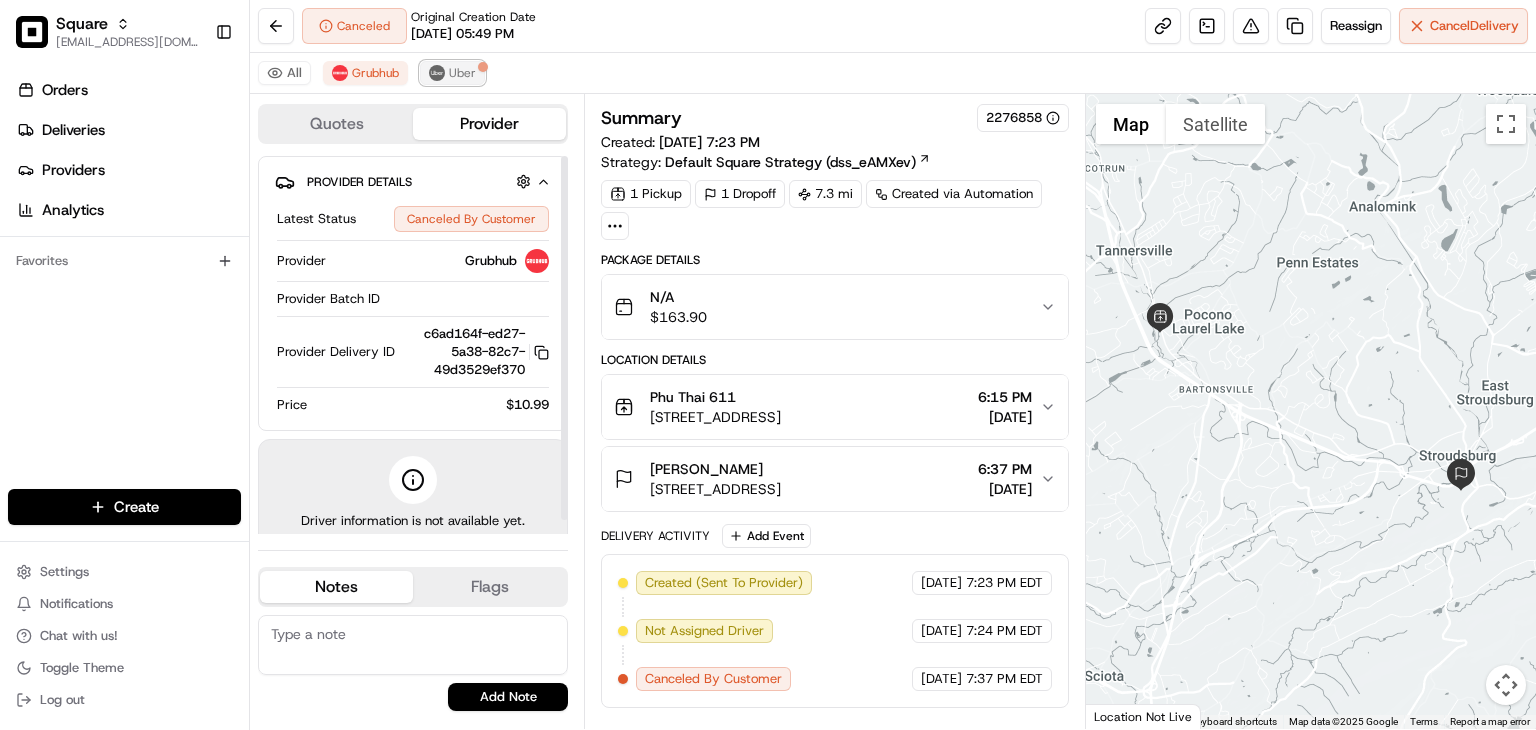 click at bounding box center [437, 73] 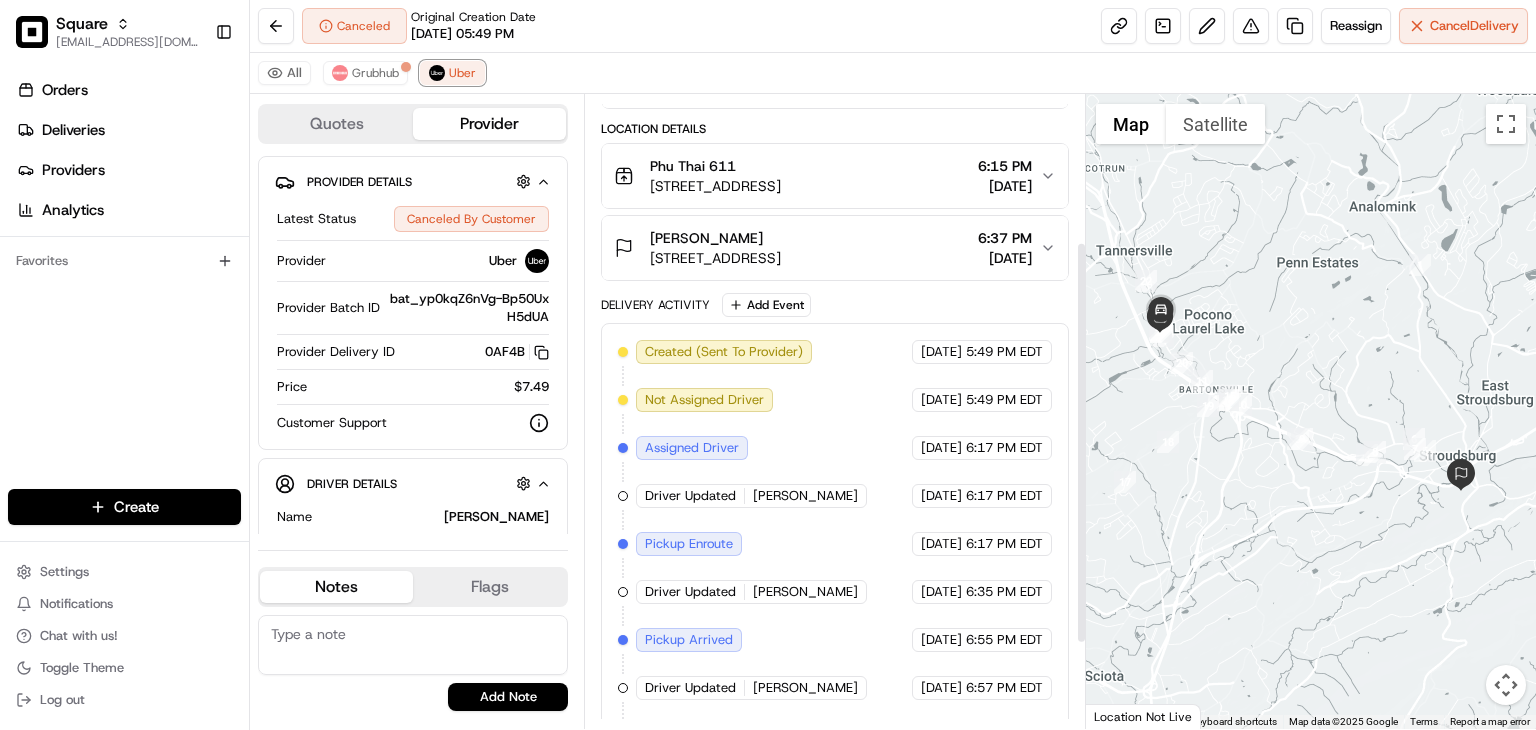 scroll, scrollTop: 366, scrollLeft: 0, axis: vertical 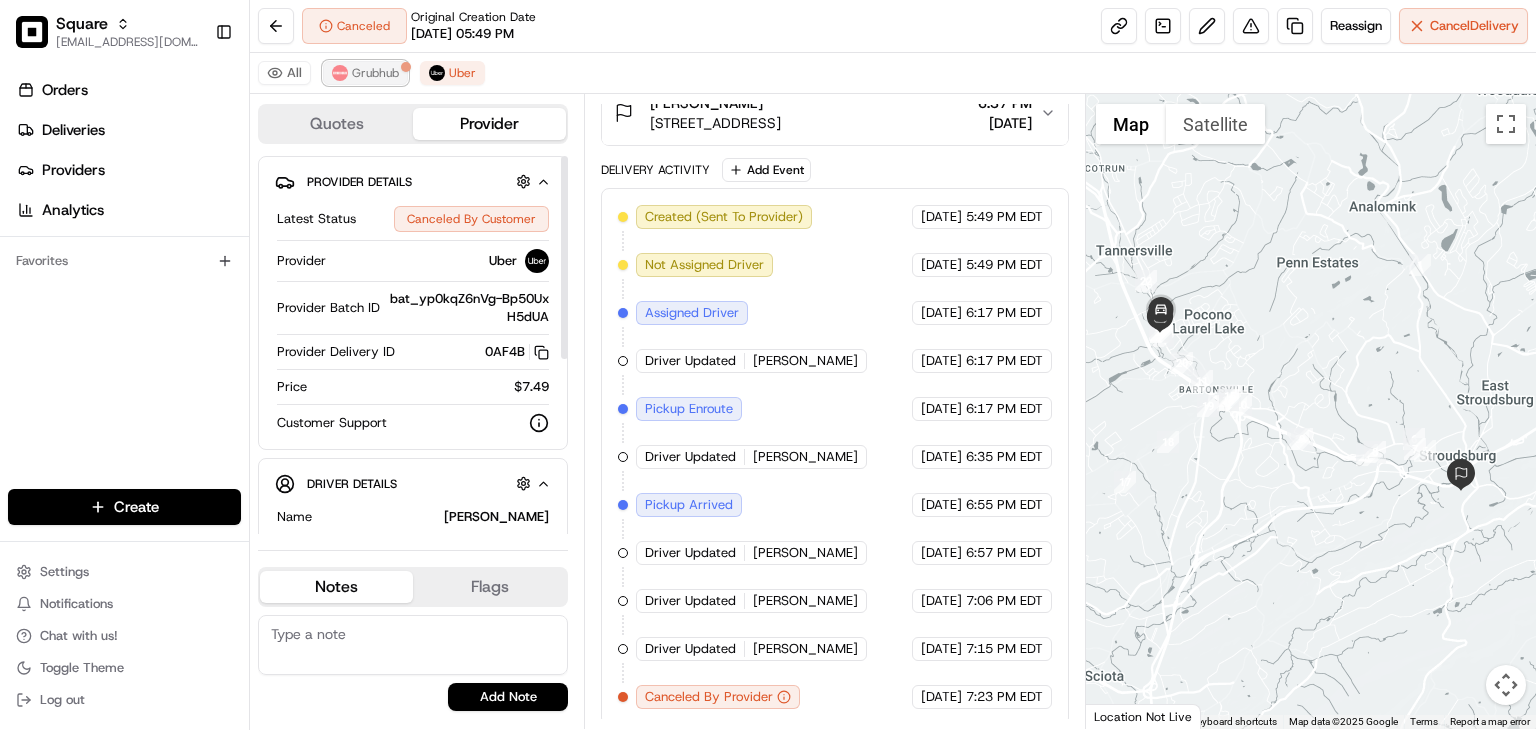 click on "Grubhub" at bounding box center [375, 73] 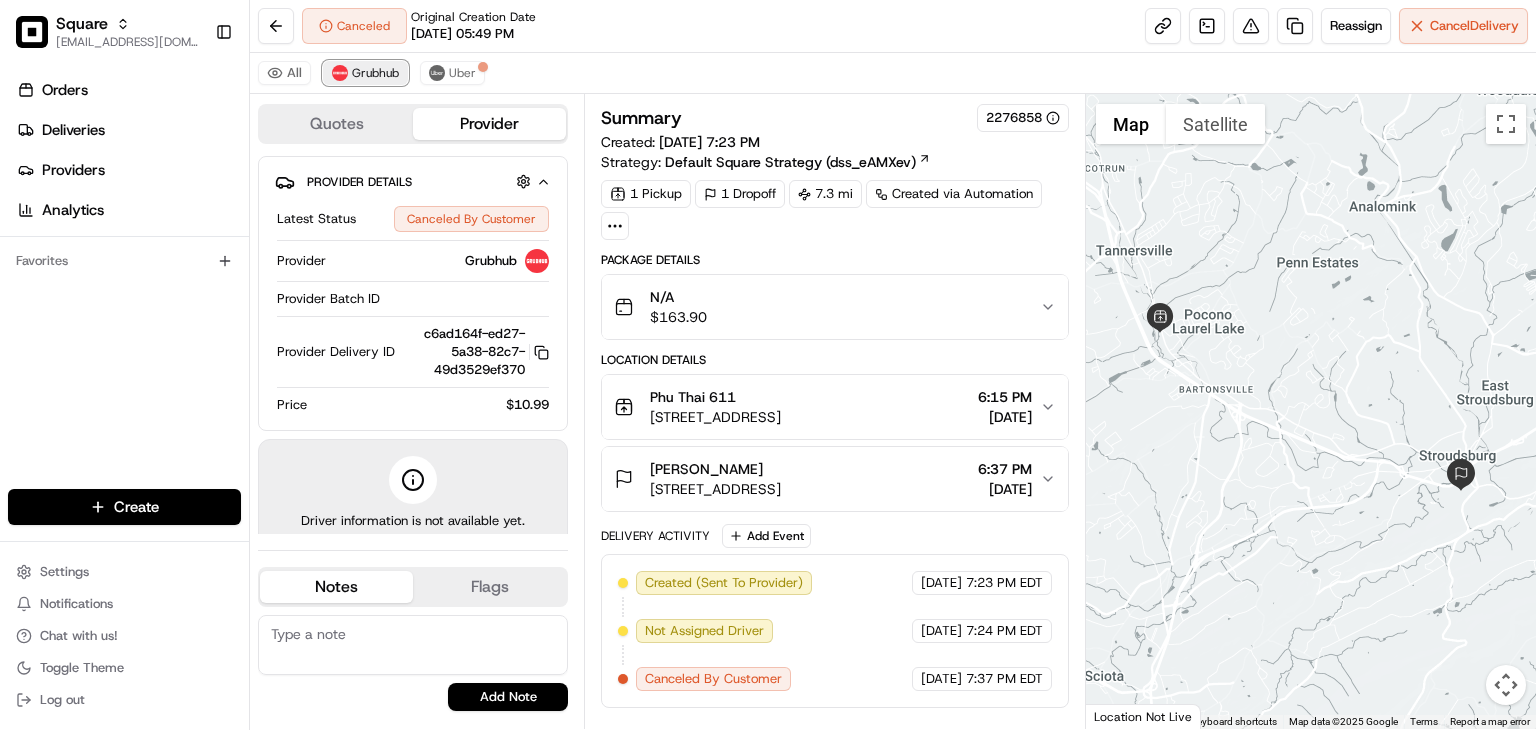 scroll, scrollTop: 0, scrollLeft: 0, axis: both 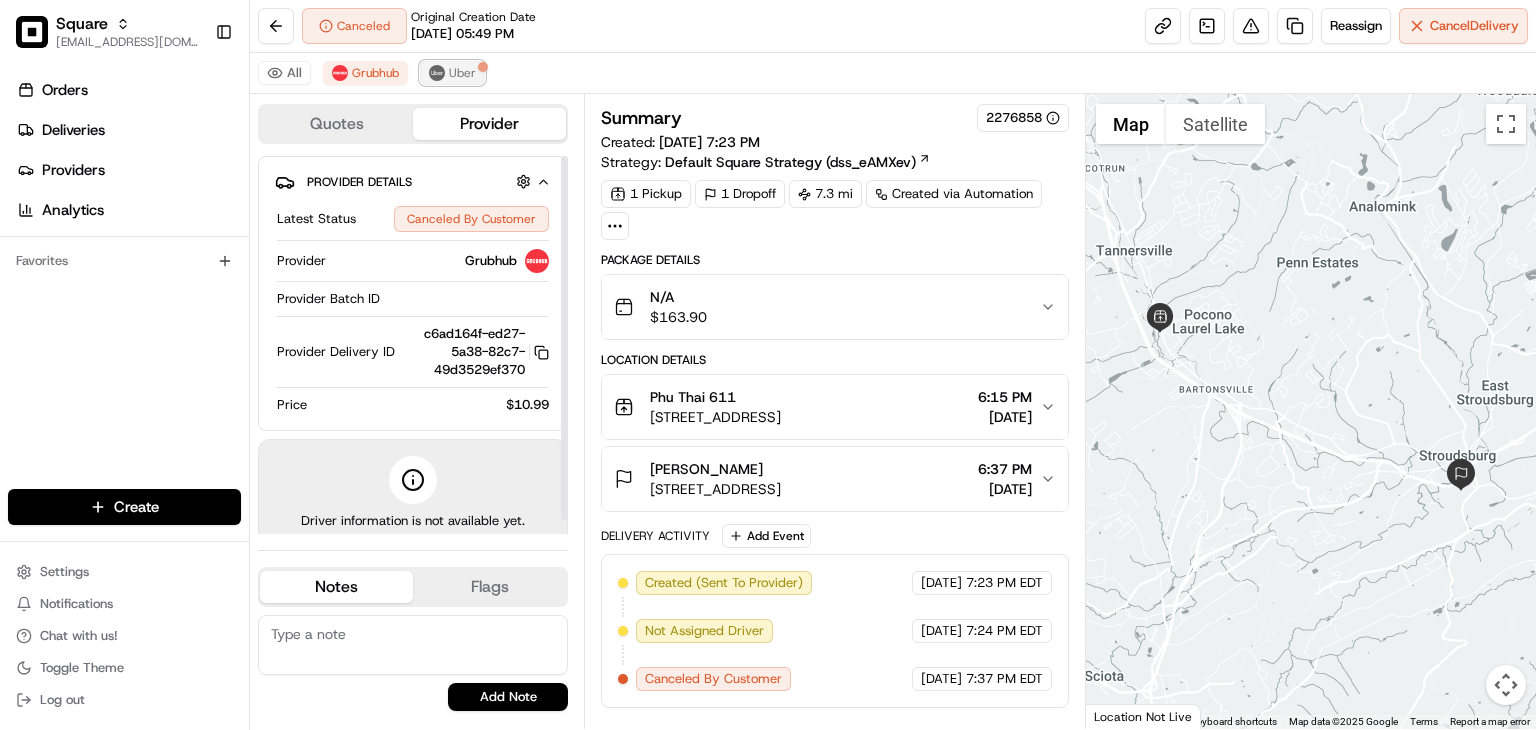 click on "Uber" at bounding box center [462, 73] 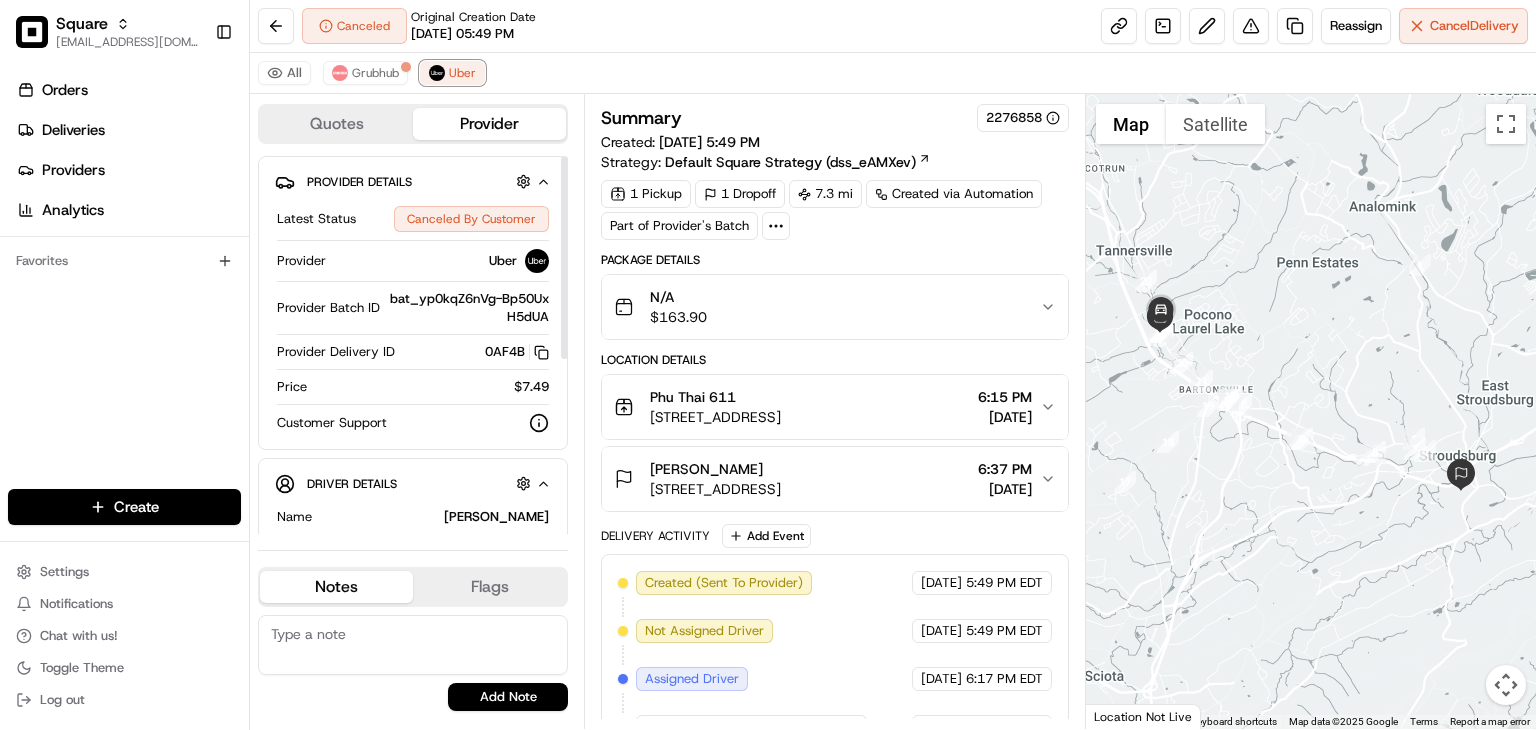 scroll, scrollTop: 327, scrollLeft: 0, axis: vertical 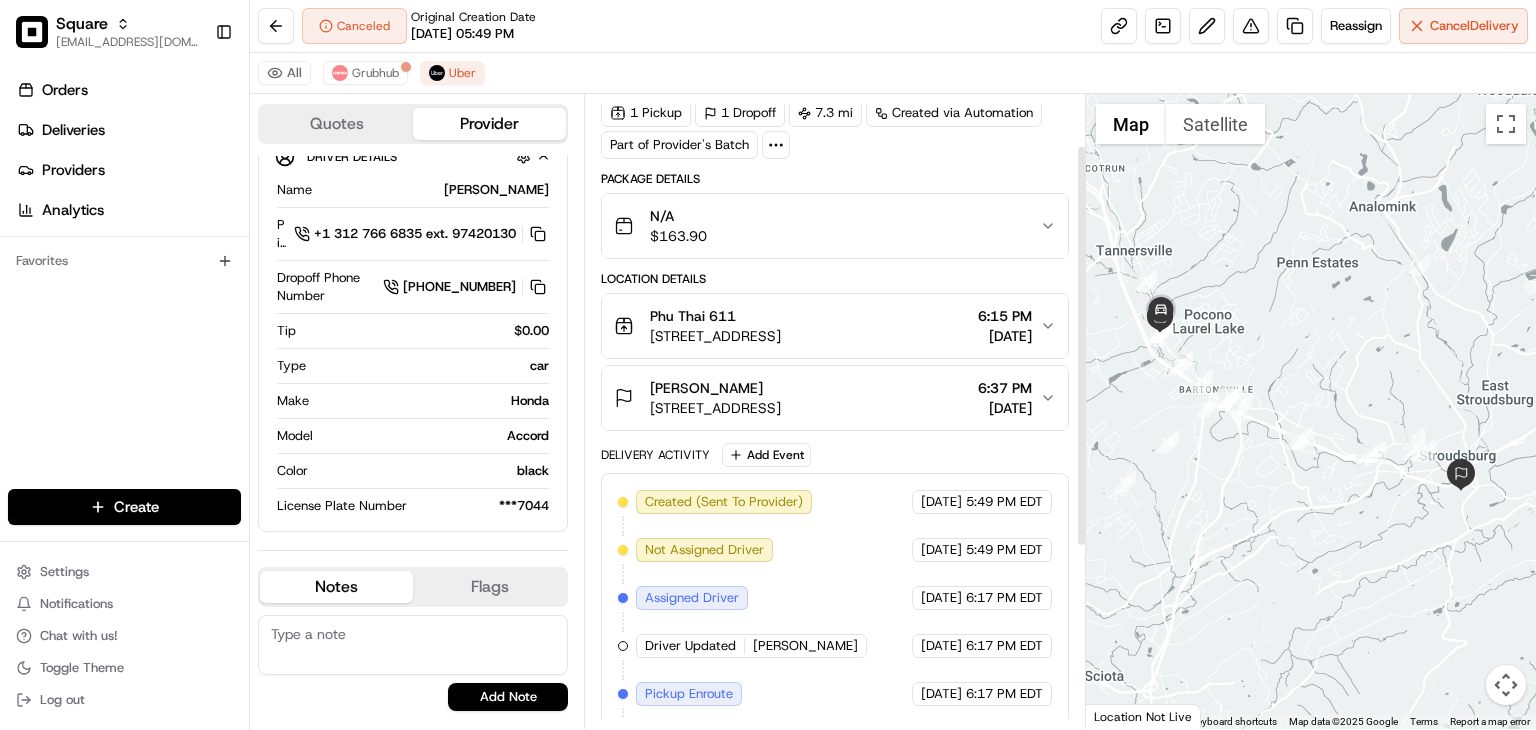 drag, startPoint x: 799, startPoint y: 551, endPoint x: 744, endPoint y: 521, distance: 62.649822 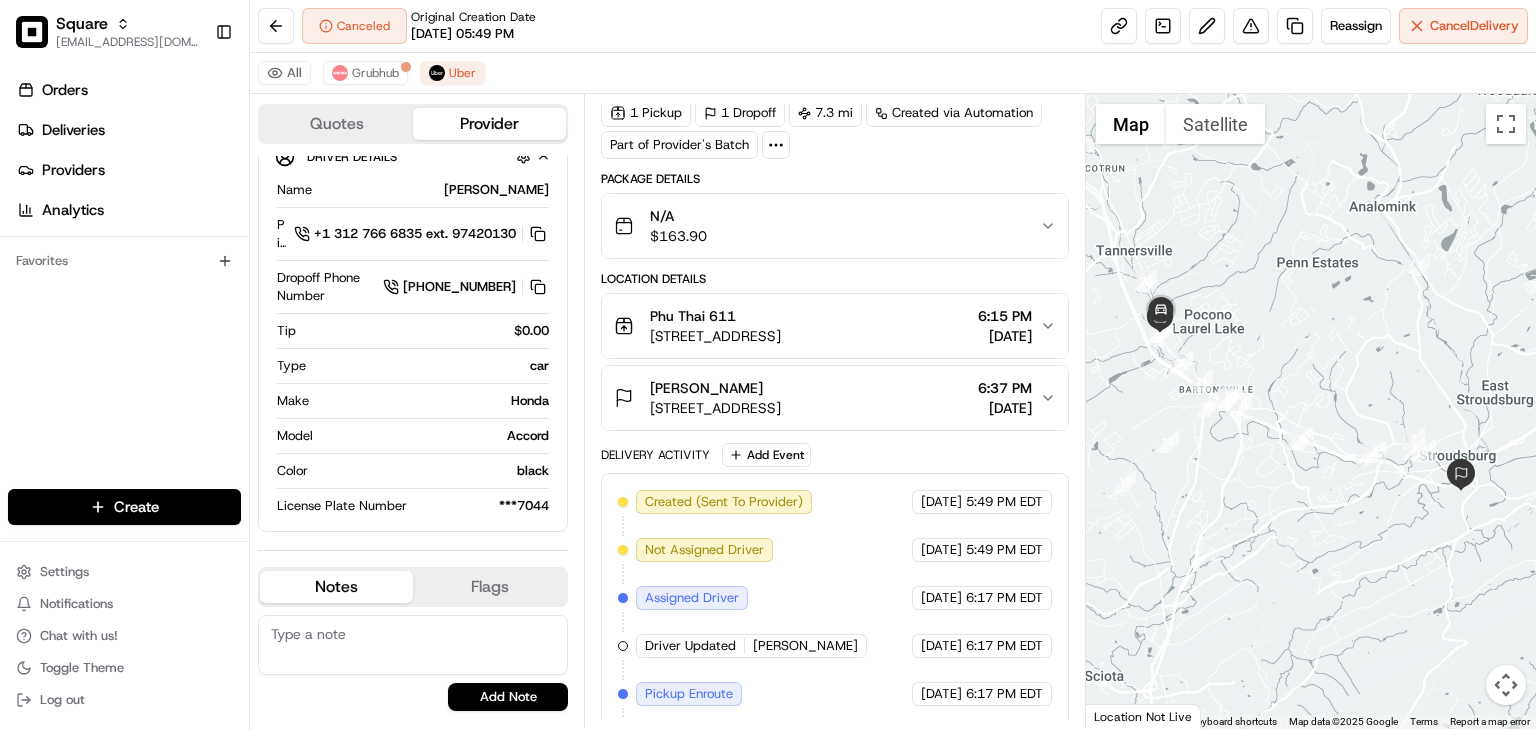 click at bounding box center (413, 645) 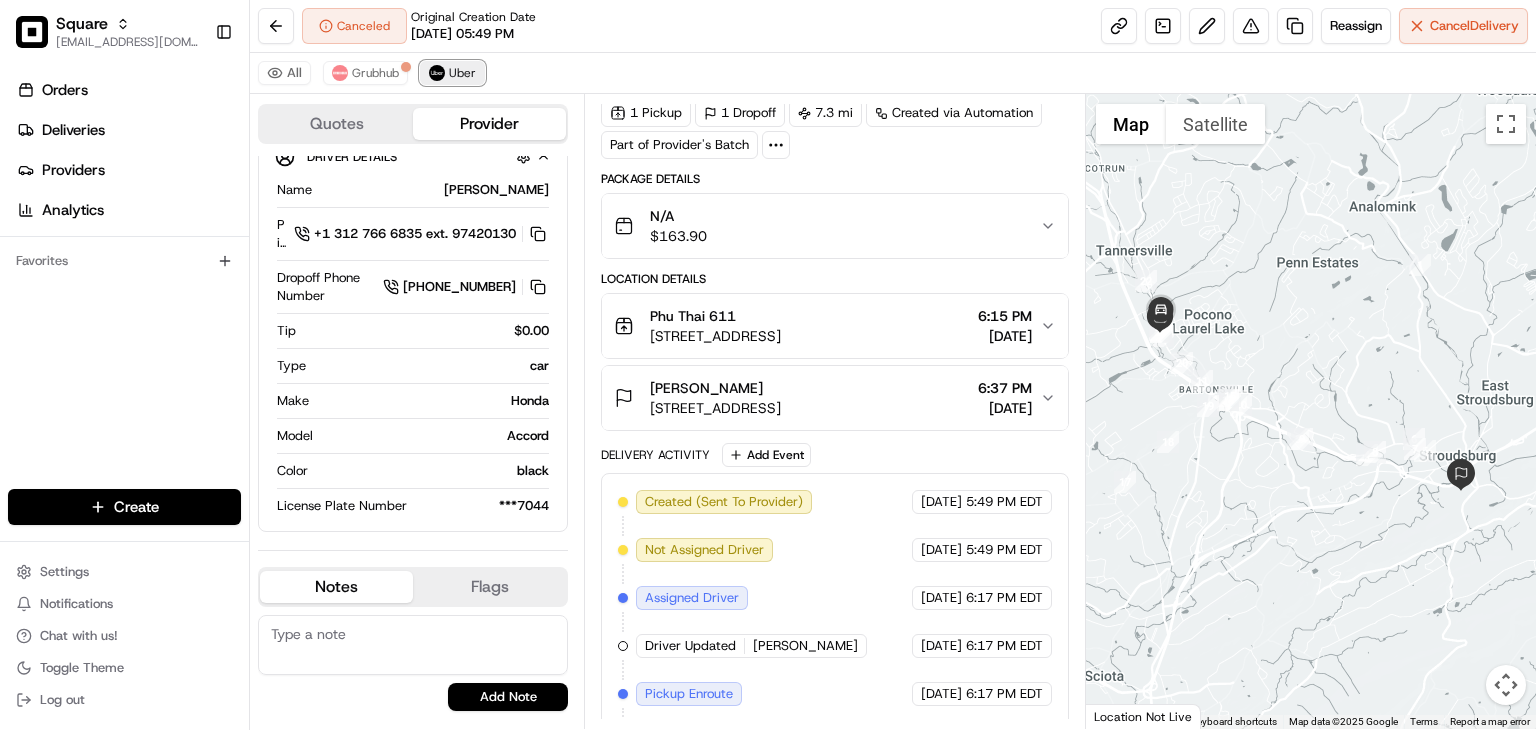 click at bounding box center (437, 73) 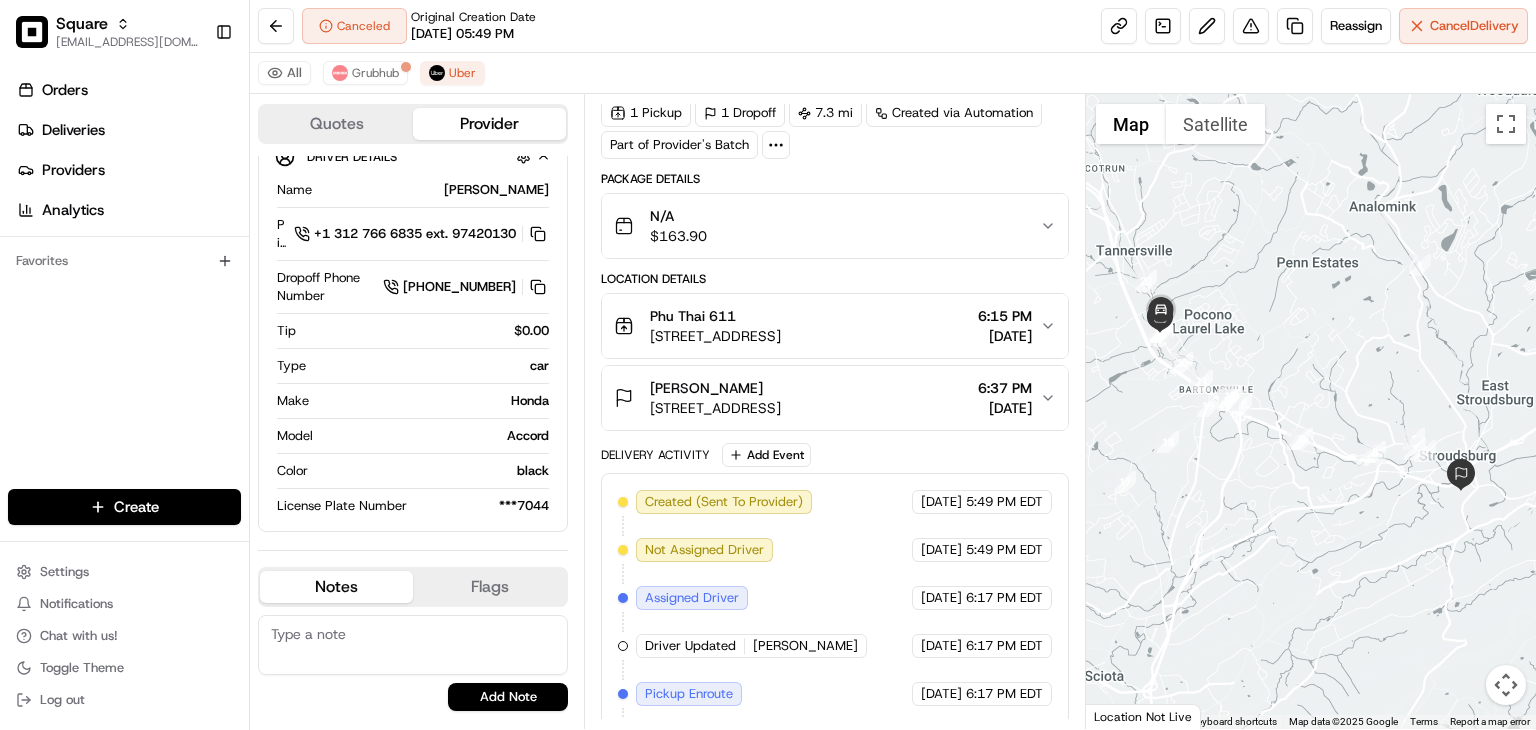 click at bounding box center [413, 645] 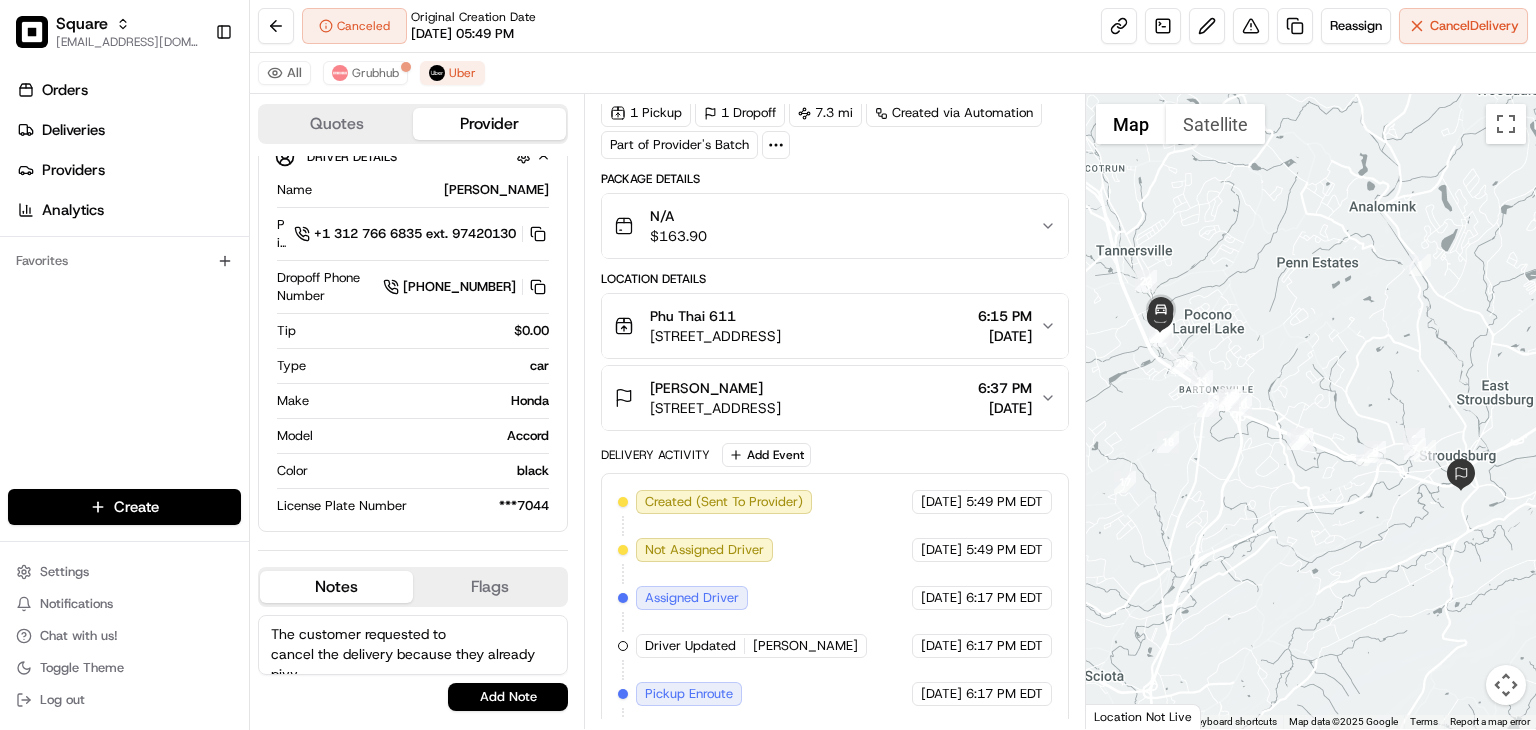 scroll, scrollTop: 8, scrollLeft: 0, axis: vertical 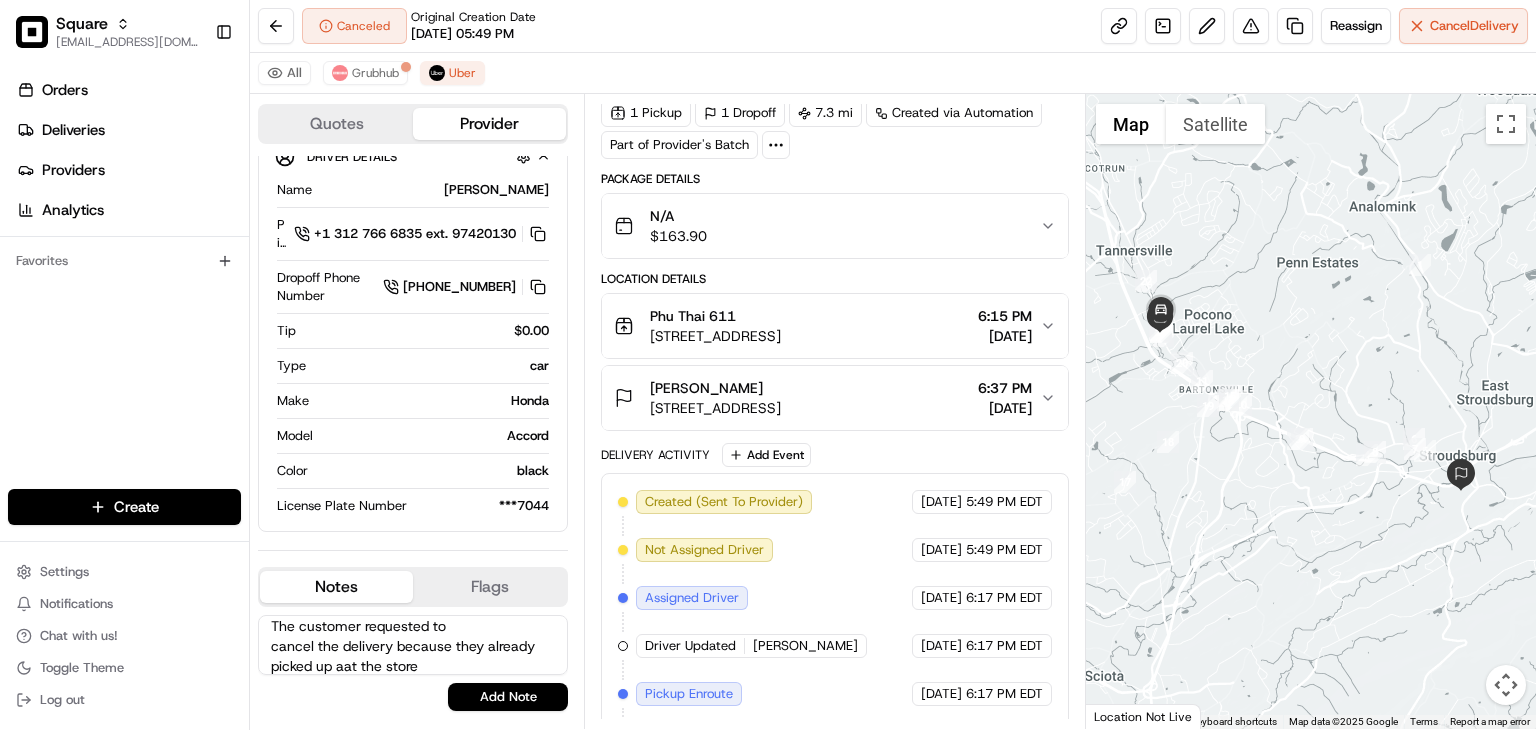 click on "The customer requested to
cancel the delivery because they already picked up aat the store" at bounding box center [413, 645] 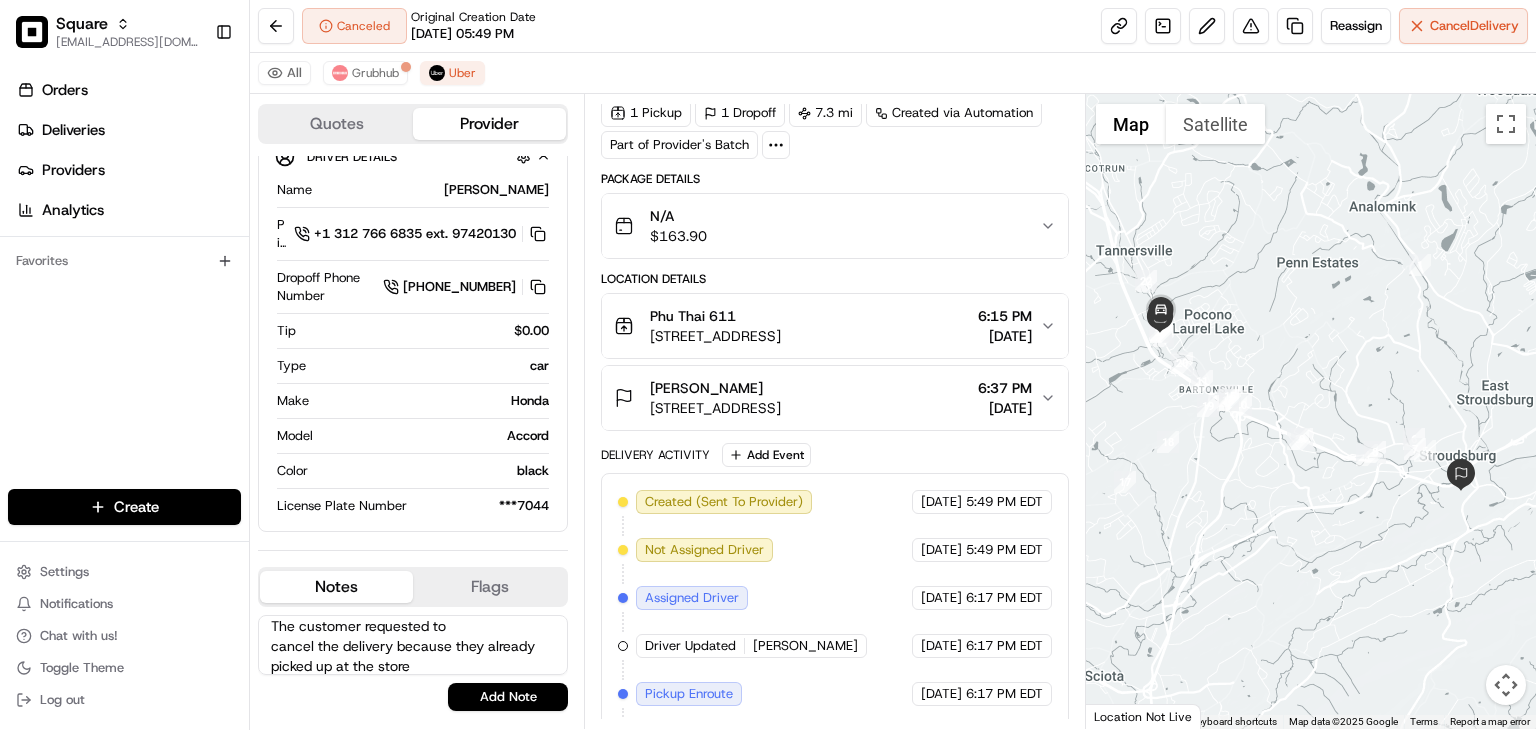 click on "The customer requested to
cancel the delivery because they already picked up at the store" at bounding box center (413, 645) 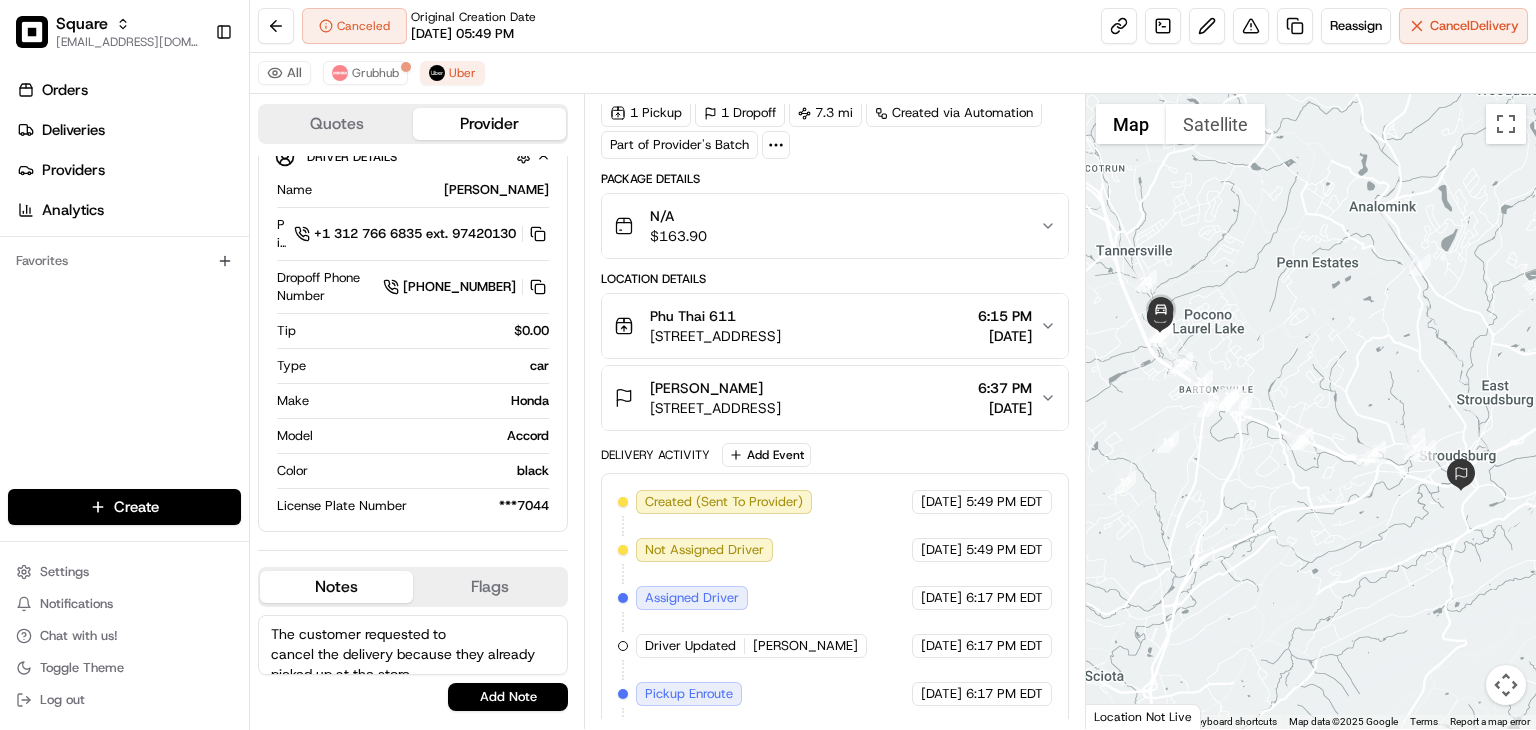 scroll, scrollTop: 8, scrollLeft: 0, axis: vertical 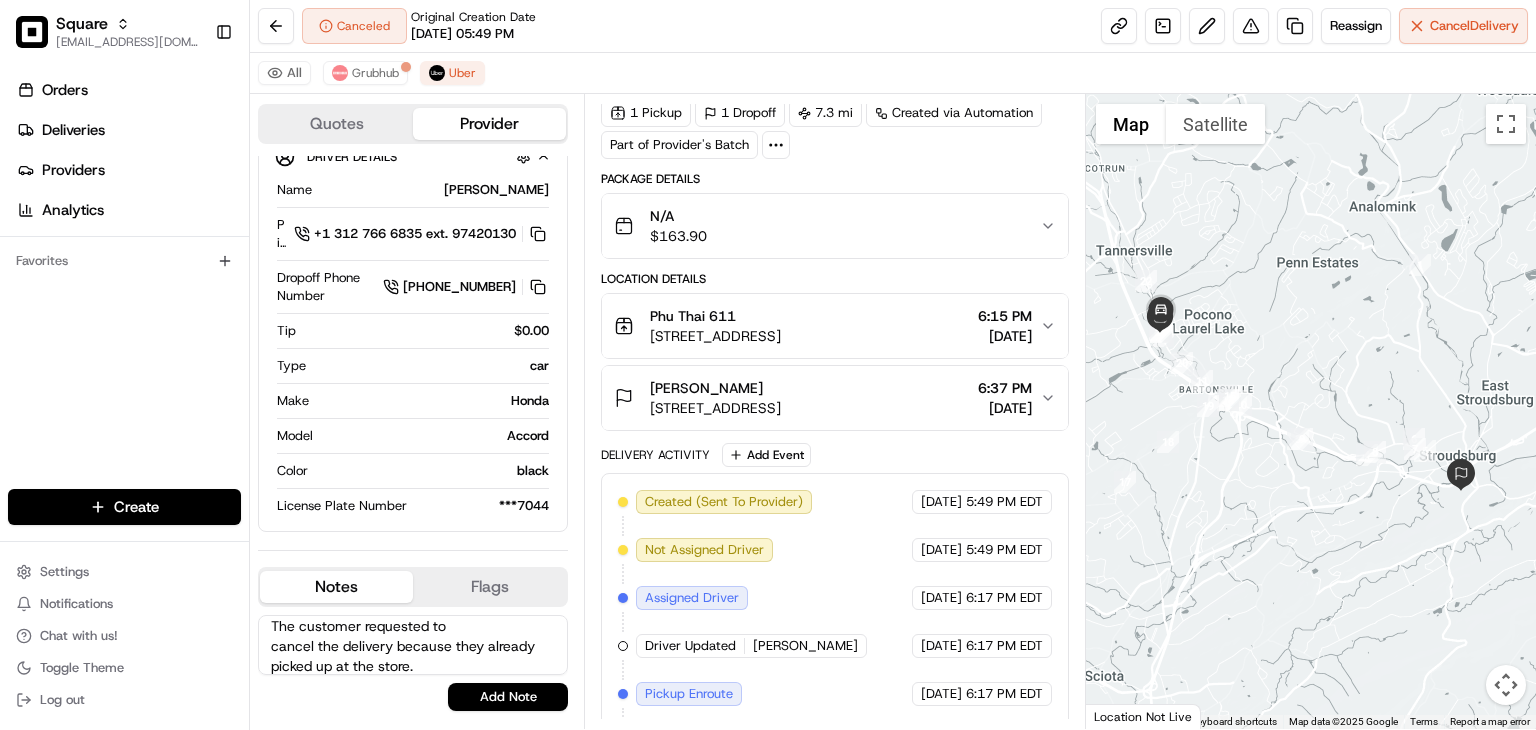 click on "The customer requested to
cancel the delivery because they already picked up at the store." at bounding box center [413, 645] 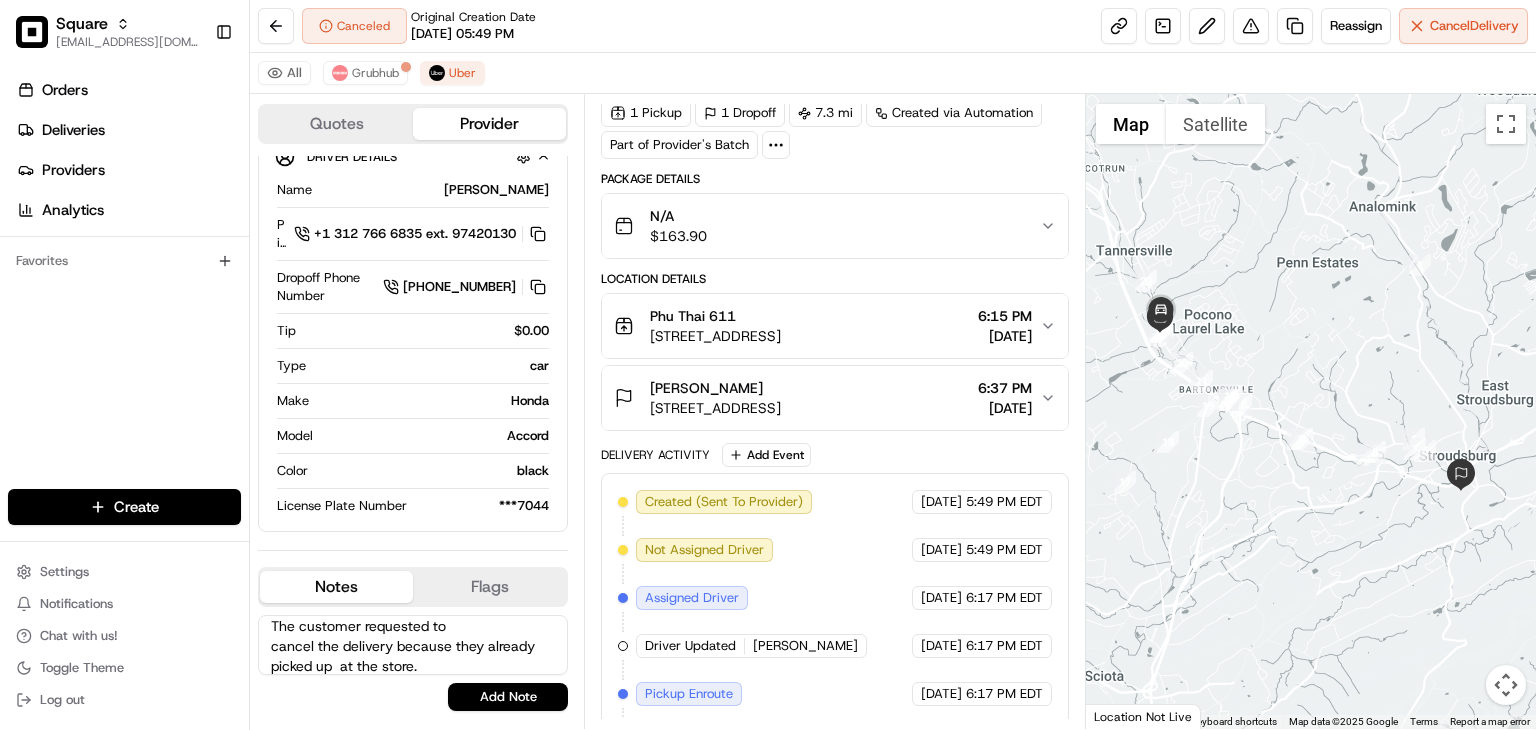 scroll, scrollTop: 8, scrollLeft: 0, axis: vertical 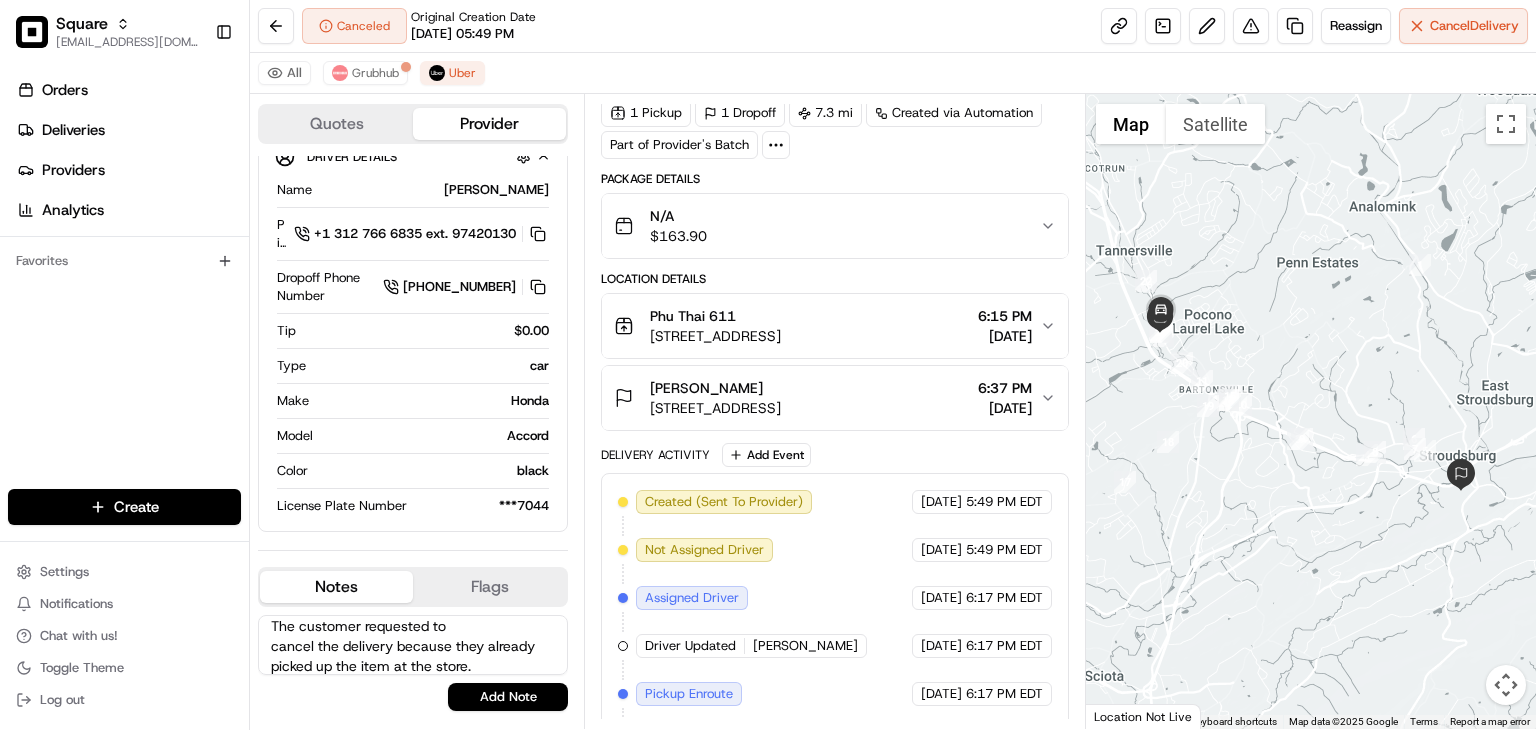 click on "The customer requested to
cancel the delivery because they already picked up the item at the store." at bounding box center (413, 645) 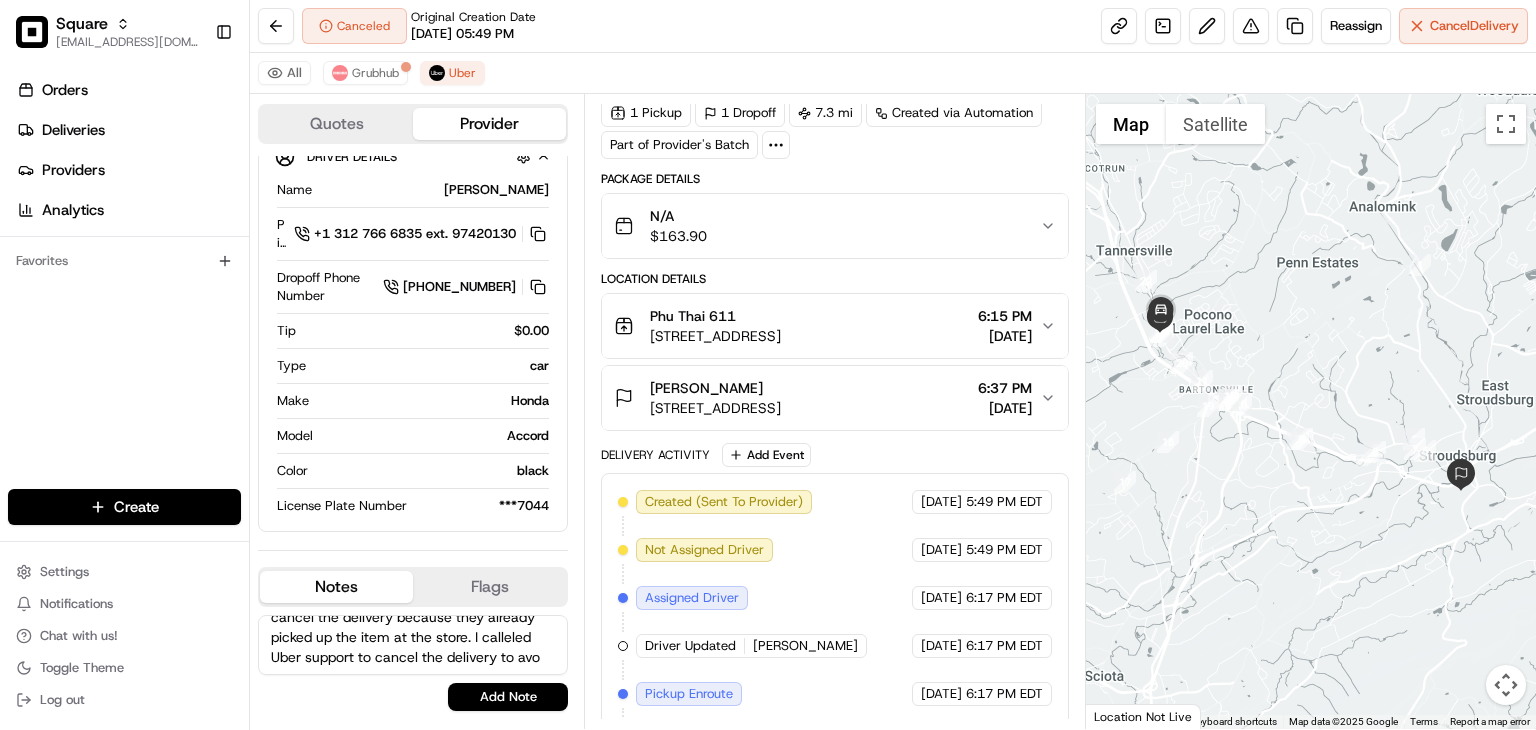 scroll, scrollTop: 48, scrollLeft: 0, axis: vertical 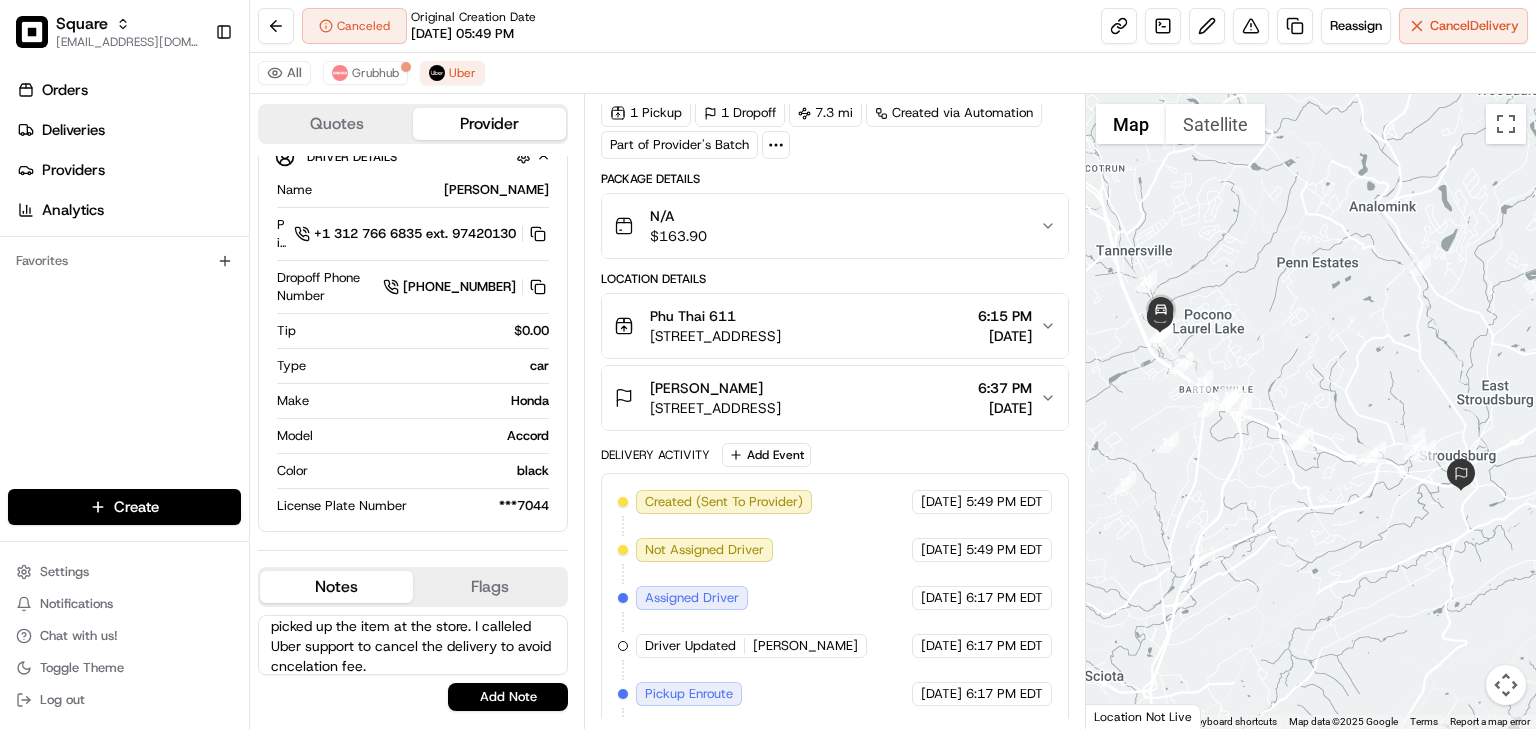 click on "The customer requested to
cancel the delivery because they already picked up the item at the store. I calleled Uber support to cancel the delivery to avoid cncelation fee." at bounding box center [413, 645] 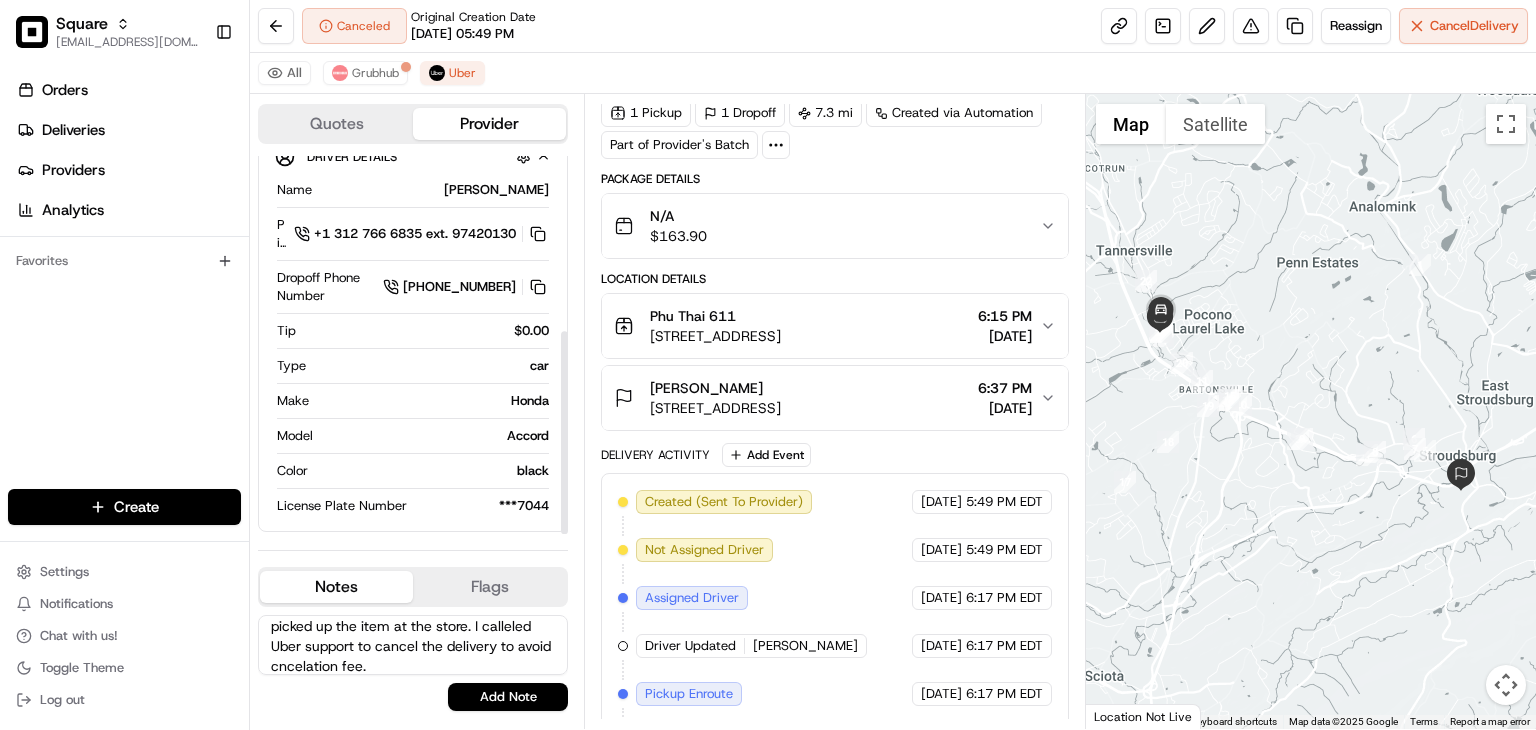 click on "The customer requested to
cancel the delivery because they already picked up the item at the store. I calleled Uber support to cancel the delivery to avoid cncelation fee." at bounding box center [413, 645] 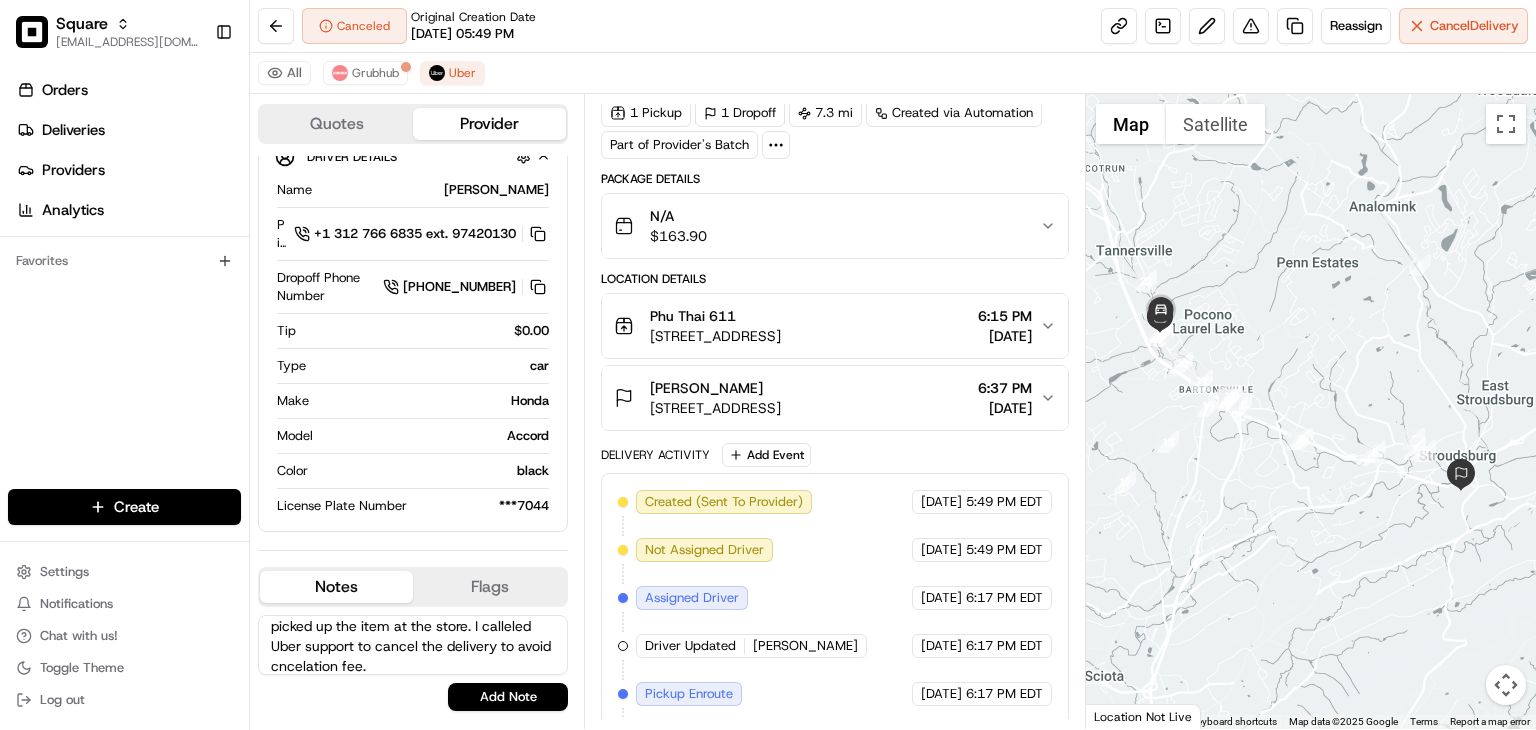 scroll, scrollTop: 0, scrollLeft: 0, axis: both 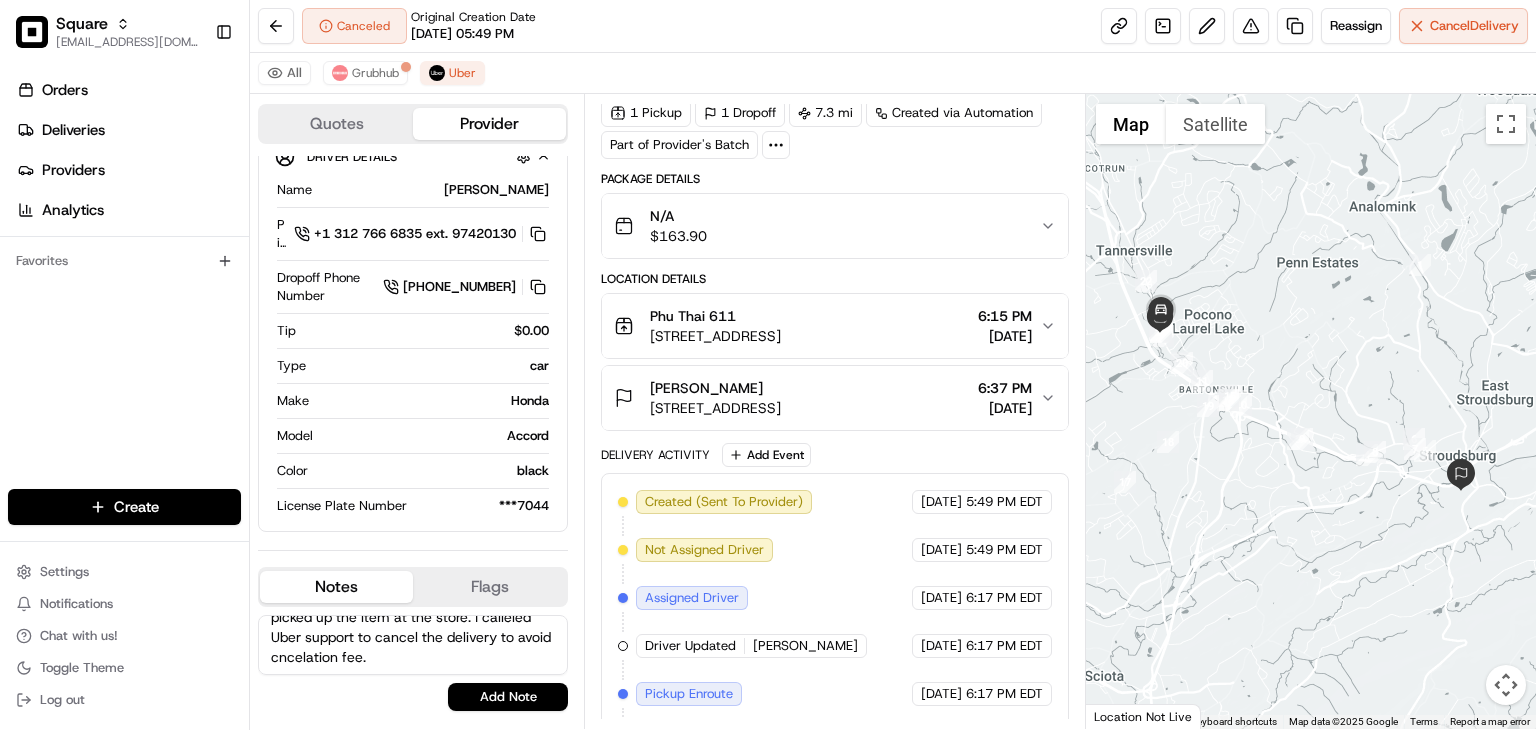 drag, startPoint x: 271, startPoint y: 634, endPoint x: 568, endPoint y: 705, distance: 305.36862 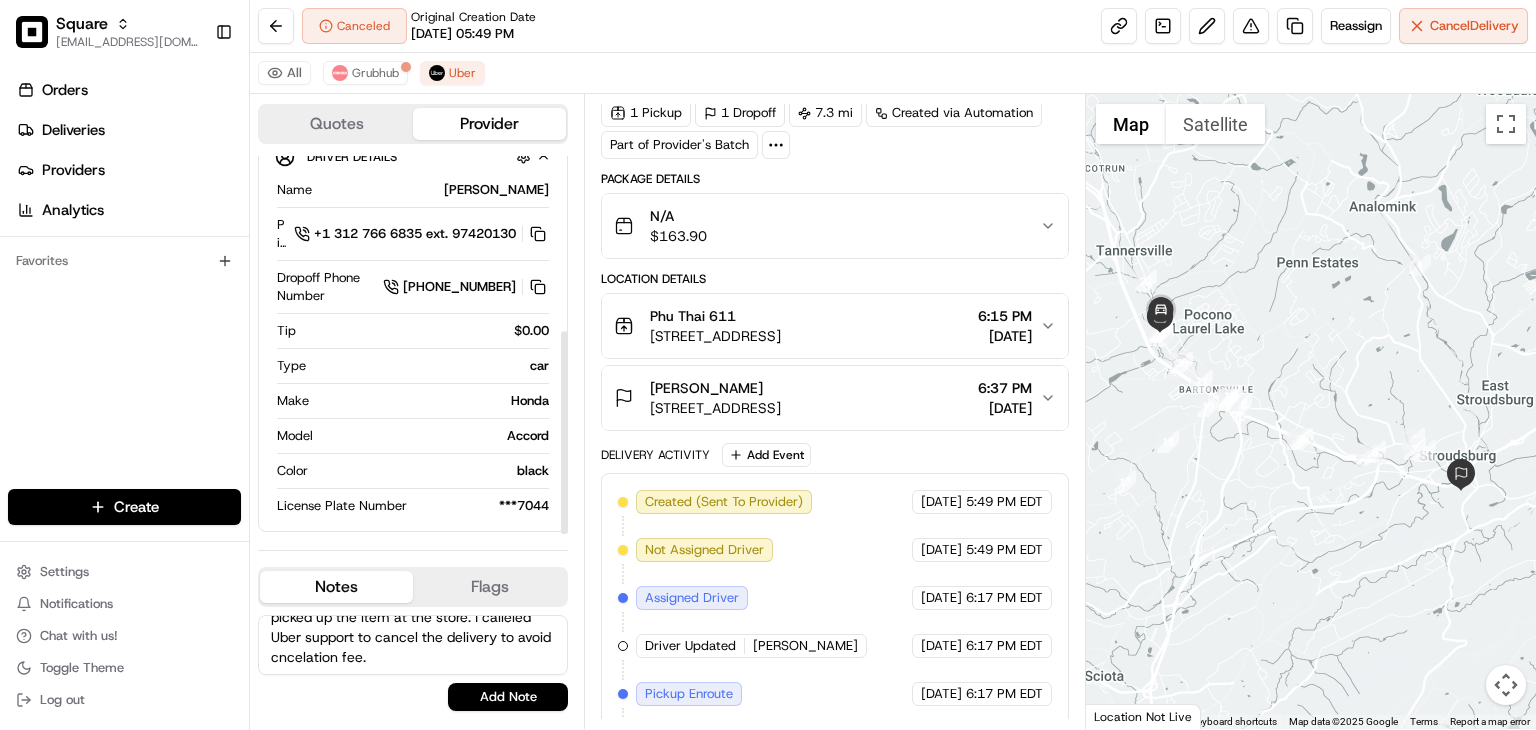 click on "Orders Deliveries Providers Analytics Favorites" at bounding box center (124, 284) 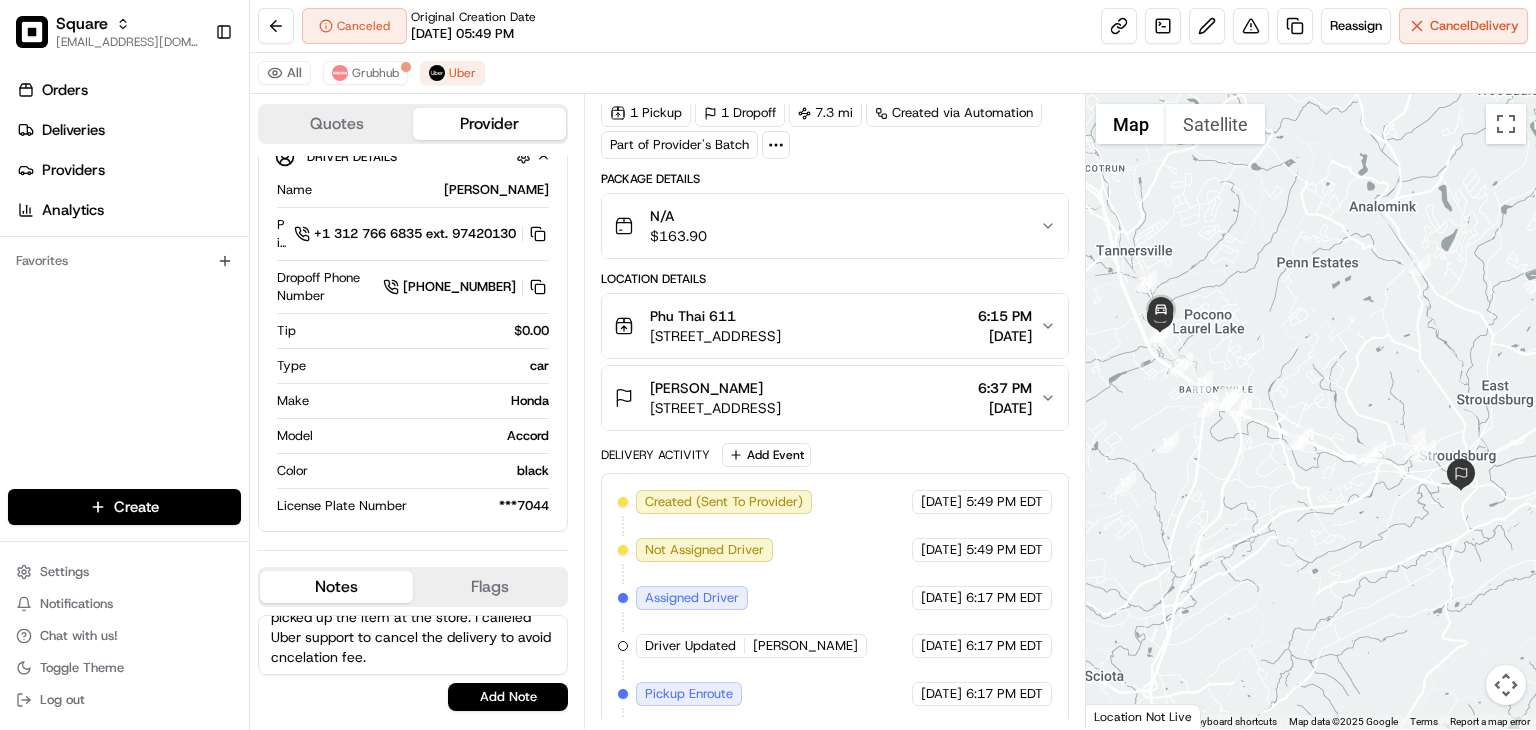 click on "The customer requested to
cancel the delivery because they already picked up the item at the store. I calleled Uber support to cancel the delivery to avoid cncelation fee." at bounding box center [413, 645] 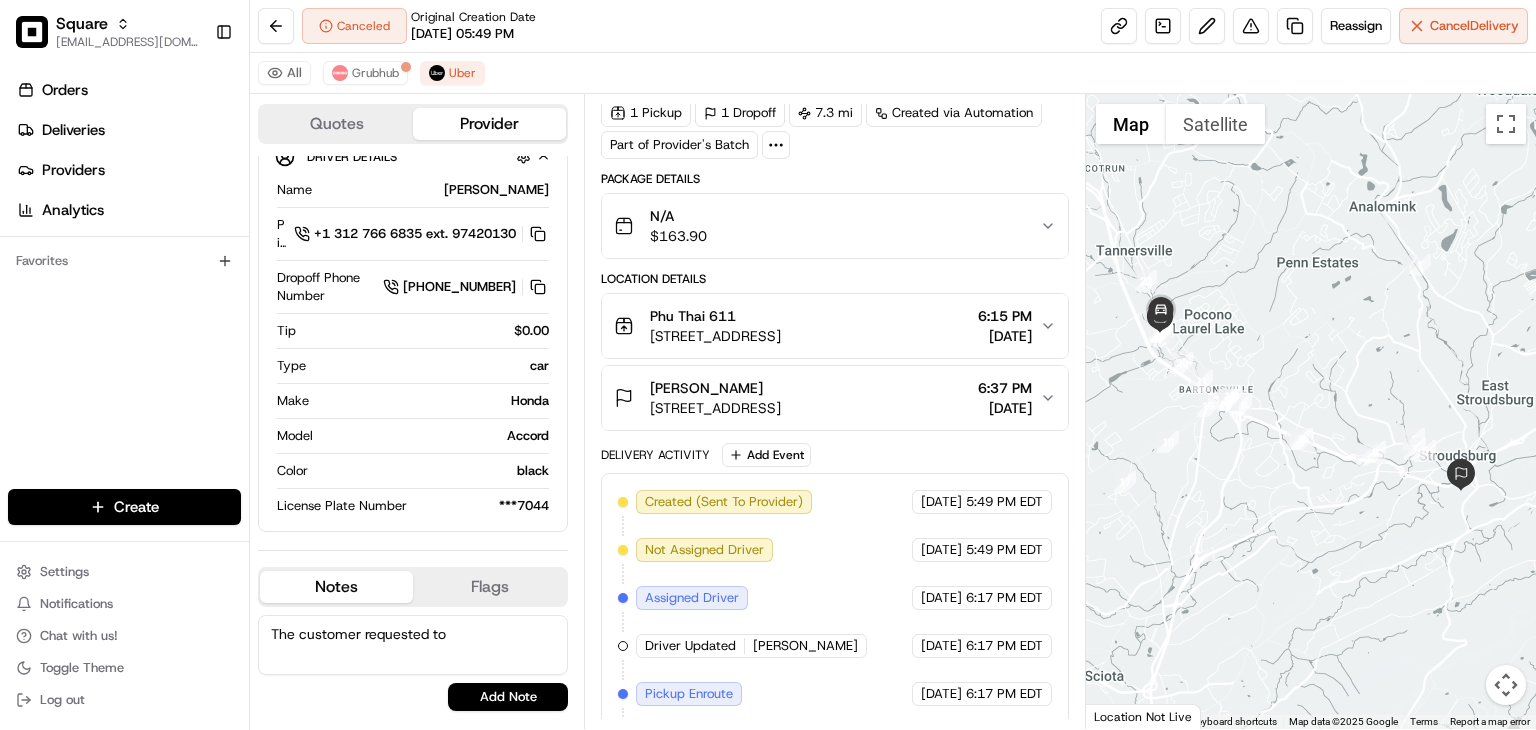 scroll, scrollTop: 0, scrollLeft: 0, axis: both 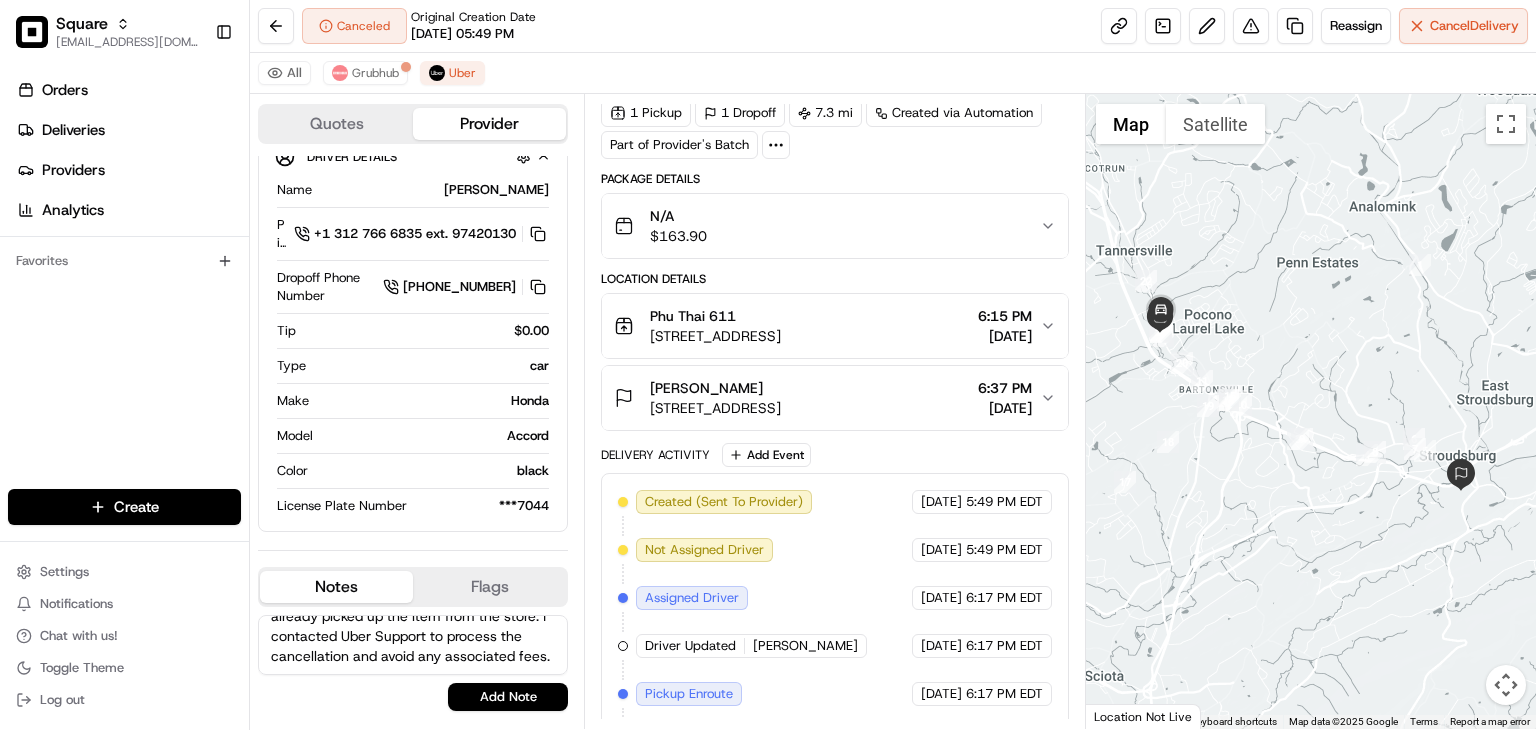 click on "The customer requested to The customer asked to cancel the delivery since they had already picked up the item from the store. I contacted Uber Support to process the cancellation and avoid any associated fees." at bounding box center (413, 645) 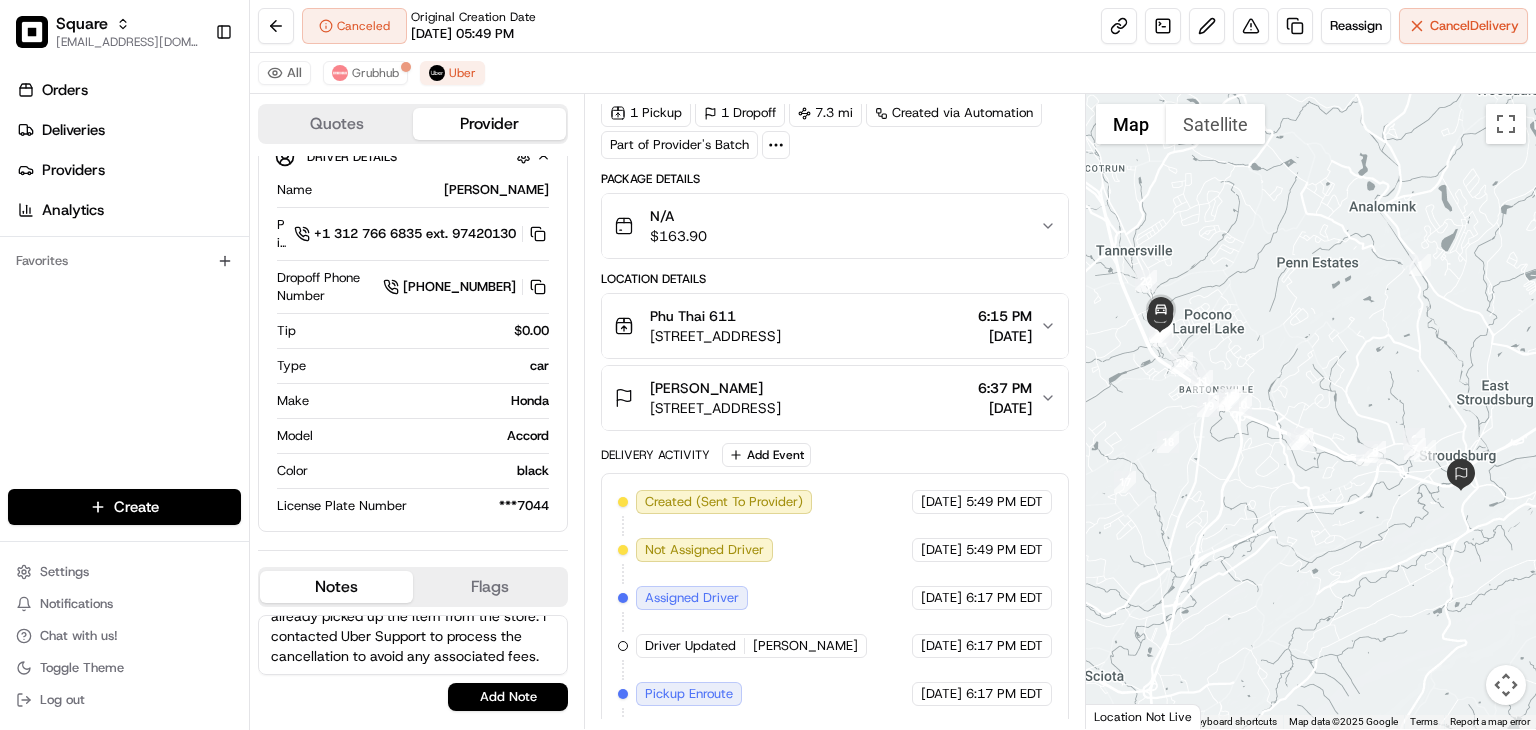 click on "The customer requested to The customer asked to cancel the delivery since they had already picked up the item from the store. I contacted Uber Support to process the cancellation to avoid any associated fees." at bounding box center [413, 645] 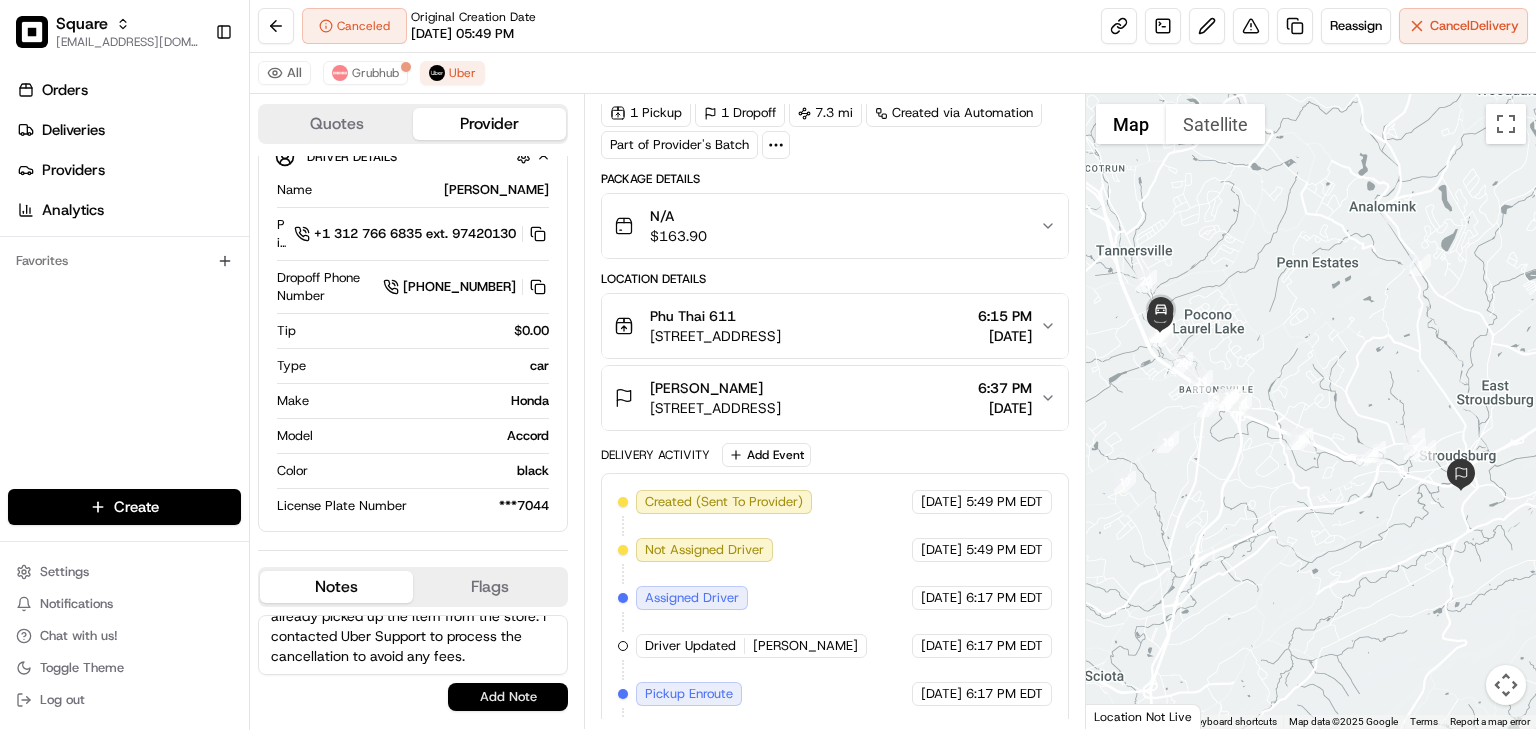 type on "The customer requested to The customer asked to cancel the delivery since they had already picked up the item from the store. I contacted Uber Support to process the cancellation to avoid any fees." 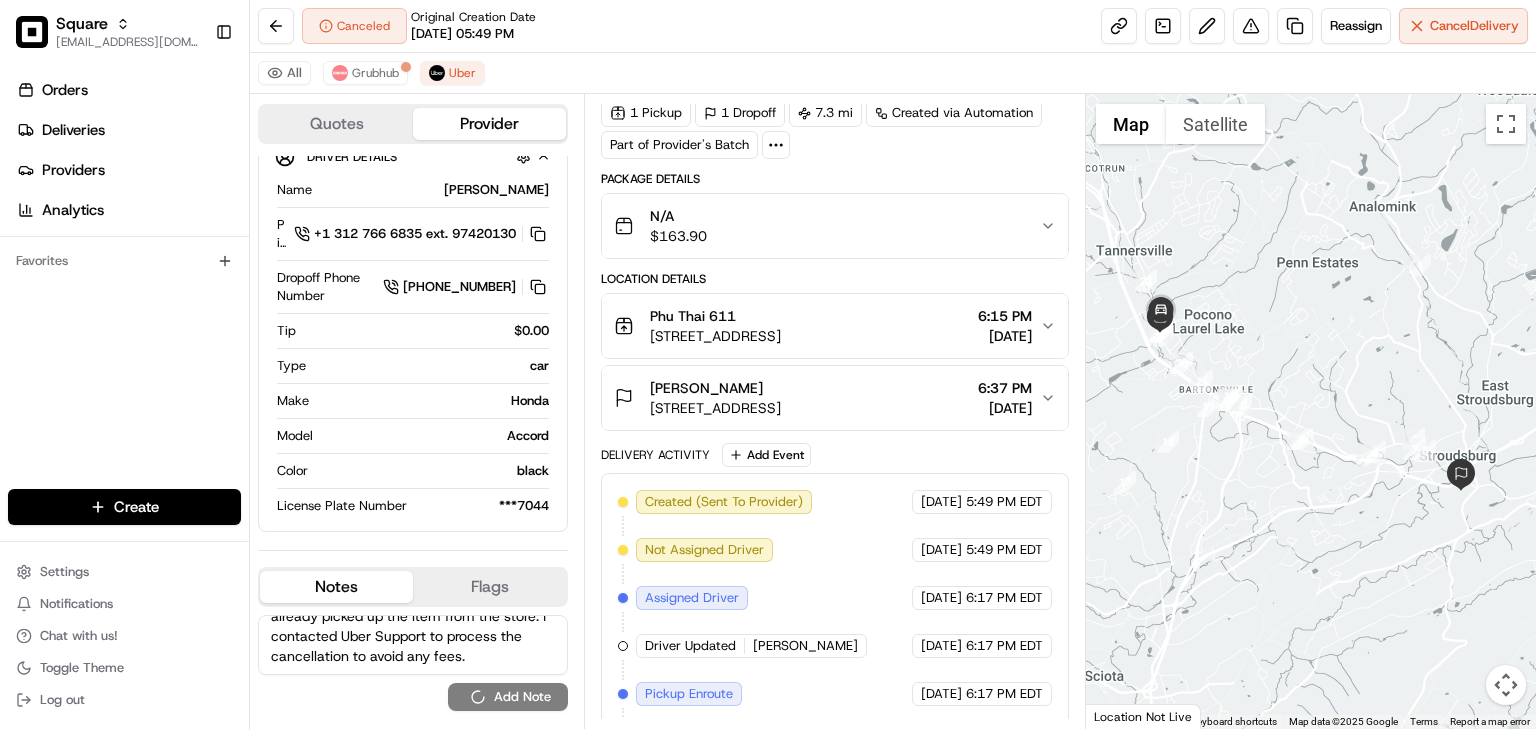 type 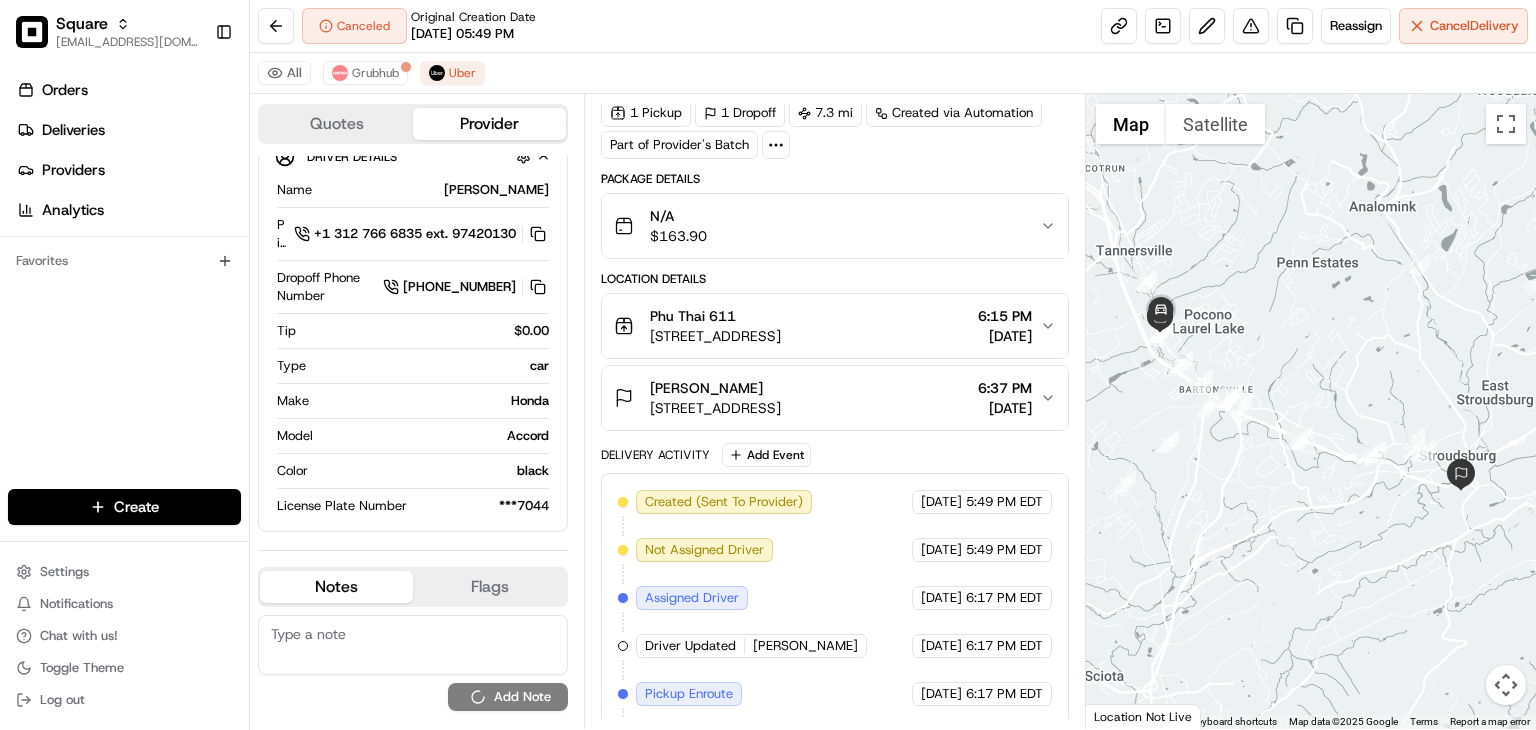 scroll, scrollTop: 0, scrollLeft: 0, axis: both 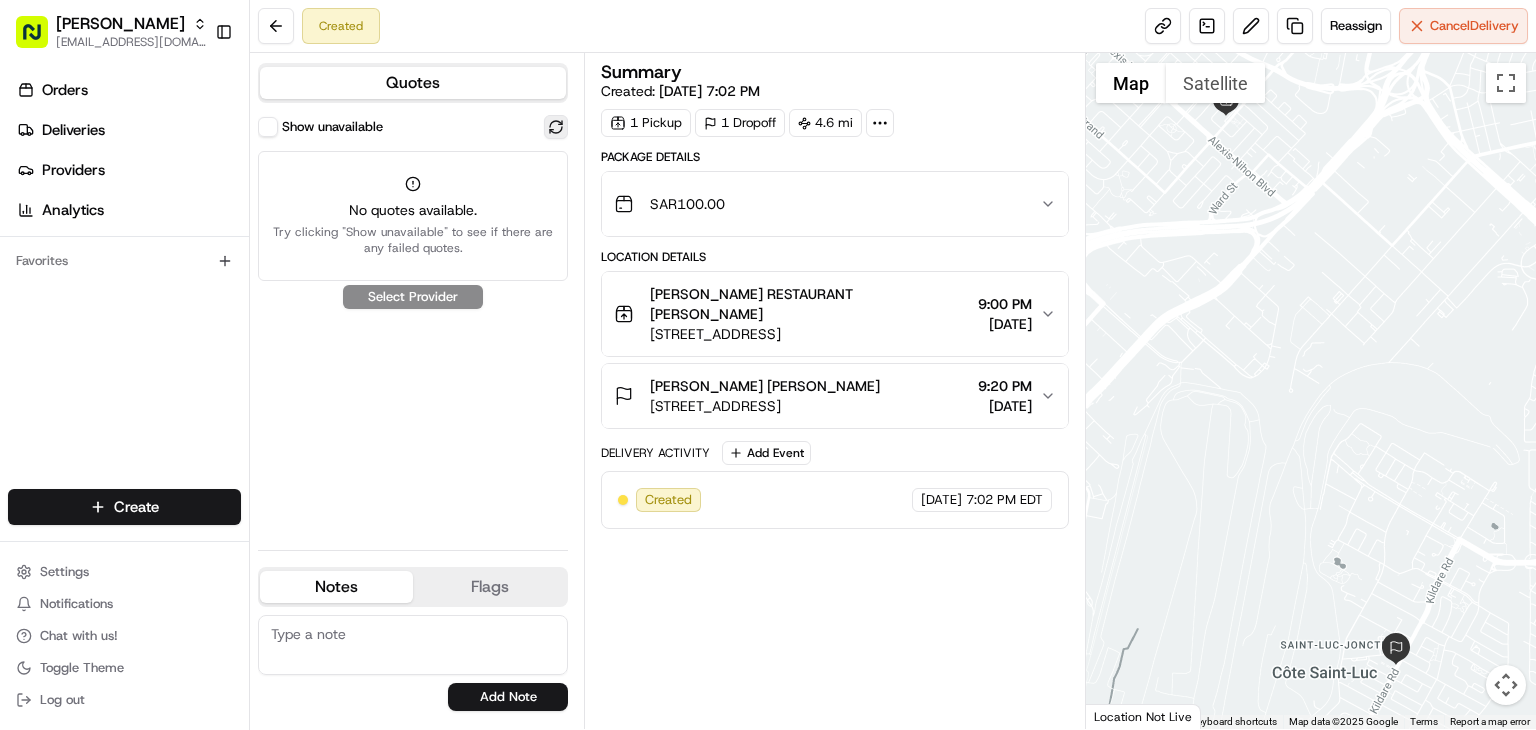 click at bounding box center (556, 127) 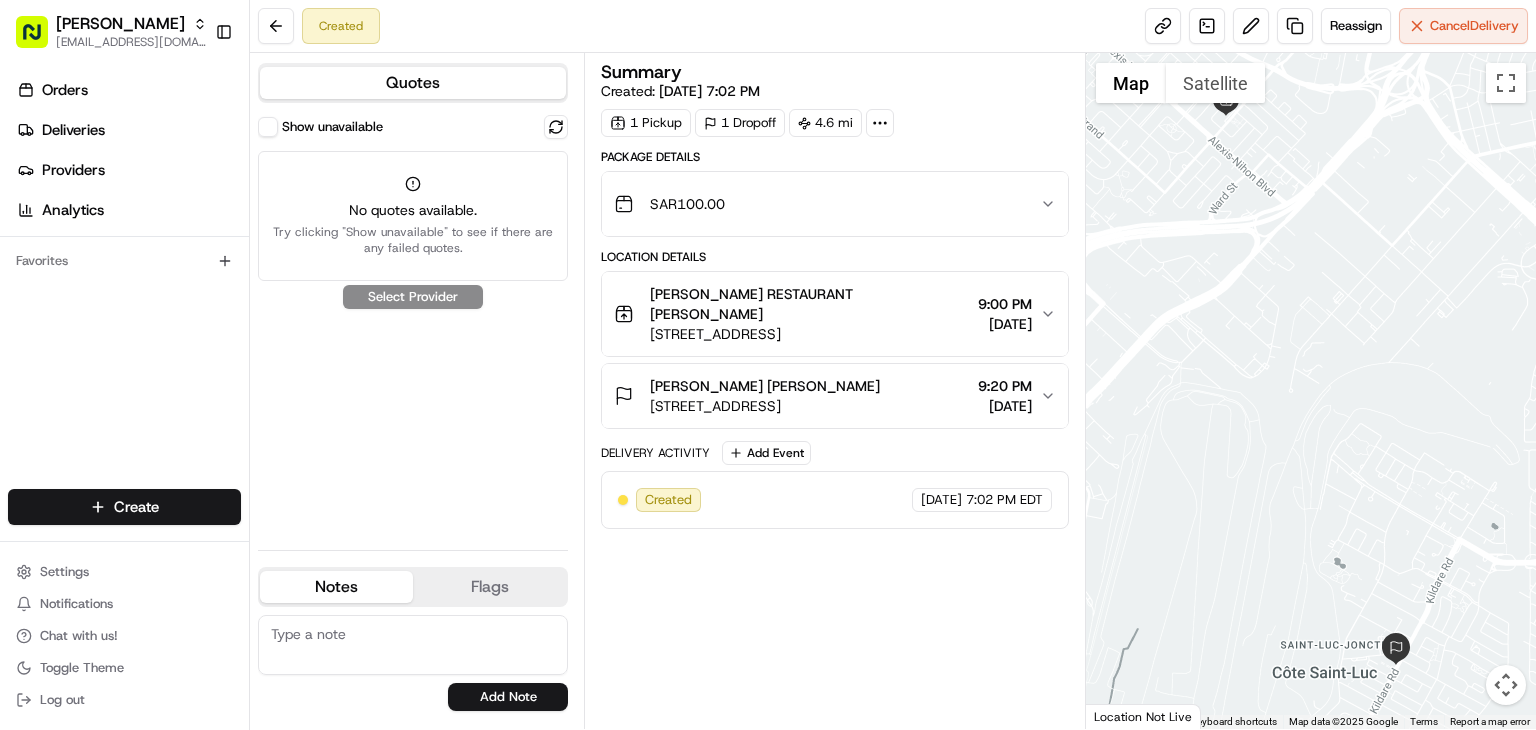 click on "Show unavailable" at bounding box center (332, 127) 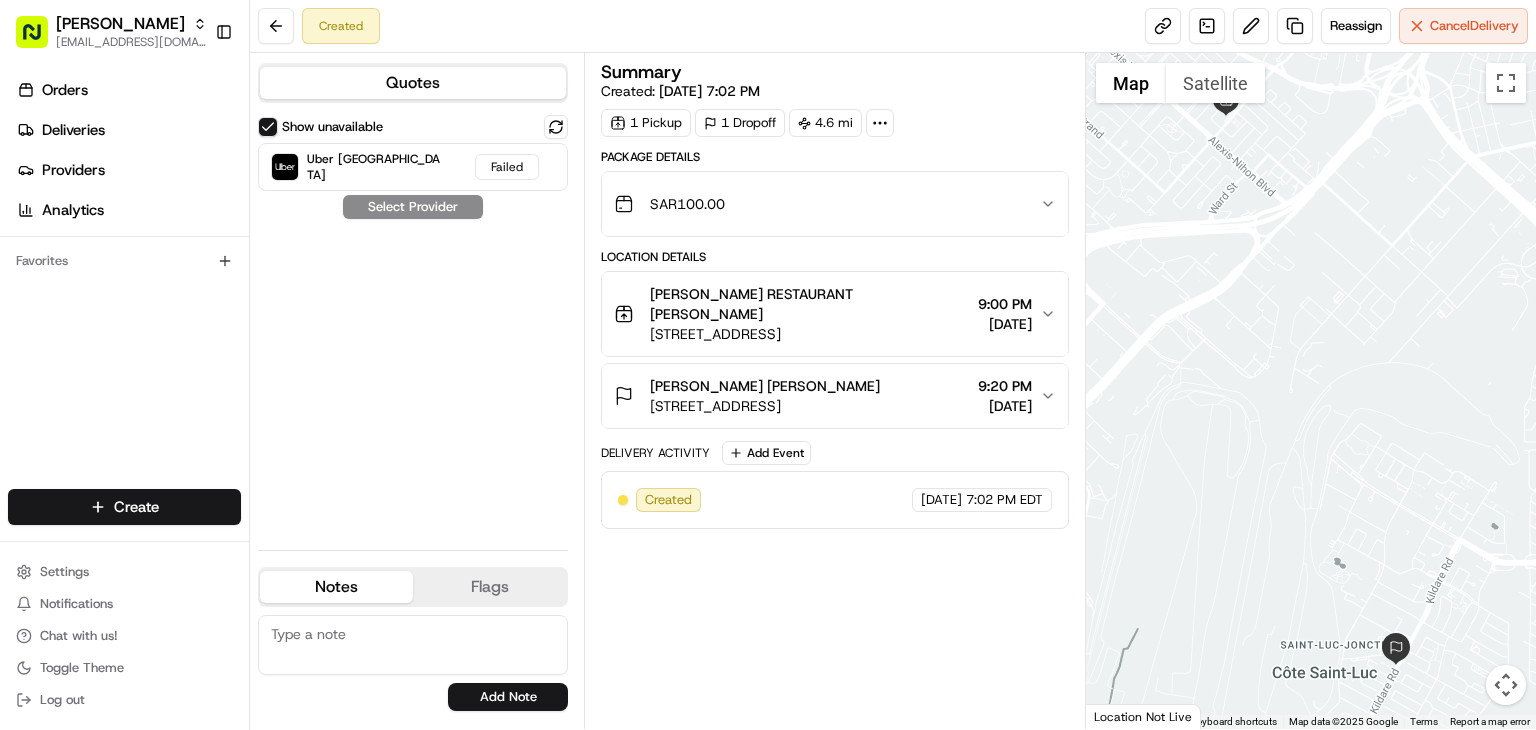 click on "9:20 PM" at bounding box center [1005, 386] 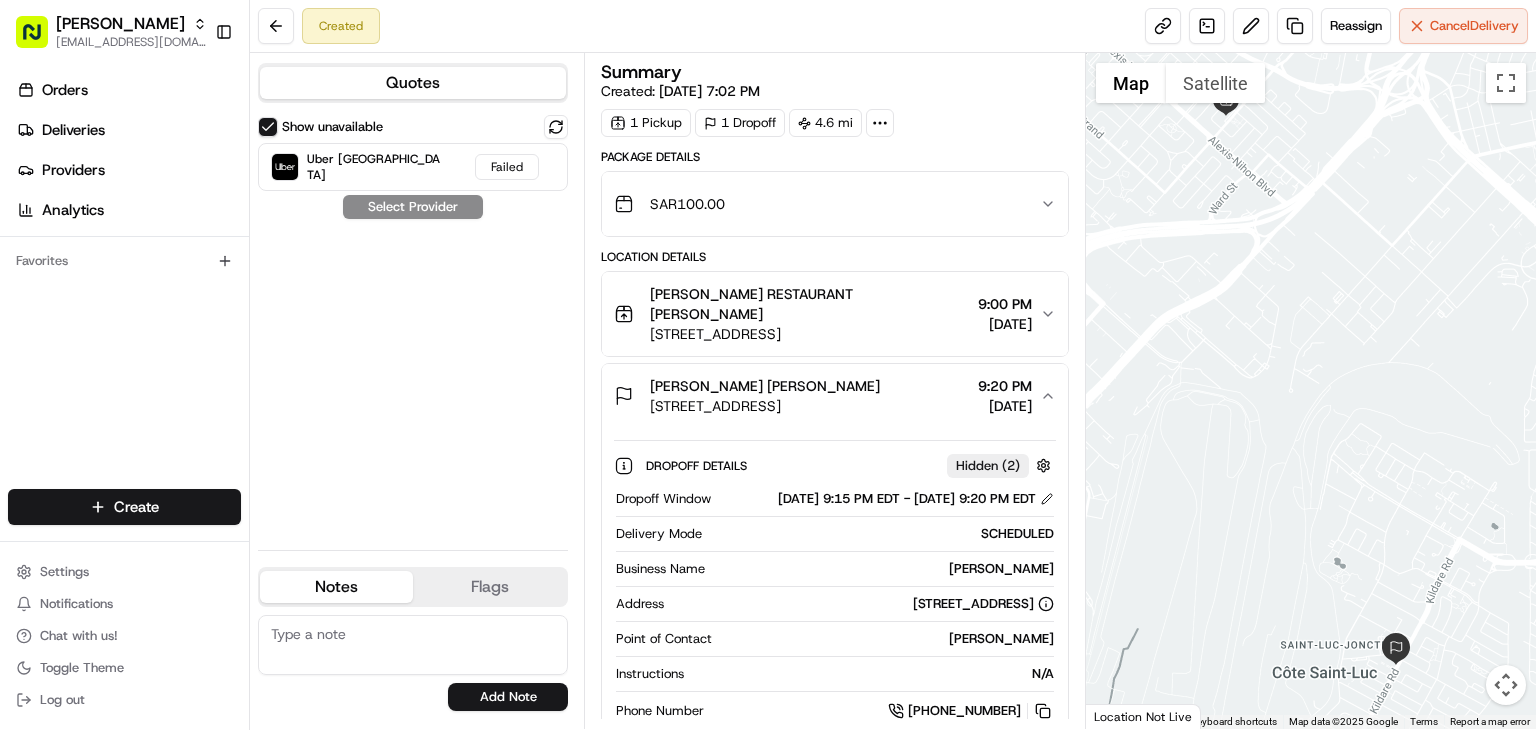 click on "SAR 100.00" at bounding box center (835, 204) 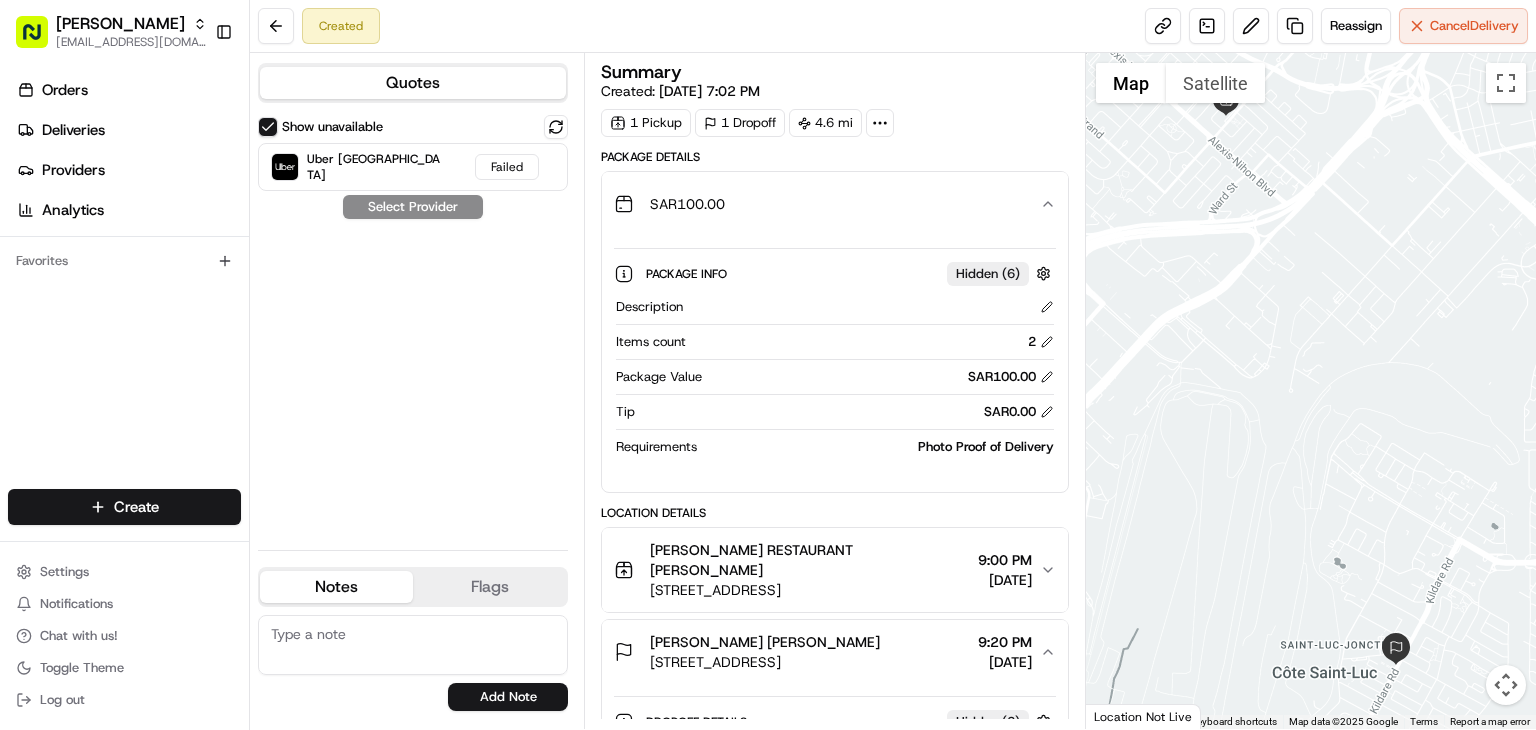 click on "SAR 100.00" at bounding box center (835, 204) 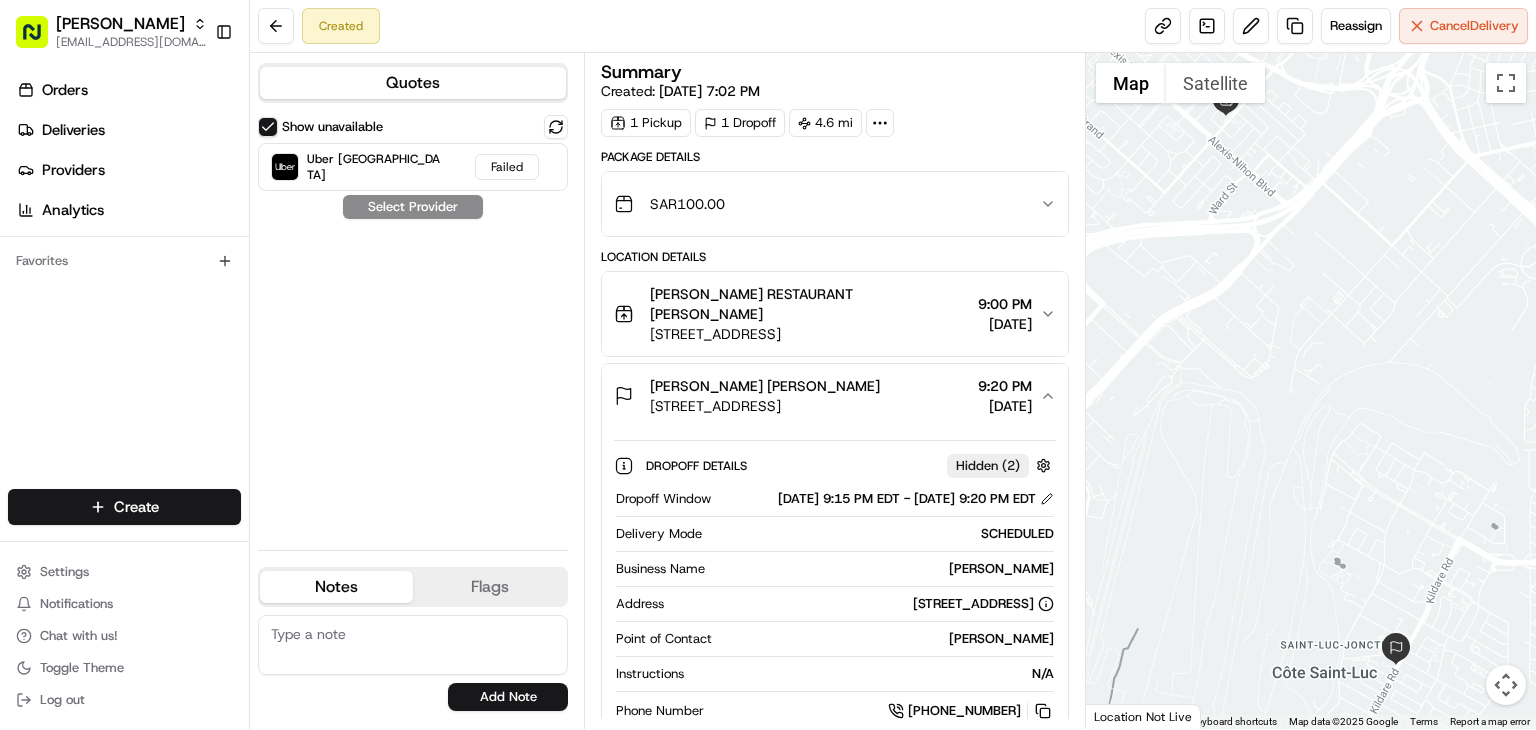 click on "SAR 100.00" at bounding box center [835, 204] 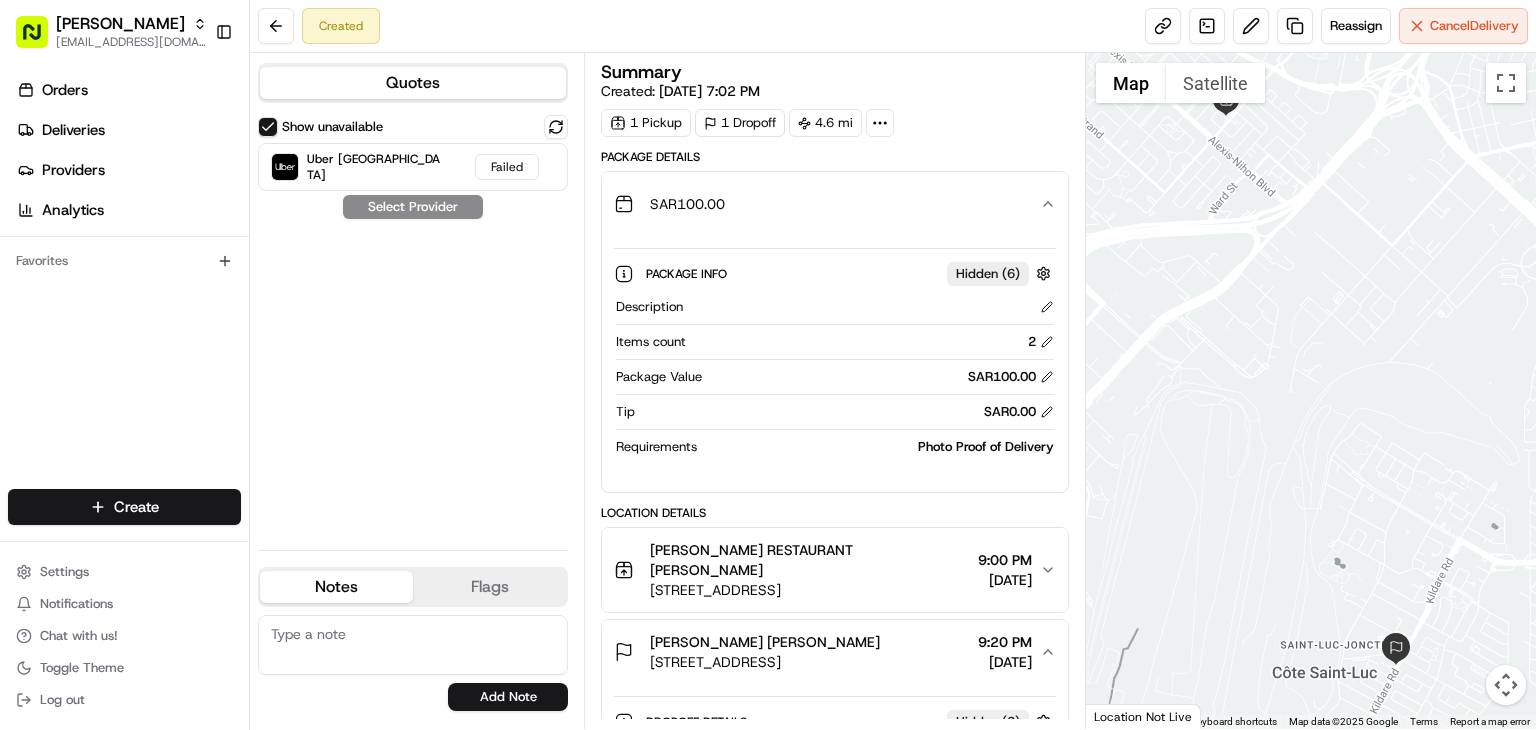 click on "SAR 100.00" at bounding box center (835, 204) 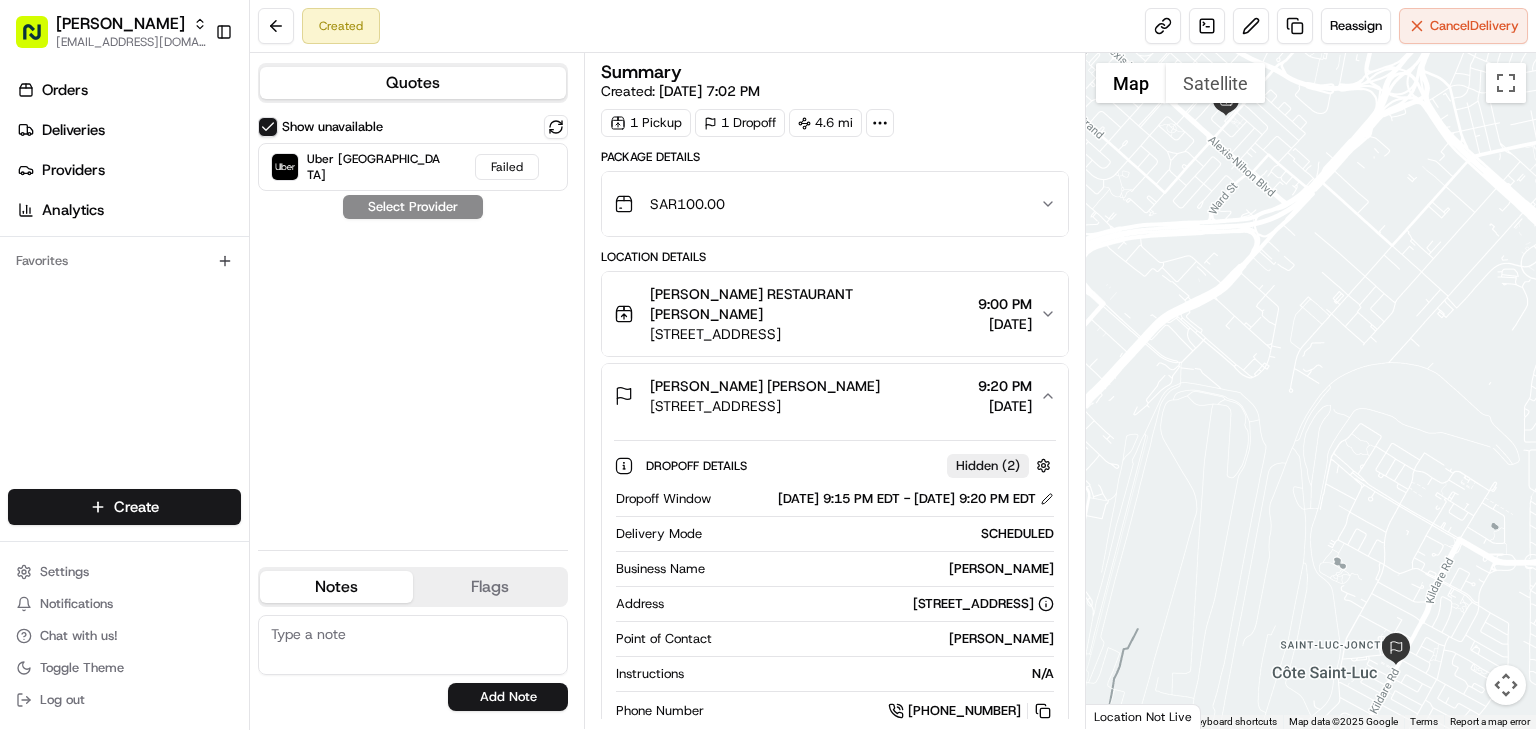 click on "SAR 100.00" at bounding box center [835, 204] 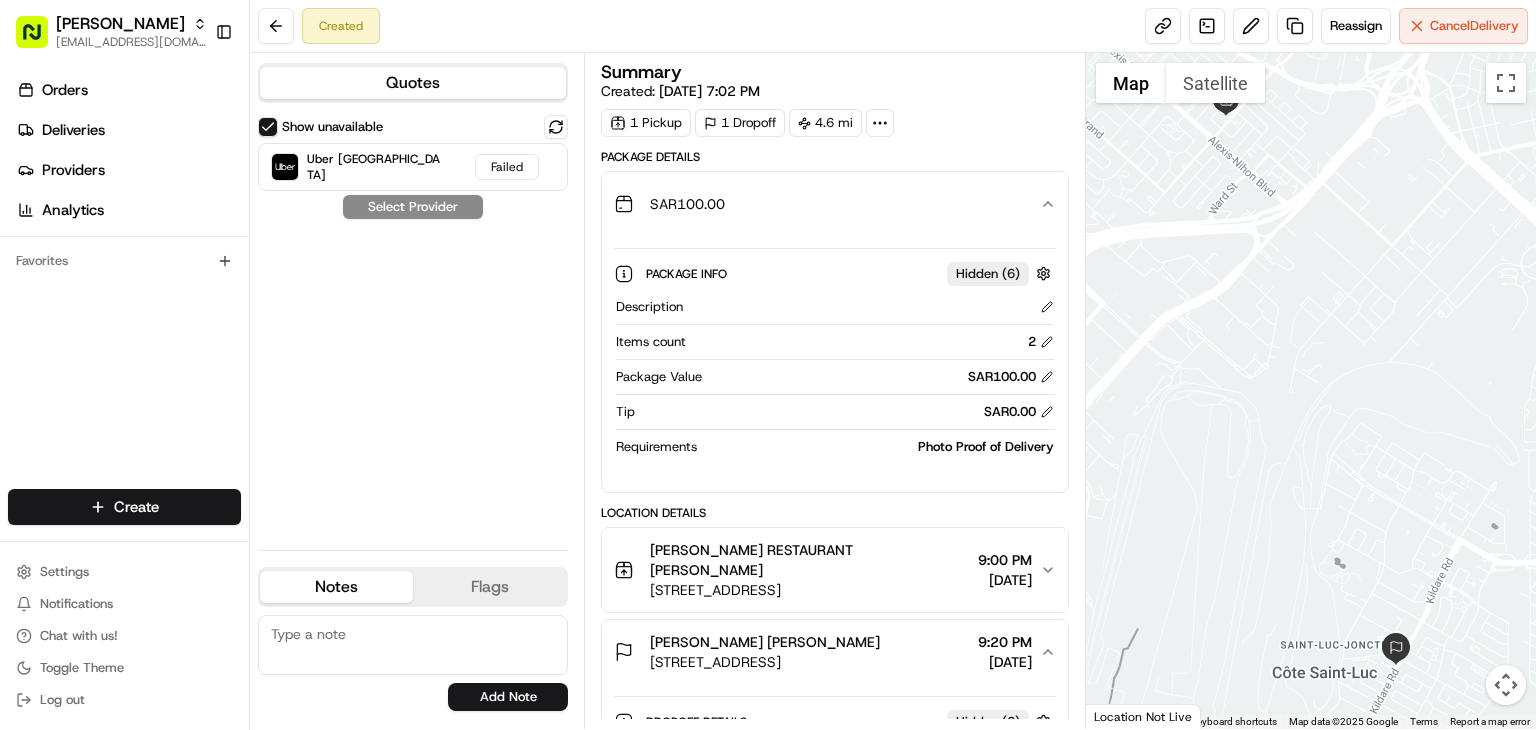 click on "SAR 100.00" at bounding box center [827, 204] 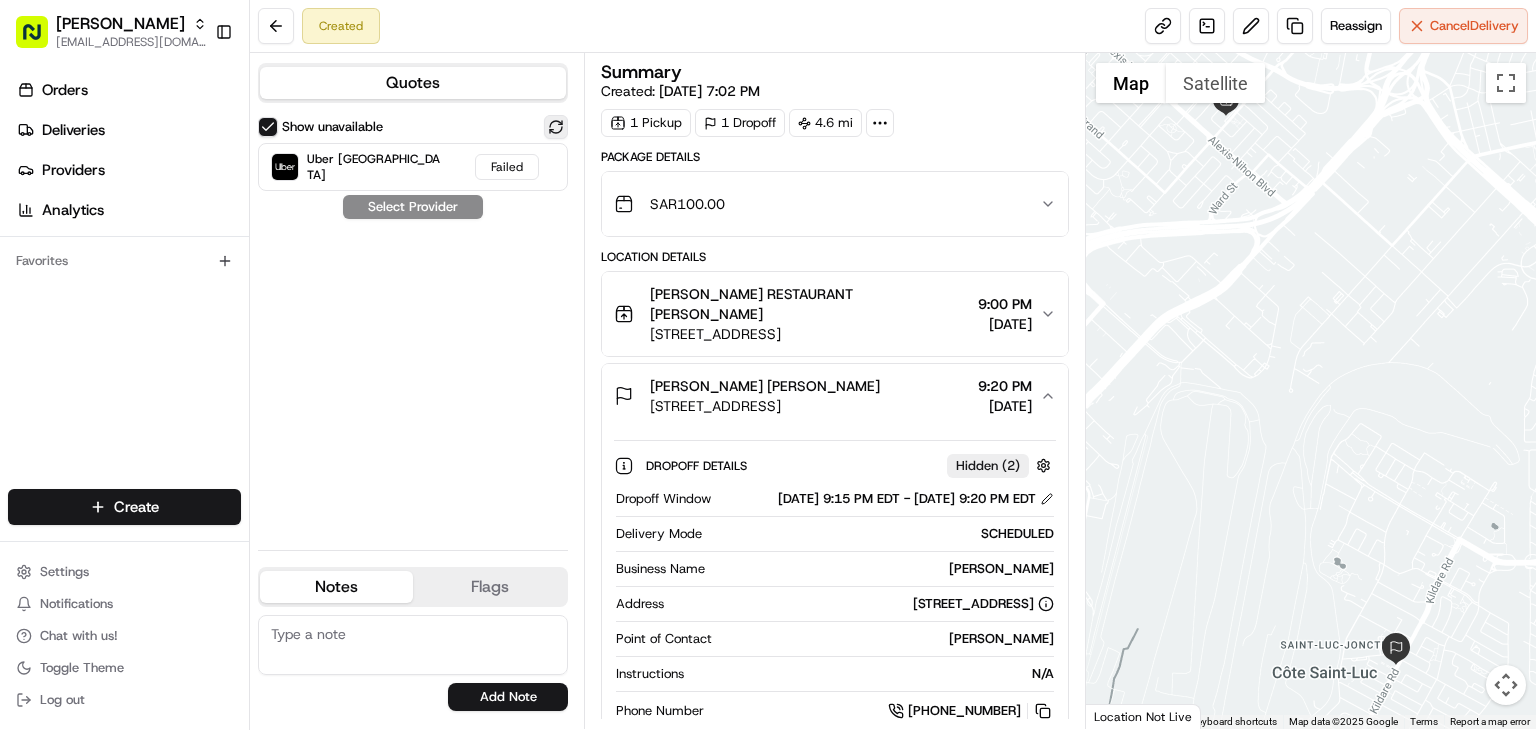 click at bounding box center [556, 127] 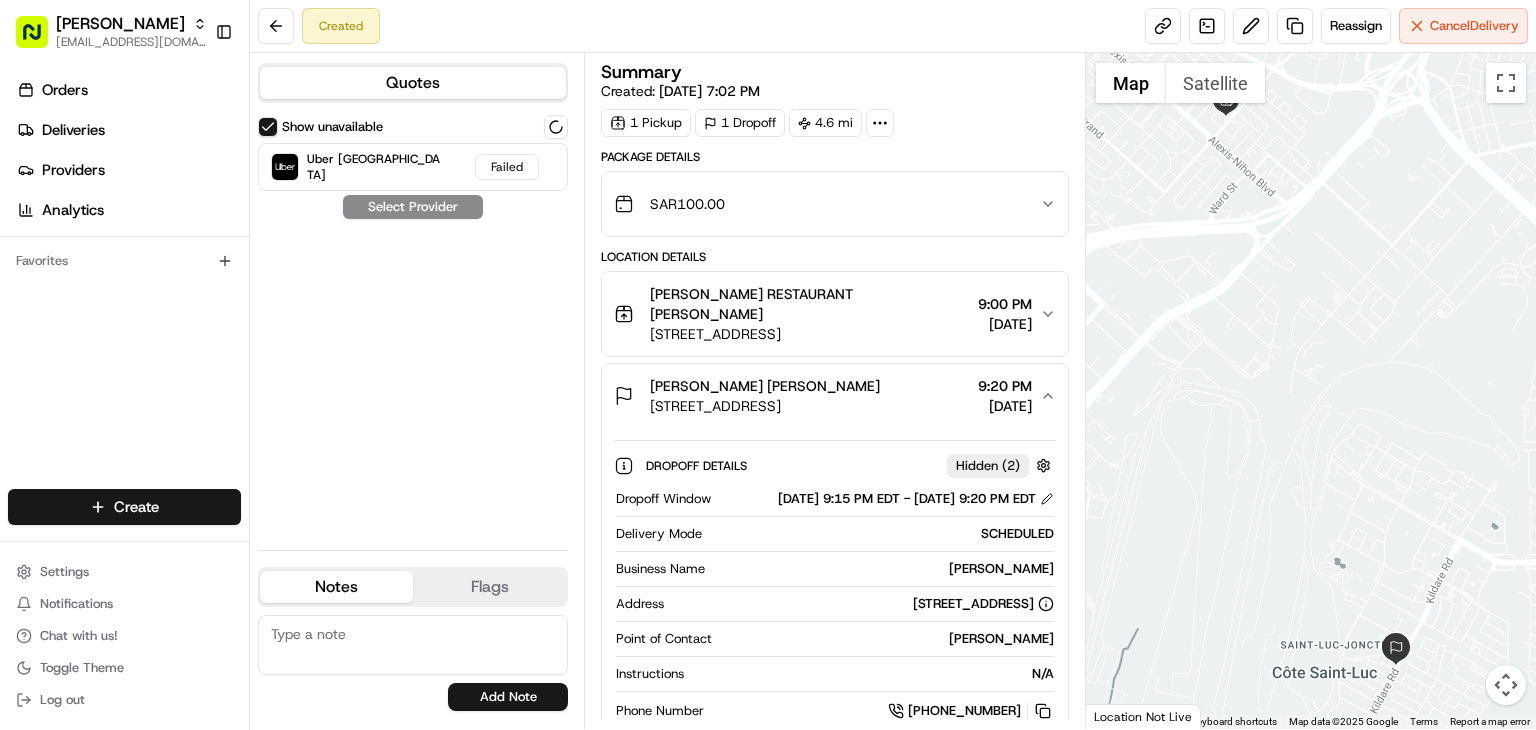 click on "SAR 100.00" at bounding box center (827, 204) 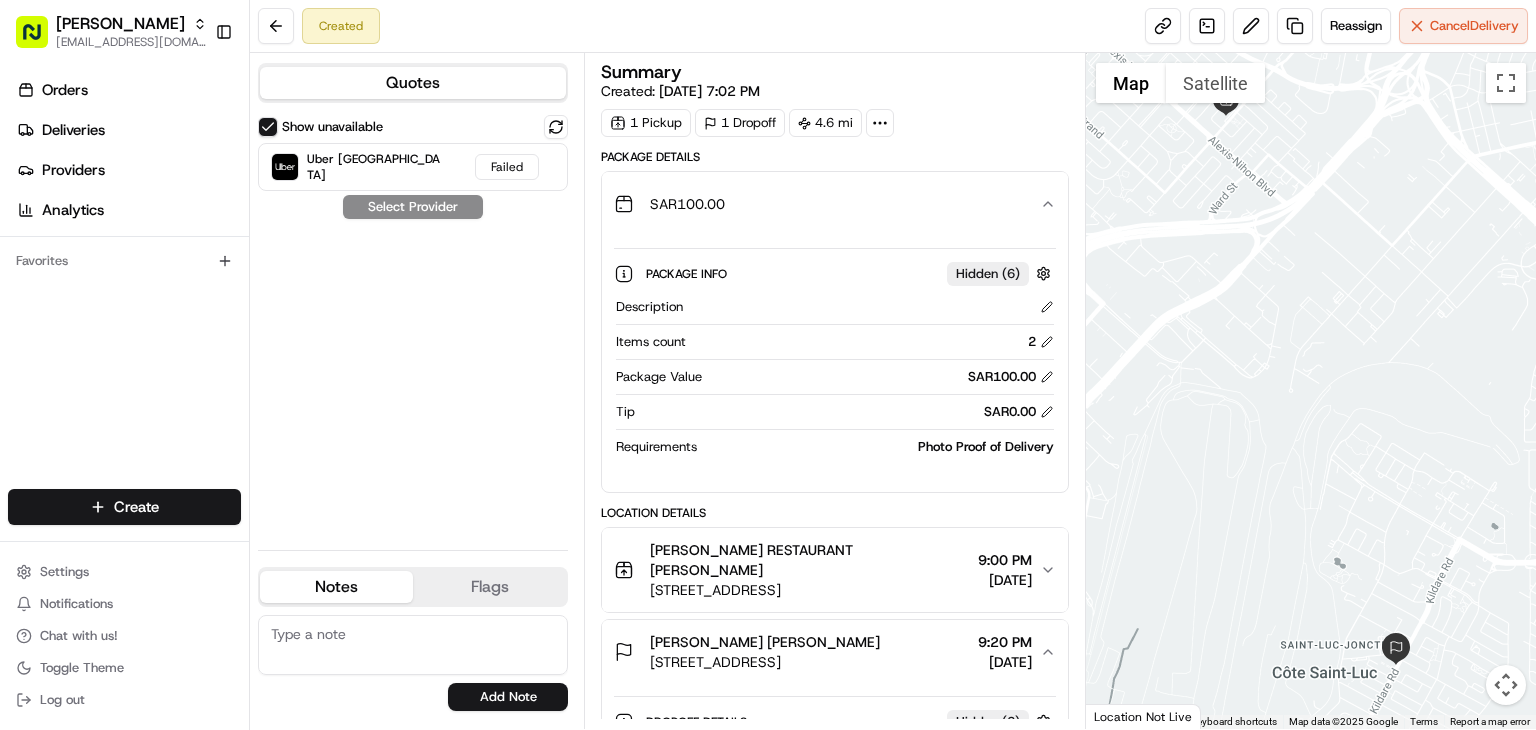 click on "SAR 100.00" at bounding box center (827, 204) 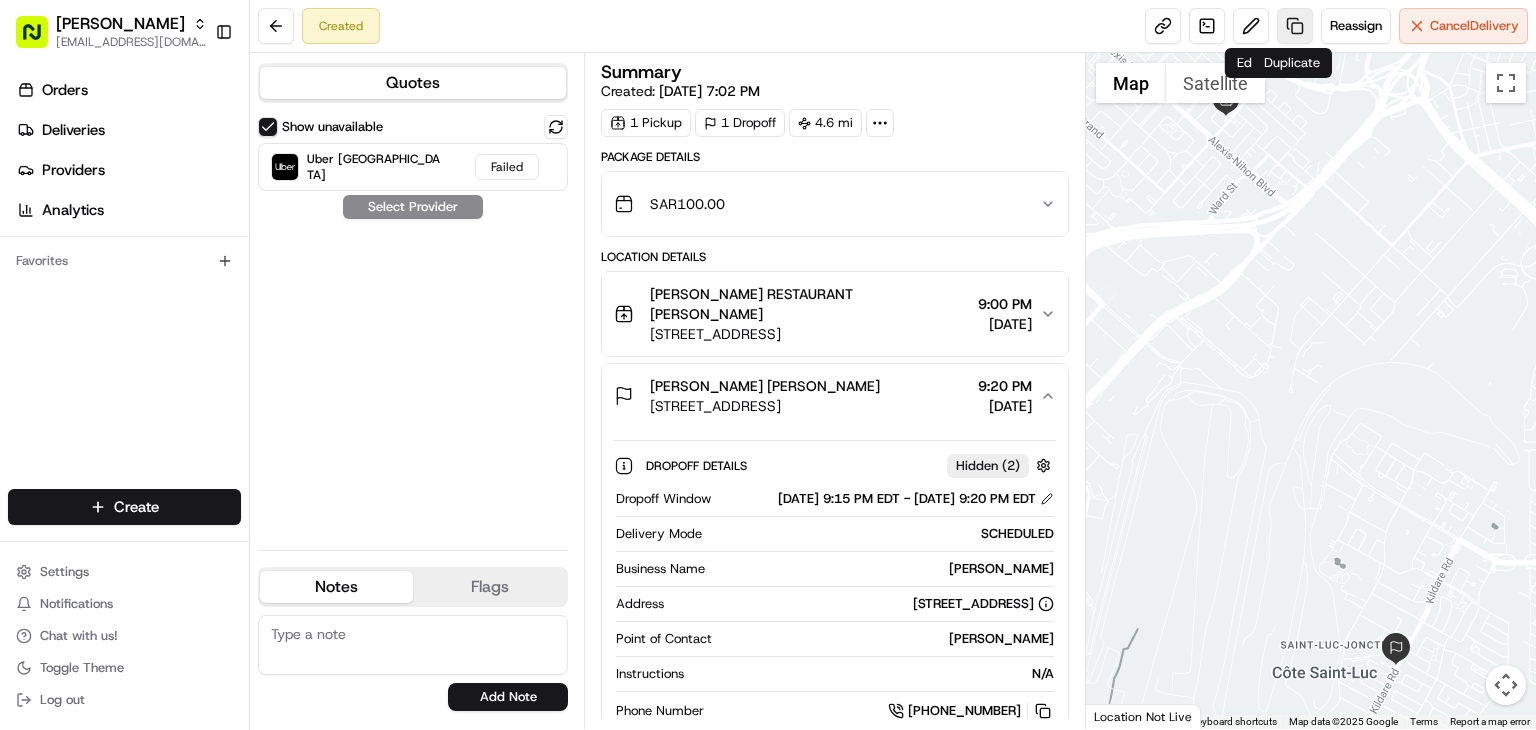 click at bounding box center (1295, 26) 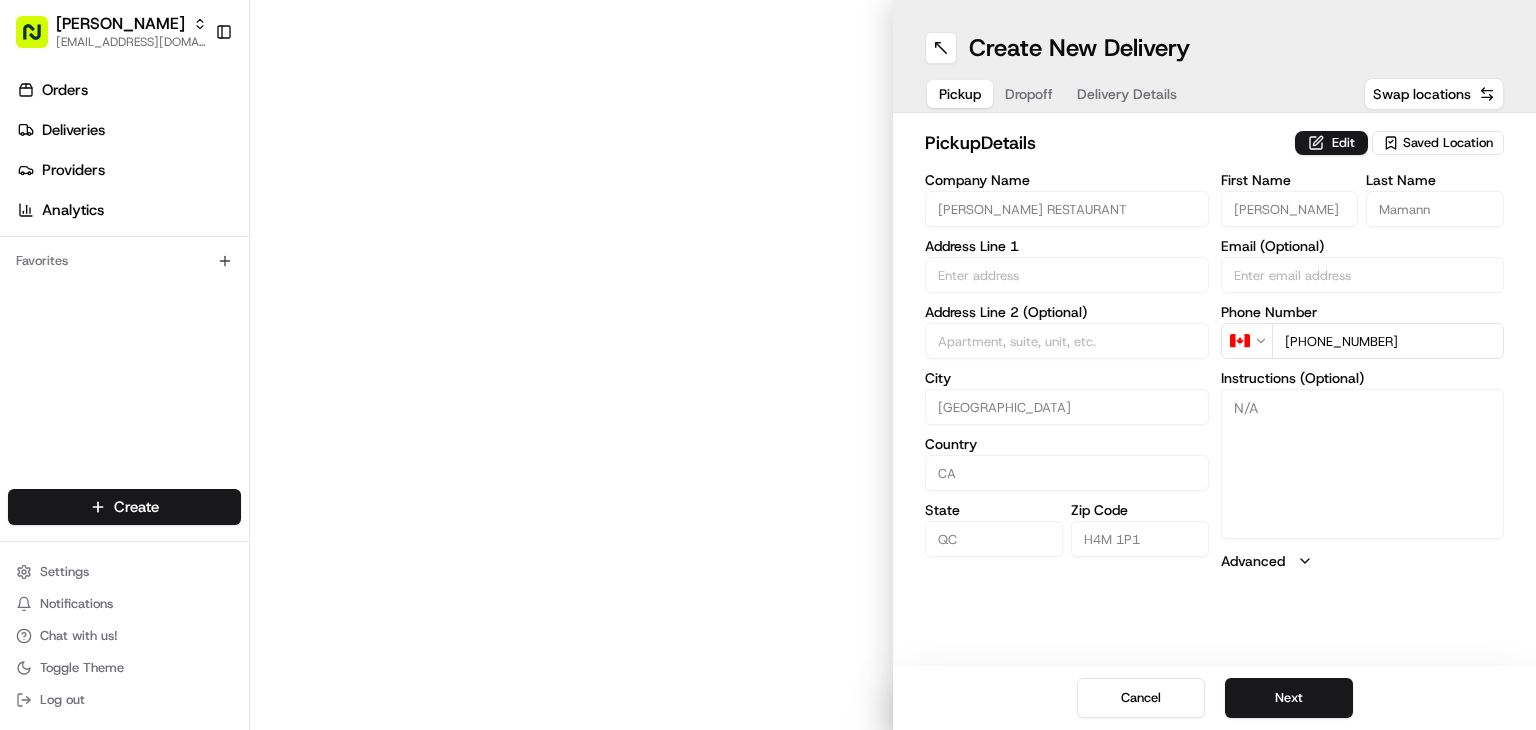 type on "[STREET_ADDRESS]" 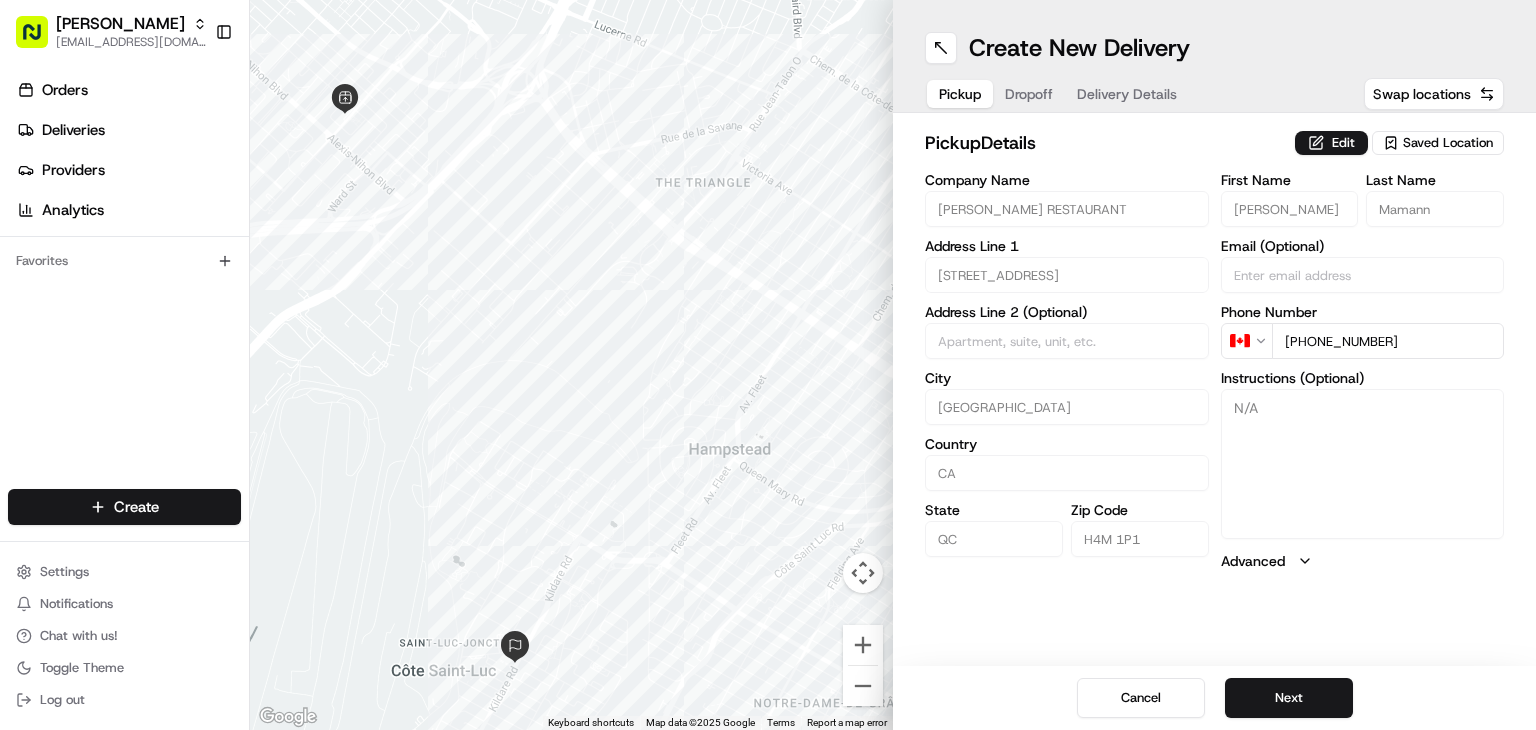 click on "Dropoff" at bounding box center [1029, 94] 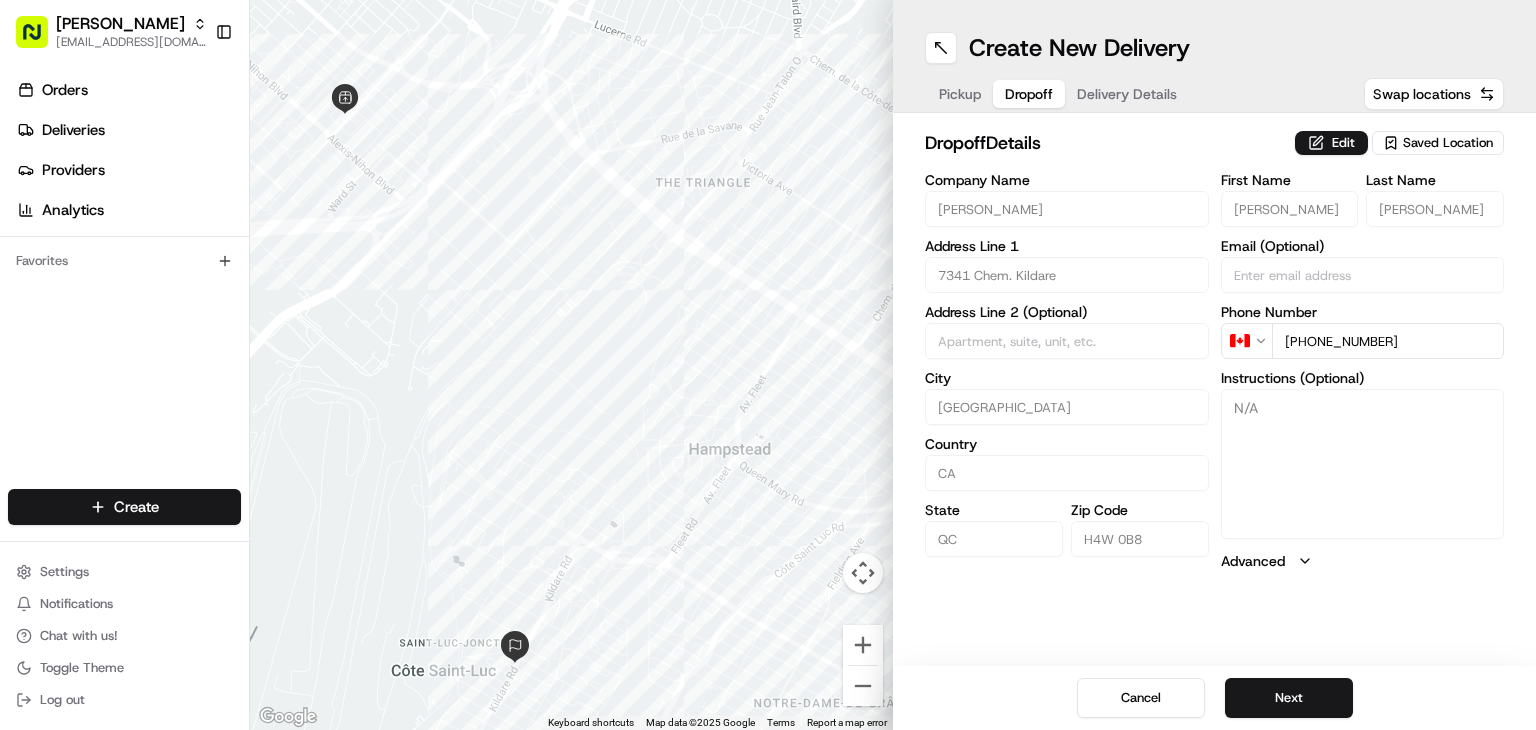 click on "Delivery Details" at bounding box center [1127, 94] 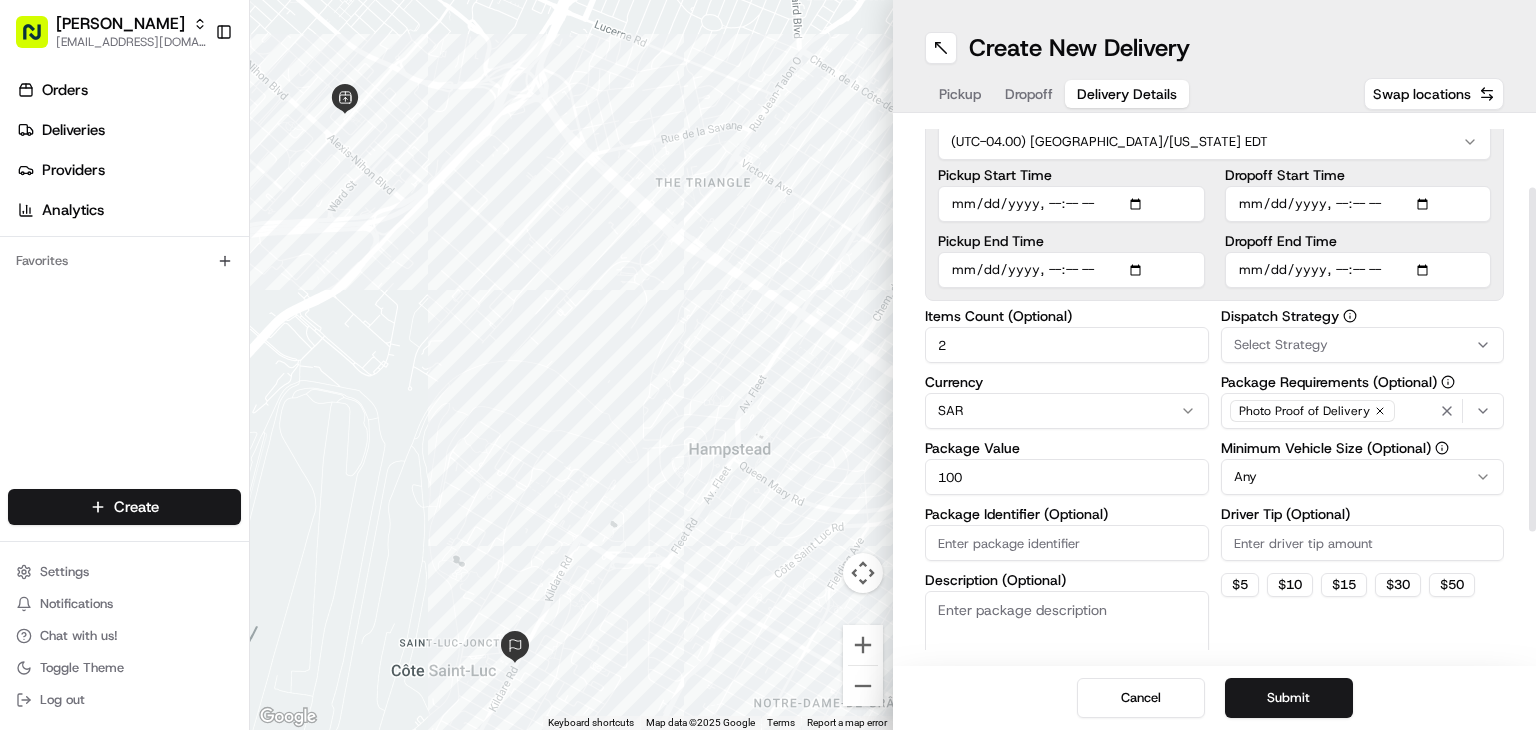 click on "[PERSON_NAME] [EMAIL_ADDRESS][DOMAIN_NAME] Toggle Sidebar Orders Deliveries Providers Analytics Favorites Main Menu Members & Organization Organization Users Roles Preferences Customization Portal Tracking Orchestration Automations Dispatch Strategy Optimization Strategy Shipping Labels Manifest Locations Pickup Locations Dropoff Locations Billing Billing Refund Requests Integrations Notification Triggers Webhooks API Keys Apps Request Logs Create Settings Notifications Chat with us! Toggle Theme Log out ← Move left → Move right ↑ Move up ↓ Move down + Zoom in - Zoom out Home Jump left by 75% End Jump right by 75% Page Up Jump up by 75% Page Down Jump down by 75% Keyboard shortcuts Map Data Map data ©2025 Google Map data ©2025 Google 500 m  Click to toggle between metric and imperial units Terms Report a map error Create New Delivery Pickup Dropoff Delivery Details Swap locations Delivery Details now scheduled Time Zone (UTC-04.00) [GEOGRAPHIC_DATA]/[US_STATE] EDT Pickup Start Time Pickup End Time 2 SAR 100" at bounding box center [768, 365] 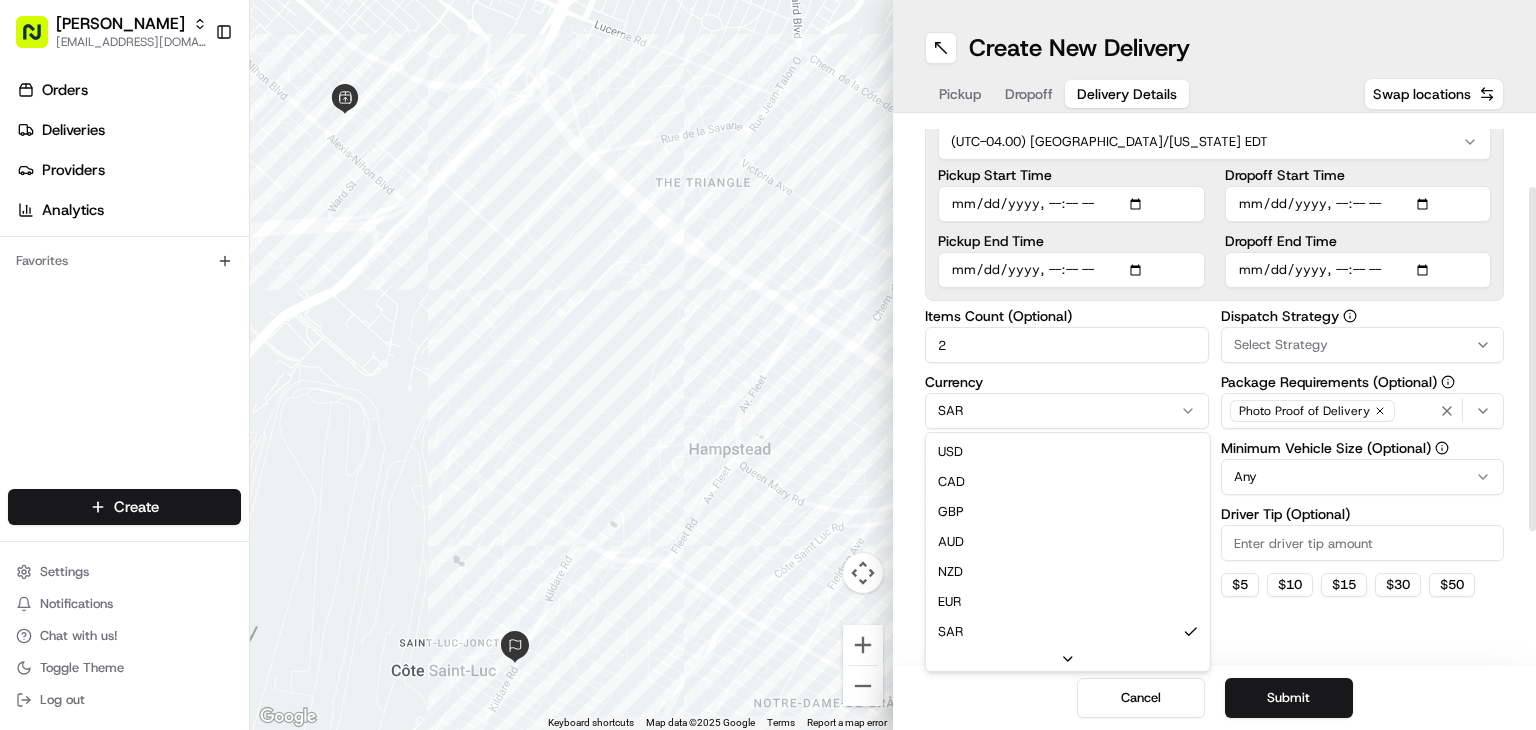 scroll, scrollTop: 112, scrollLeft: 0, axis: vertical 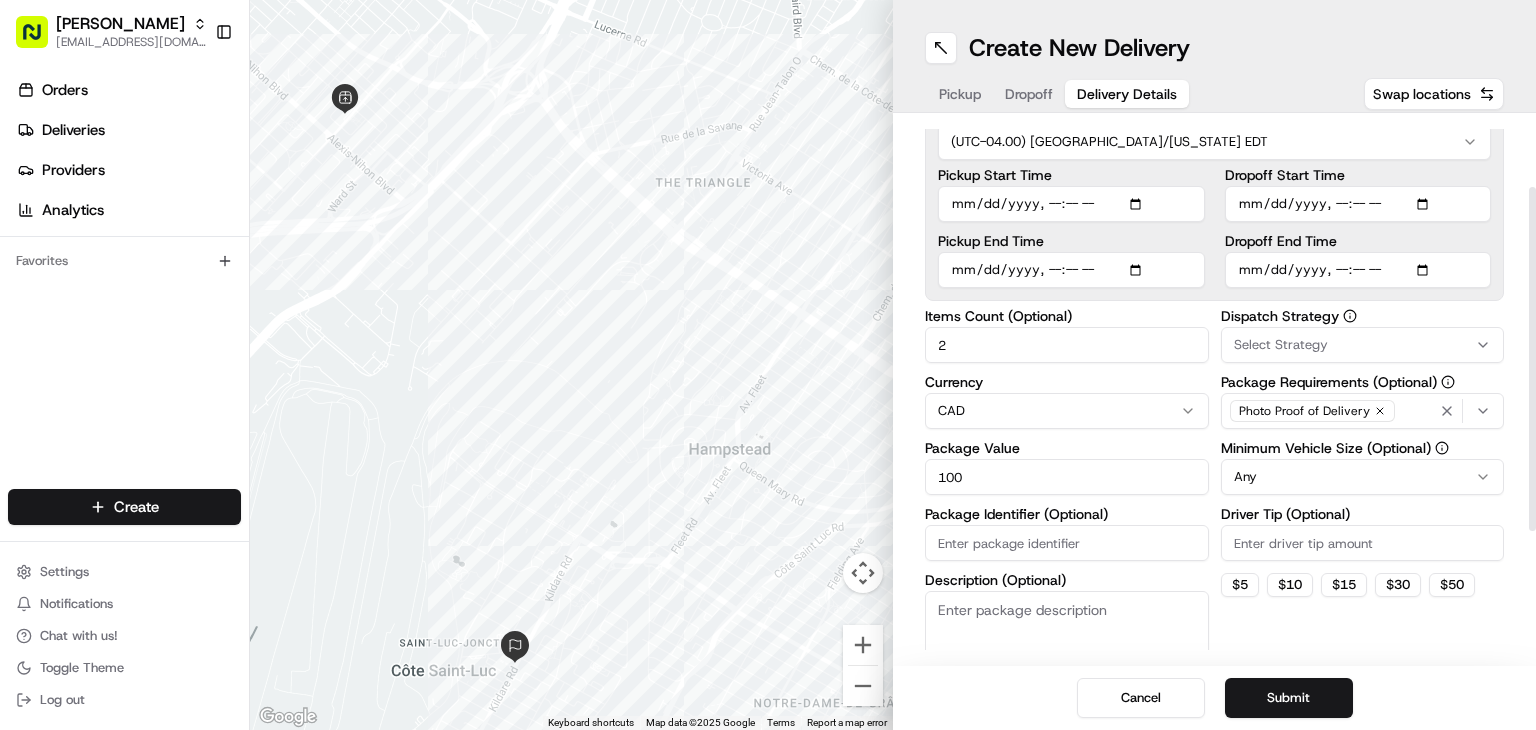 click on "Select Strategy" at bounding box center [1363, 345] 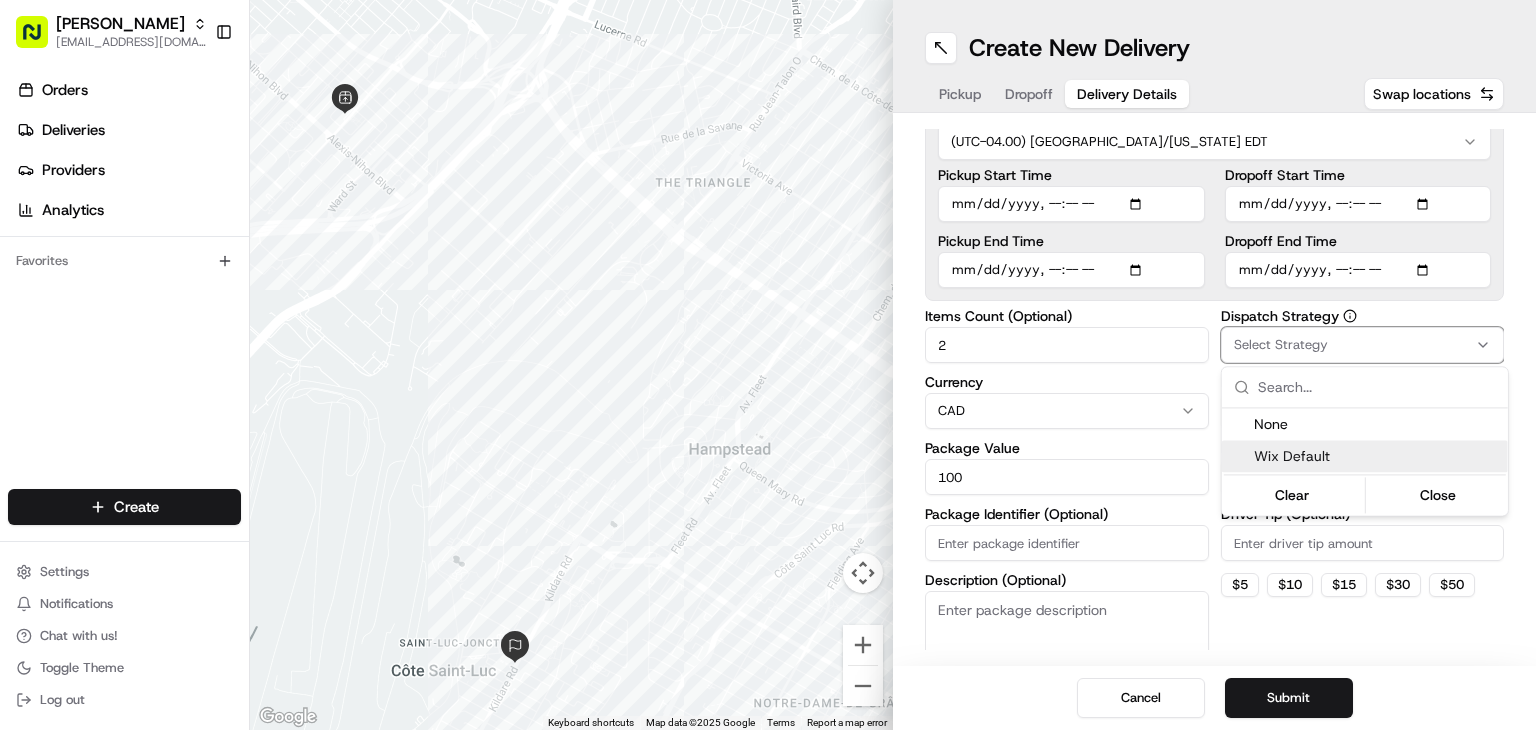 click on "chiyoko rpajulas@nashhelp.com Toggle Sidebar Orders Deliveries Providers Analytics Favorites Main Menu Members & Organization Organization Users Roles Preferences Customization Portal Tracking Orchestration Automations Dispatch Strategy Optimization Strategy Shipping Labels Manifest Locations Pickup Locations Dropoff Locations Billing Billing Refund Requests Integrations Notification Triggers Webhooks API Keys Apps Request Logs Create Settings Notifications Chat with us! Toggle Theme Log out ← Move left → Move right ↑ Move up ↓ Move down + Zoom in - Zoom out Home Jump left by 75% End Jump right by 75% Page Up Jump up by 75% Page Down Jump down by 75% Keyboard shortcuts Map Data Map data ©2025 Google Map data ©2025 Google 500 m  Click to toggle between metric and imperial units Terms Report a map error Create New Delivery Pickup Dropoff Delivery Details Swap locations Delivery Details now scheduled Time Zone (UTC-04.00) America/New York EDT Pickup Start Time Pickup End Time 2 CAD 100" at bounding box center [768, 365] 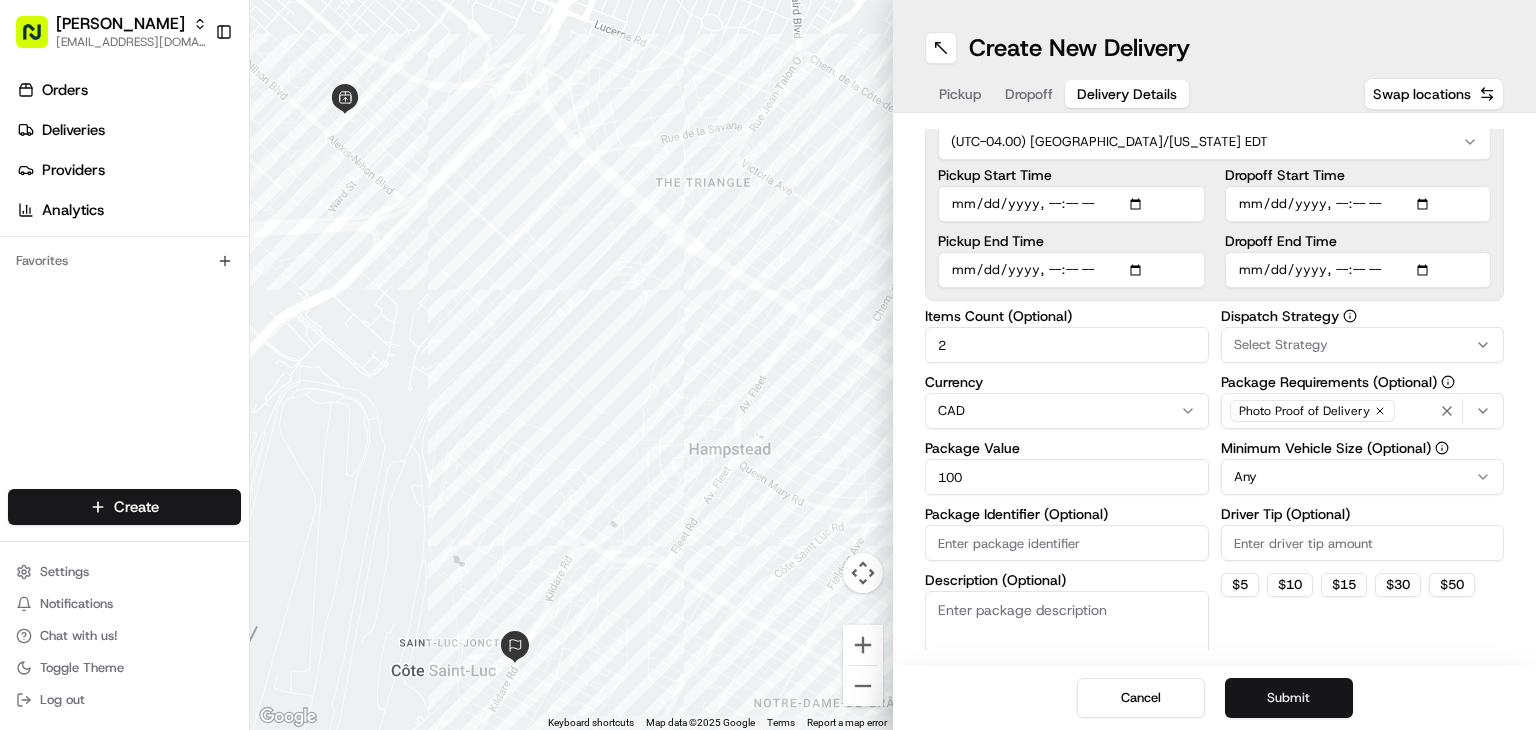 click on "Submit" at bounding box center (1289, 698) 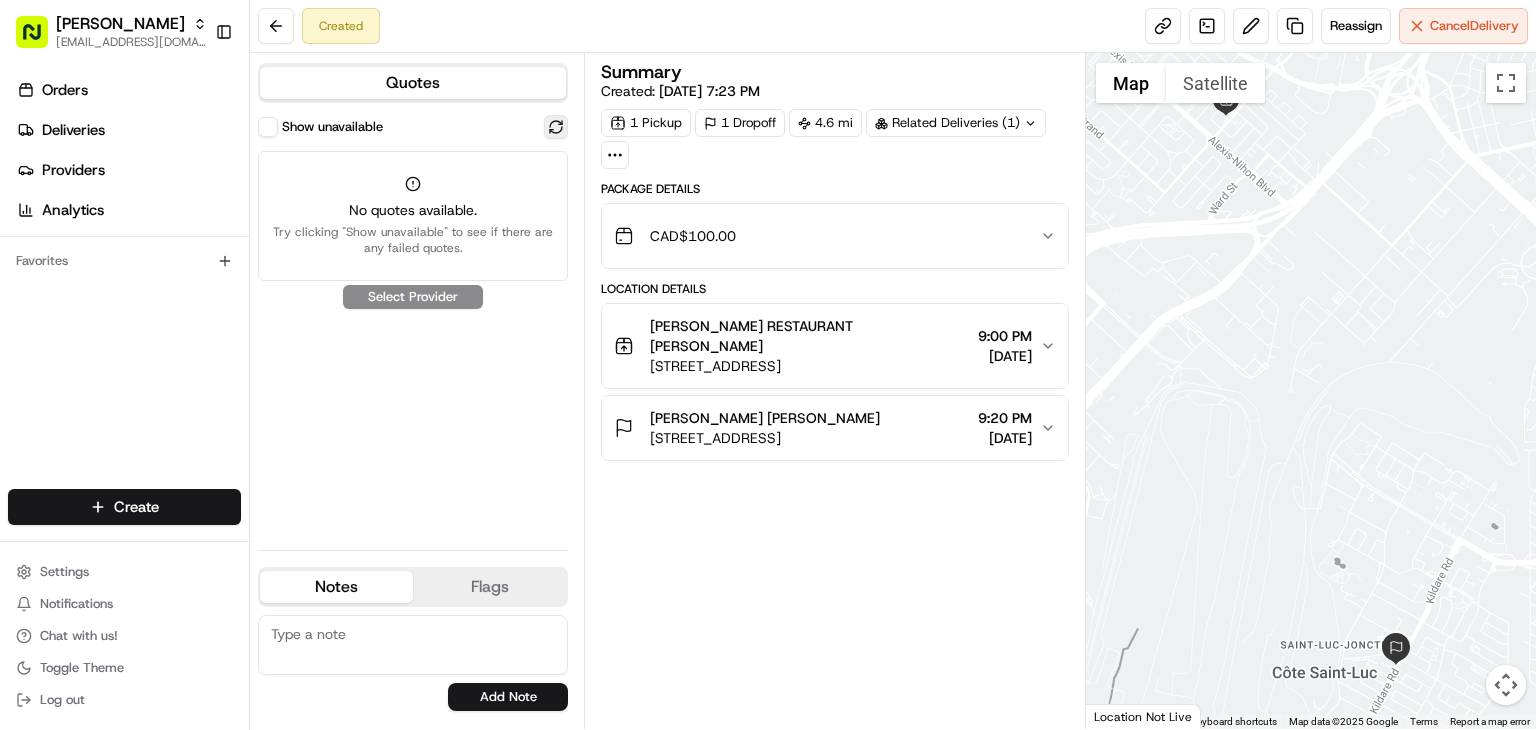 click at bounding box center [556, 127] 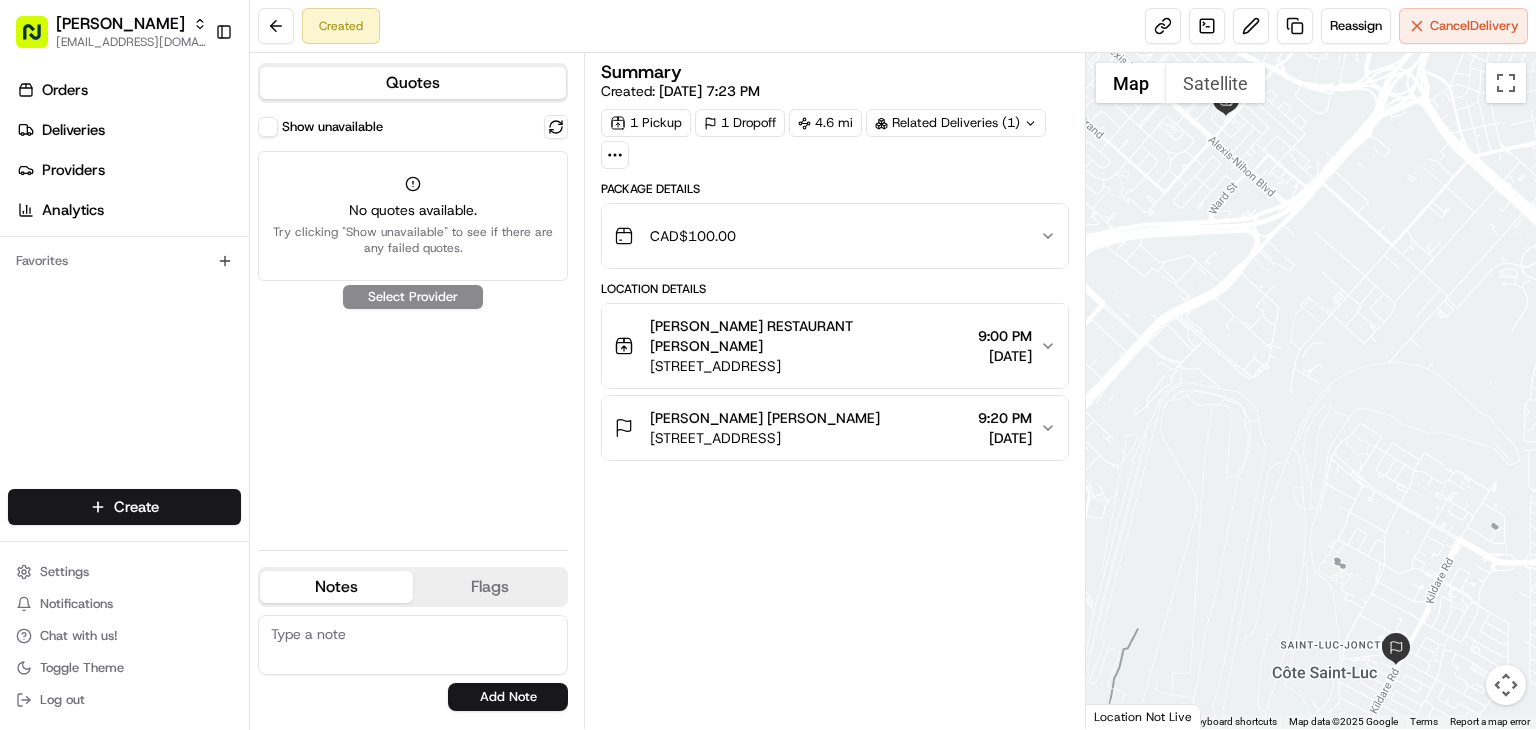 click on "Show unavailable" at bounding box center [268, 127] 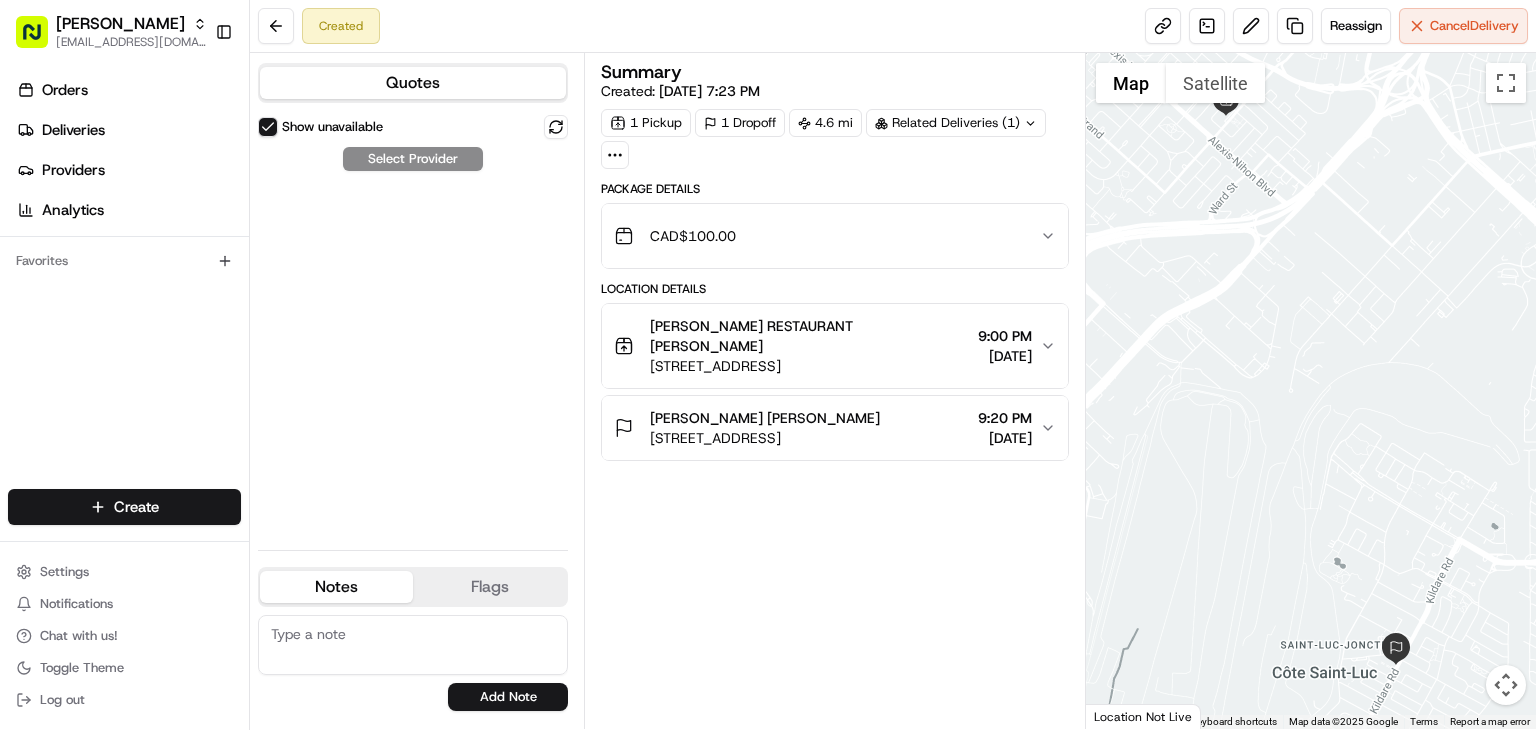 click on "Show unavailable" at bounding box center [268, 127] 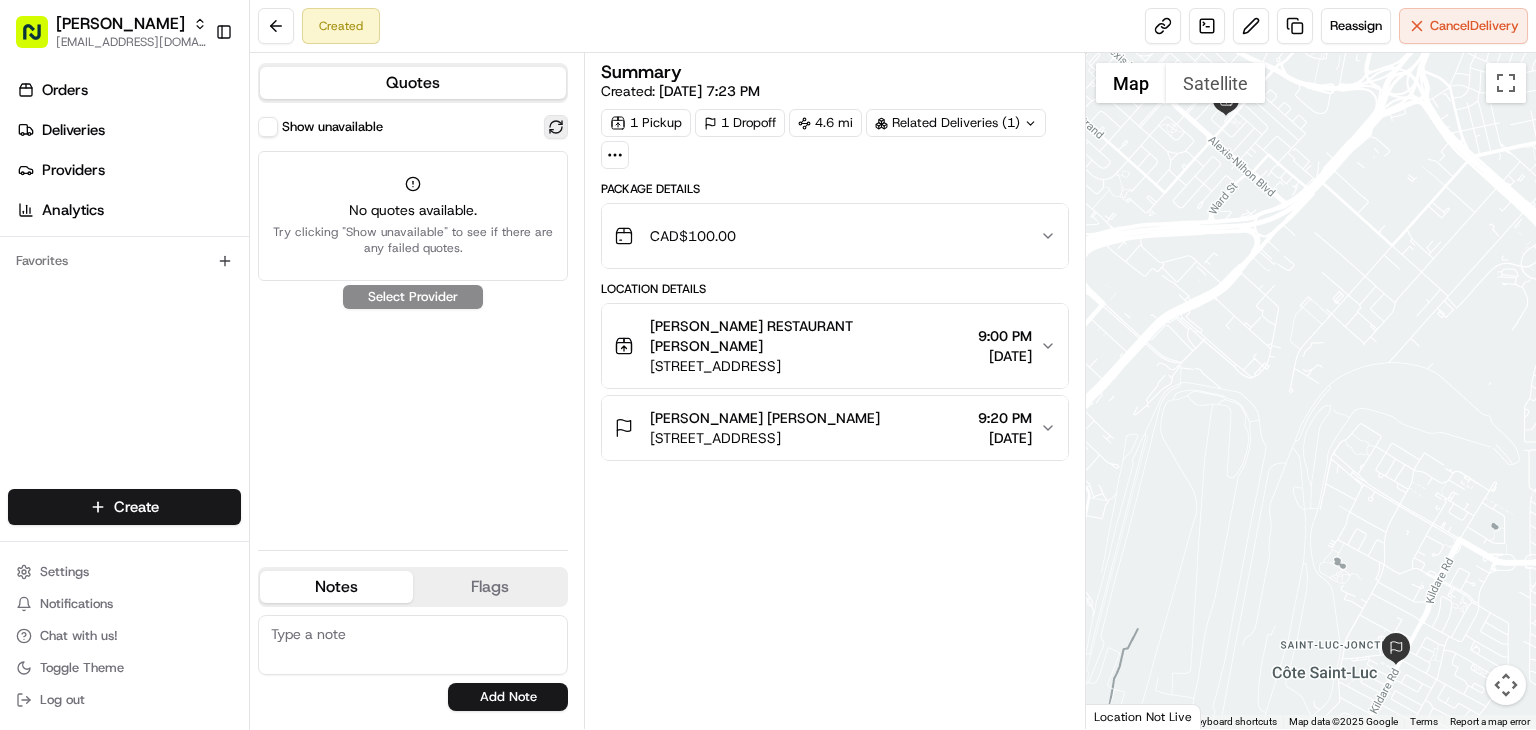 click at bounding box center [556, 127] 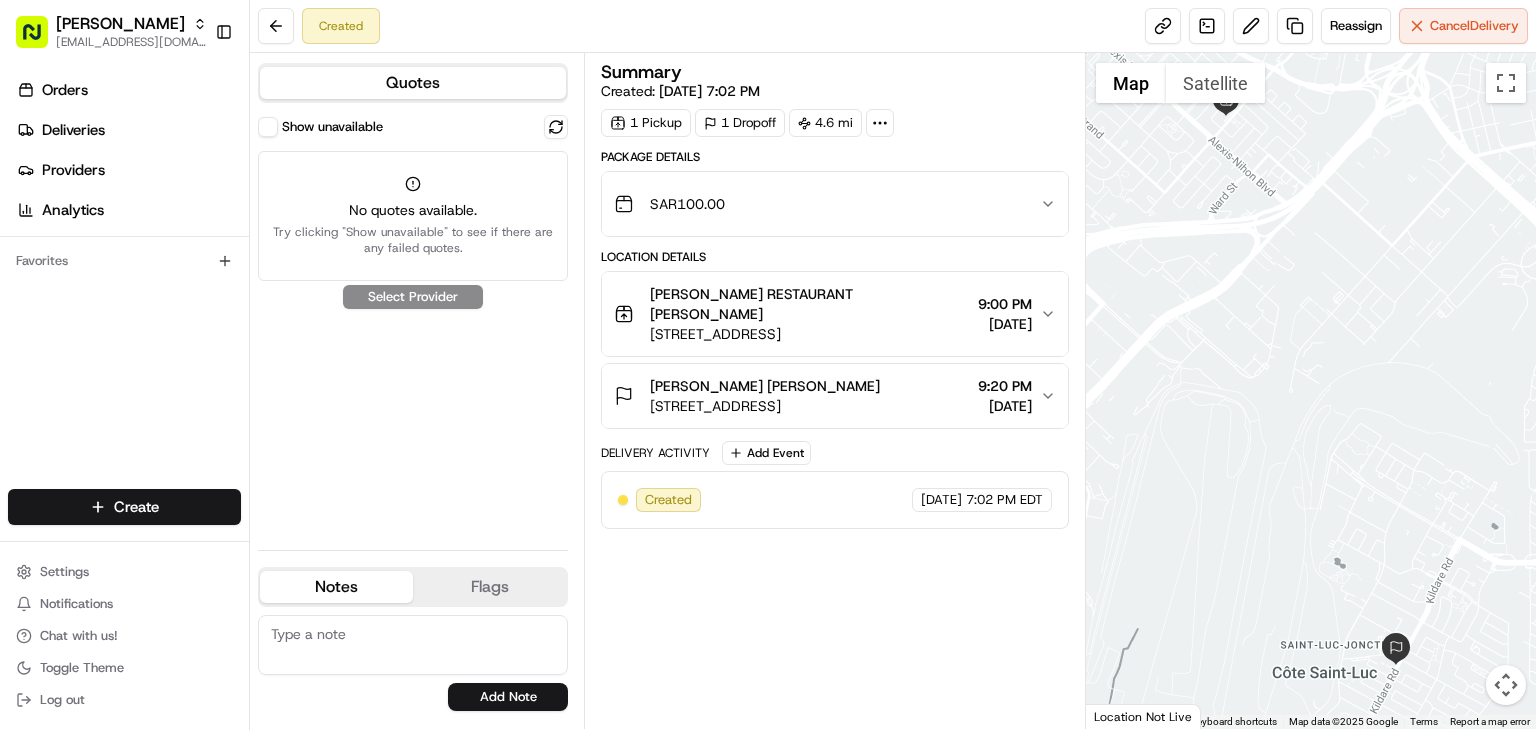 scroll, scrollTop: 0, scrollLeft: 0, axis: both 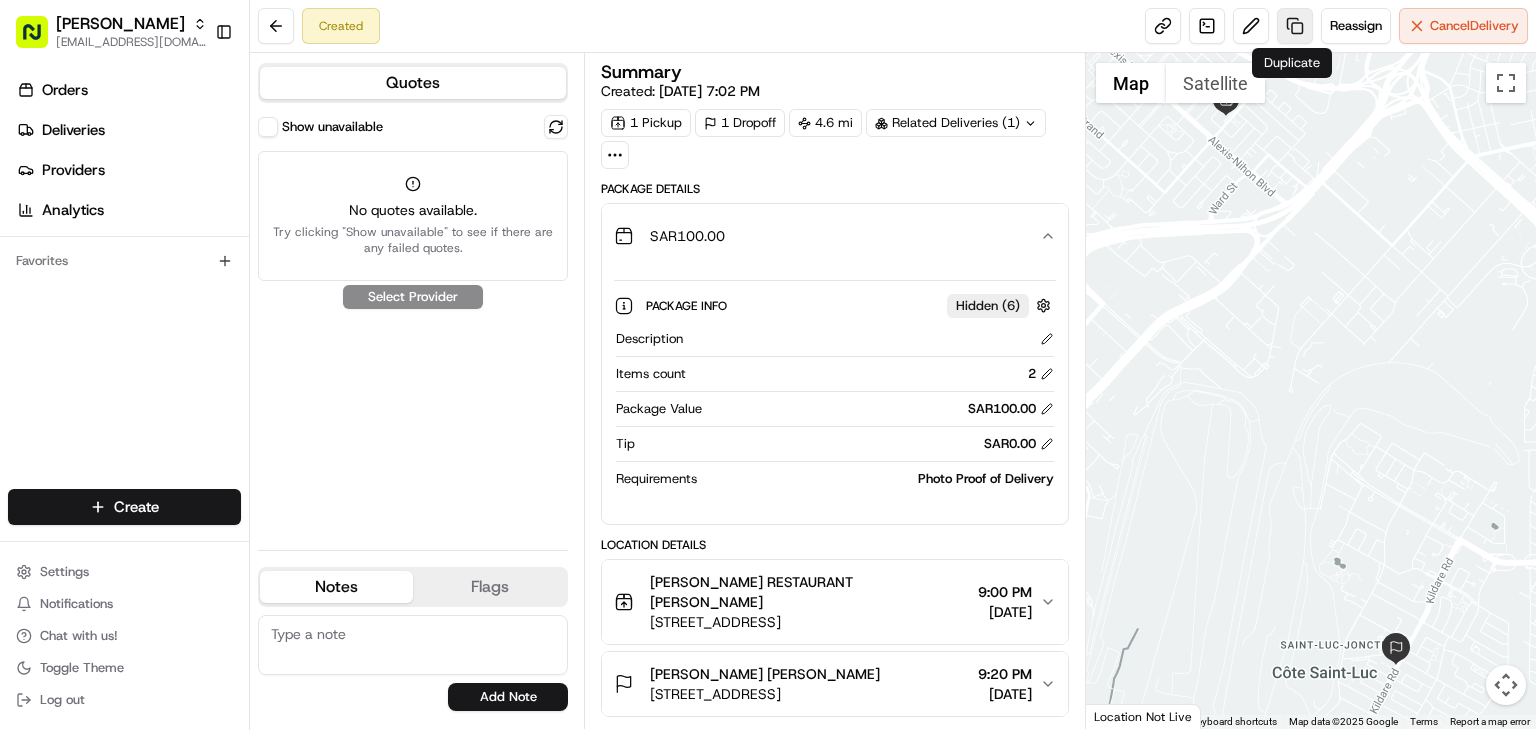 click at bounding box center (1295, 26) 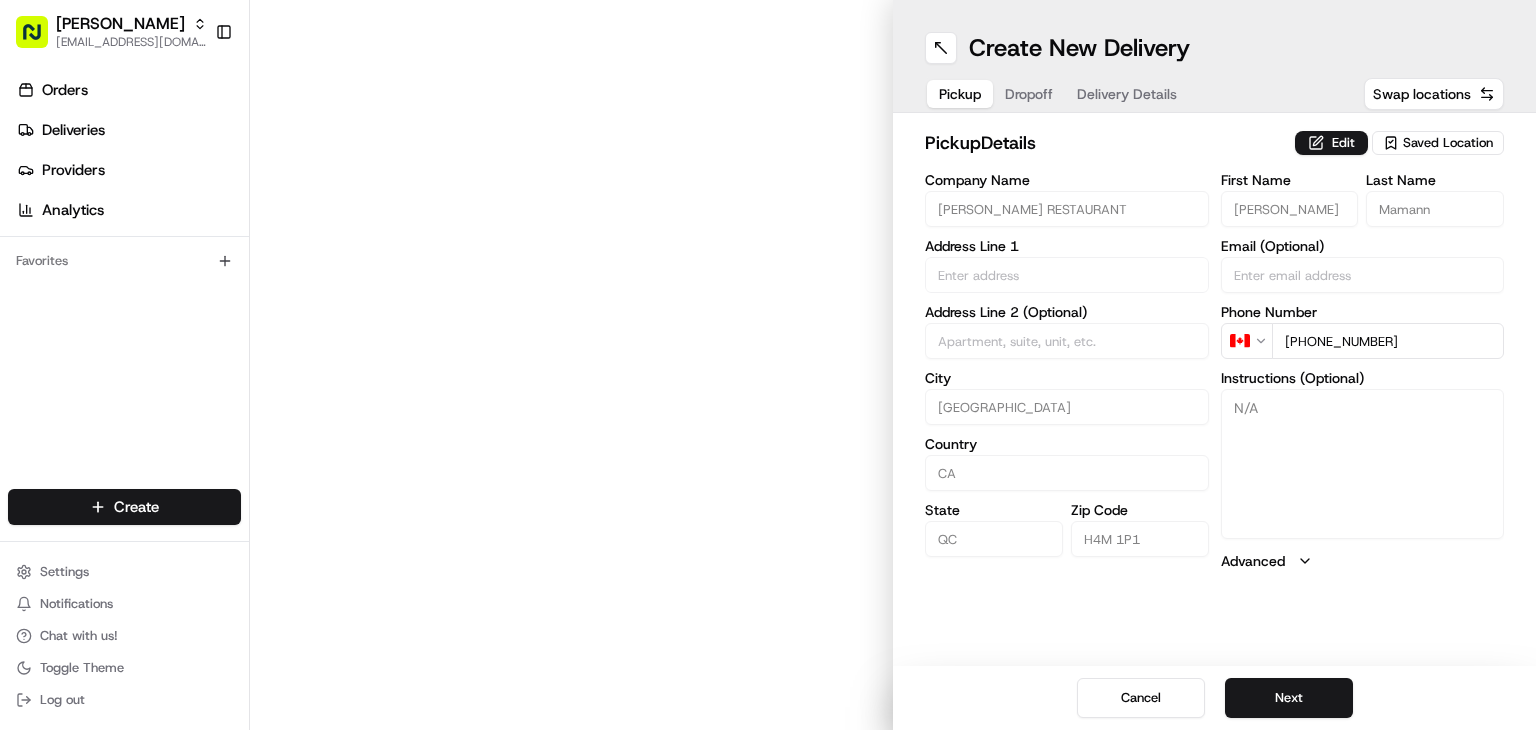 type on "[STREET_ADDRESS]" 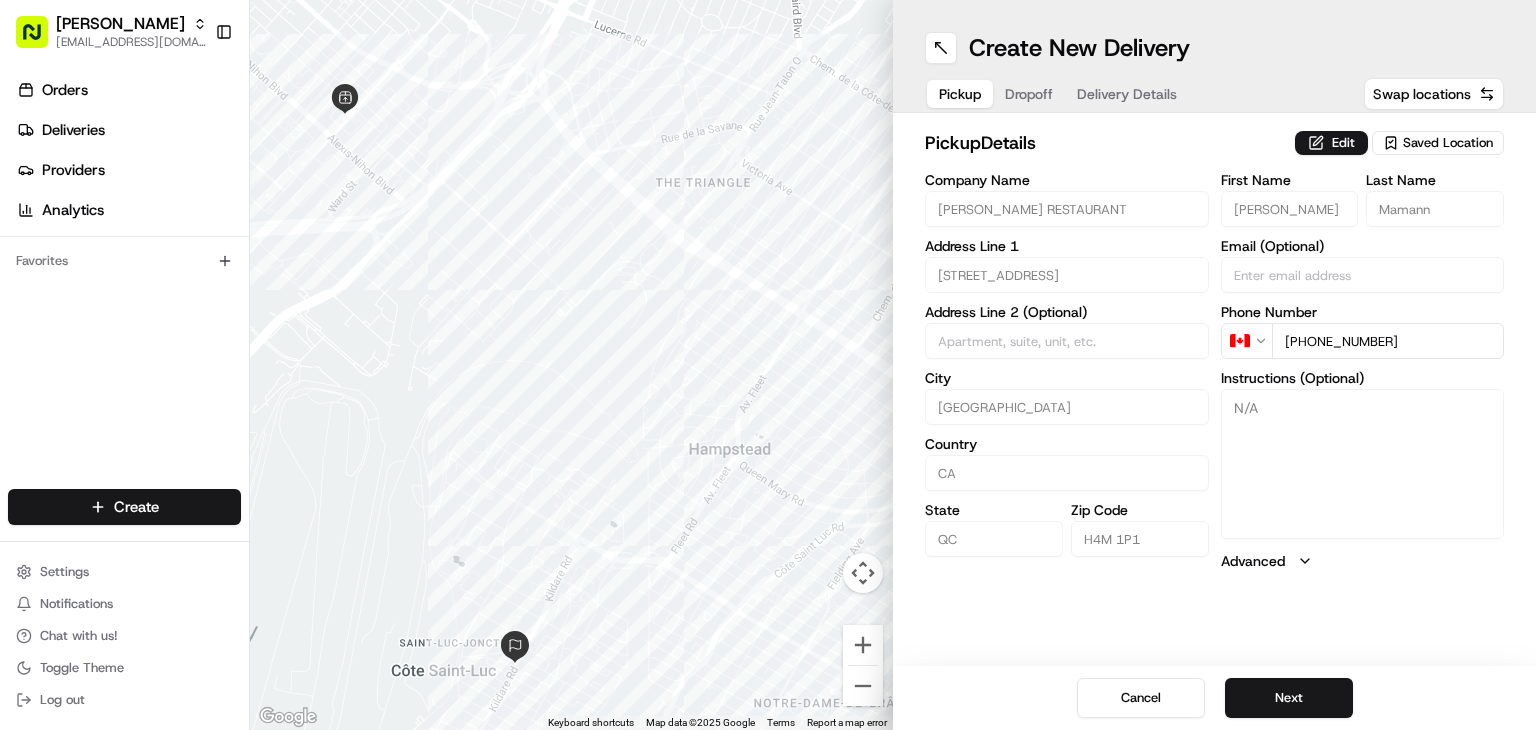 click on "Delivery Details" at bounding box center [1127, 94] 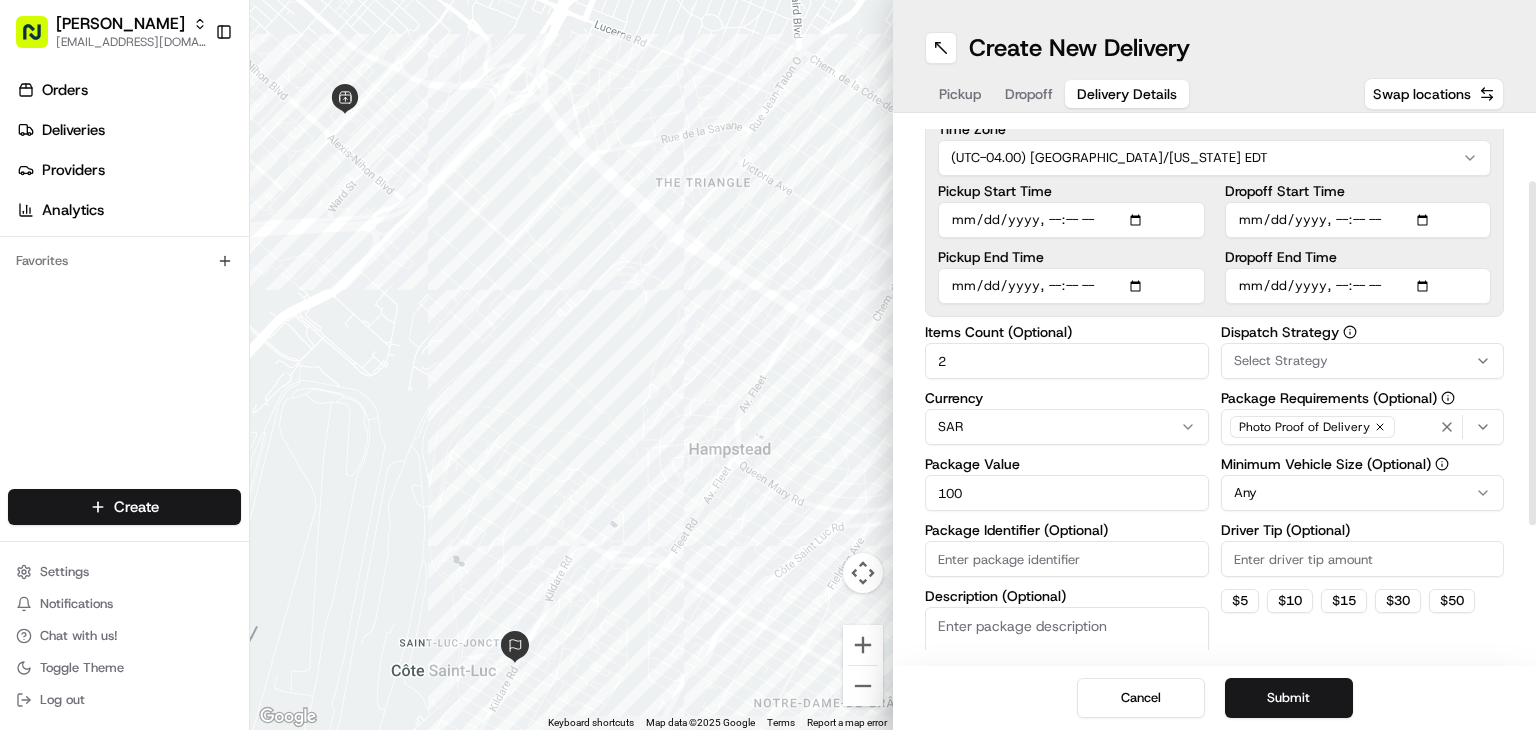 scroll, scrollTop: 104, scrollLeft: 0, axis: vertical 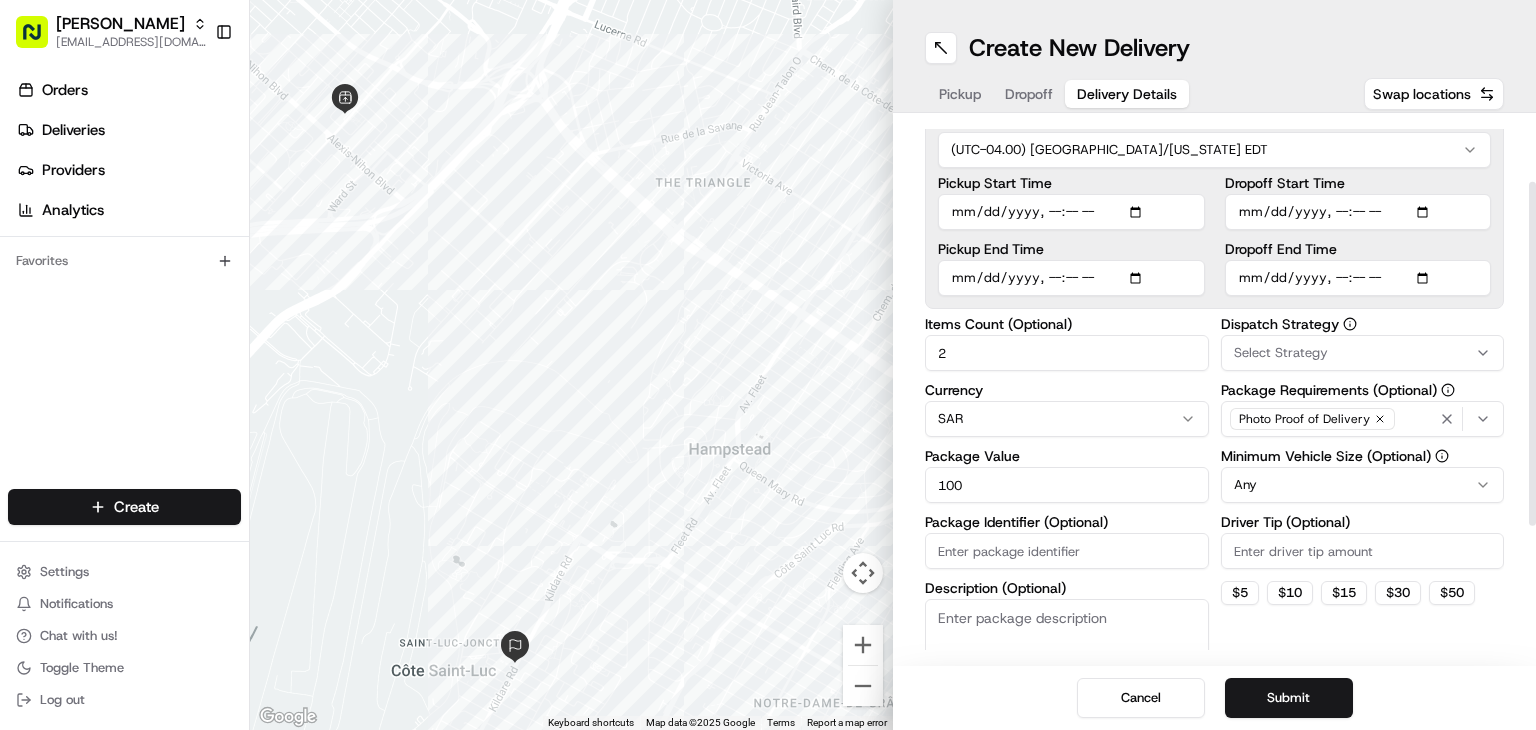click on "[PERSON_NAME] [EMAIL_ADDRESS][DOMAIN_NAME] Toggle Sidebar Orders Deliveries Providers Analytics Favorites Main Menu Members & Organization Organization Users Roles Preferences Customization Portal Tracking Orchestration Automations Dispatch Strategy Optimization Strategy Shipping Labels Manifest Locations Pickup Locations Dropoff Locations Billing Billing Refund Requests Integrations Notification Triggers Webhooks API Keys Apps Request Logs Create Settings Notifications Chat with us! Toggle Theme Log out ← Move left → Move right ↑ Move up ↓ Move down + Zoom in - Zoom out Home Jump left by 75% End Jump right by 75% Page Up Jump up by 75% Page Down Jump down by 75% Keyboard shortcuts Map Data Map data ©2025 Google Map data ©2025 Google 500 m  Click to toggle between metric and imperial units Terms Report a map error Create New Delivery Pickup Dropoff Delivery Details Swap locations Delivery Details now scheduled Time Zone (UTC-04.00) [GEOGRAPHIC_DATA]/[US_STATE] EDT Pickup Start Time Pickup End Time 2 SAR 100" at bounding box center [768, 365] 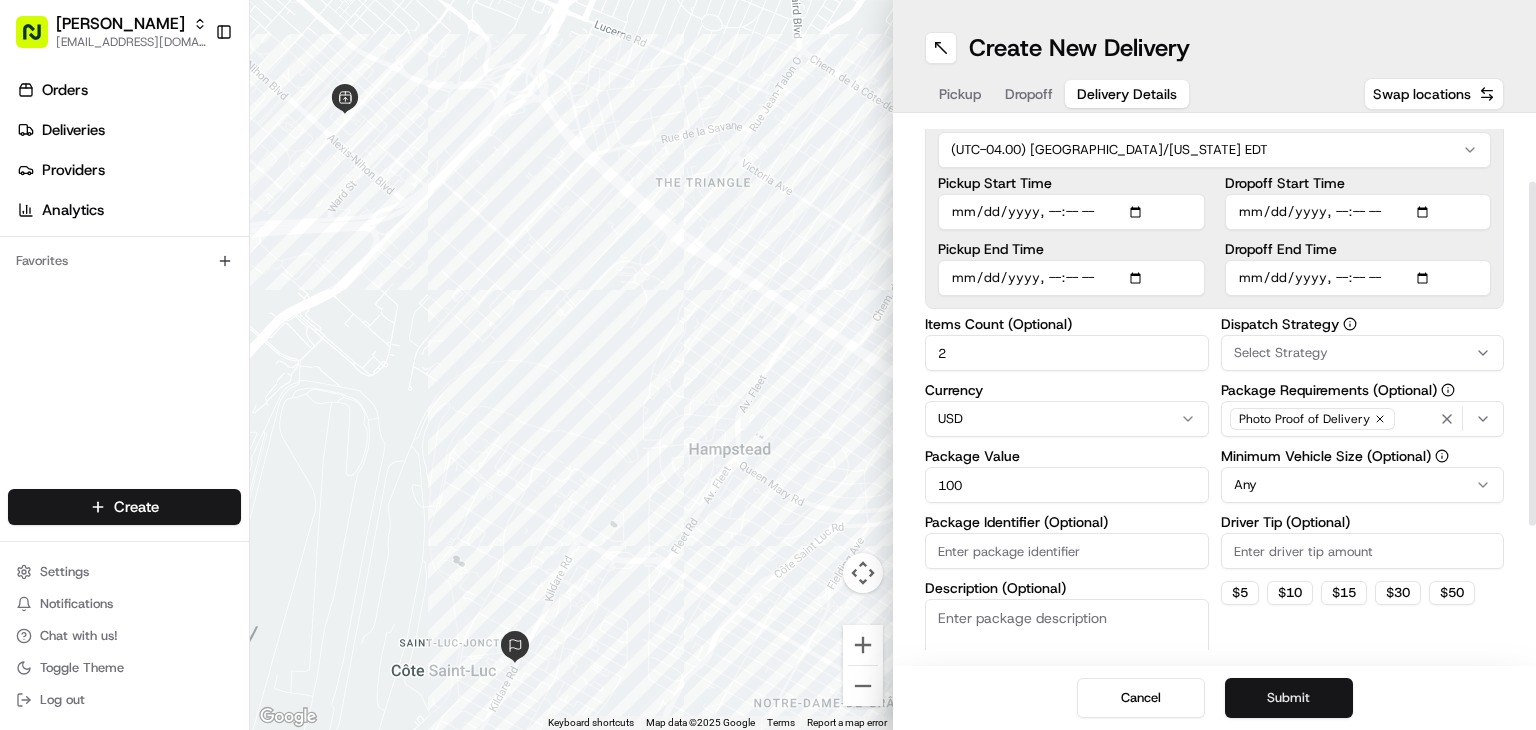 click on "Submit" at bounding box center (1289, 698) 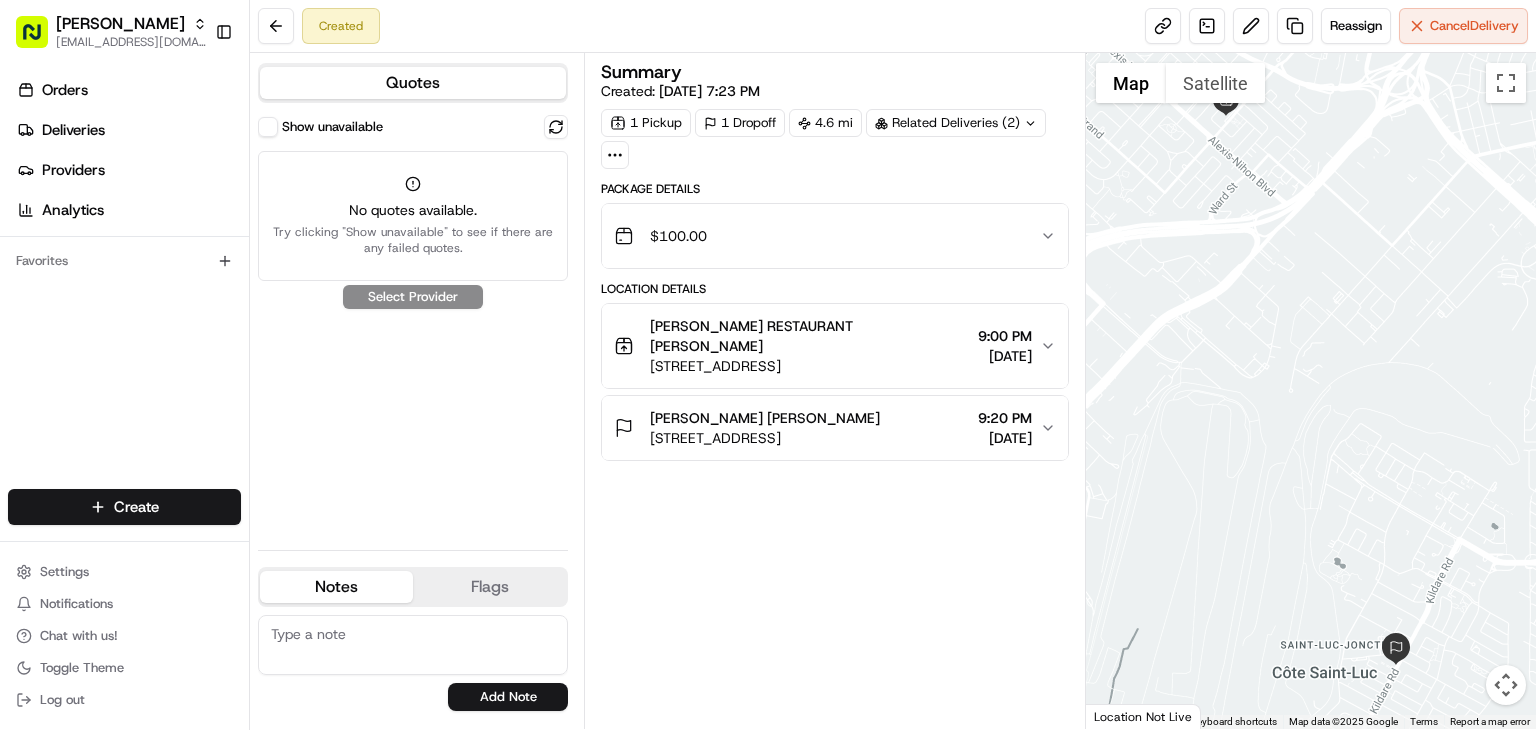 click on "Show unavailable" at bounding box center (268, 127) 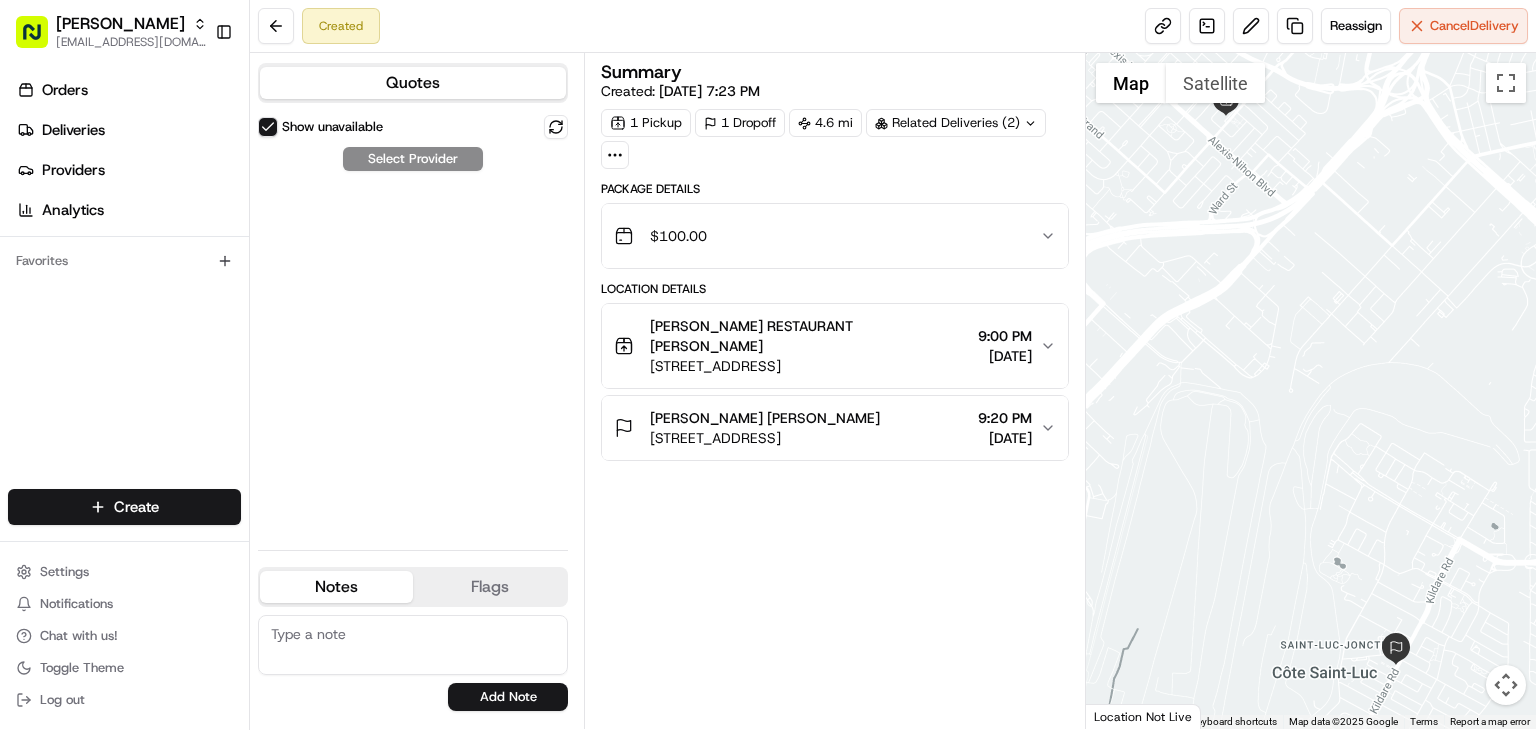 click on "$ 100.00" at bounding box center [827, 236] 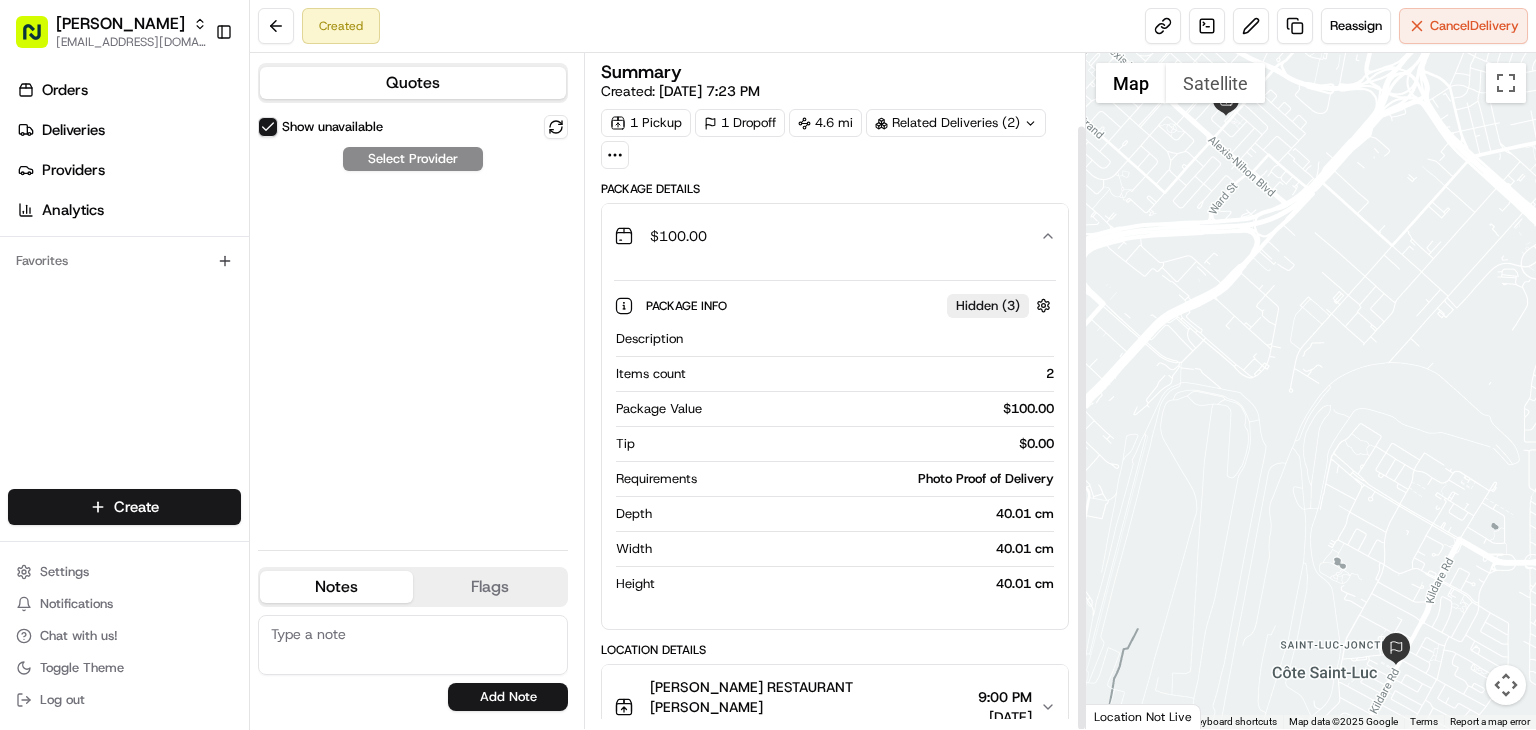 scroll, scrollTop: 80, scrollLeft: 0, axis: vertical 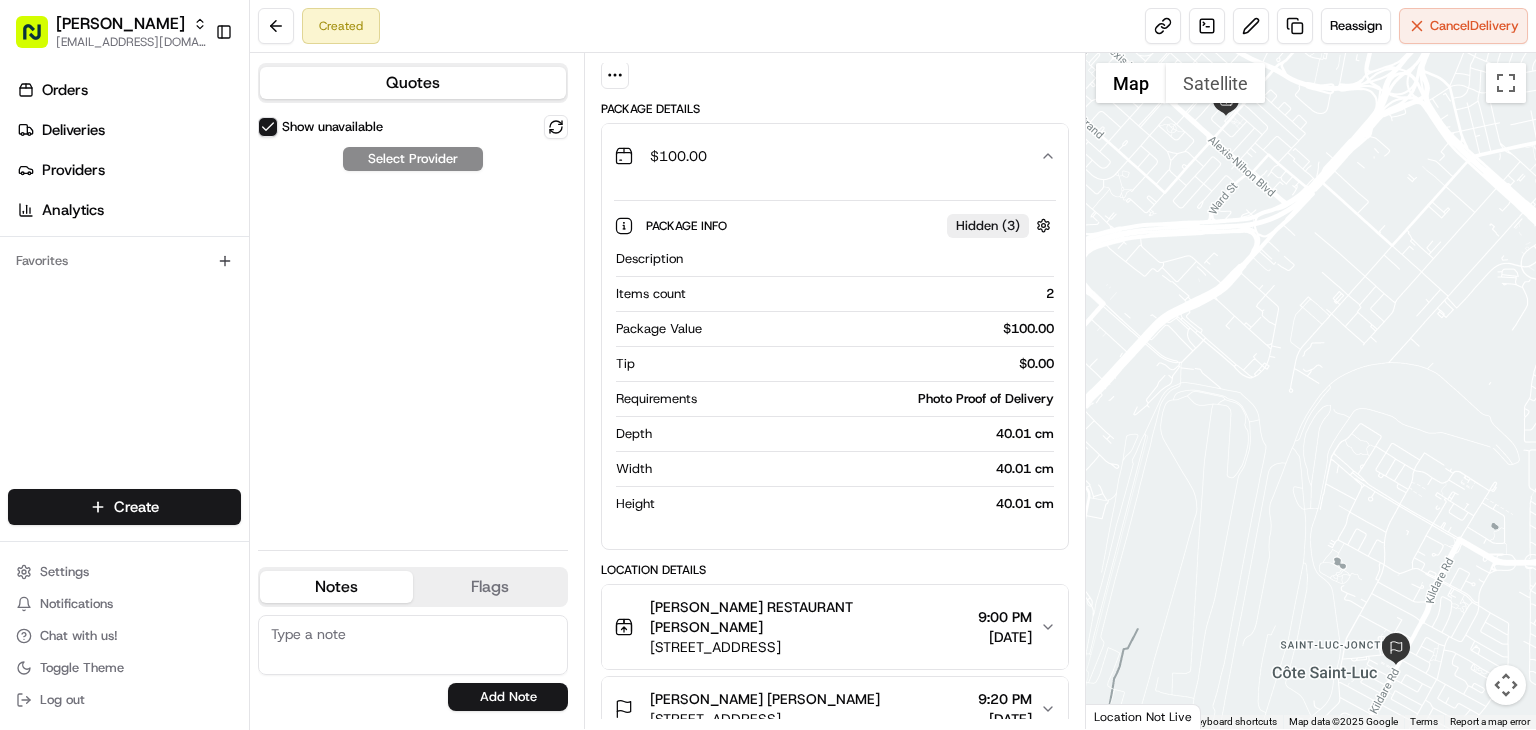 click on "Show unavailable" at bounding box center [268, 127] 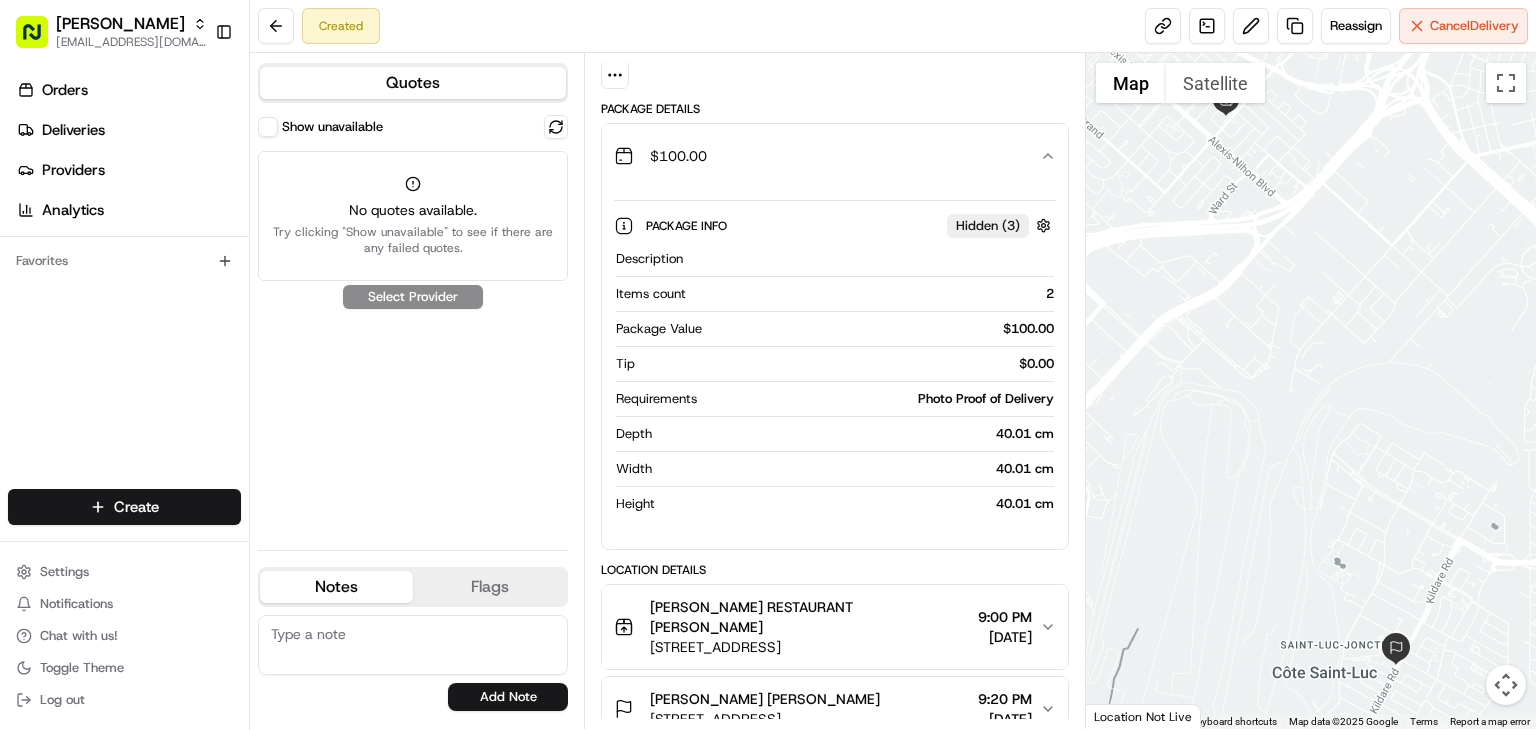 click on "Show unavailable" at bounding box center [268, 127] 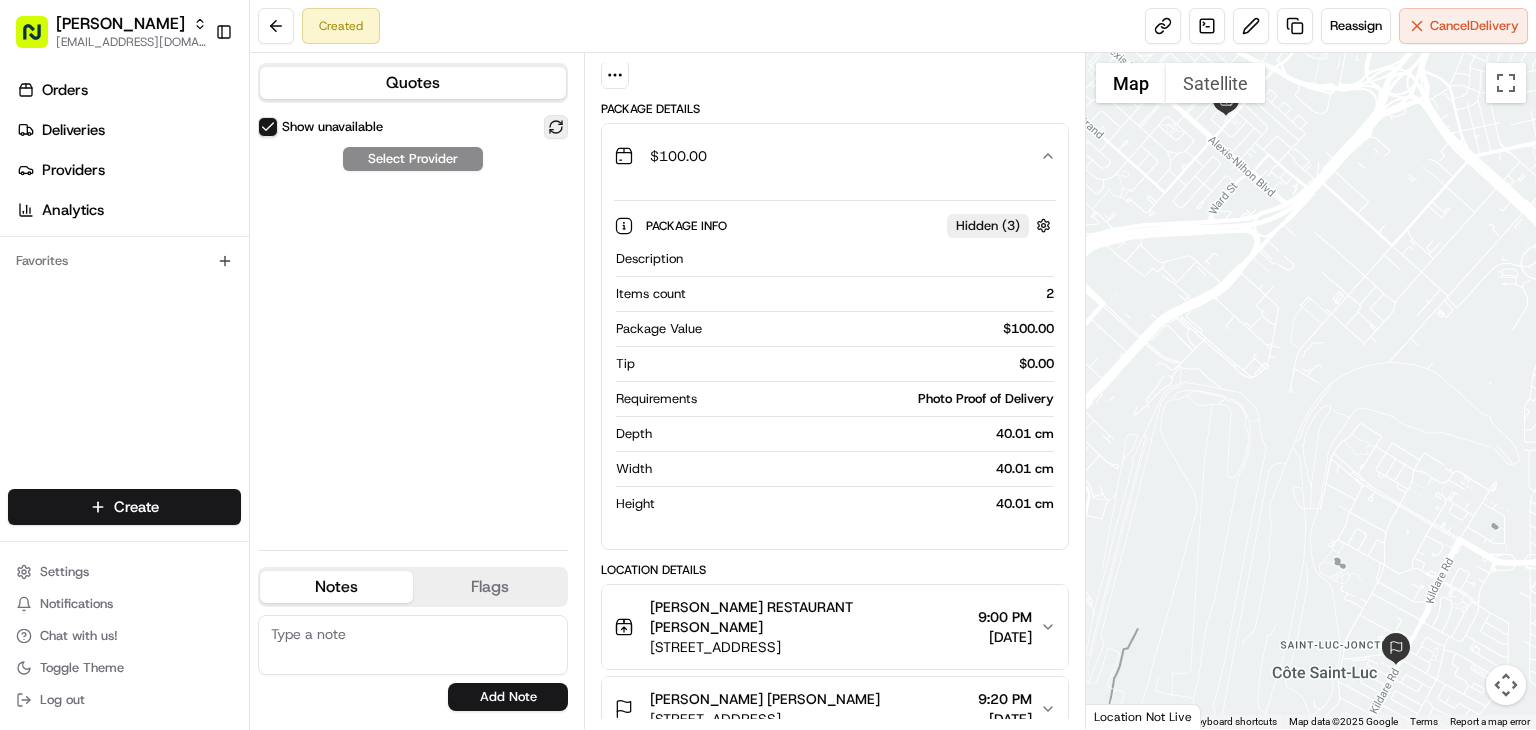 click at bounding box center (556, 127) 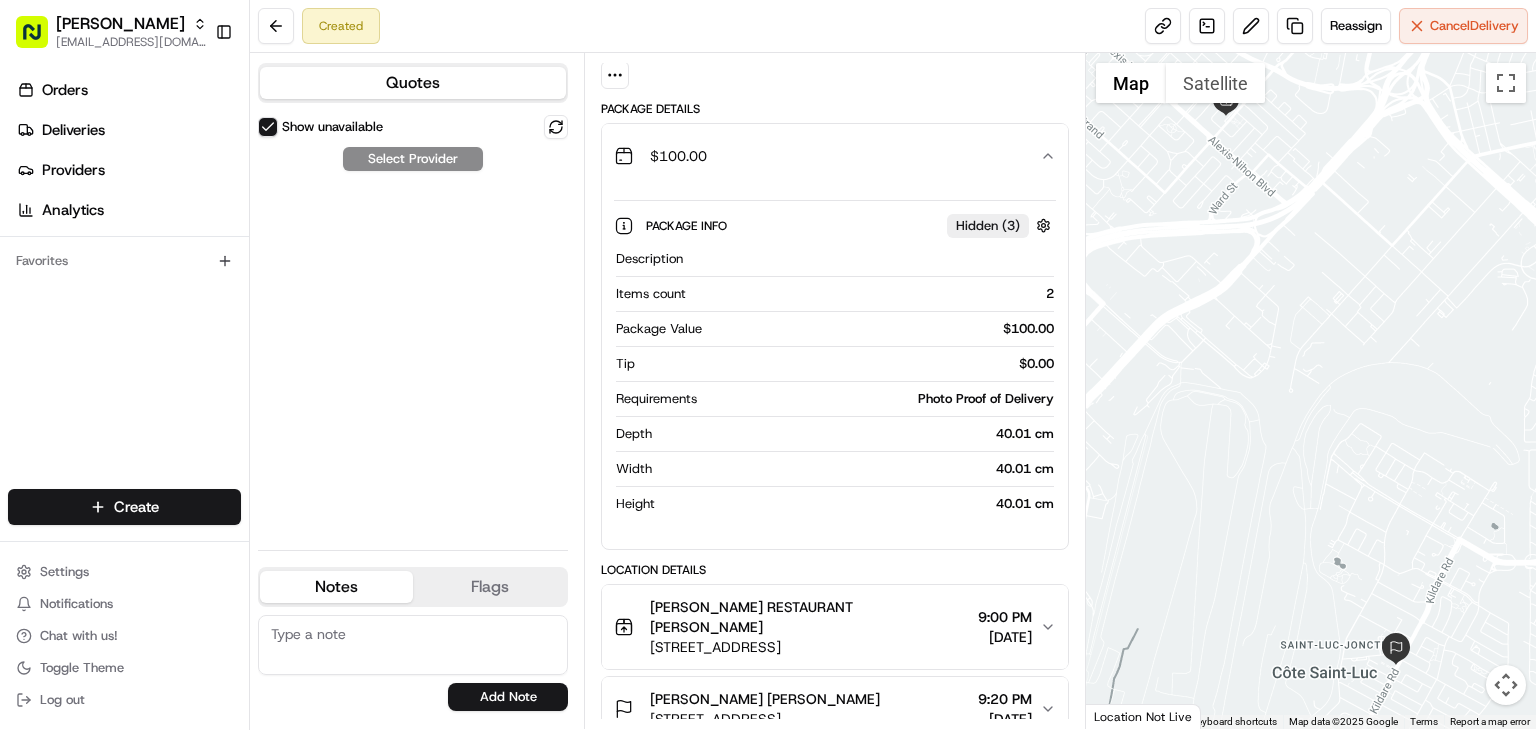 click on "Show unavailable" at bounding box center [268, 127] 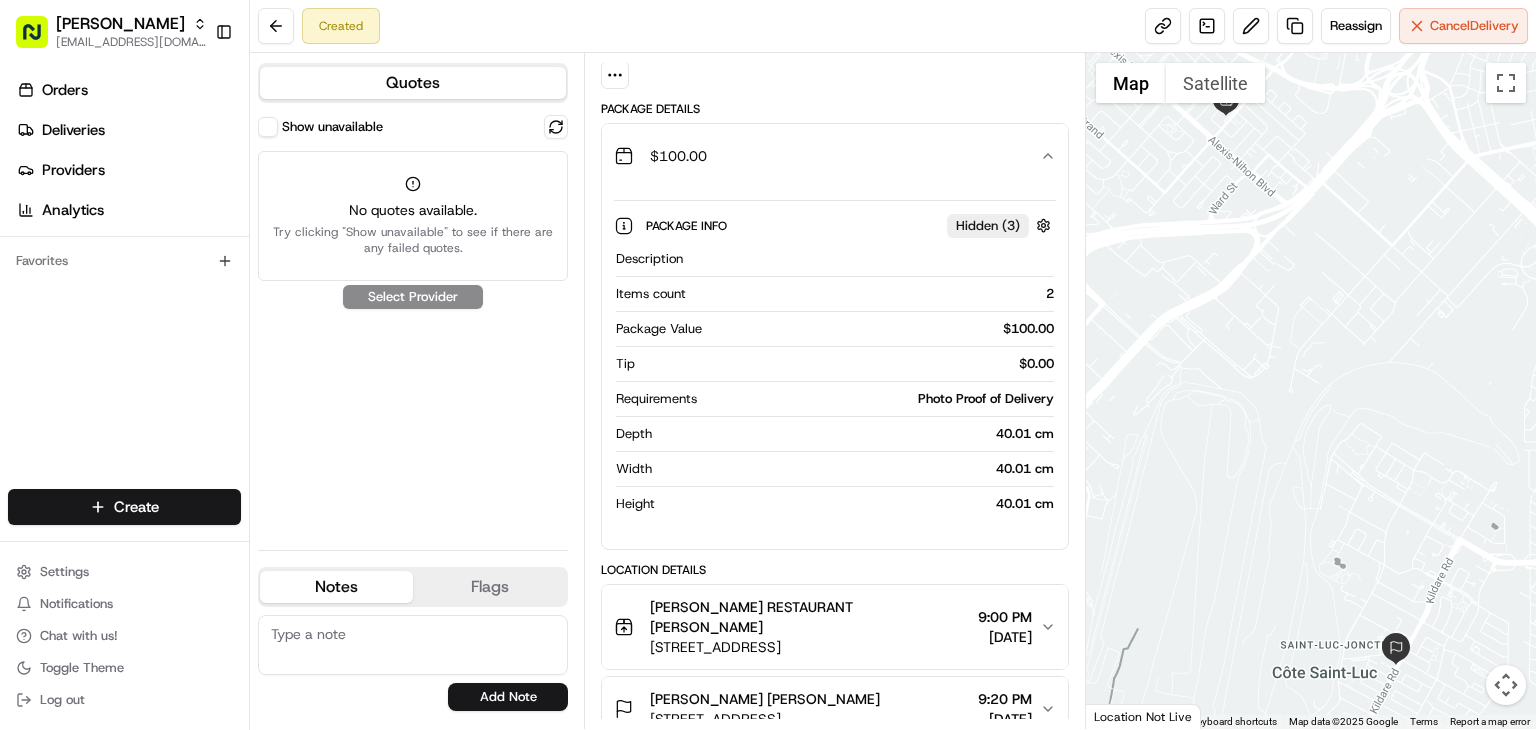 click on "$ 100.00" at bounding box center (827, 156) 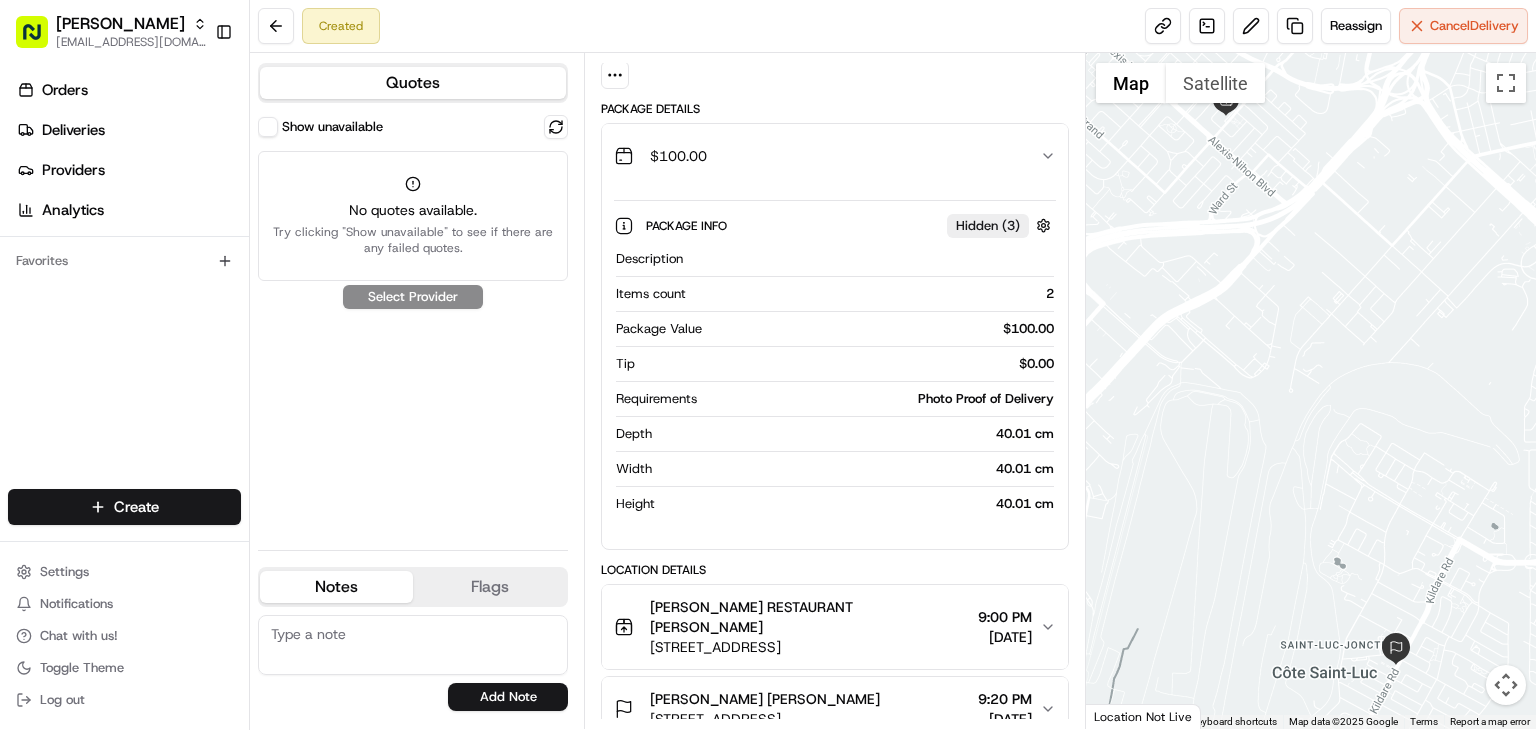 scroll, scrollTop: 0, scrollLeft: 0, axis: both 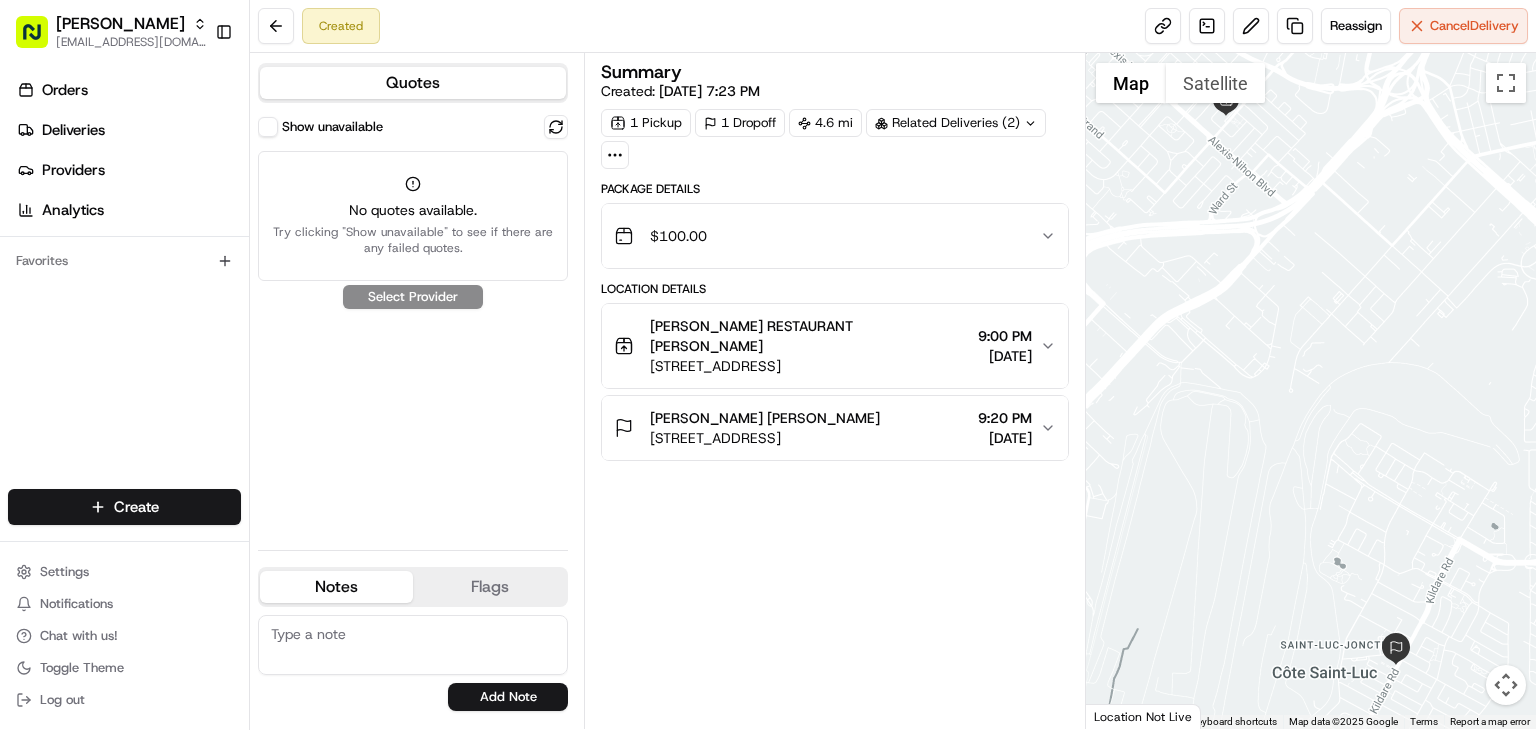 click on "$ 100.00" at bounding box center [827, 236] 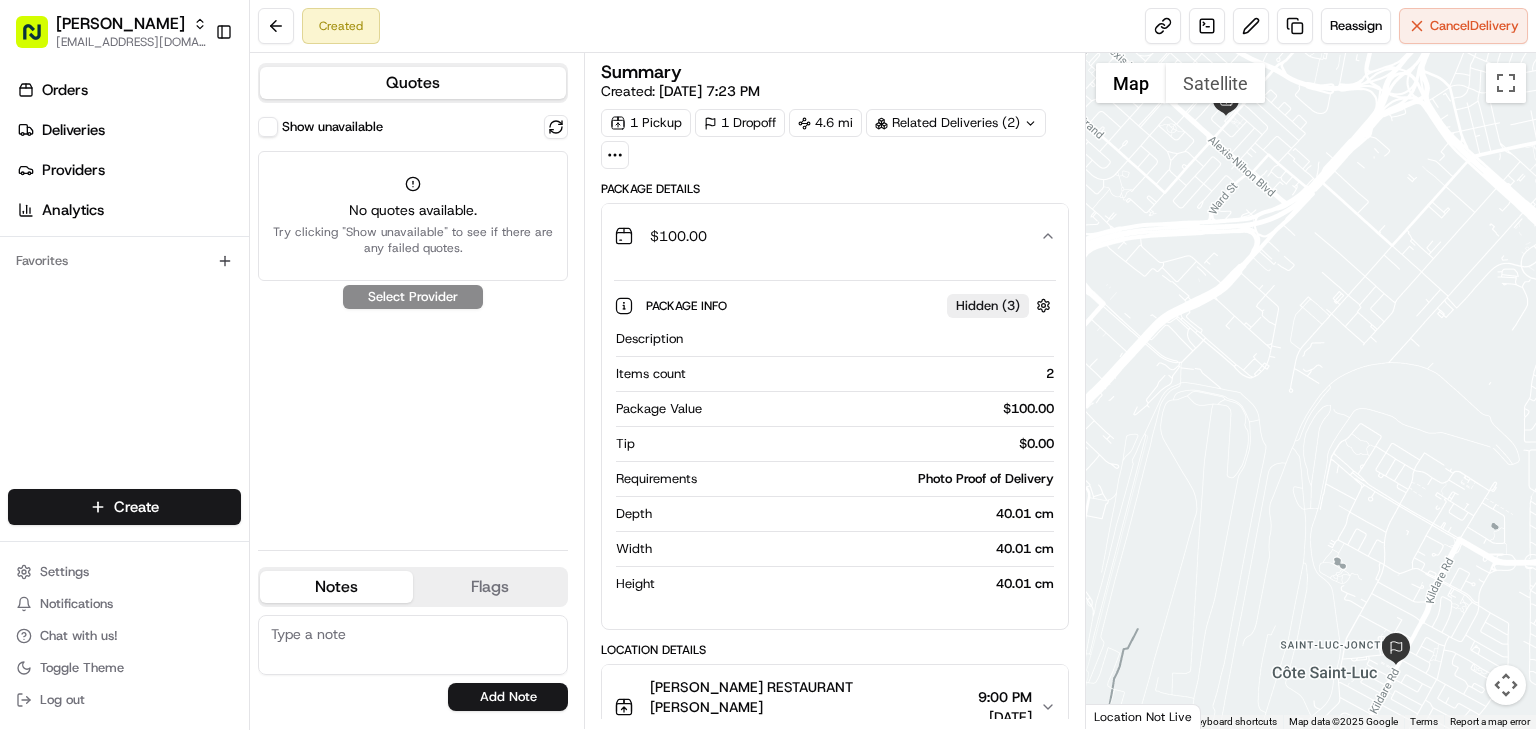 click on "$ 100.00" at bounding box center (827, 236) 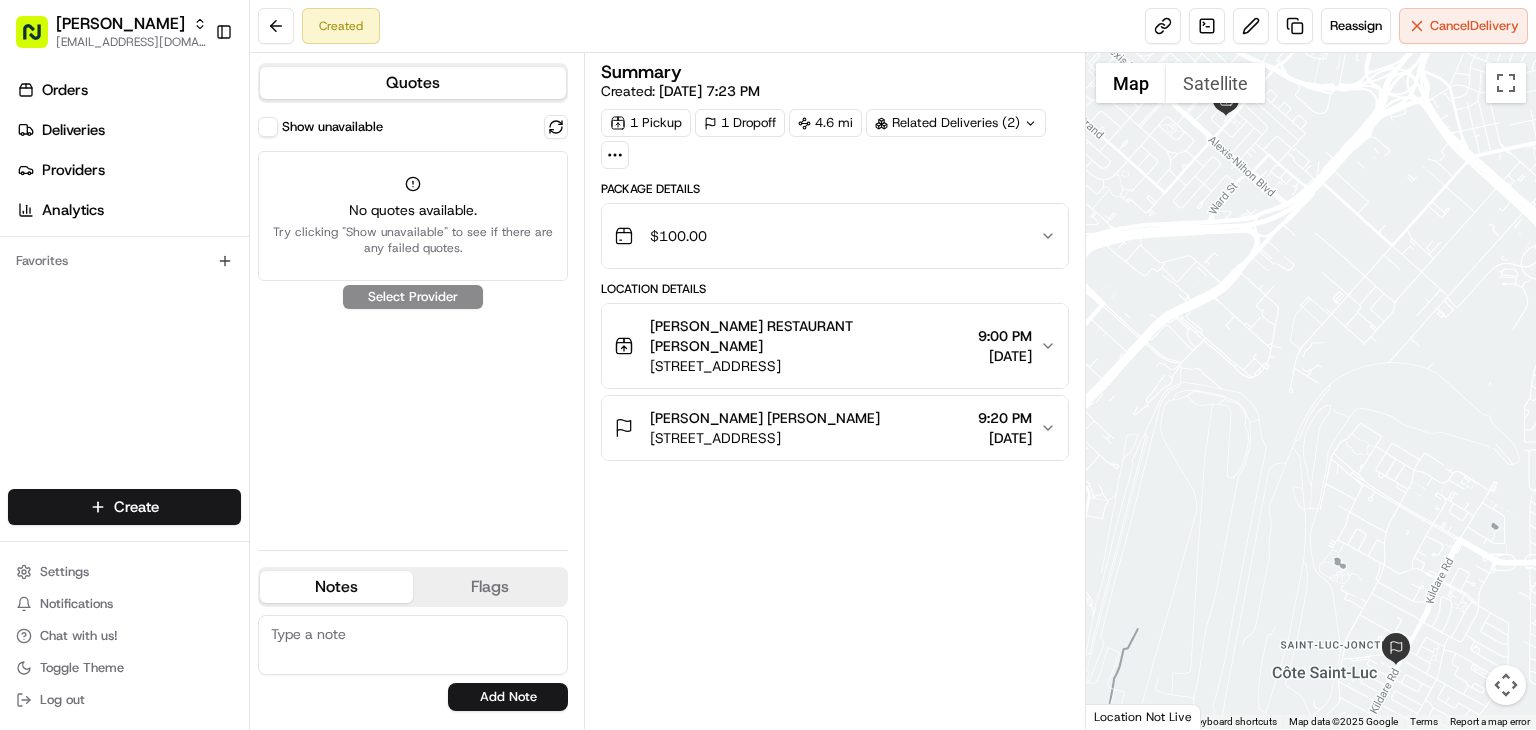 click on "$ 100.00" at bounding box center (827, 236) 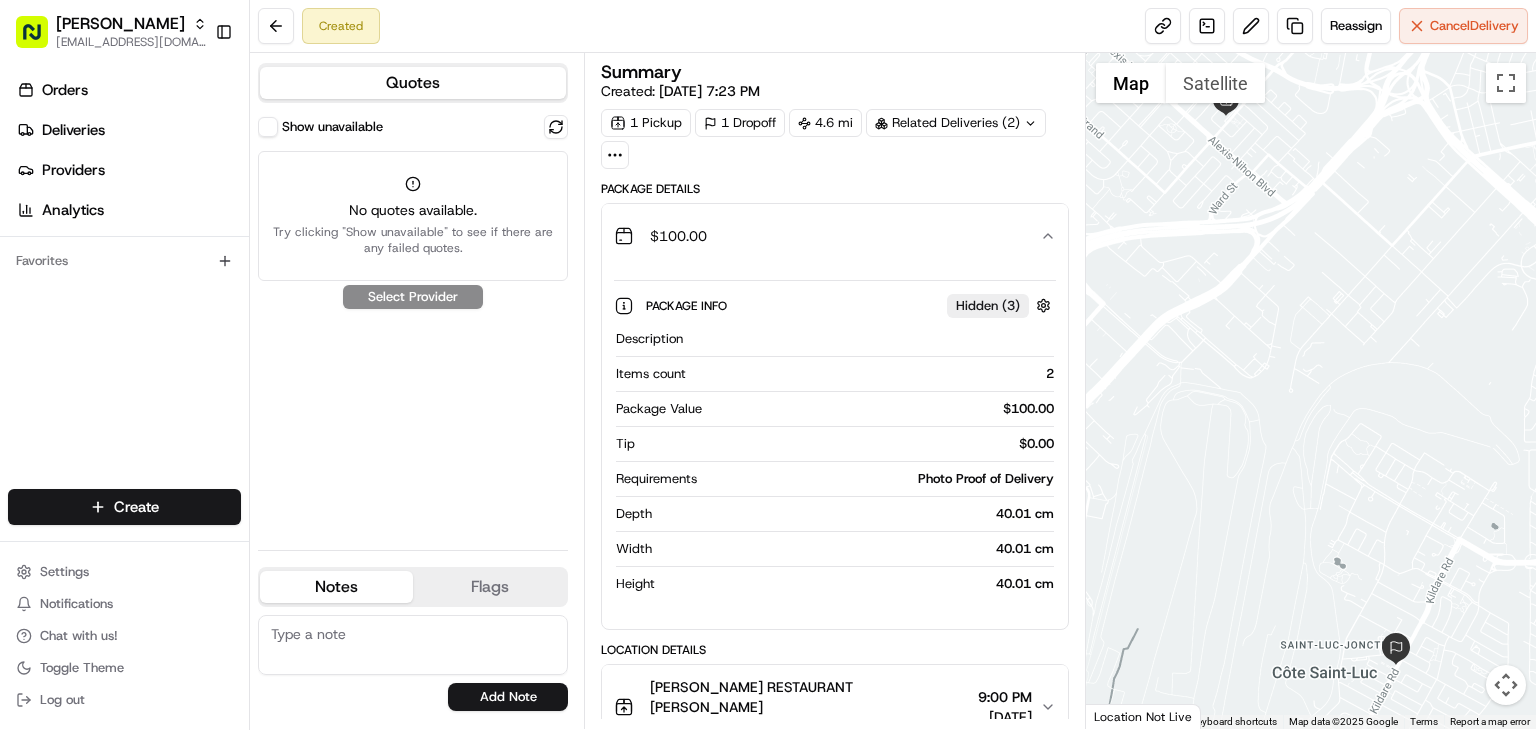 scroll, scrollTop: 80, scrollLeft: 0, axis: vertical 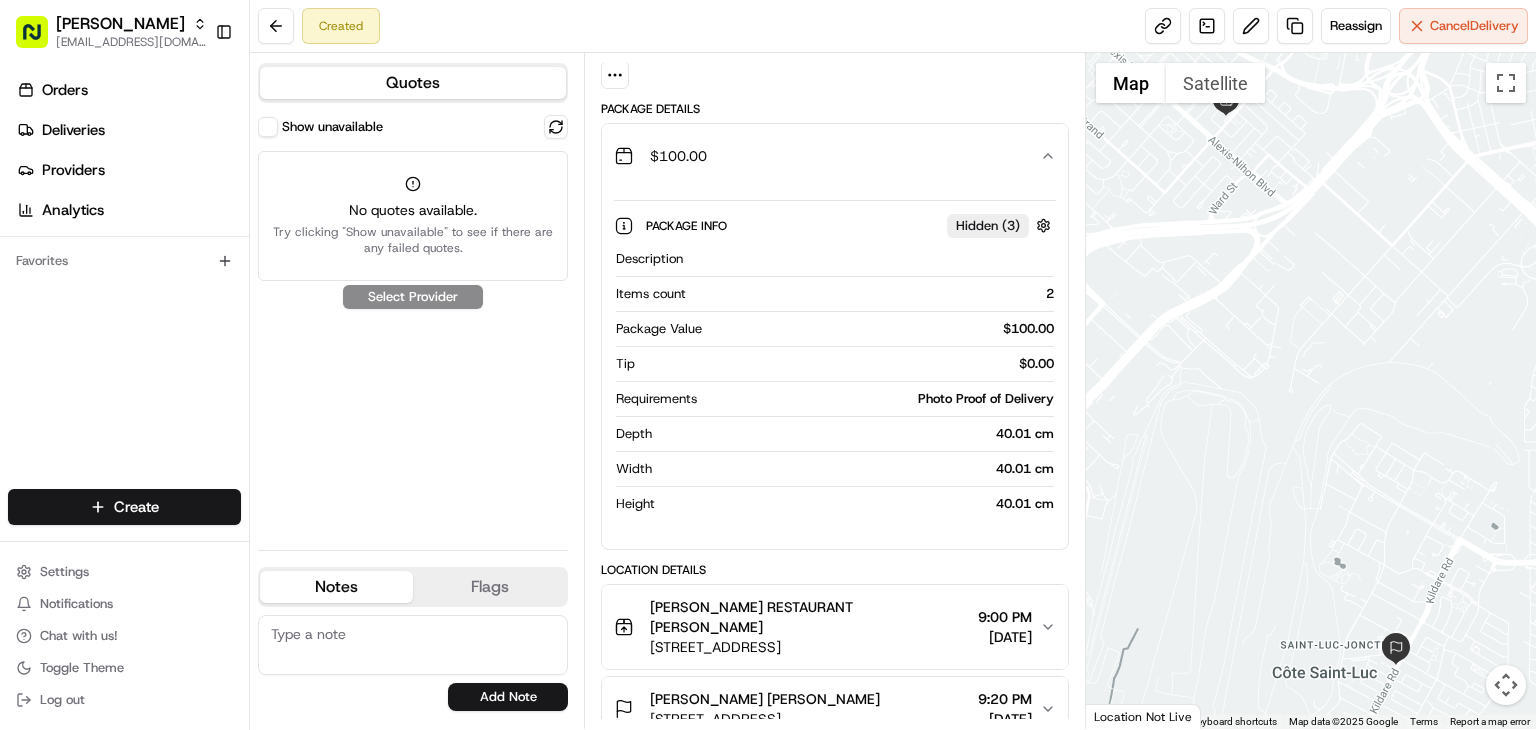 click on "Show unavailable" at bounding box center [268, 127] 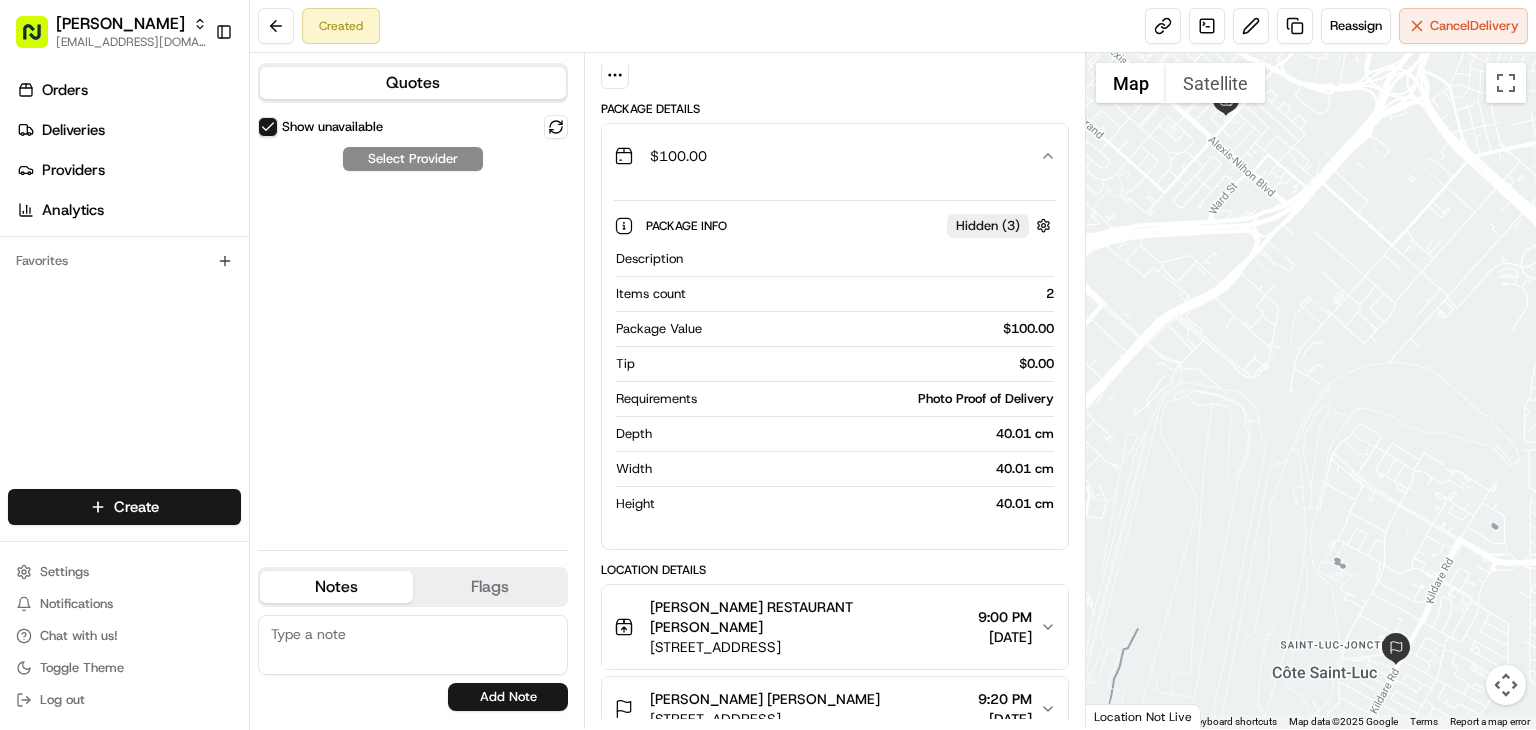 scroll, scrollTop: 0, scrollLeft: 0, axis: both 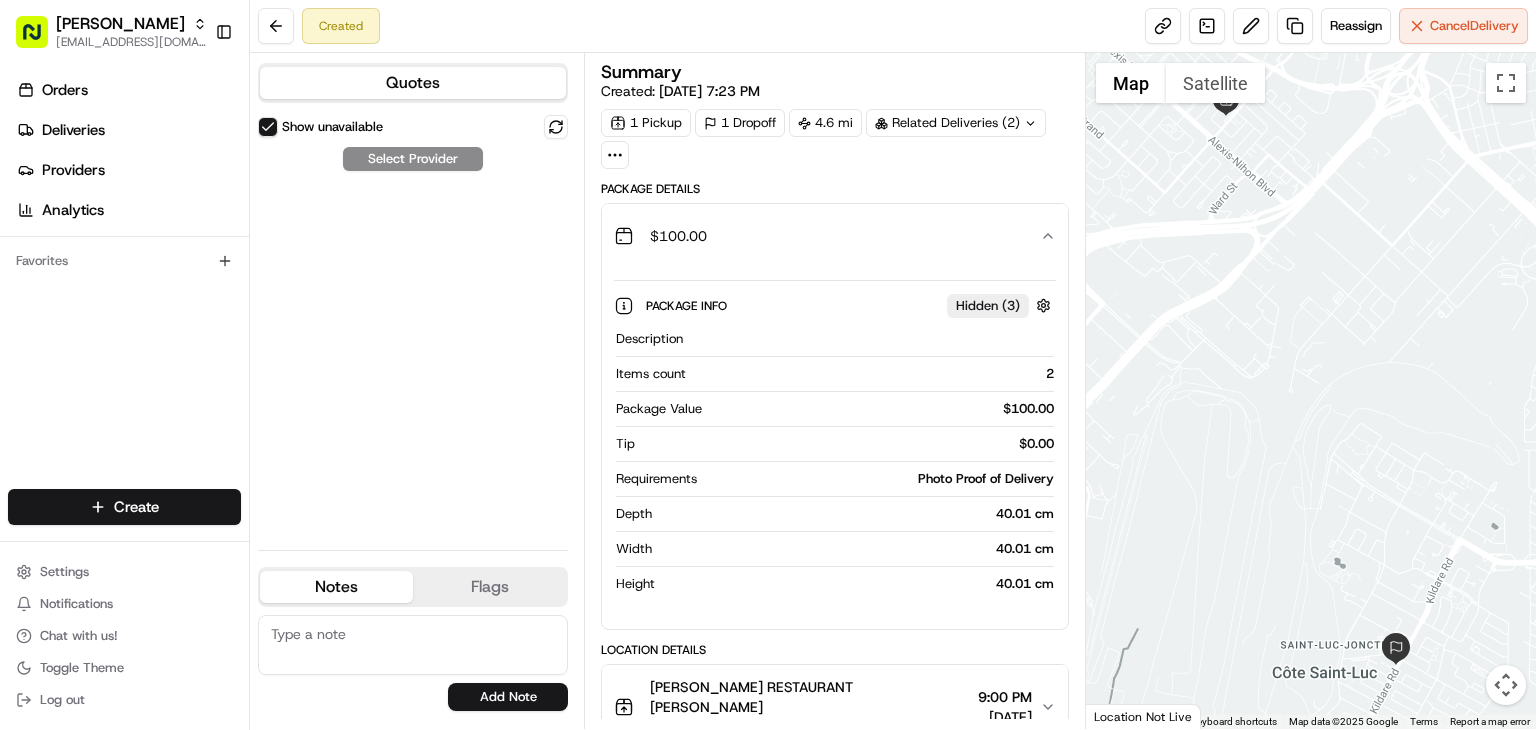 click on "Related Deliveries   (2)" at bounding box center (956, 123) 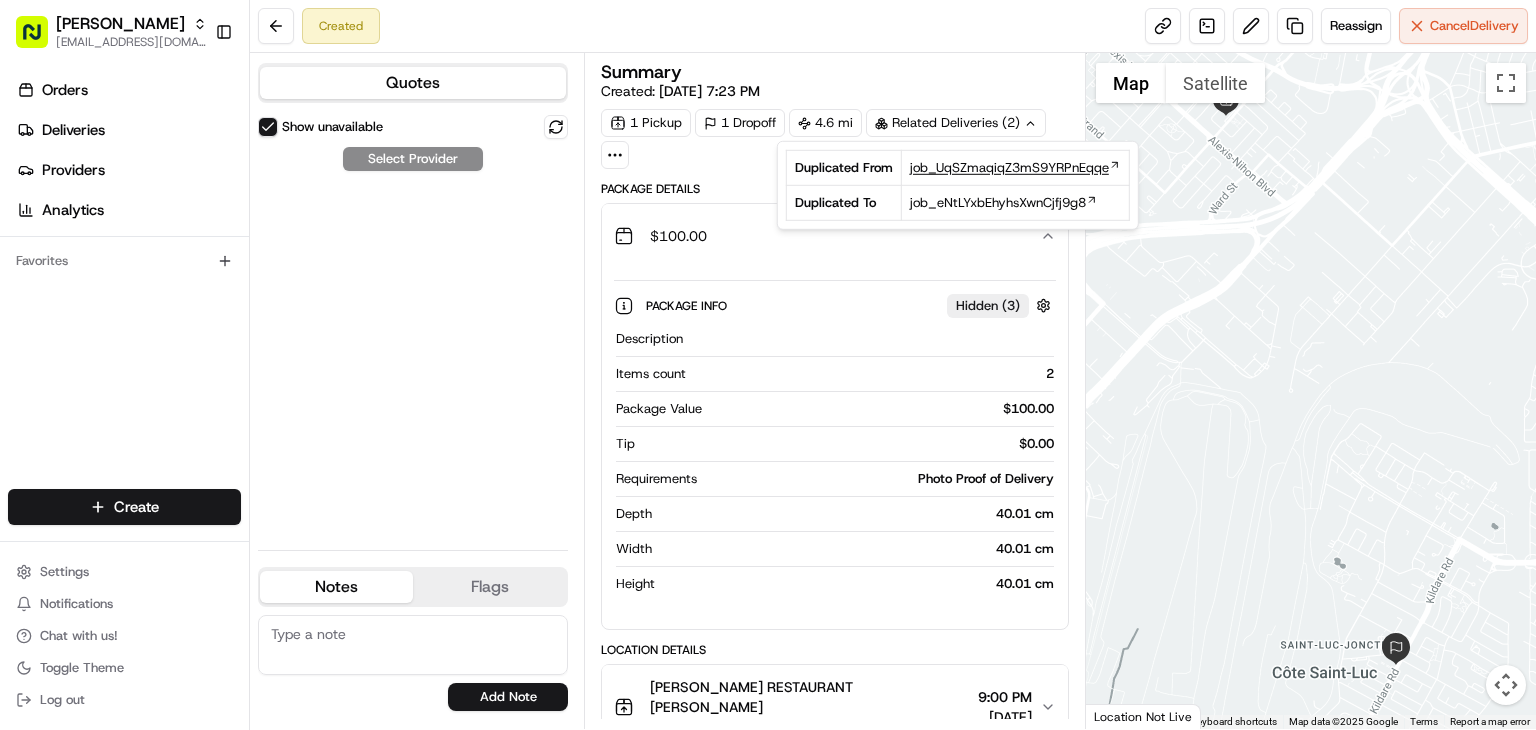click on "job_UqSZmaqiqZ3mS9YRPnEqqe" at bounding box center [1009, 168] 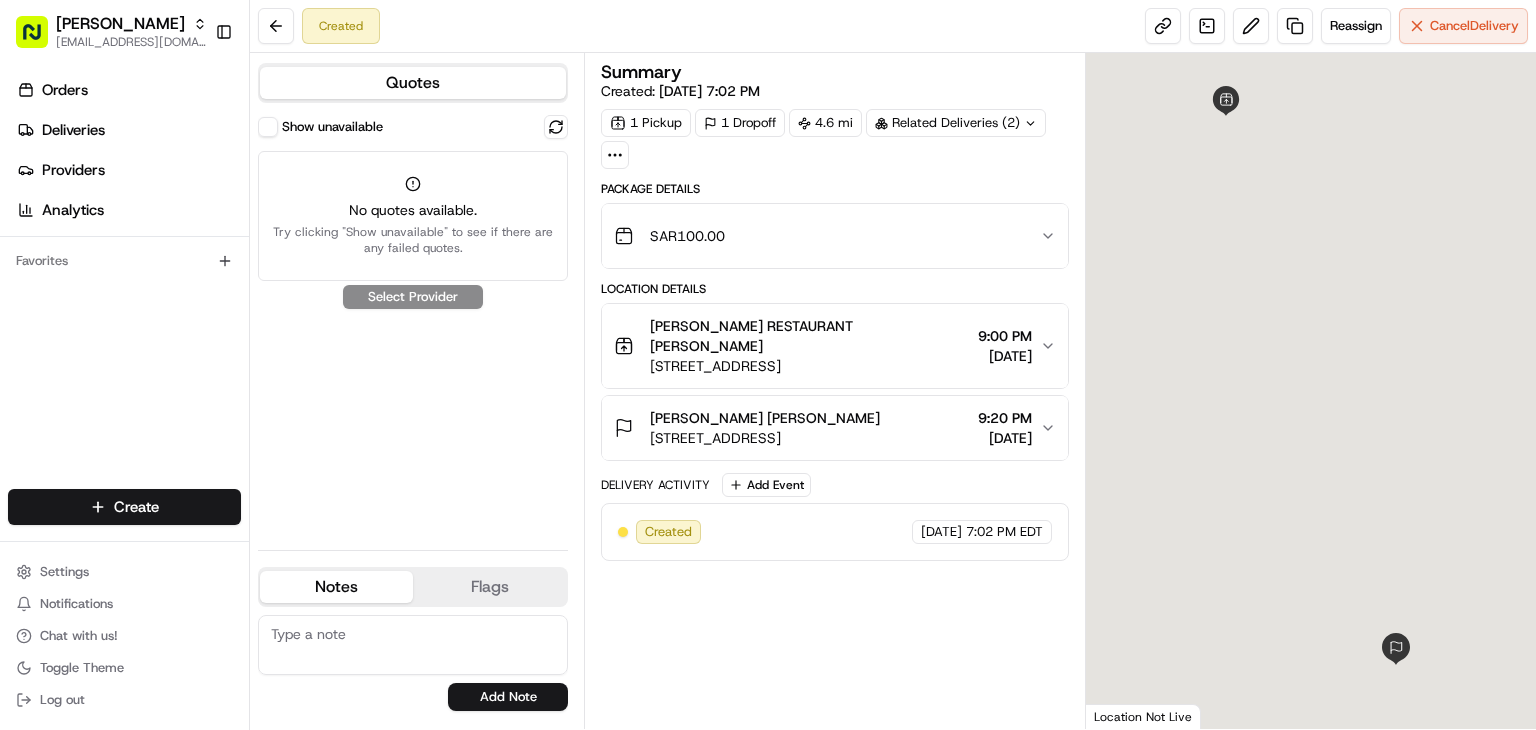 scroll, scrollTop: 0, scrollLeft: 0, axis: both 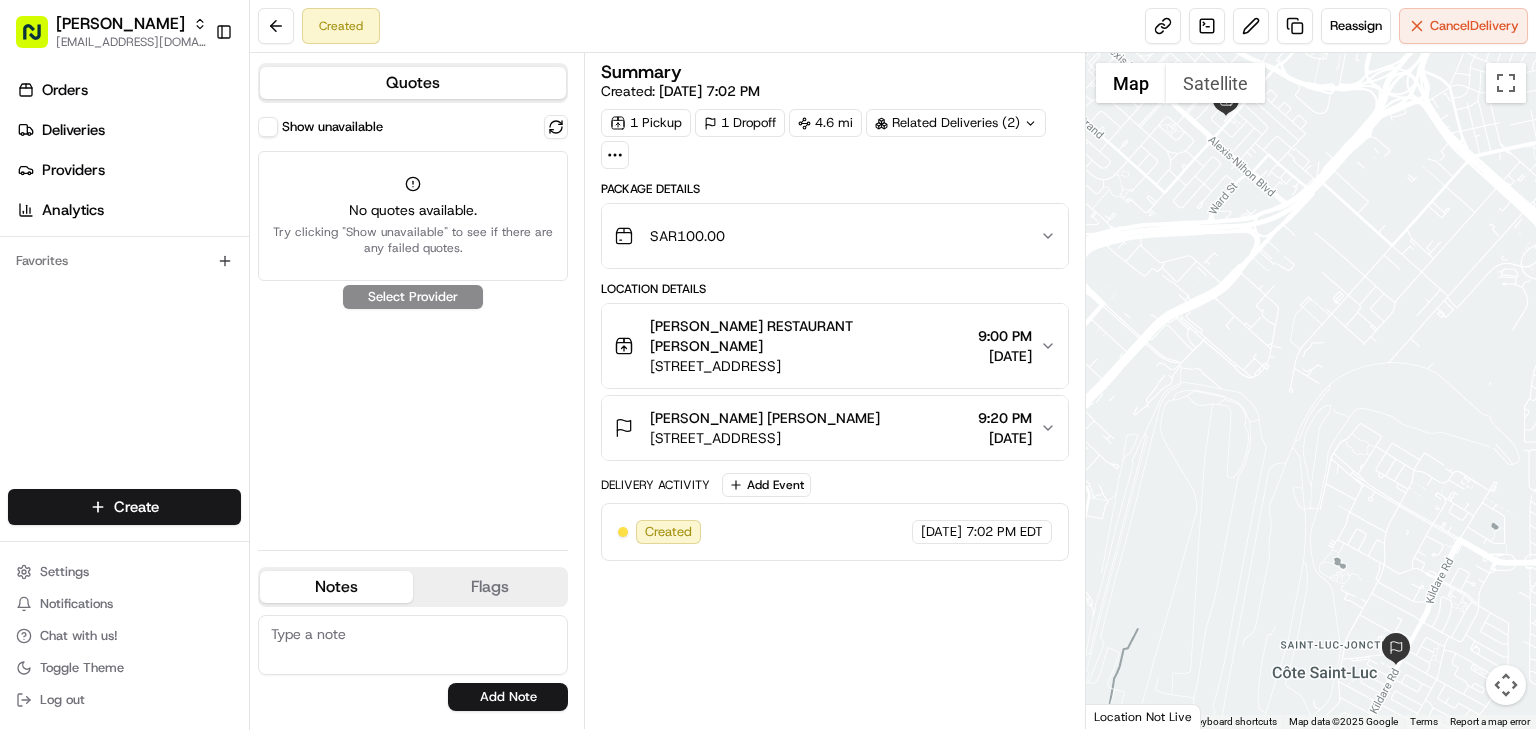 click on "Summary Created:   07/13/2025 7:02 PM 1   Pickup 1   Dropoff 4.6 mi Related Deliveries   (2) Package Details SAR 100.00 Location Details CHIYOKO RESTAURANT Emmanuel Mamann 2113 Rue Saint-Louis, Montréal, QC H4M 1P1, CA 9:00 PM 07/13/2025 Emmanuel  GABAY Emmanuel Gabay 7341 Chem. Kildare, Côte Saint-Luc, QC H4W 0B8, Canada 9:20 PM 07/13/2025 Delivery Activity Add Event Created 07/13/2025 7:02 PM EDT" at bounding box center [835, 391] 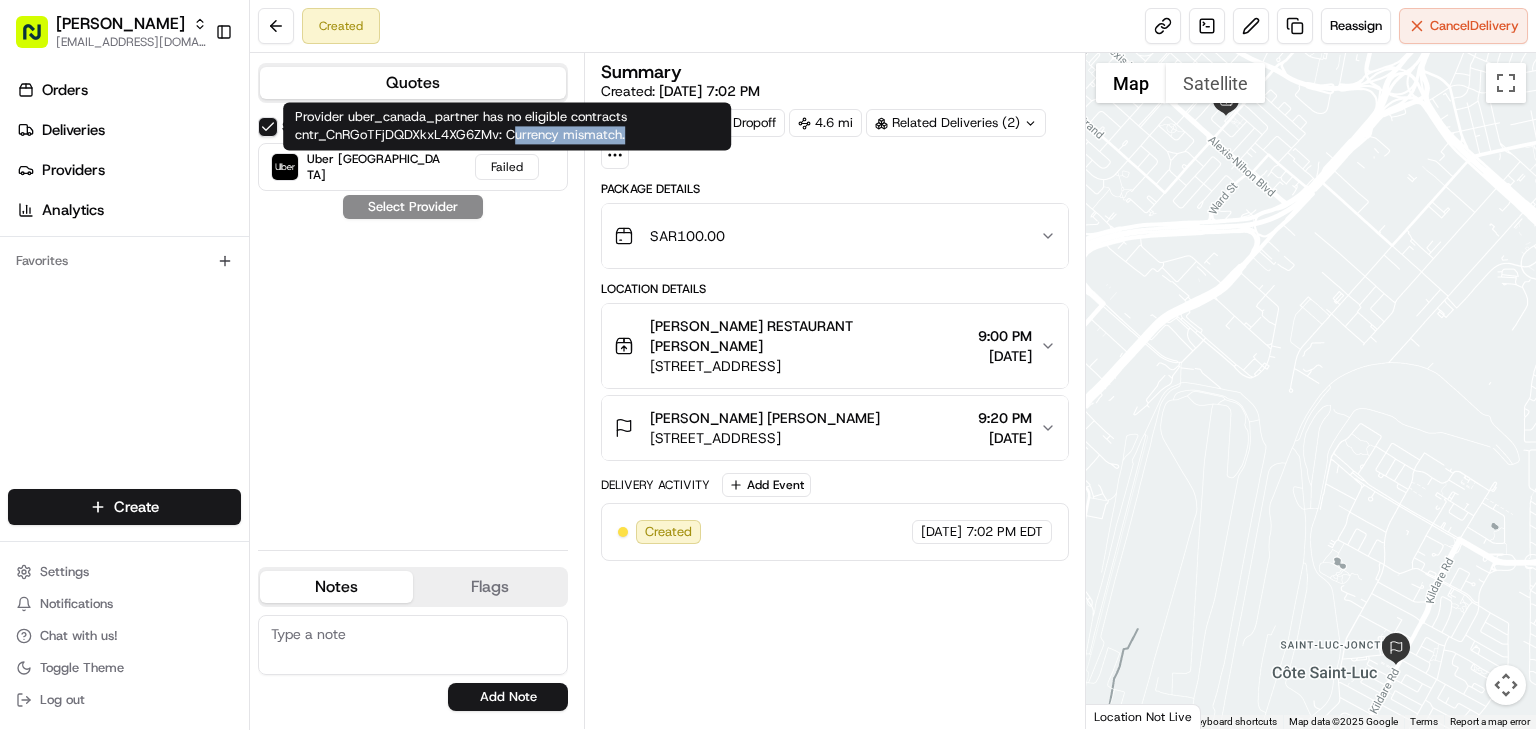 drag, startPoint x: 516, startPoint y: 134, endPoint x: 636, endPoint y: 136, distance: 120.01666 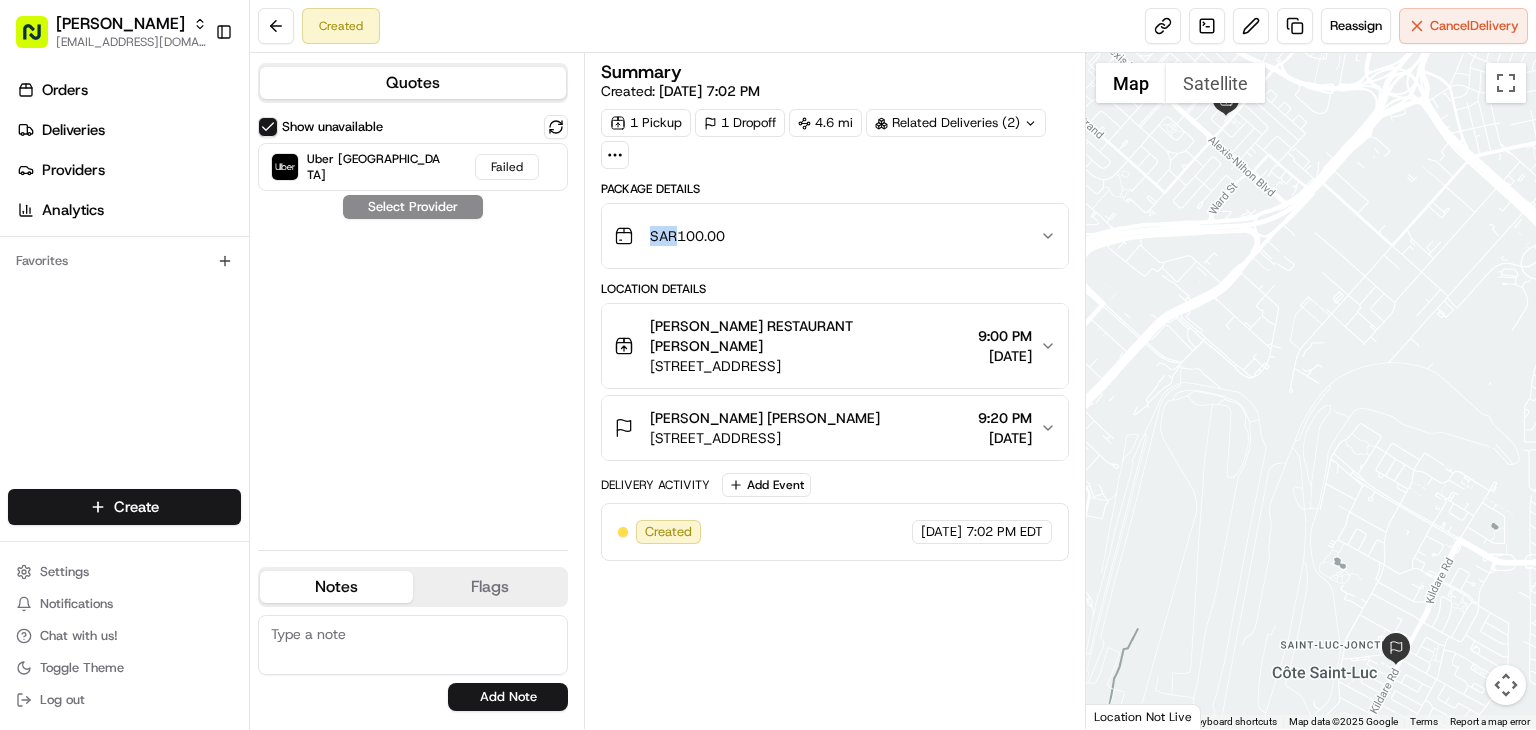 drag, startPoint x: 641, startPoint y: 237, endPoint x: 679, endPoint y: 241, distance: 38.209946 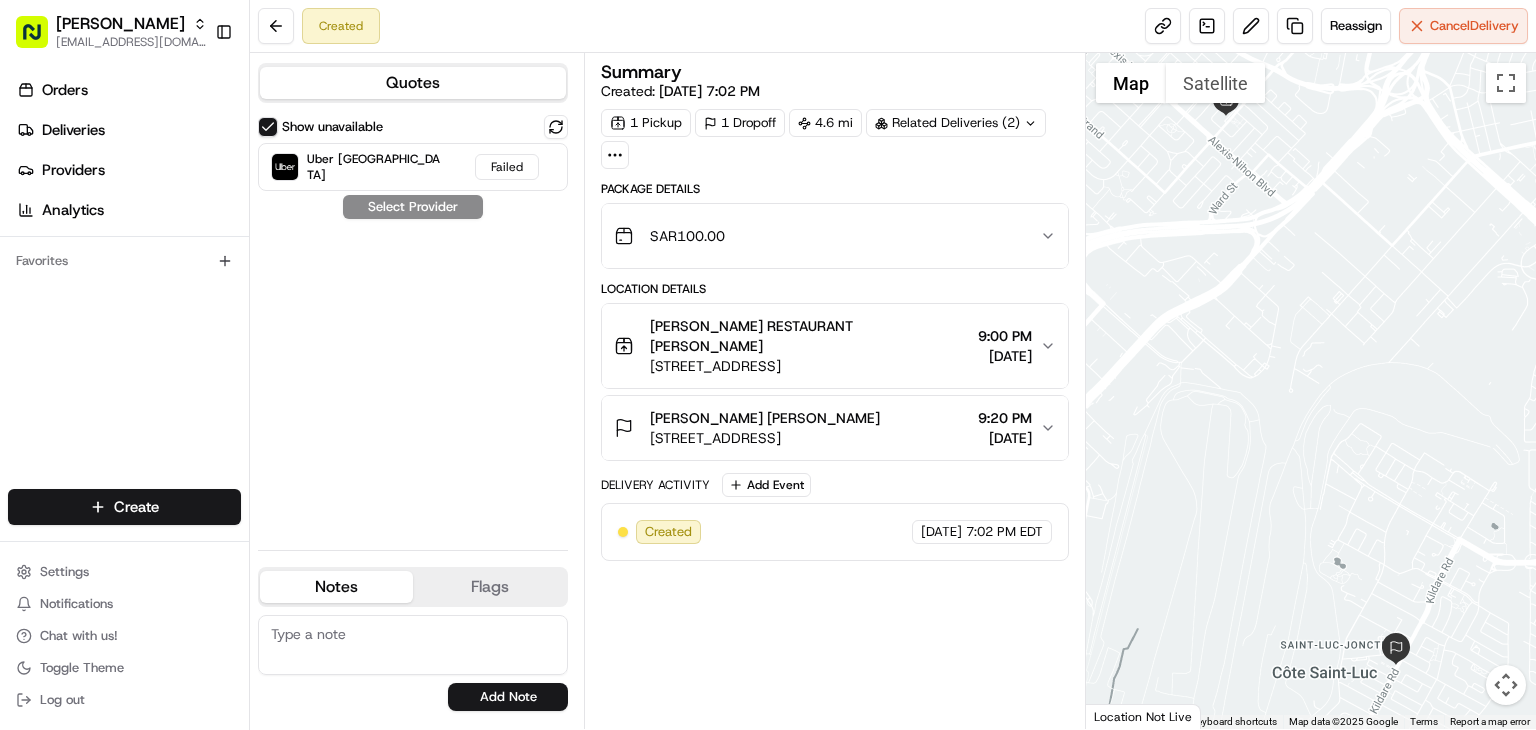 click on "[PERSON_NAME] RESTAURANT [PERSON_NAME]" at bounding box center (810, 336) 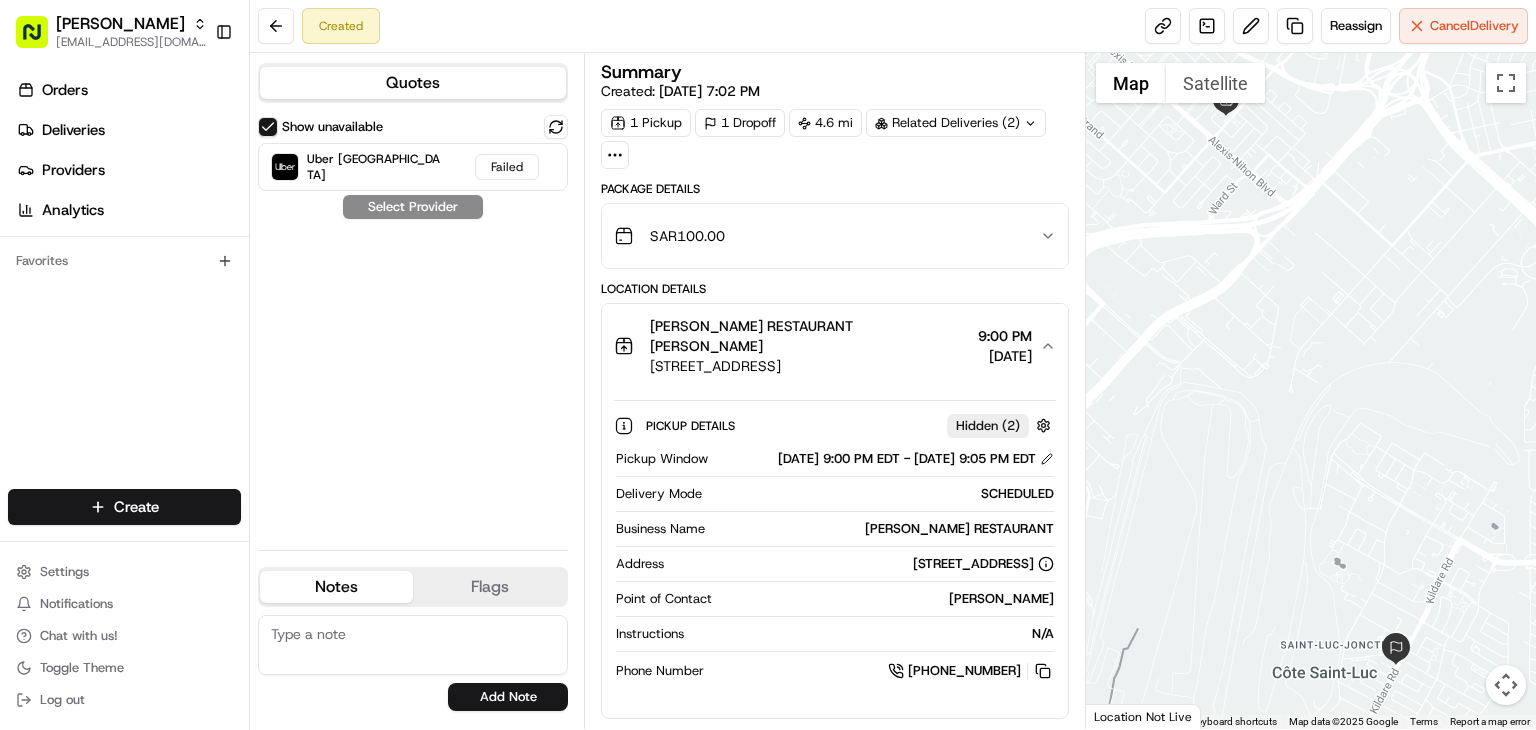 click 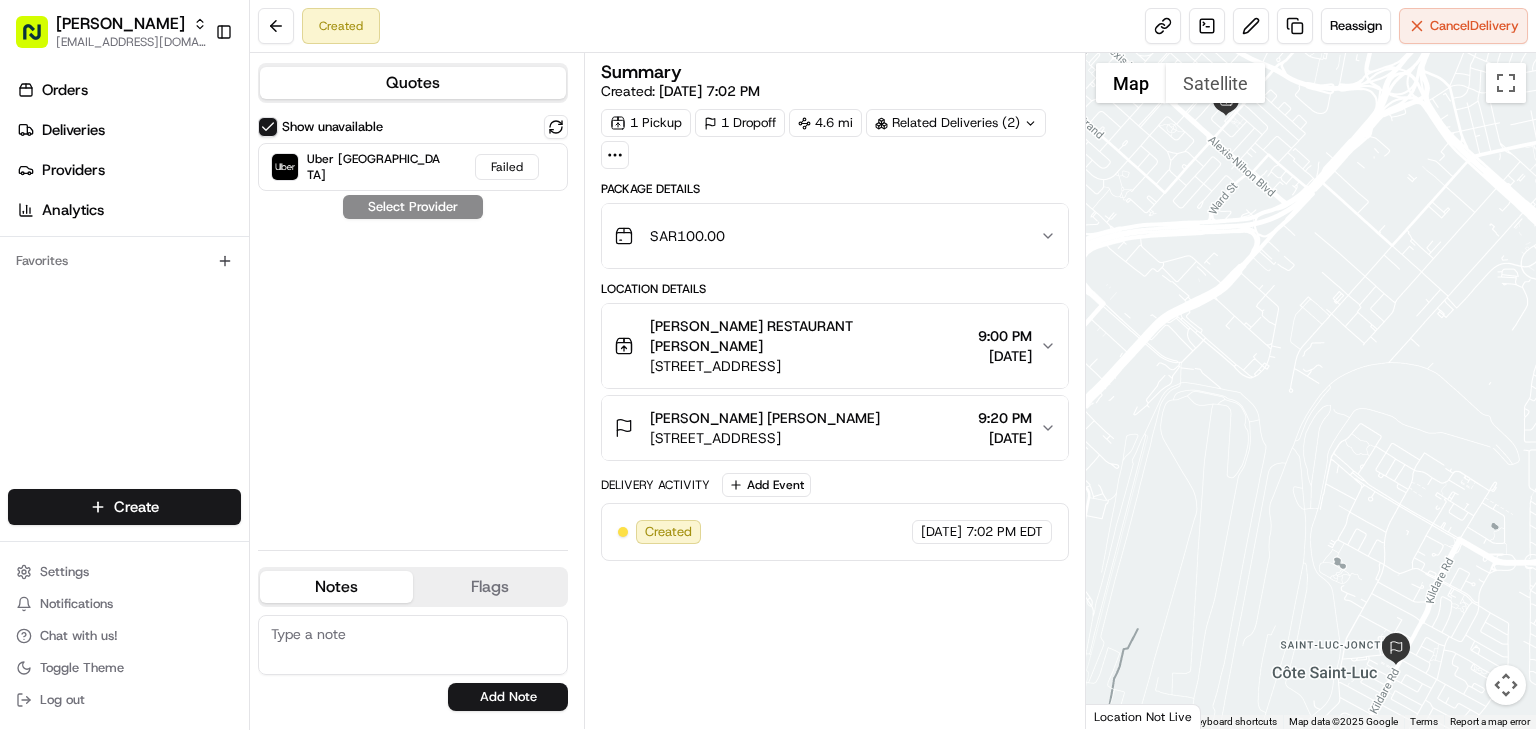 click on "Related Deliveries   (2)" at bounding box center [956, 123] 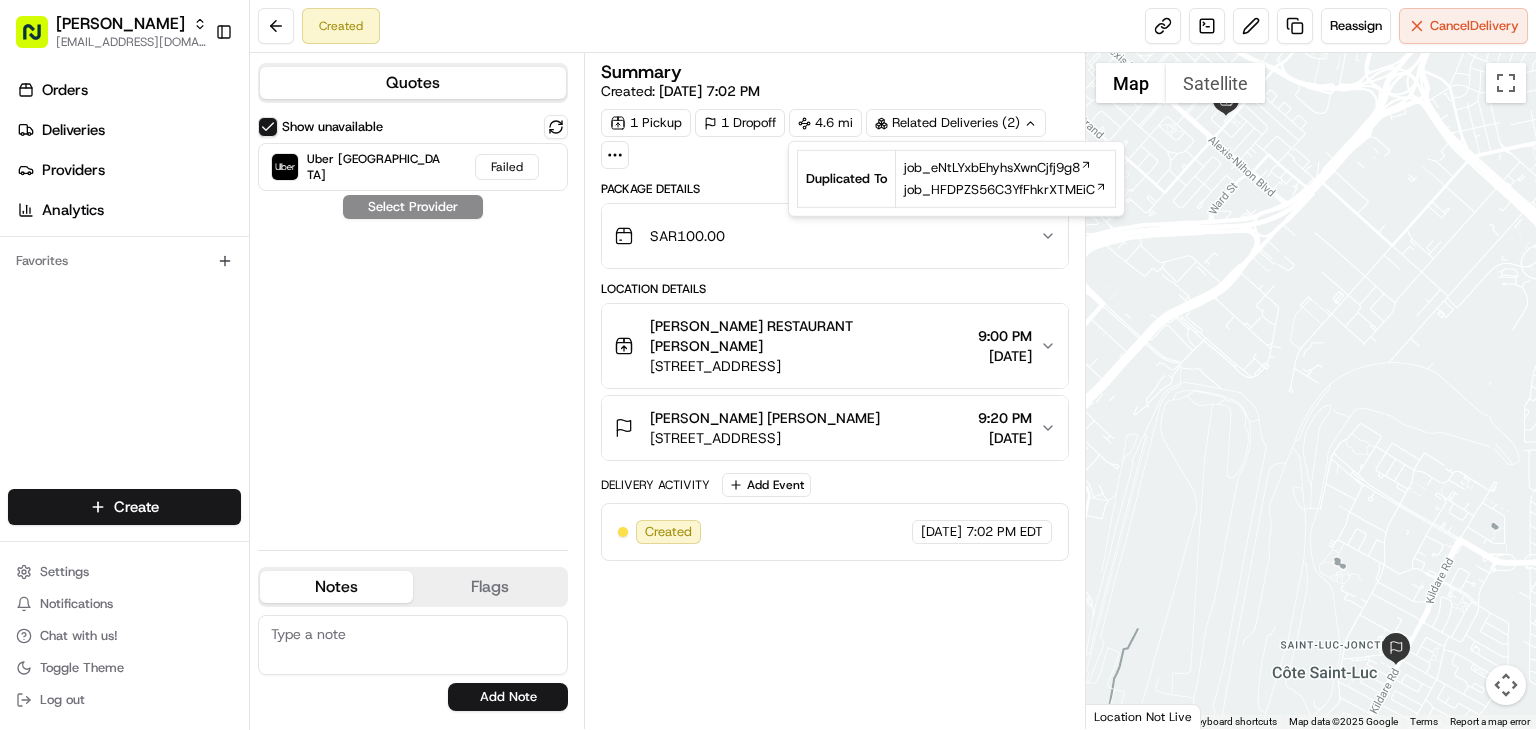 click on "SAR 100.00" at bounding box center [827, 236] 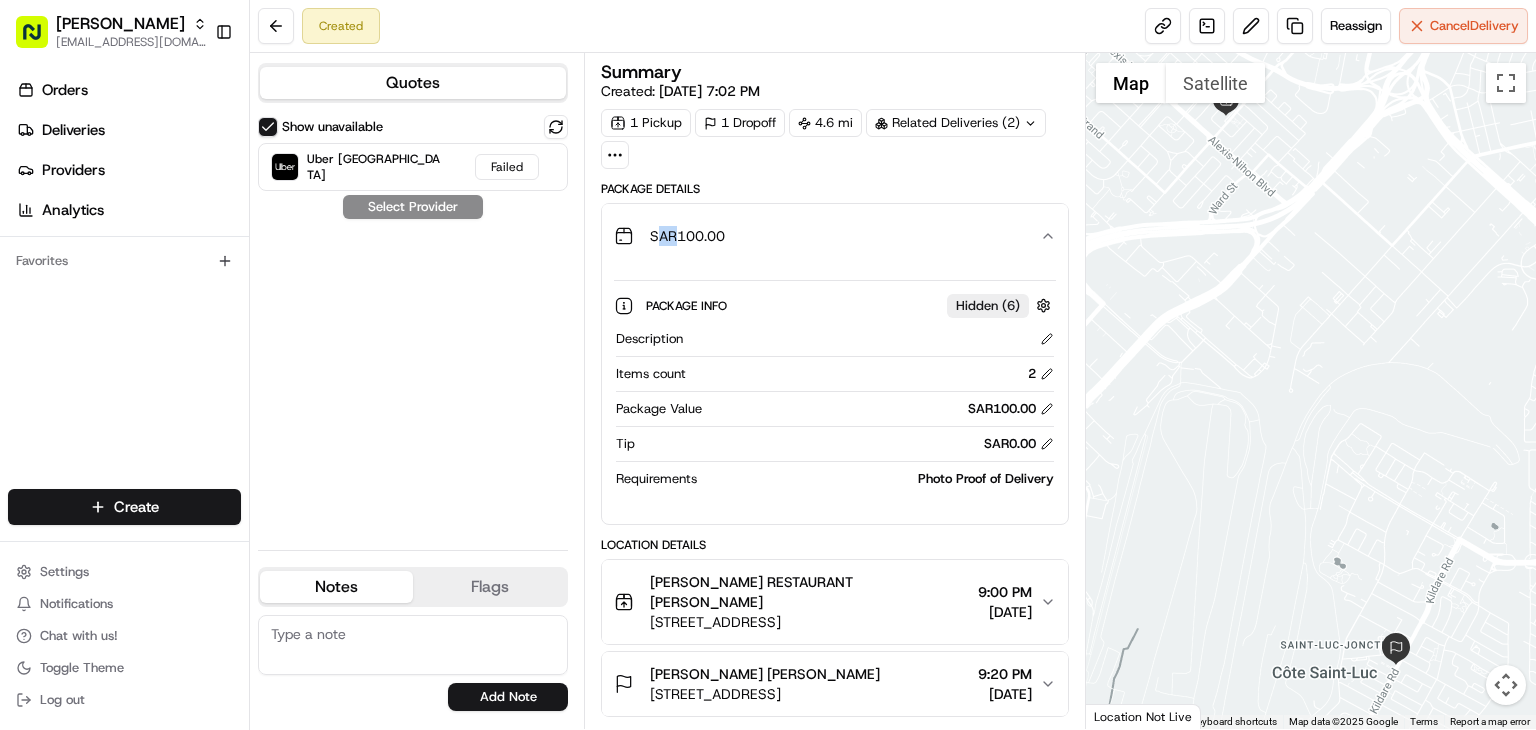 drag, startPoint x: 674, startPoint y: 224, endPoint x: 660, endPoint y: 224, distance: 14 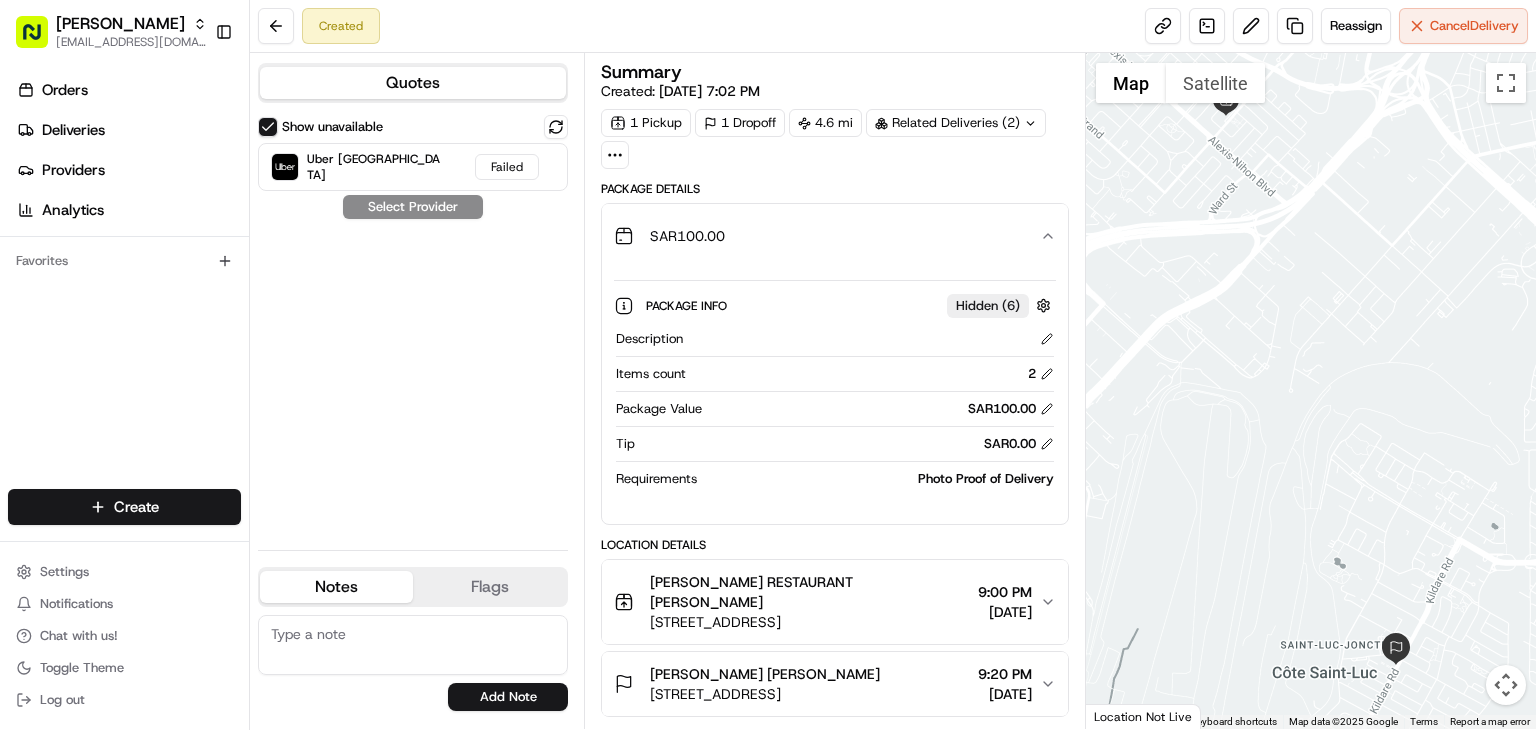 click on "Related Deliveries   (2)" at bounding box center [956, 123] 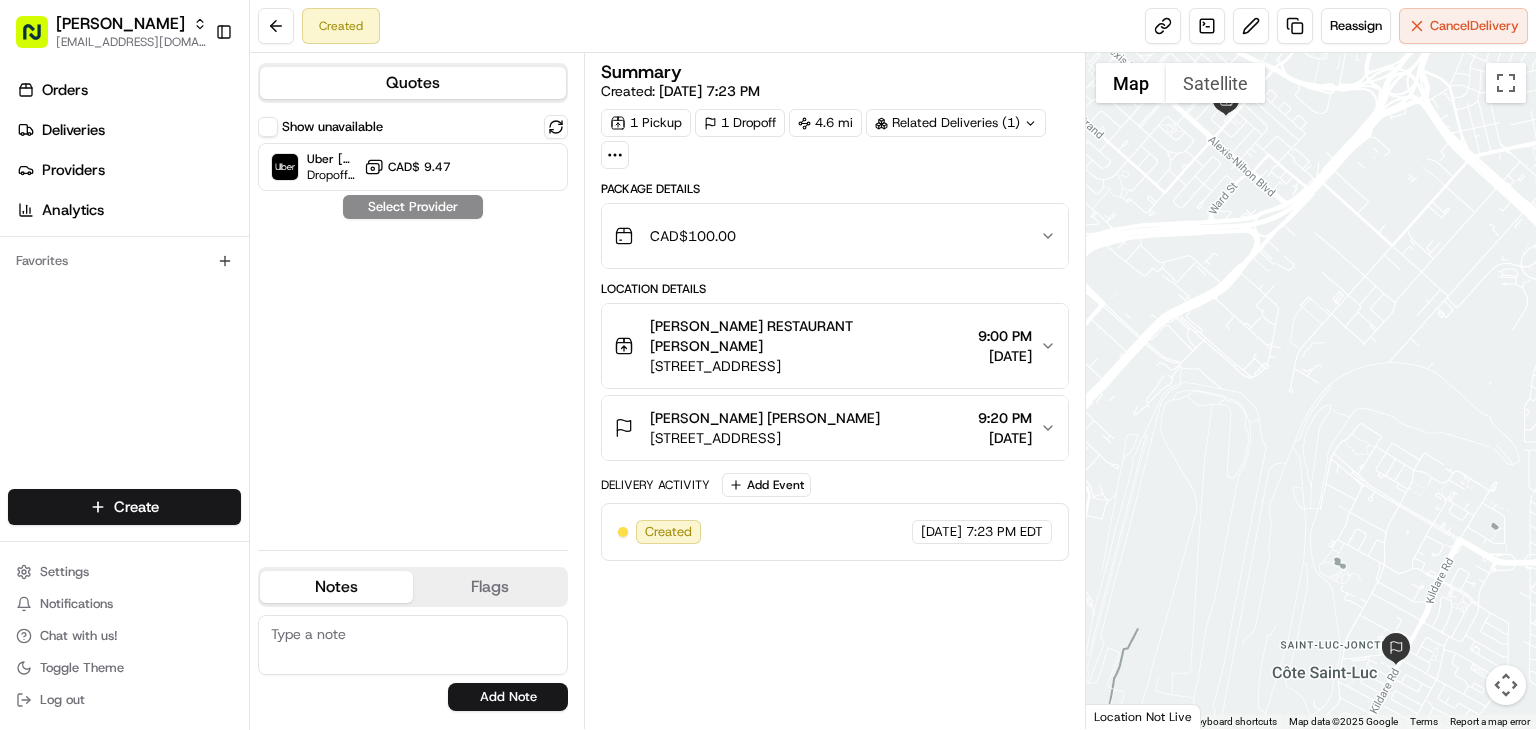 scroll, scrollTop: 0, scrollLeft: 0, axis: both 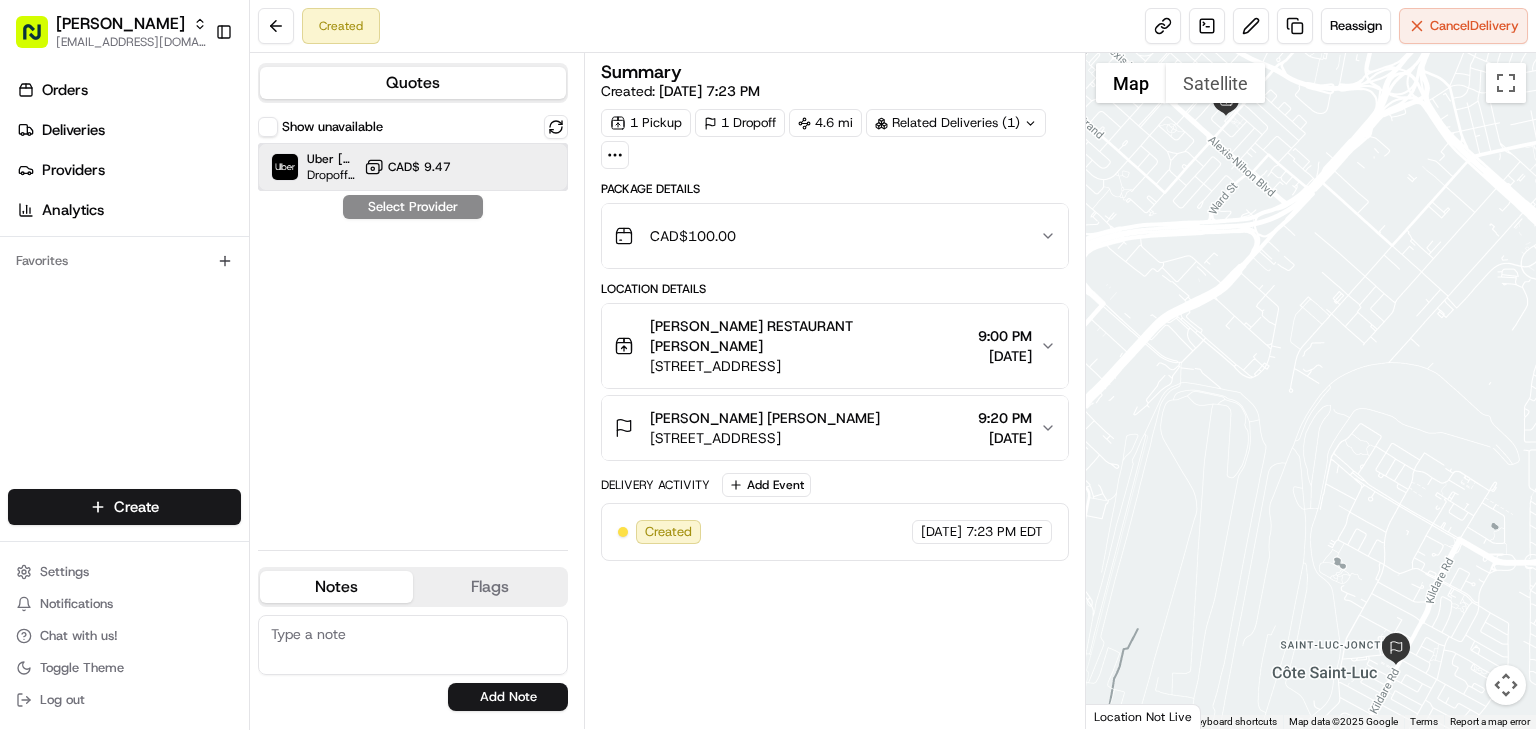 click at bounding box center (507, 167) 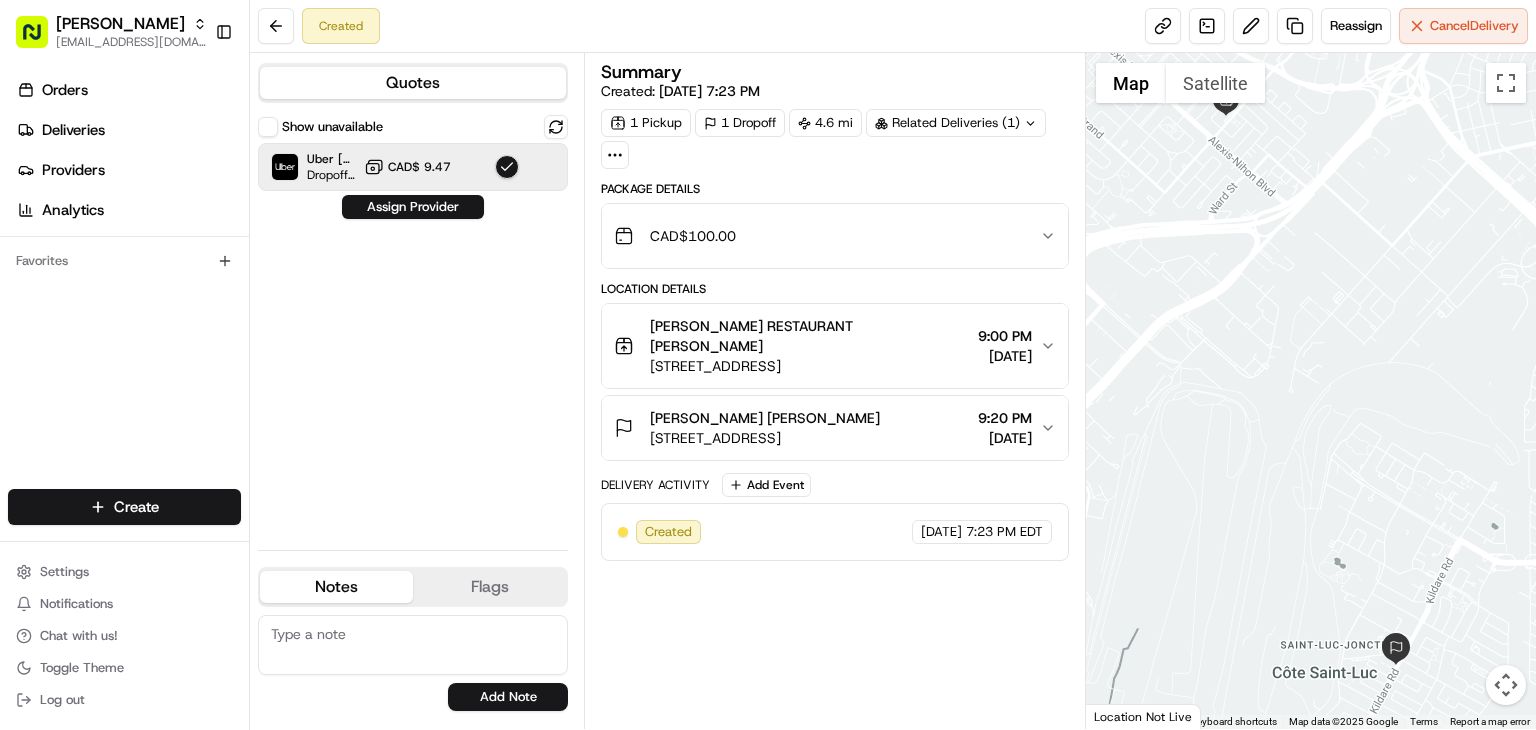 click at bounding box center [507, 167] 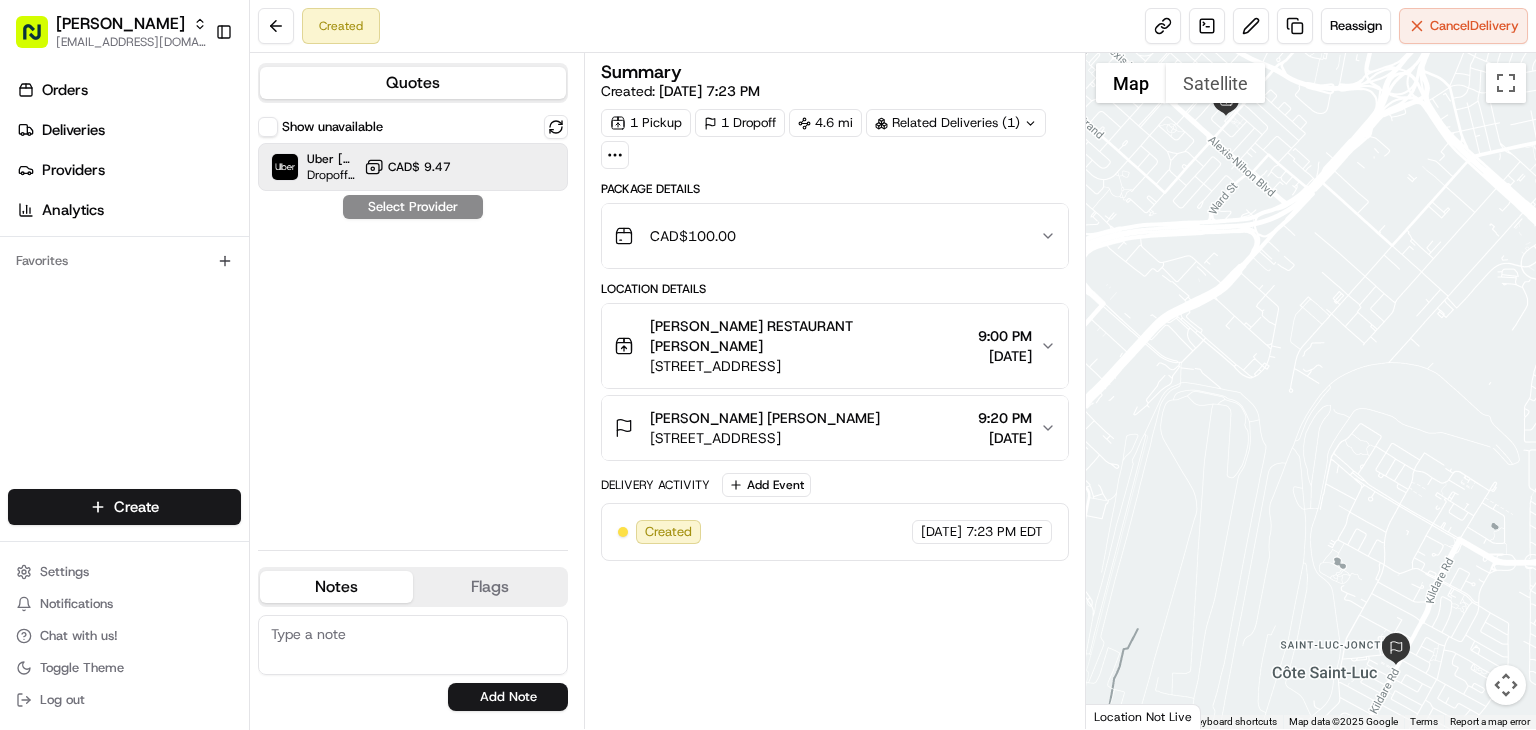 click on "CAD$   9.47" at bounding box center (419, 167) 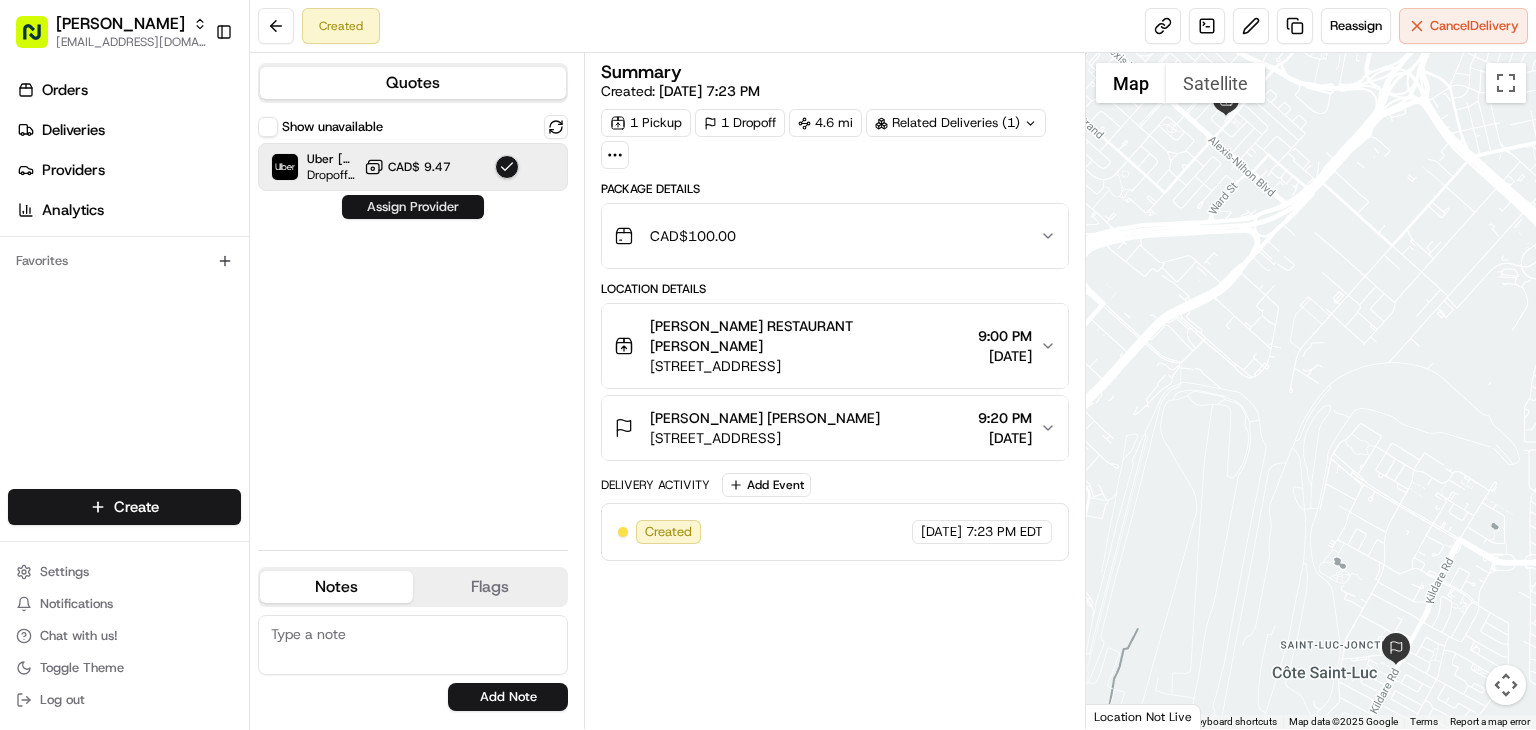 click on "Assign Provider" at bounding box center [413, 207] 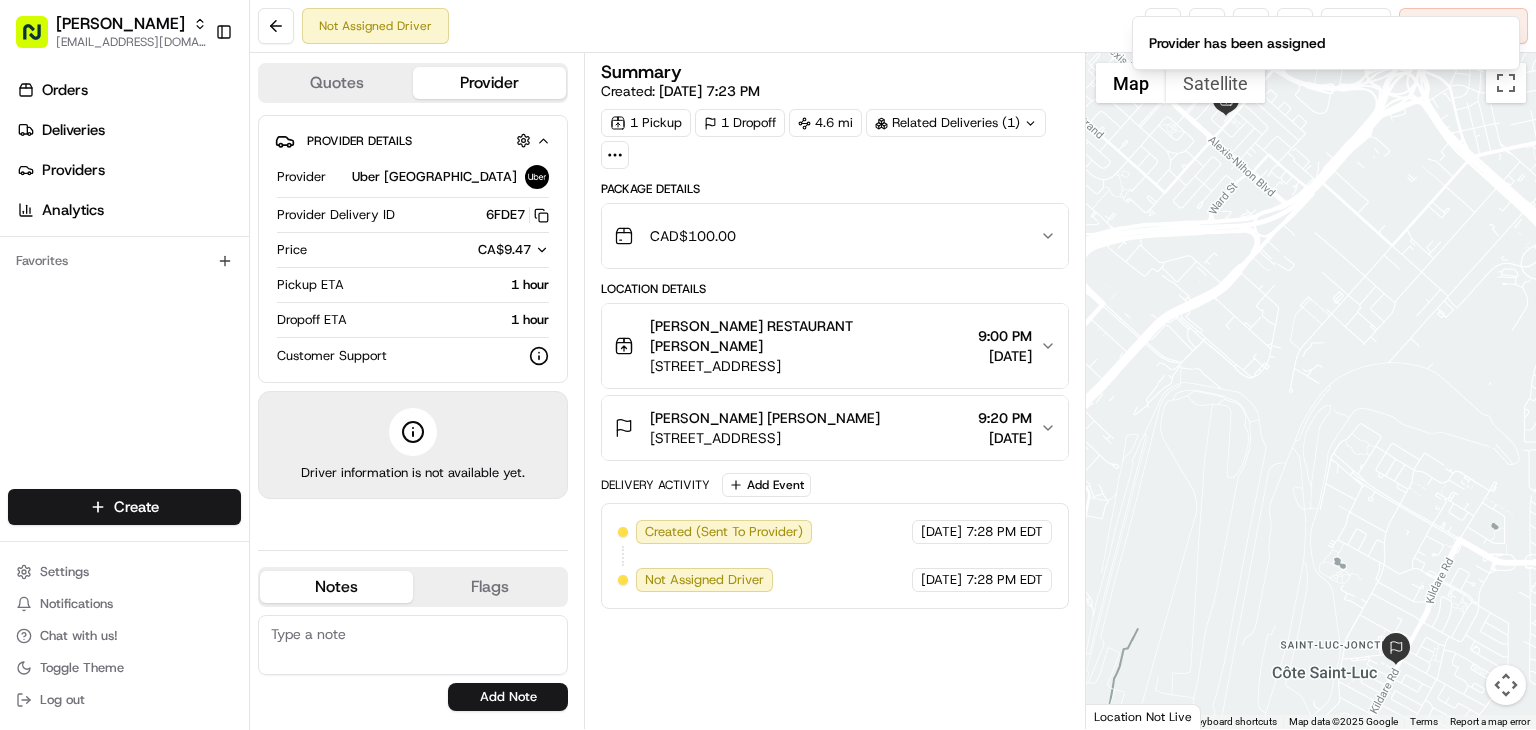 click on "CAD$ 100.00" at bounding box center (827, 236) 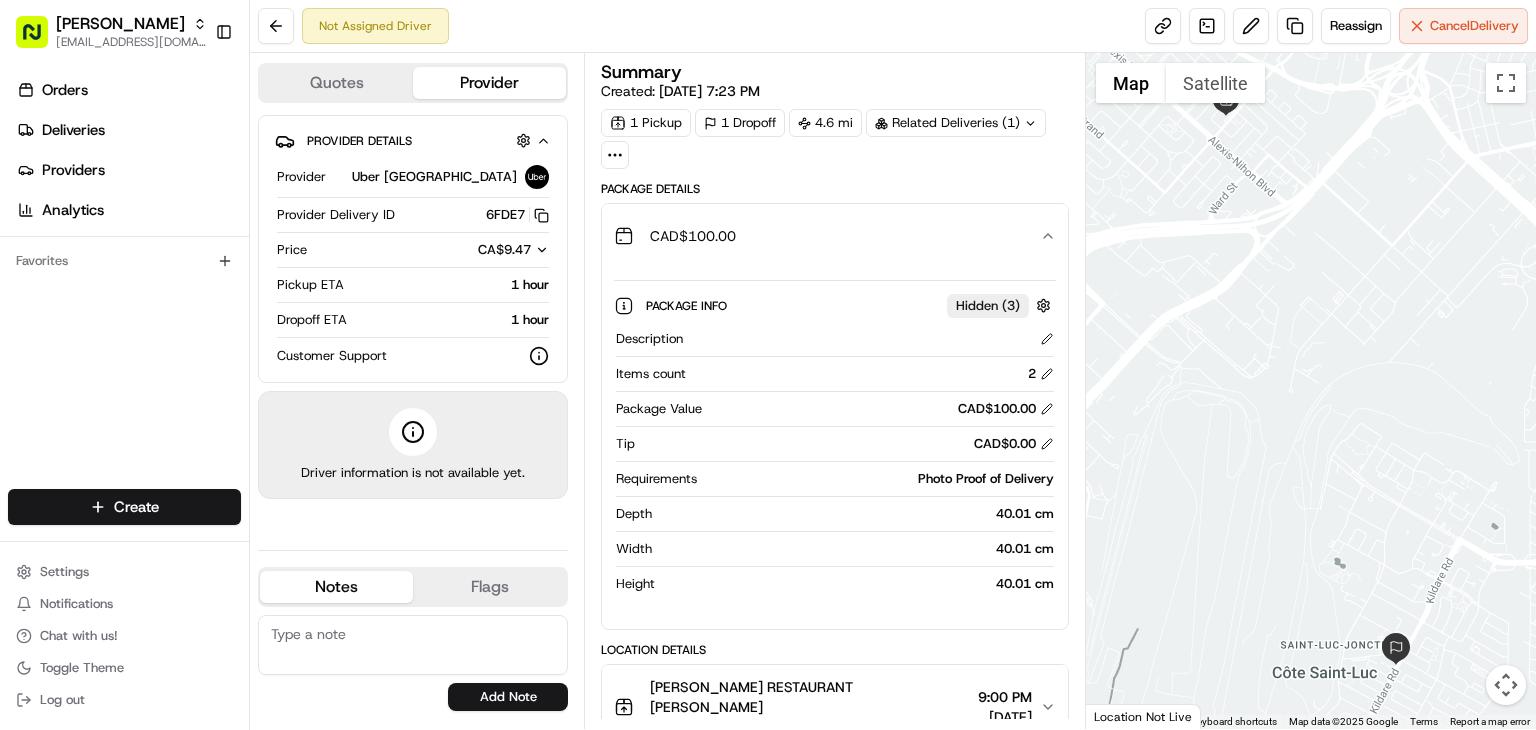 click on "CAD$ 100.00" at bounding box center [827, 236] 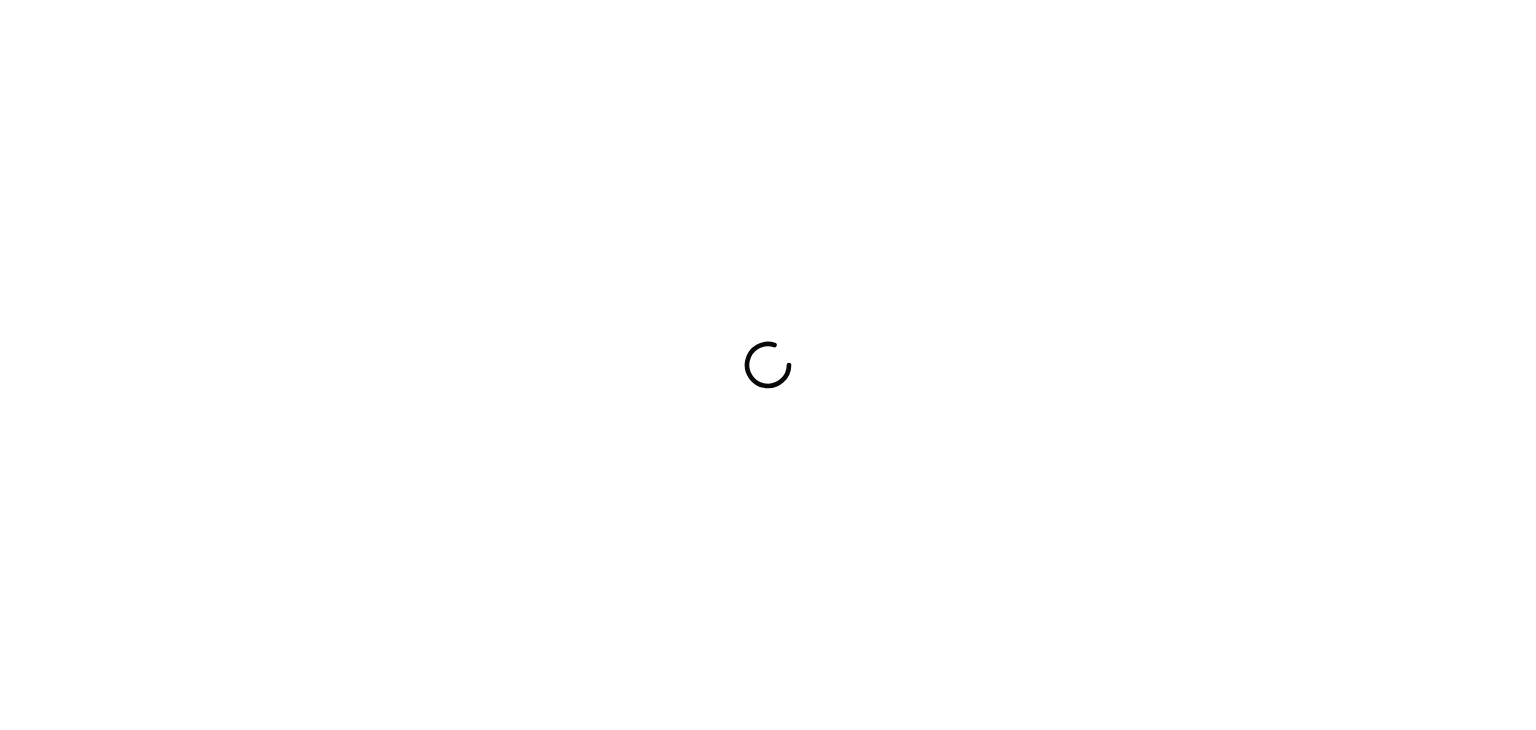 scroll, scrollTop: 0, scrollLeft: 0, axis: both 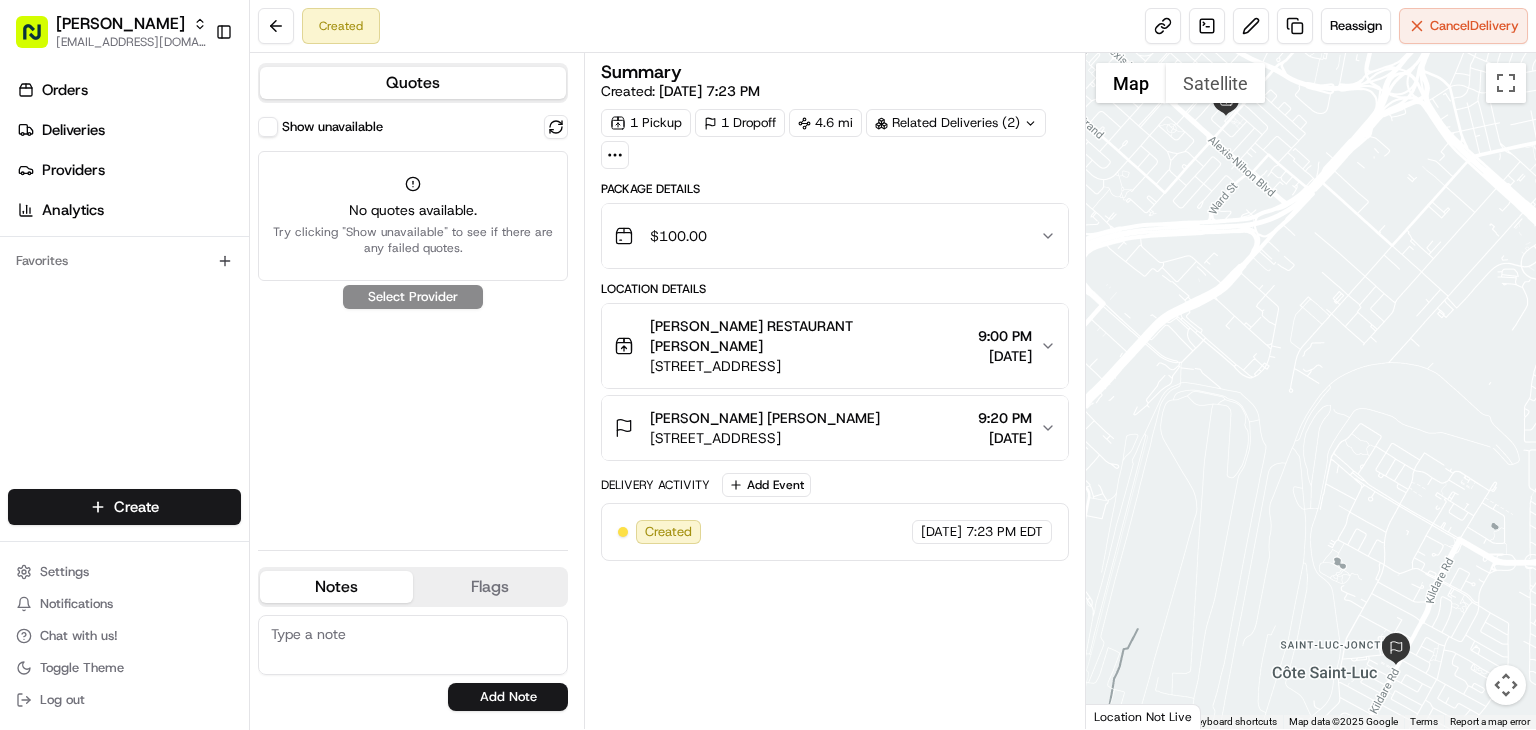 click on "Show unavailable" at bounding box center (413, 127) 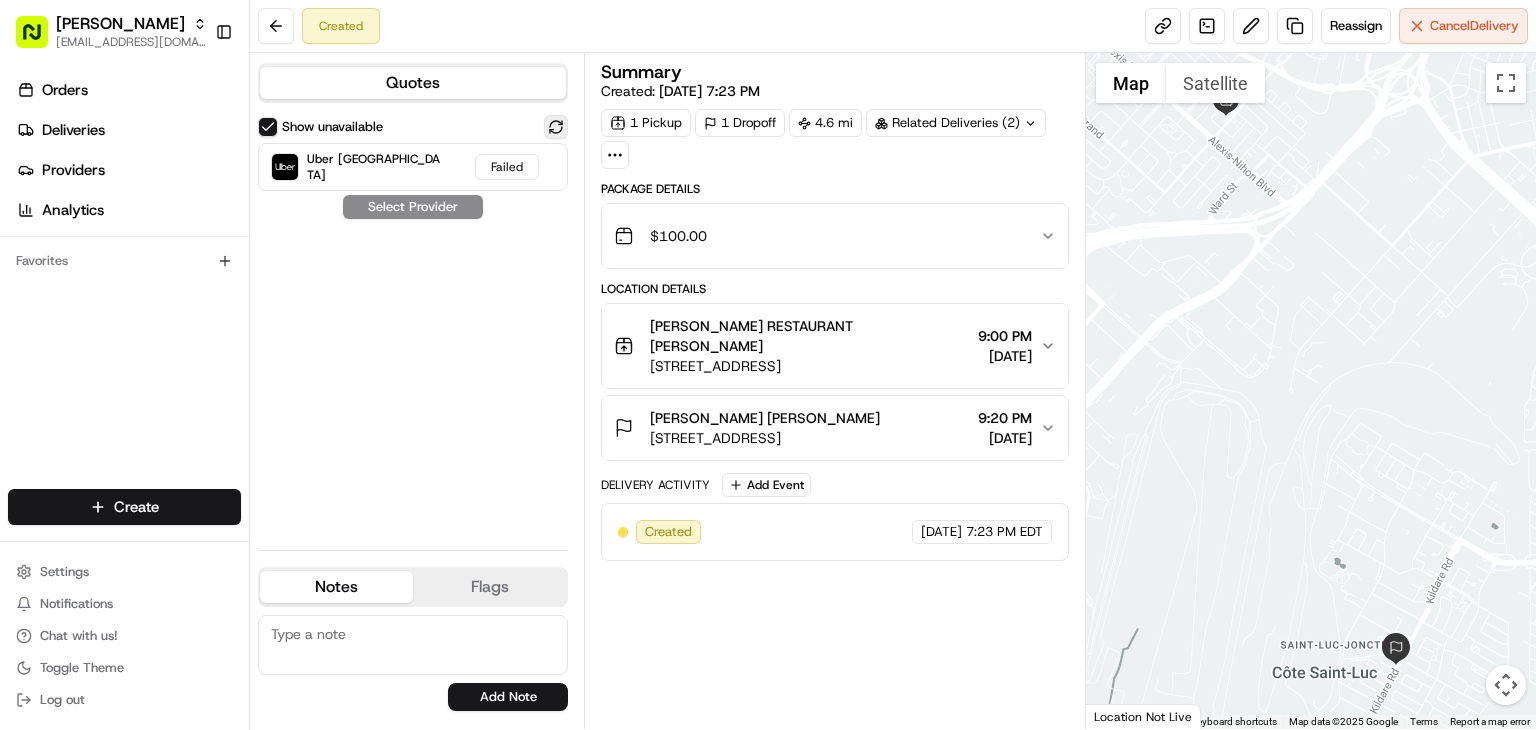 click at bounding box center (556, 127) 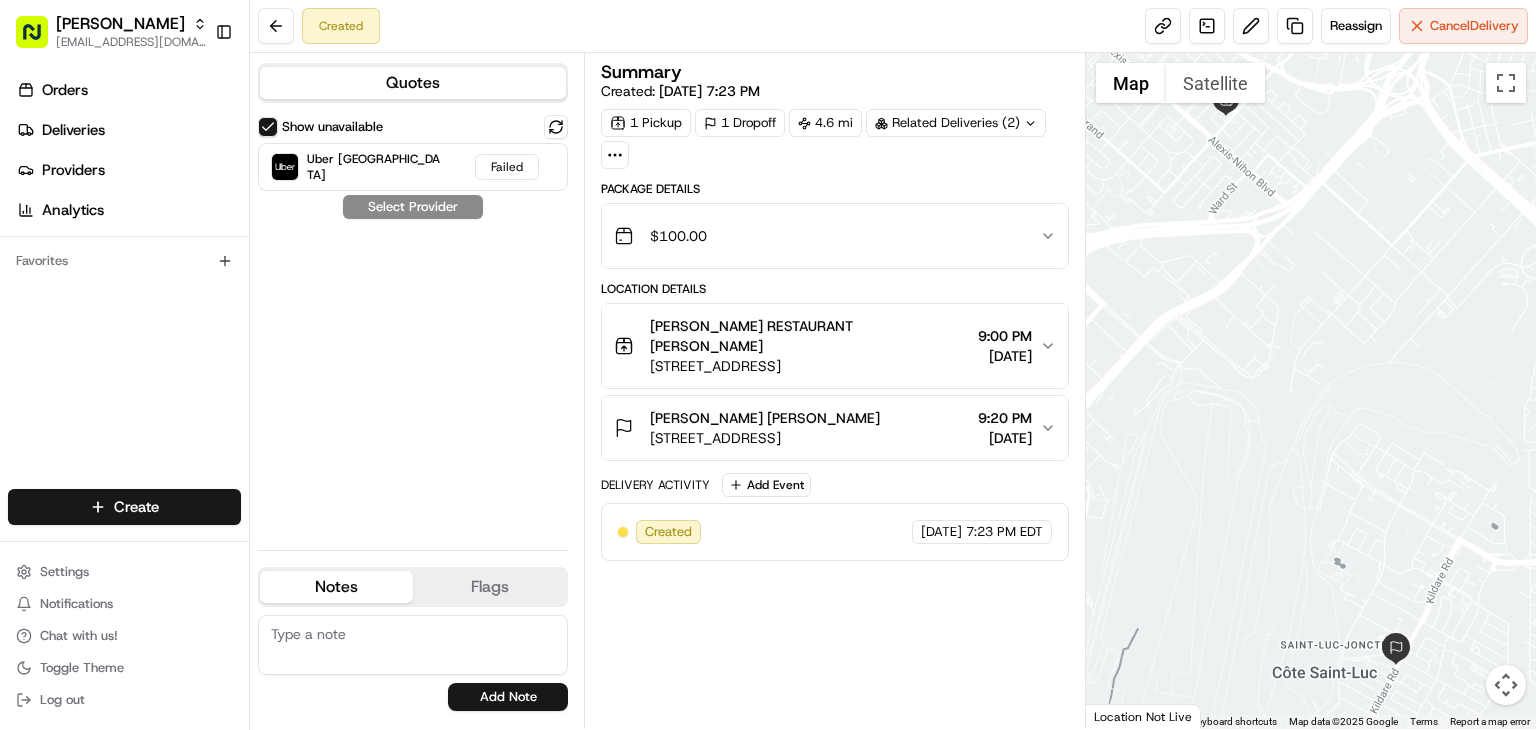 click on "$ 100.00" at bounding box center (827, 236) 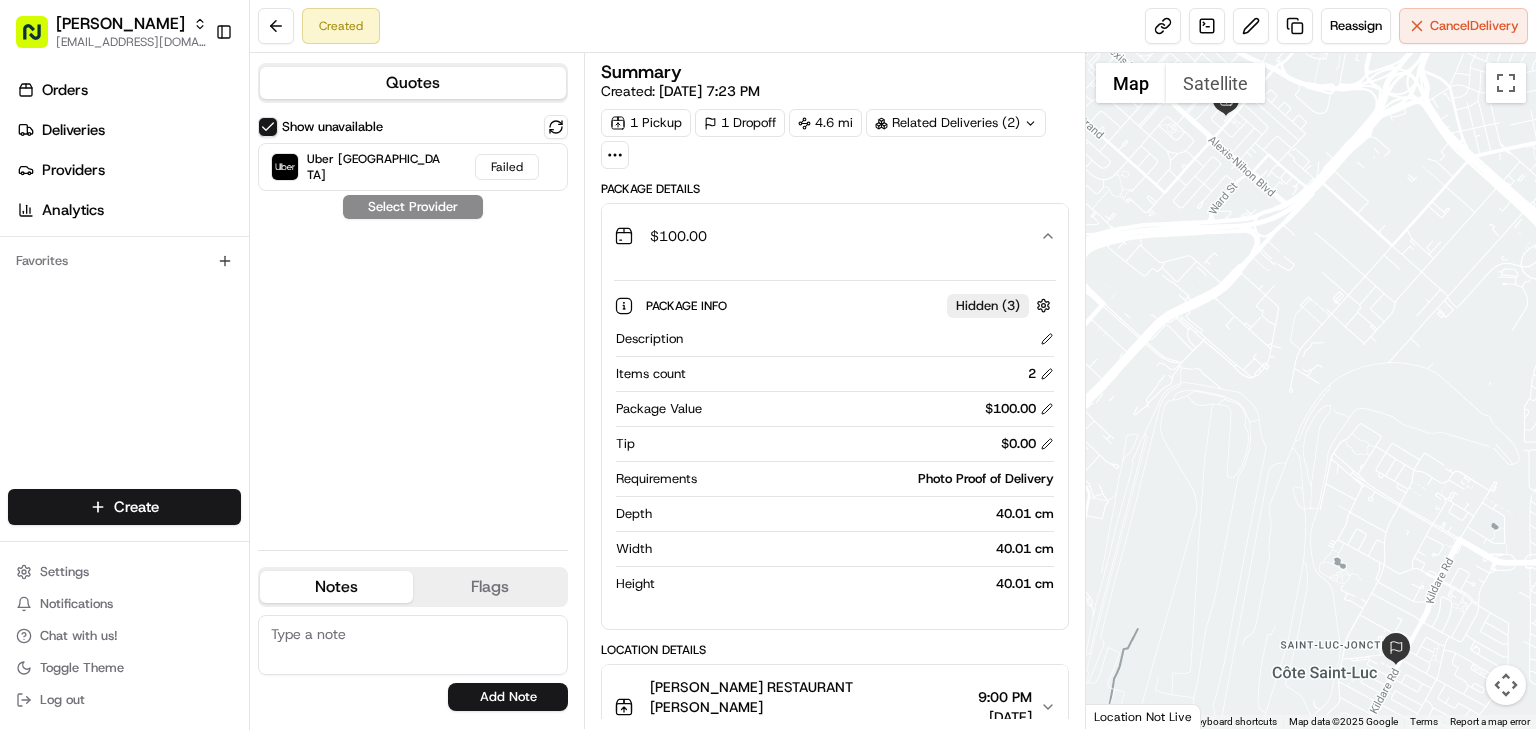click on "$ 100.00" at bounding box center [827, 236] 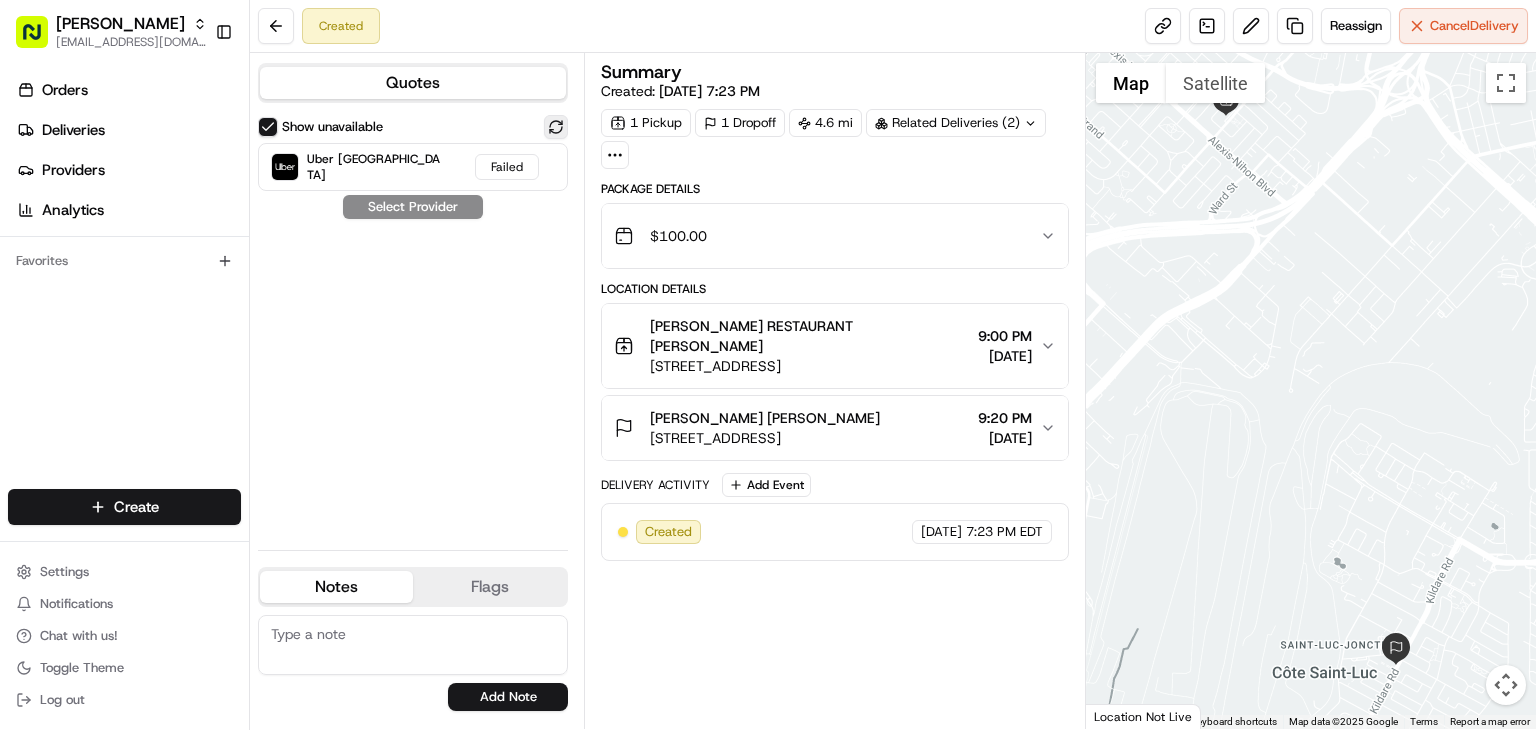 click at bounding box center [556, 127] 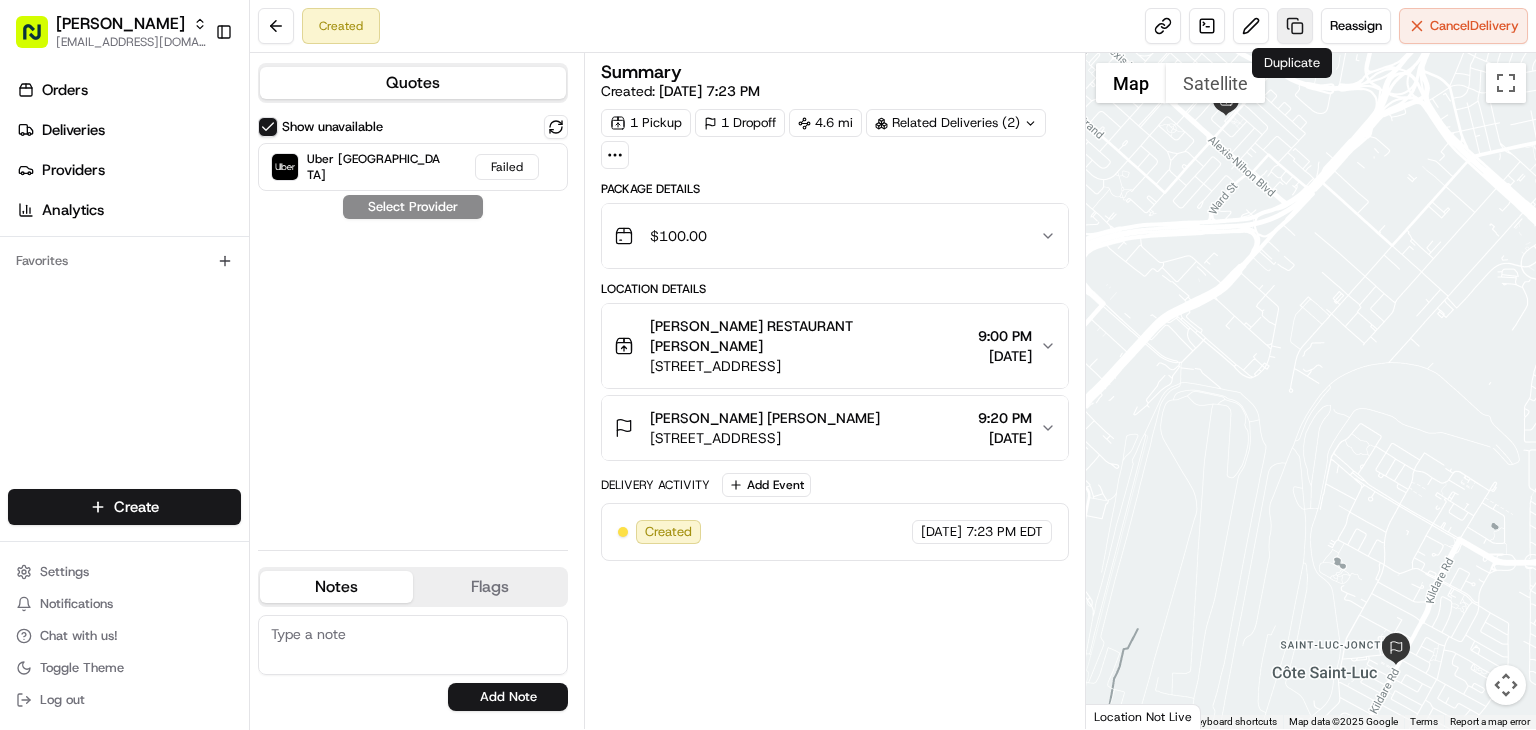 click at bounding box center [1295, 26] 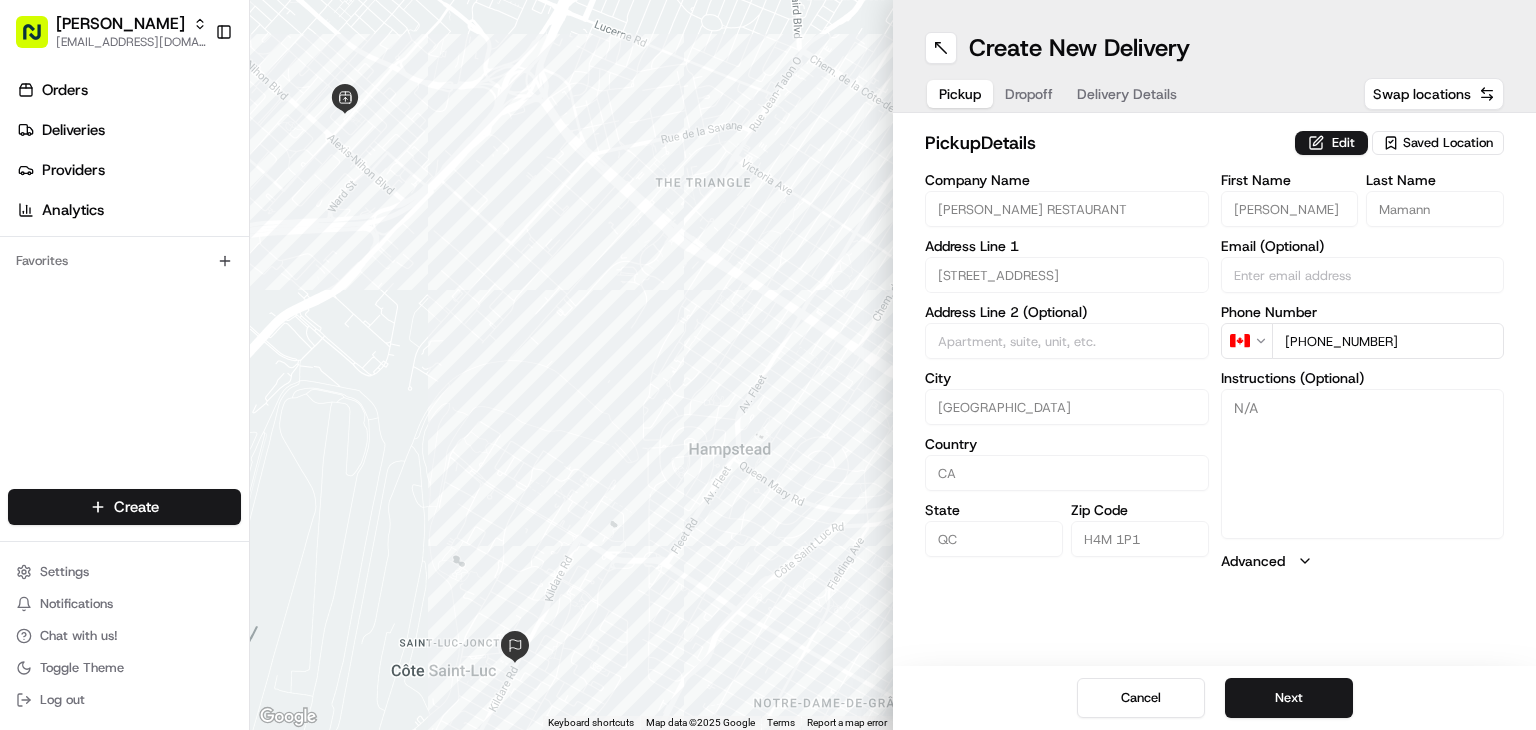 click on "Delivery Details" at bounding box center (1127, 94) 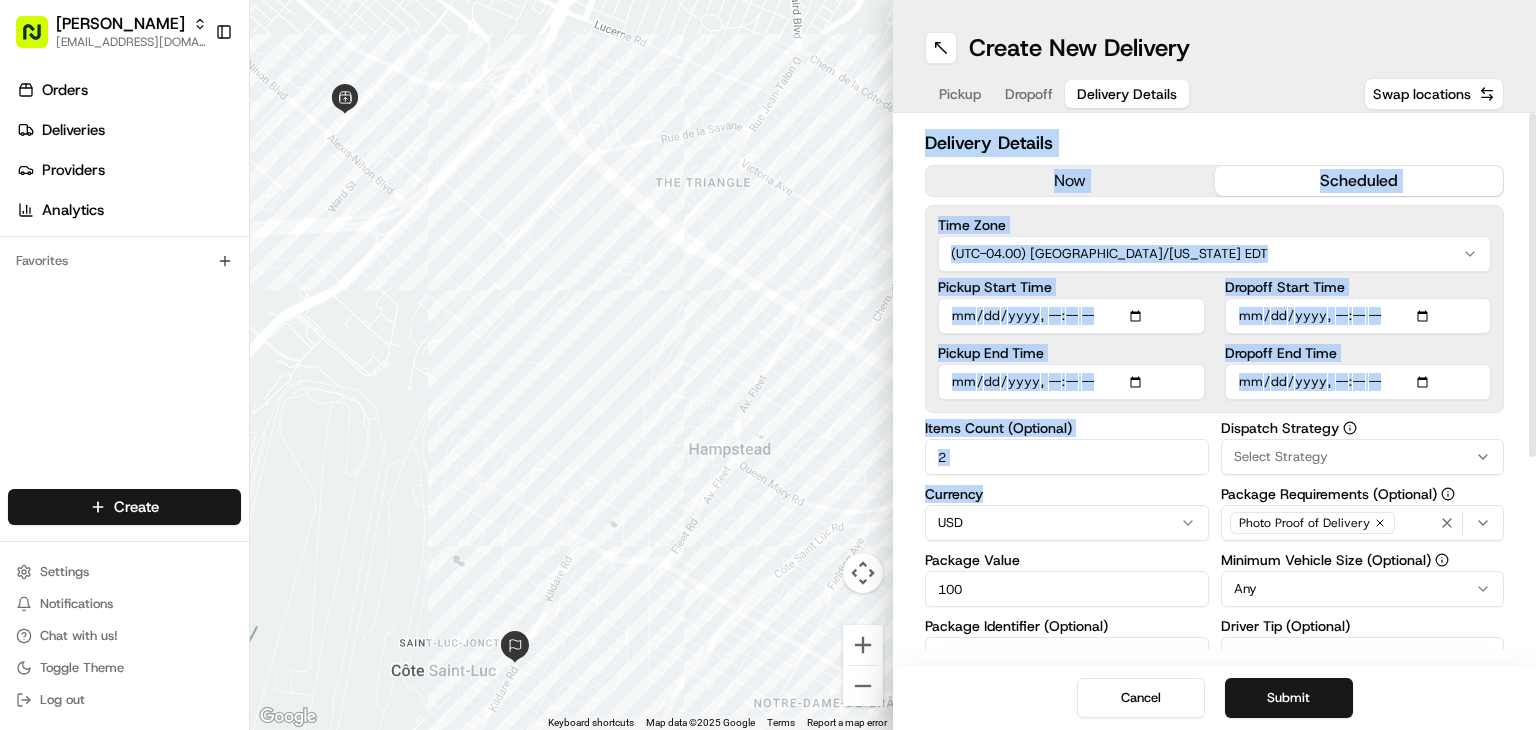 drag, startPoint x: 995, startPoint y: 493, endPoint x: 910, endPoint y: 497, distance: 85.09406 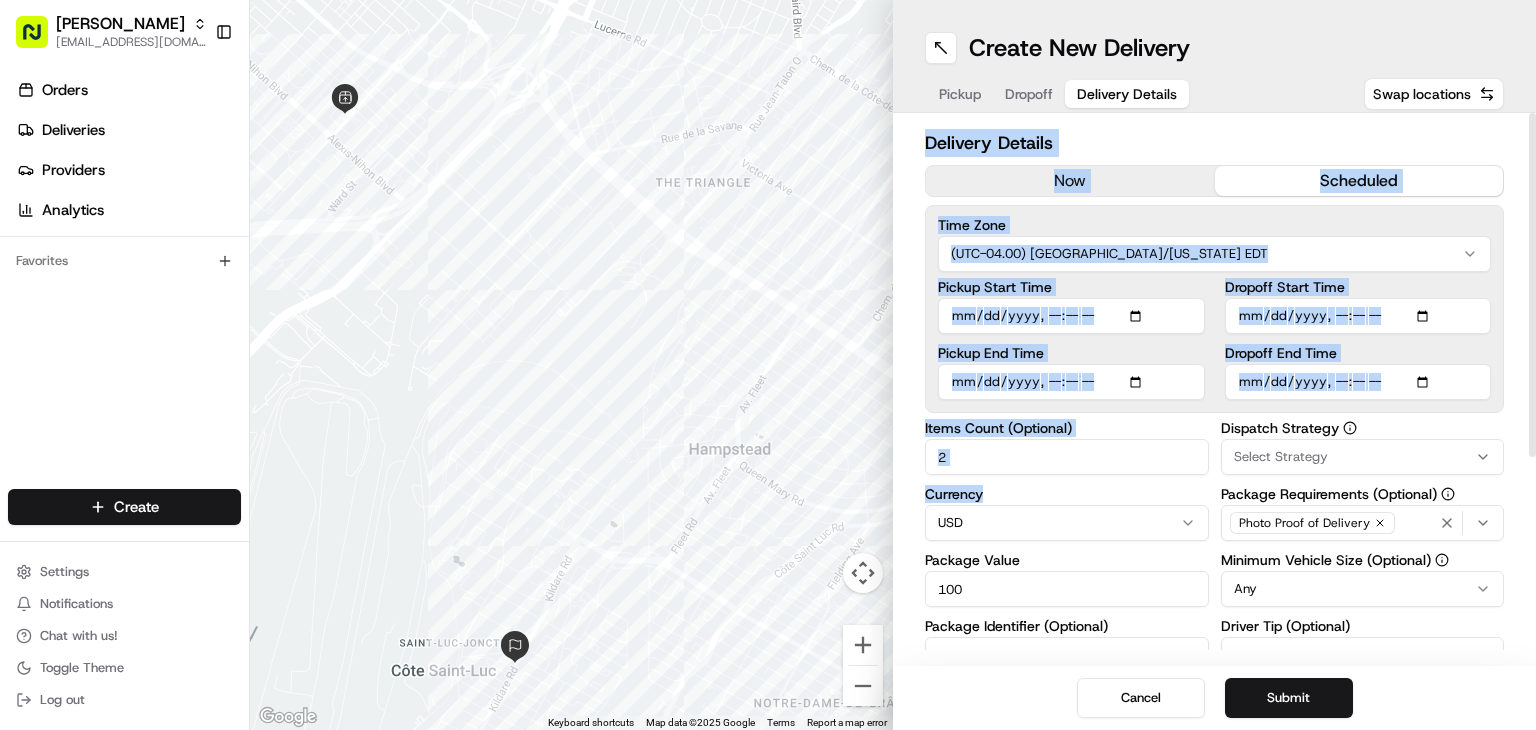 click on "Delivery Details now scheduled Time Zone (UTC-04.00) America/New York EDT Pickup Start Time Pickup End Time Dropoff Start Time Dropoff End Time Items Count (Optional) 2 Currency USD Package Value 100 Package Identifier (Optional) Description (Optional) Dispatch Strategy Select Strategy Package Requirements (Optional) Photo Proof of Delivery Minimum Vehicle Size (Optional) Any Driver Tip (Optional) $ 5 $ 10 $ 15 $ 30 $ 50 Package Items ( 0 ) Total Package Dimensions (Optional) Advanced (Optional)" at bounding box center (1214, 389) 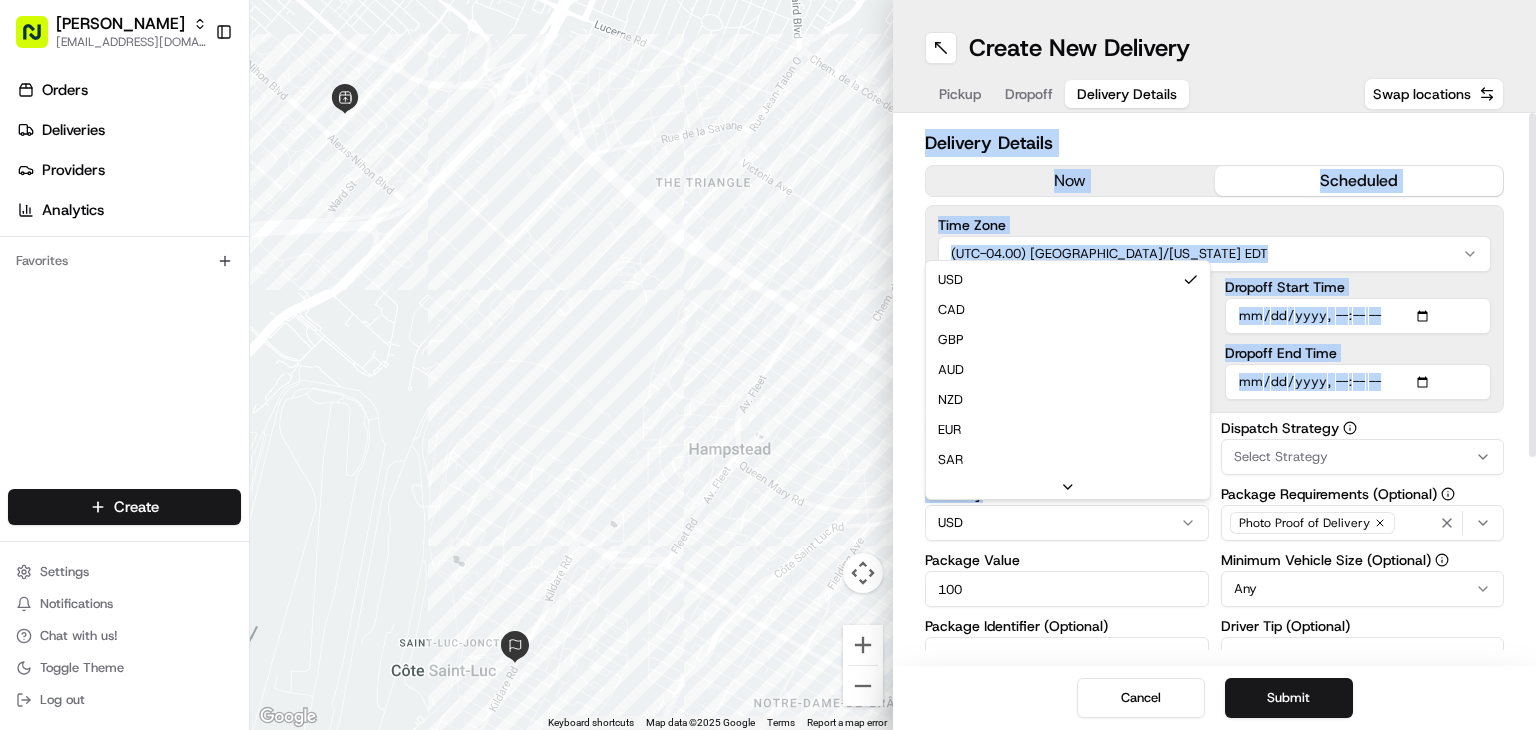 drag, startPoint x: 975, startPoint y: 457, endPoint x: 941, endPoint y: 451, distance: 34.525352 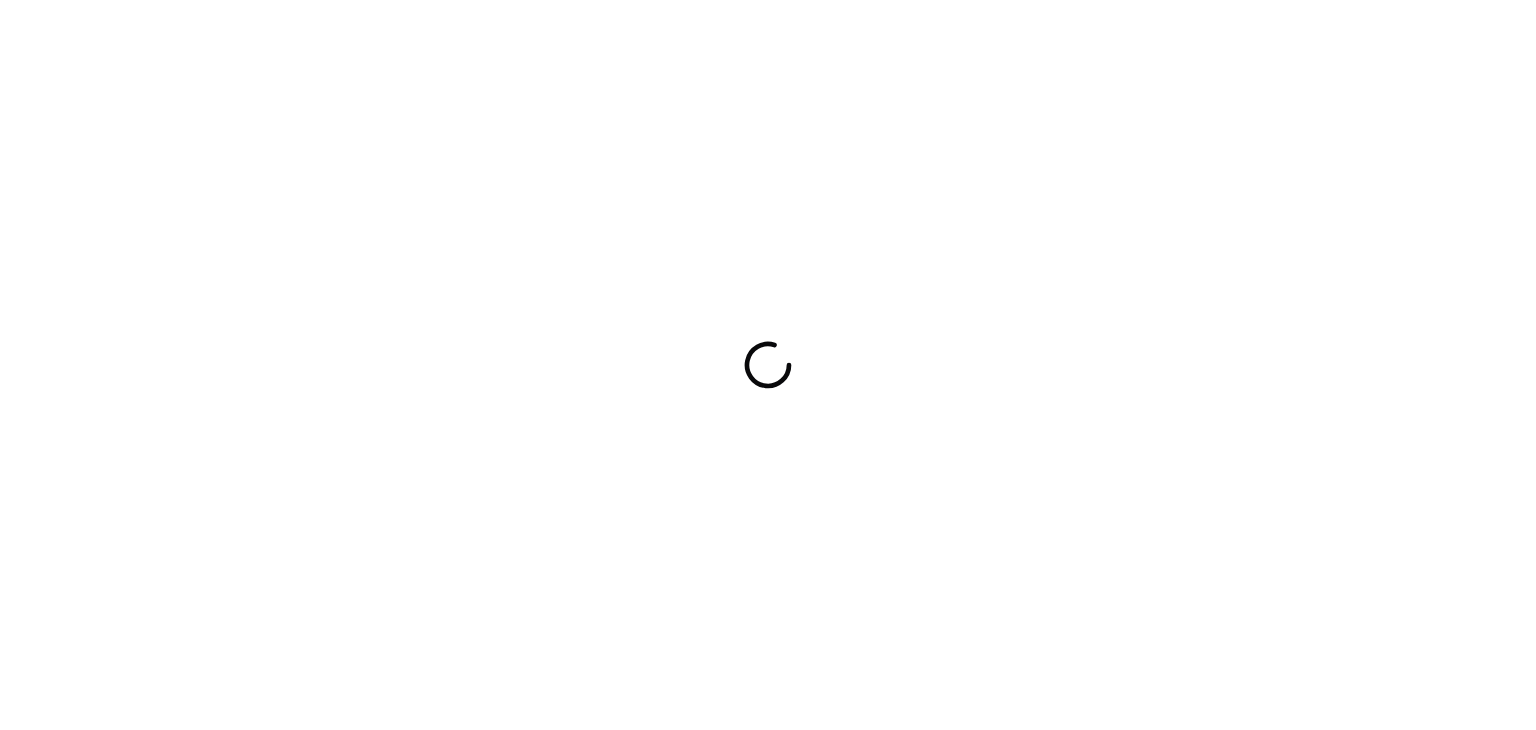 scroll, scrollTop: 0, scrollLeft: 0, axis: both 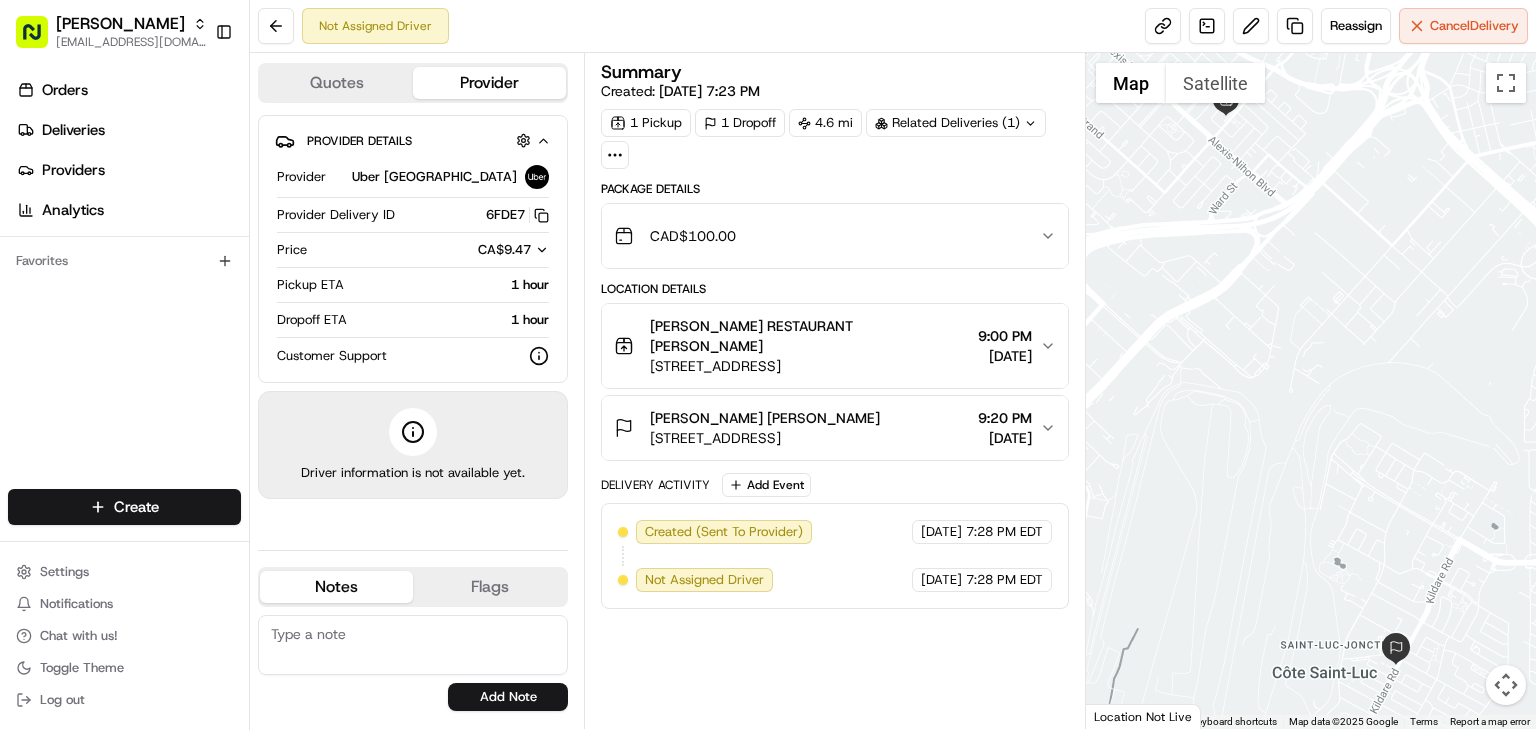 click on "[DATE]" at bounding box center [1005, 356] 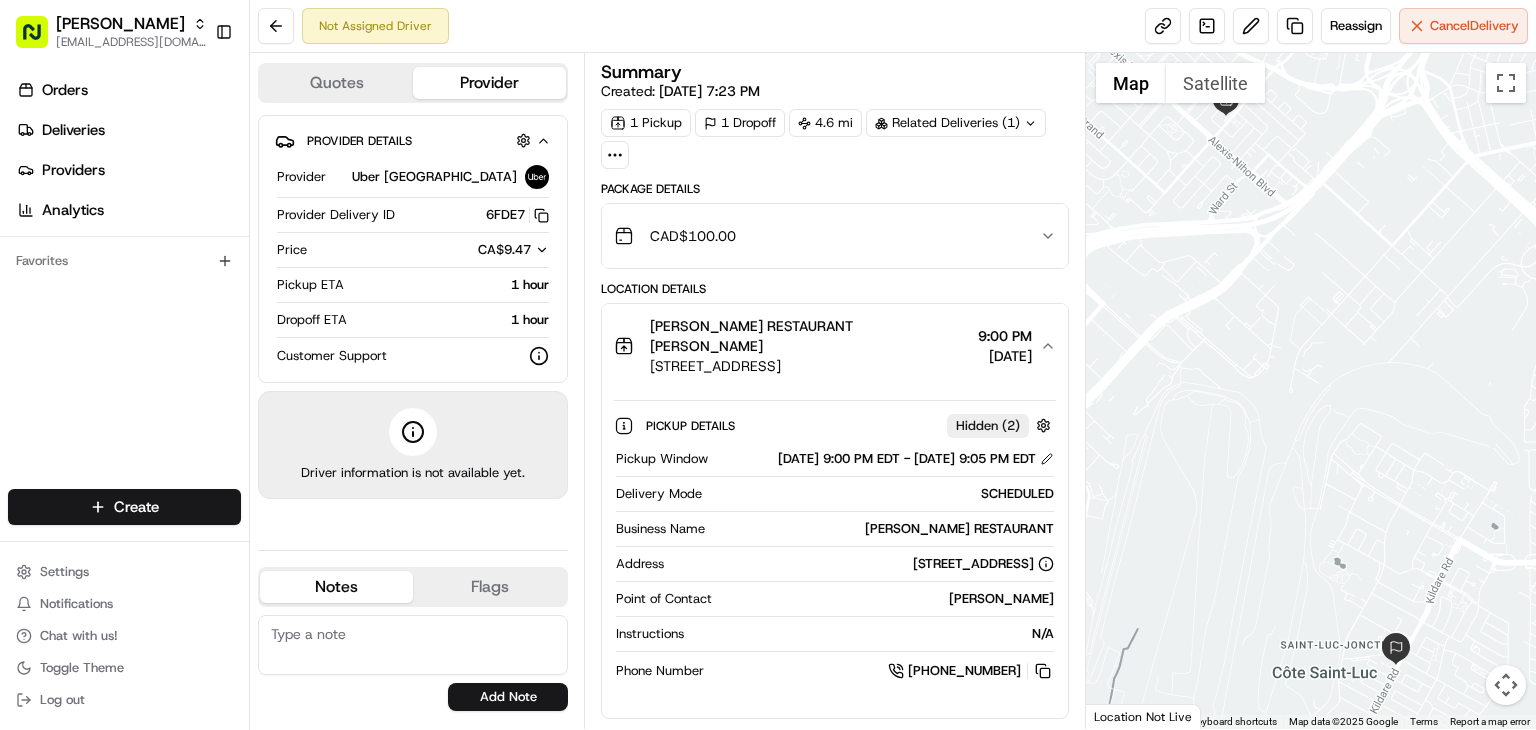 scroll, scrollTop: 0, scrollLeft: 0, axis: both 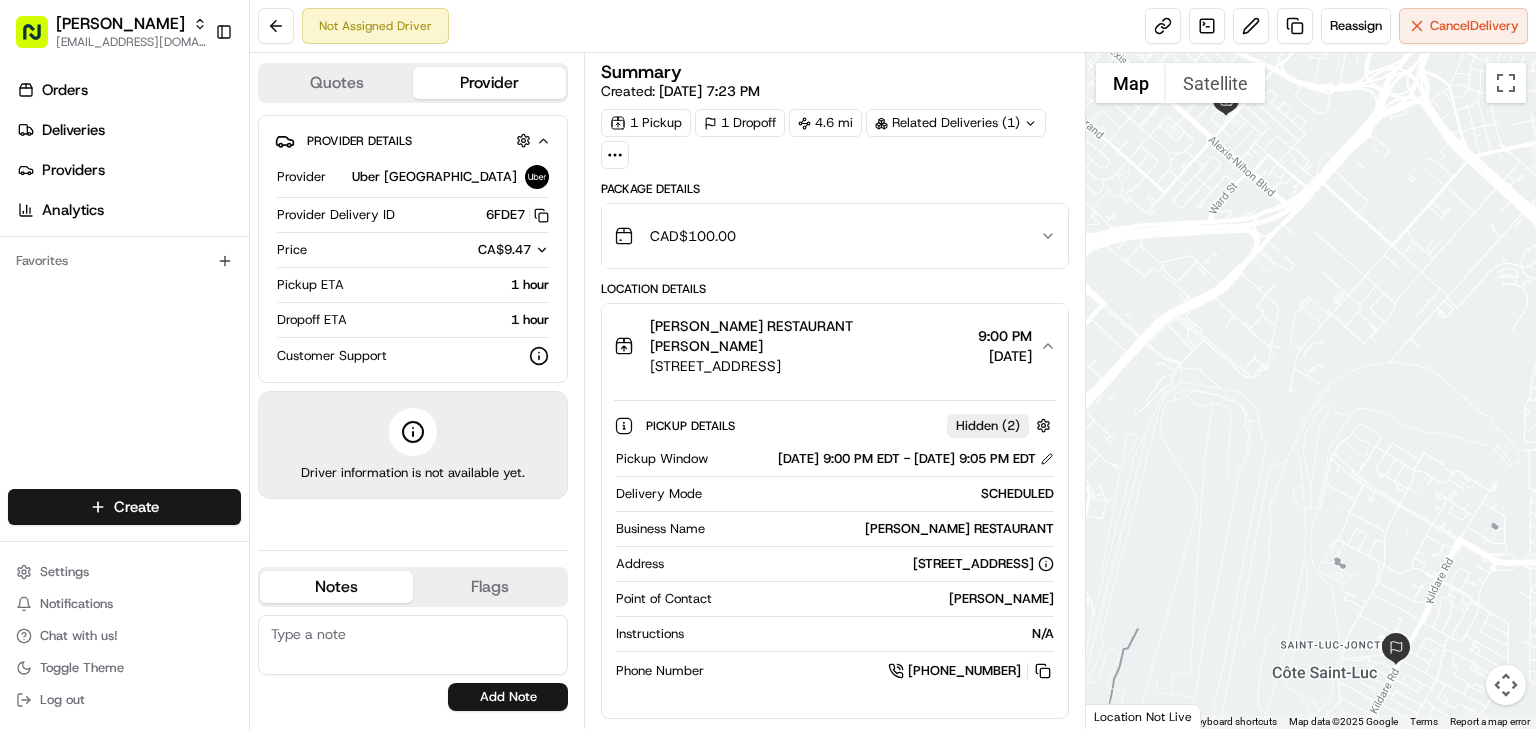 click on "[DATE]" at bounding box center [1005, 356] 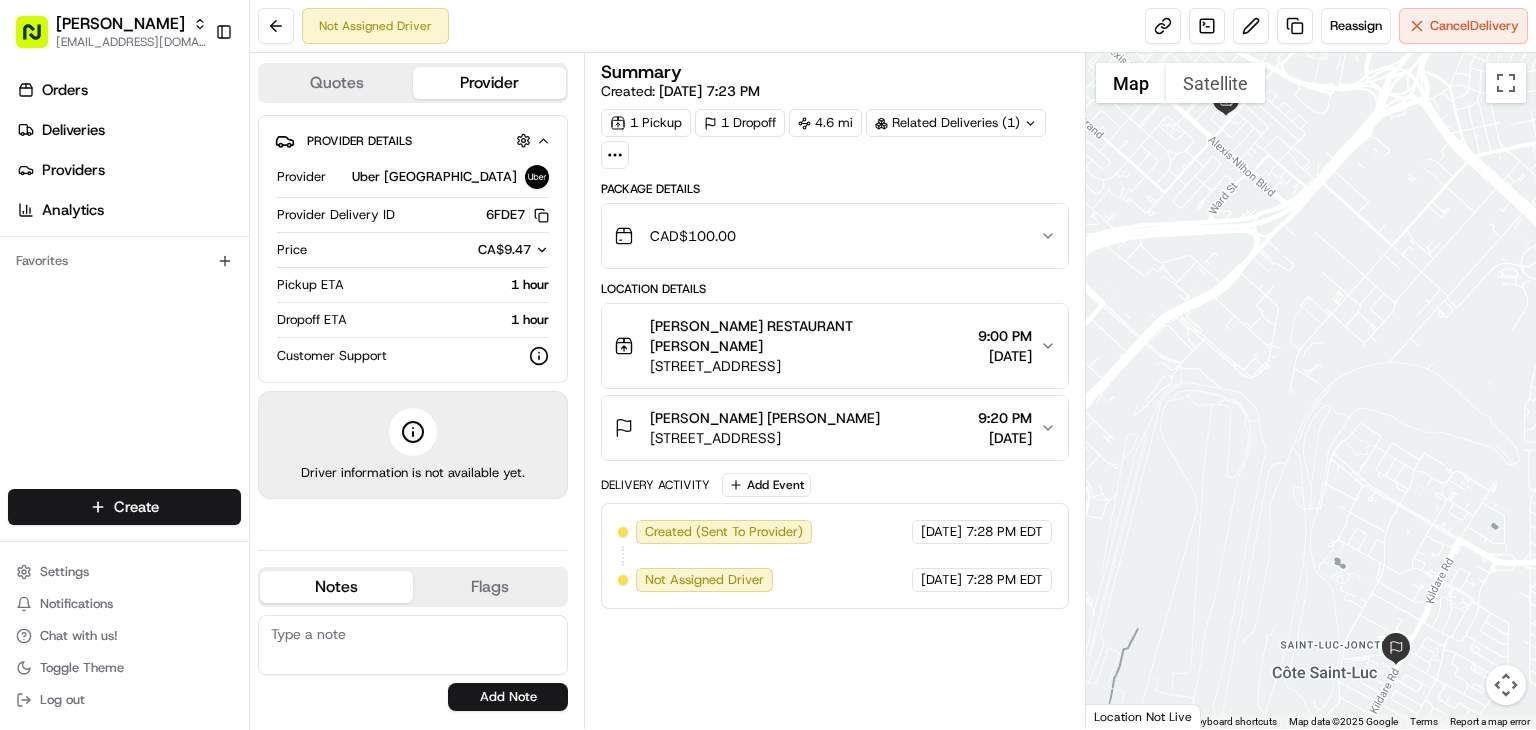 click on "[PERSON_NAME] RESTAURANT [PERSON_NAME] [STREET_ADDRESS] 9:00 PM [DATE]" at bounding box center [827, 346] 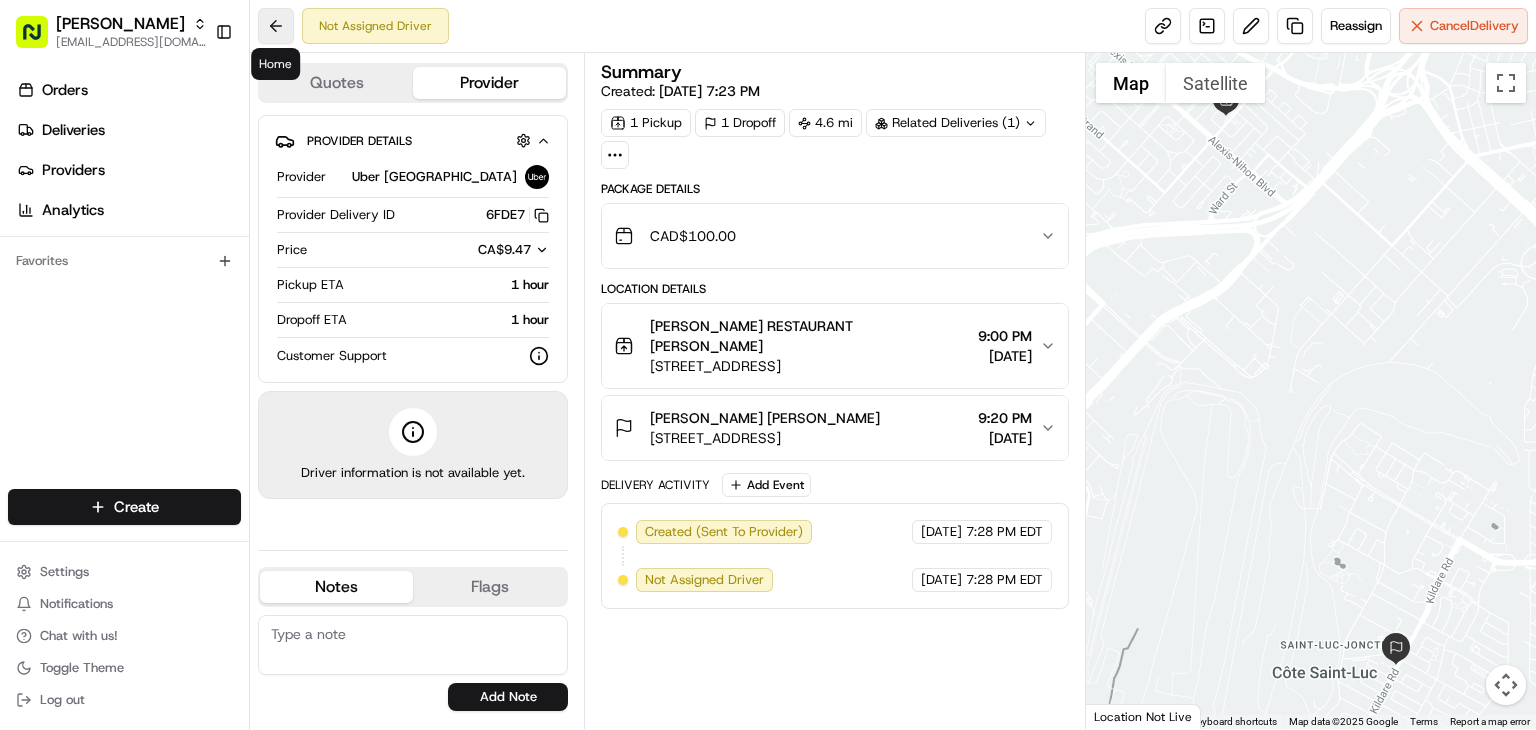 click at bounding box center (276, 26) 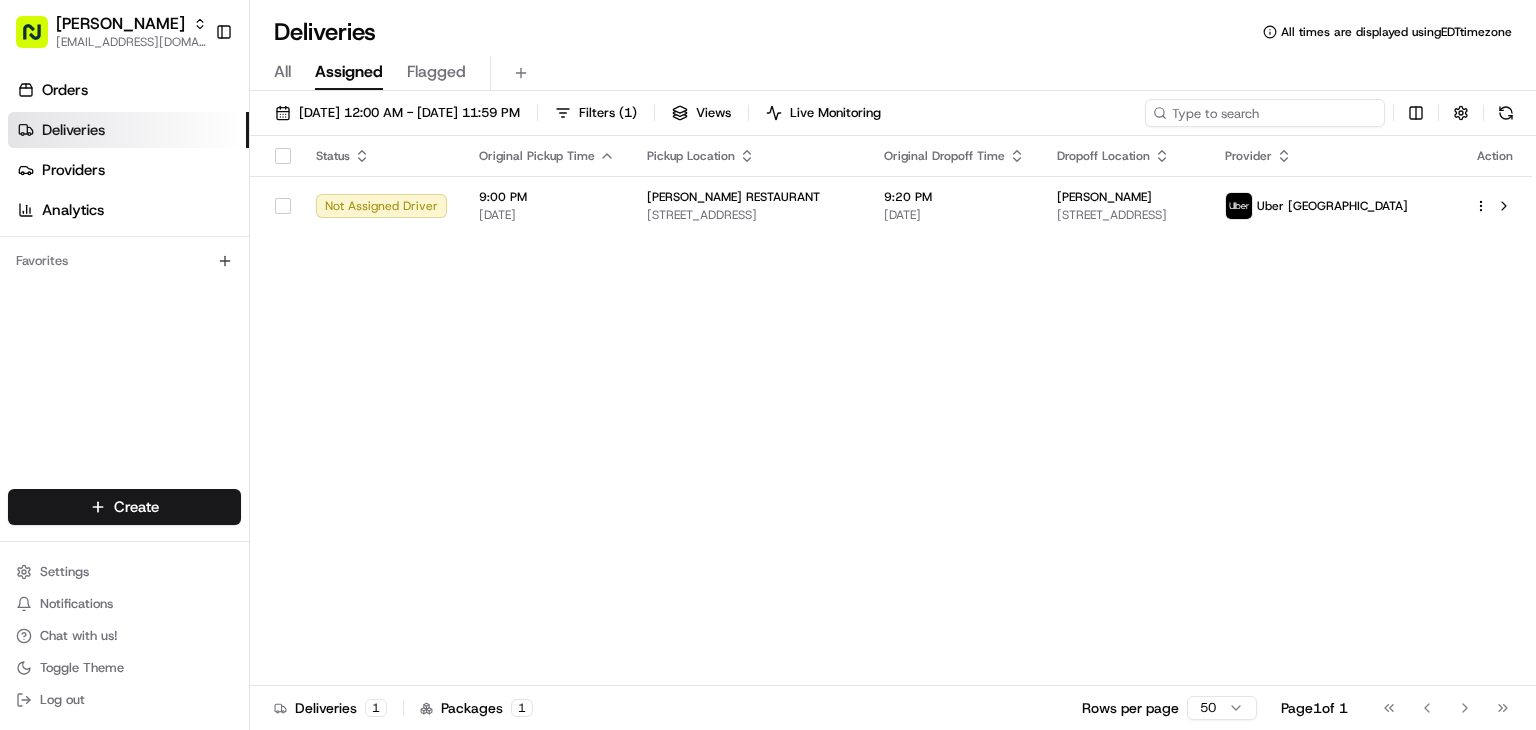 click at bounding box center (1265, 113) 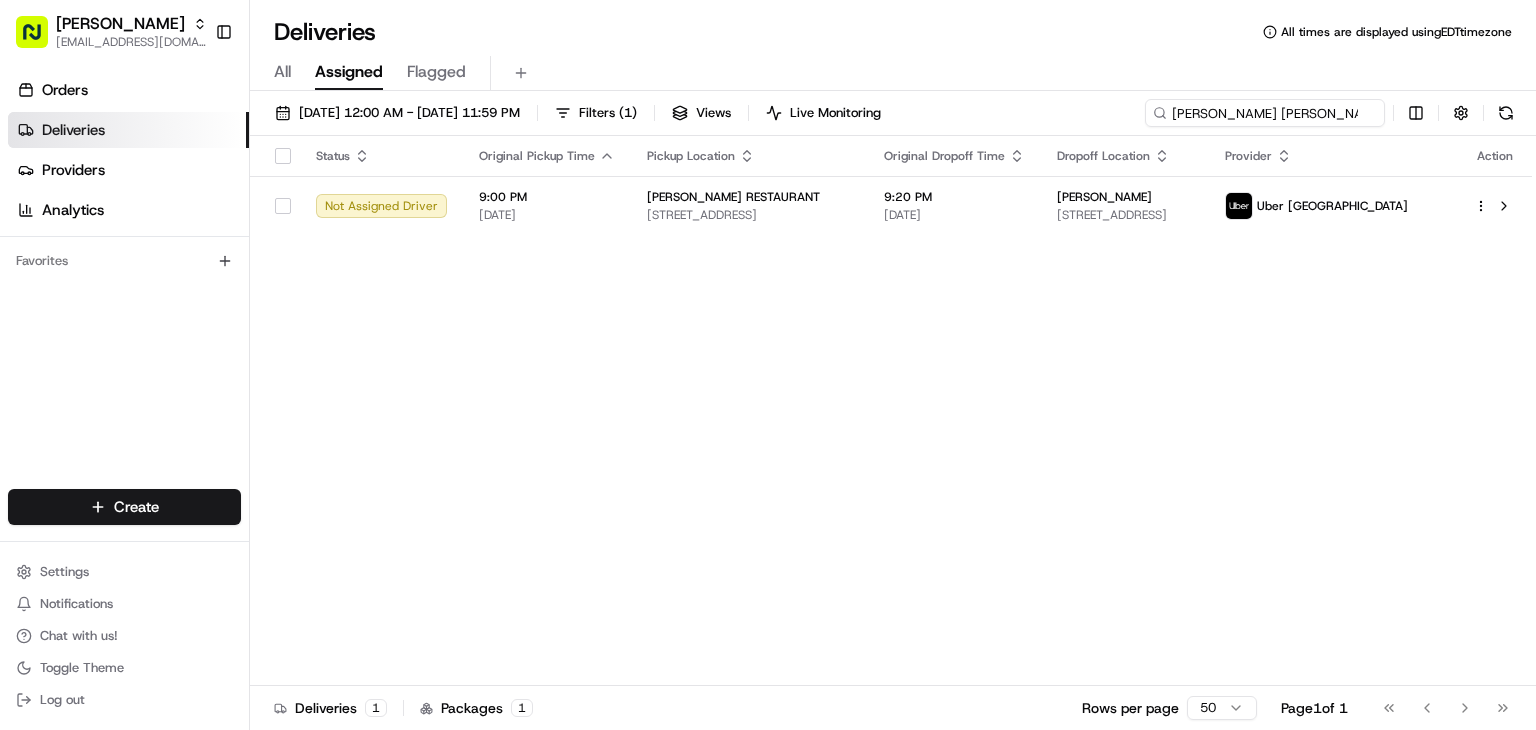 scroll, scrollTop: 0, scrollLeft: 28, axis: horizontal 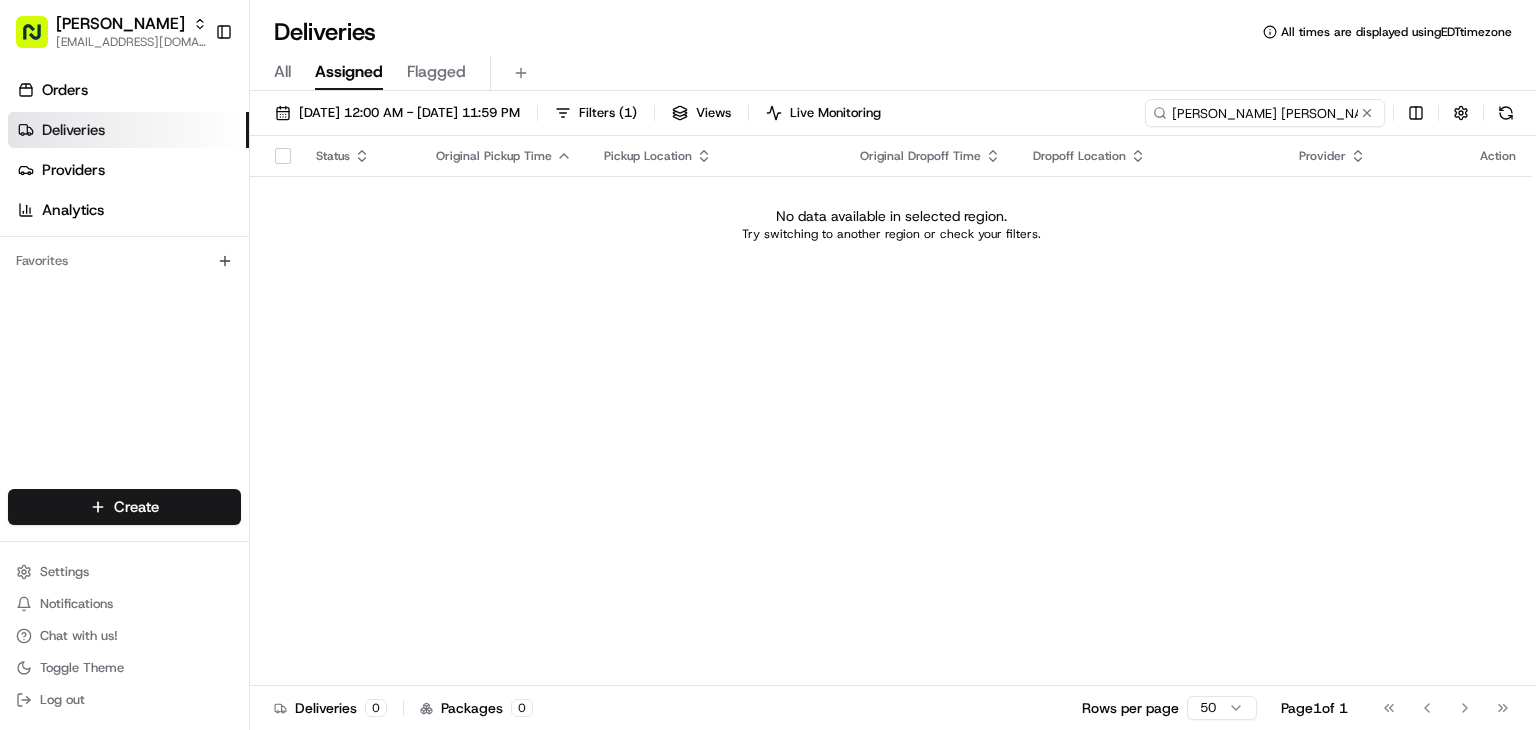 click on "Emmanuel GABAY Emmanuel Gabay" at bounding box center [1265, 113] 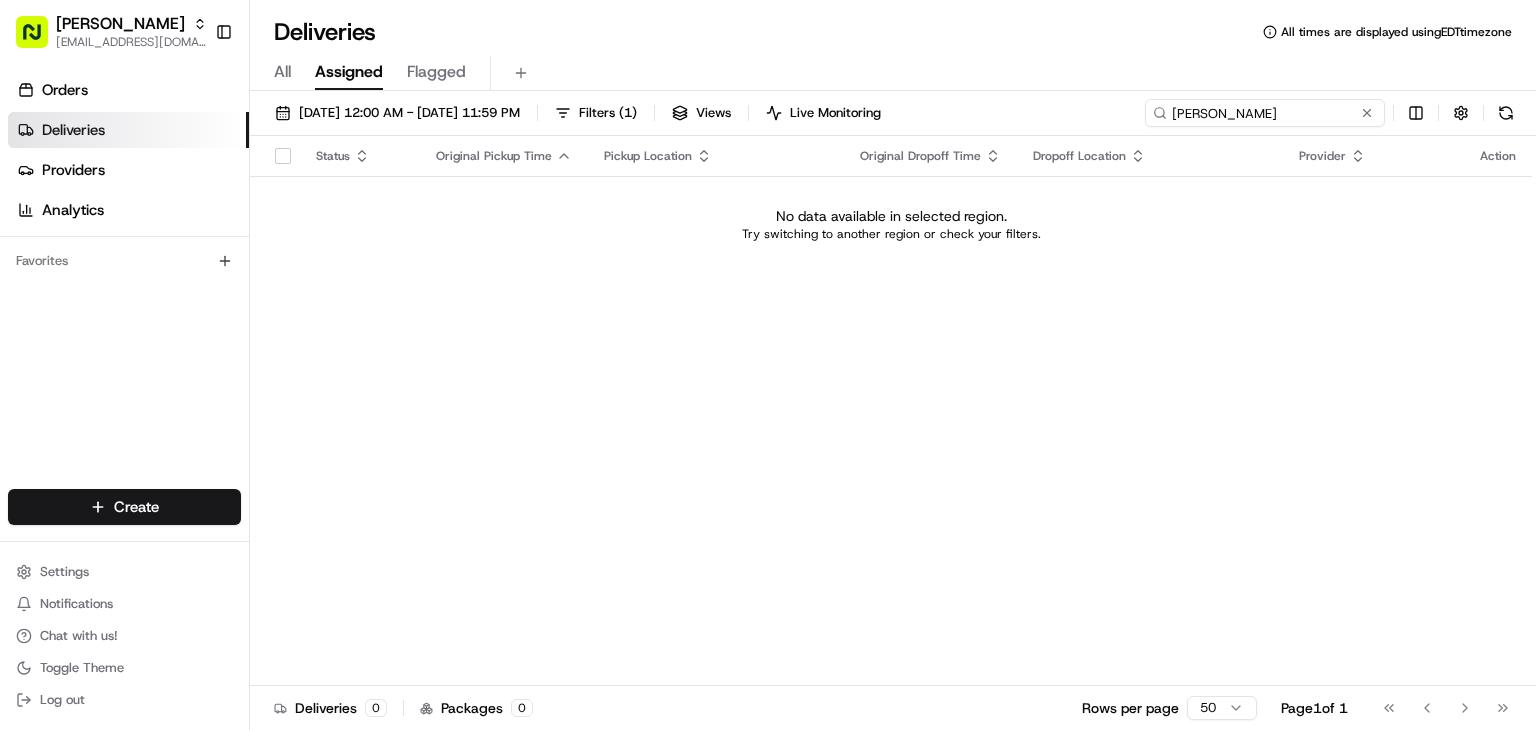 drag, startPoint x: 1343, startPoint y: 113, endPoint x: 1292, endPoint y: 113, distance: 51 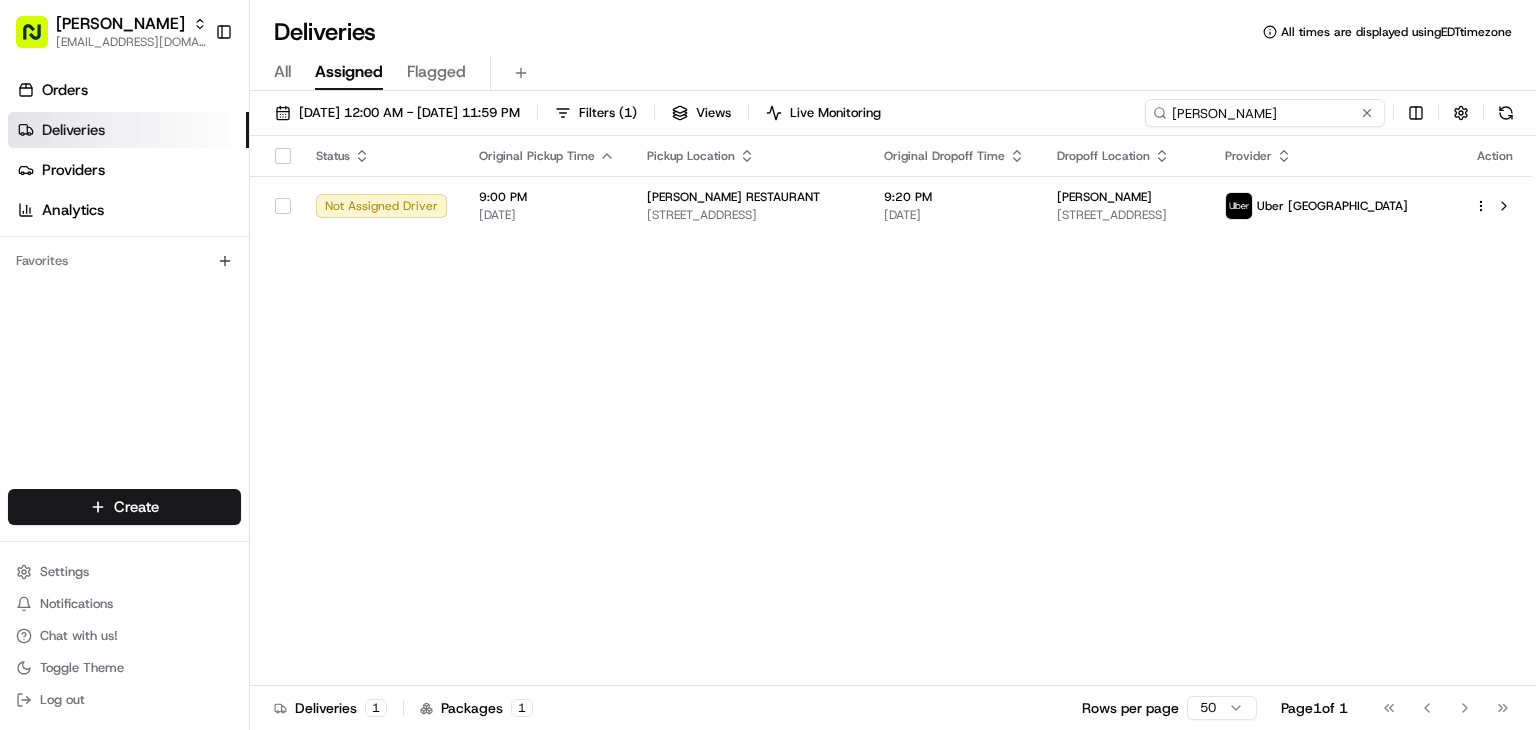 drag, startPoint x: 1277, startPoint y: 106, endPoint x: 1061, endPoint y: 106, distance: 216 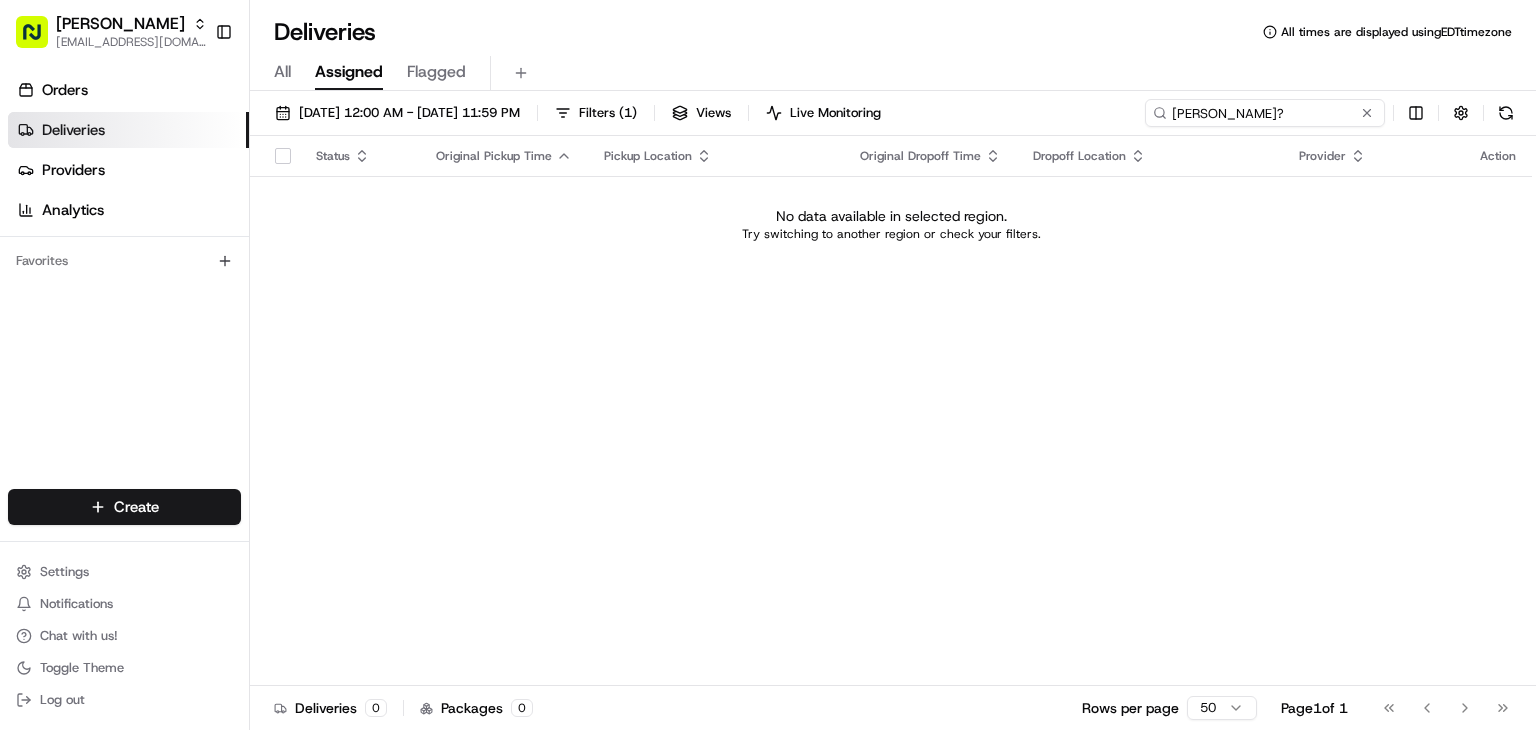 type on "Emmanuel Gabay?" 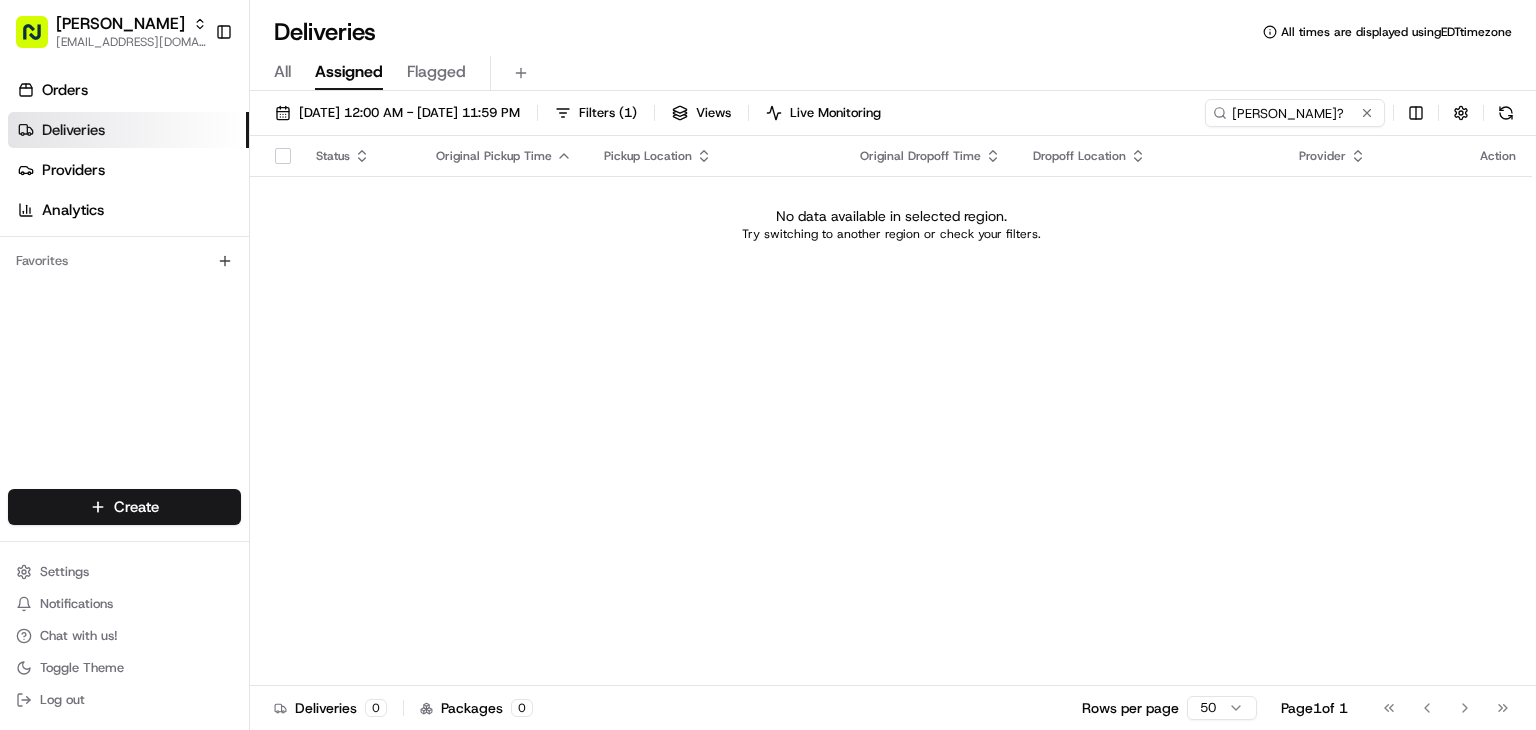 click on "All Assigned Flagged" at bounding box center (893, 73) 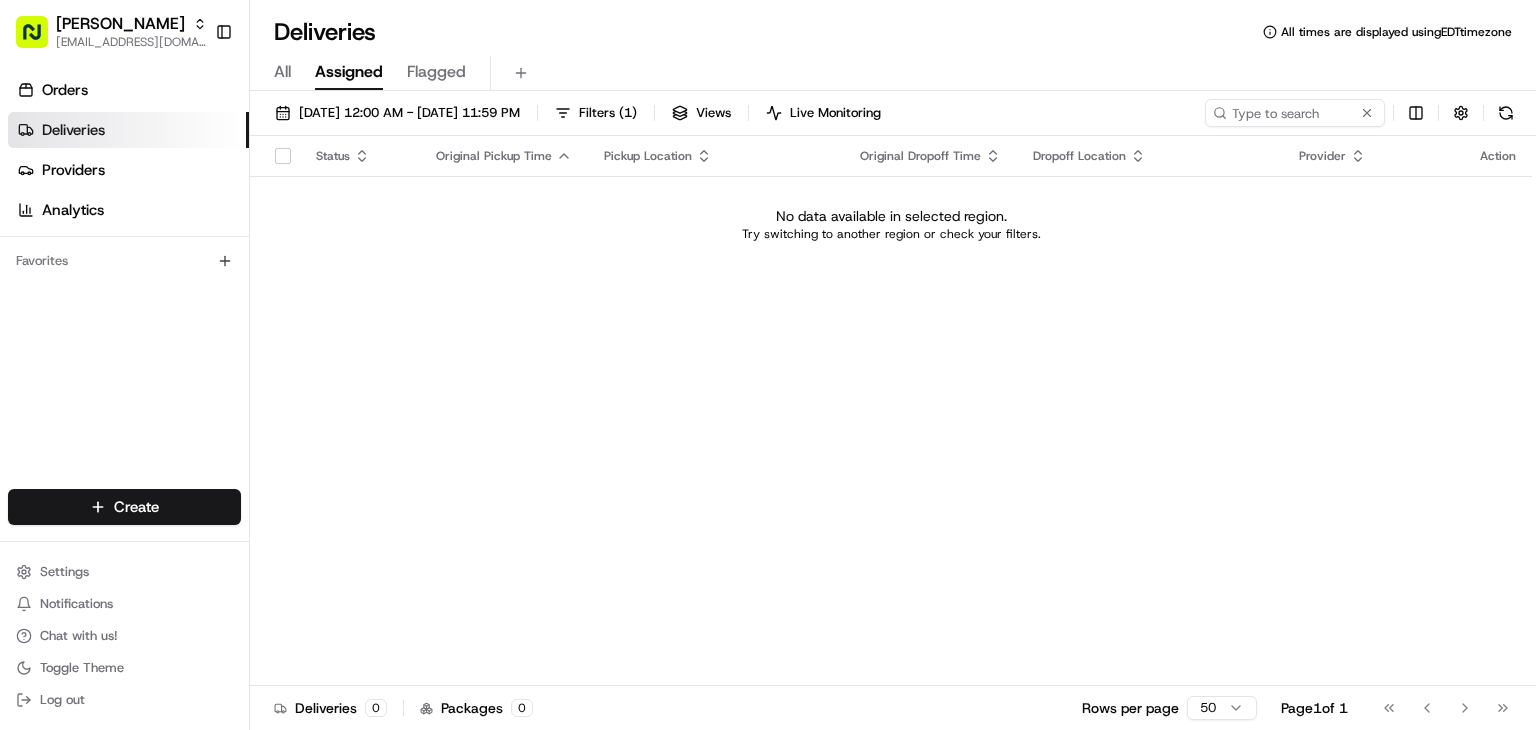 click on "All" at bounding box center (282, 72) 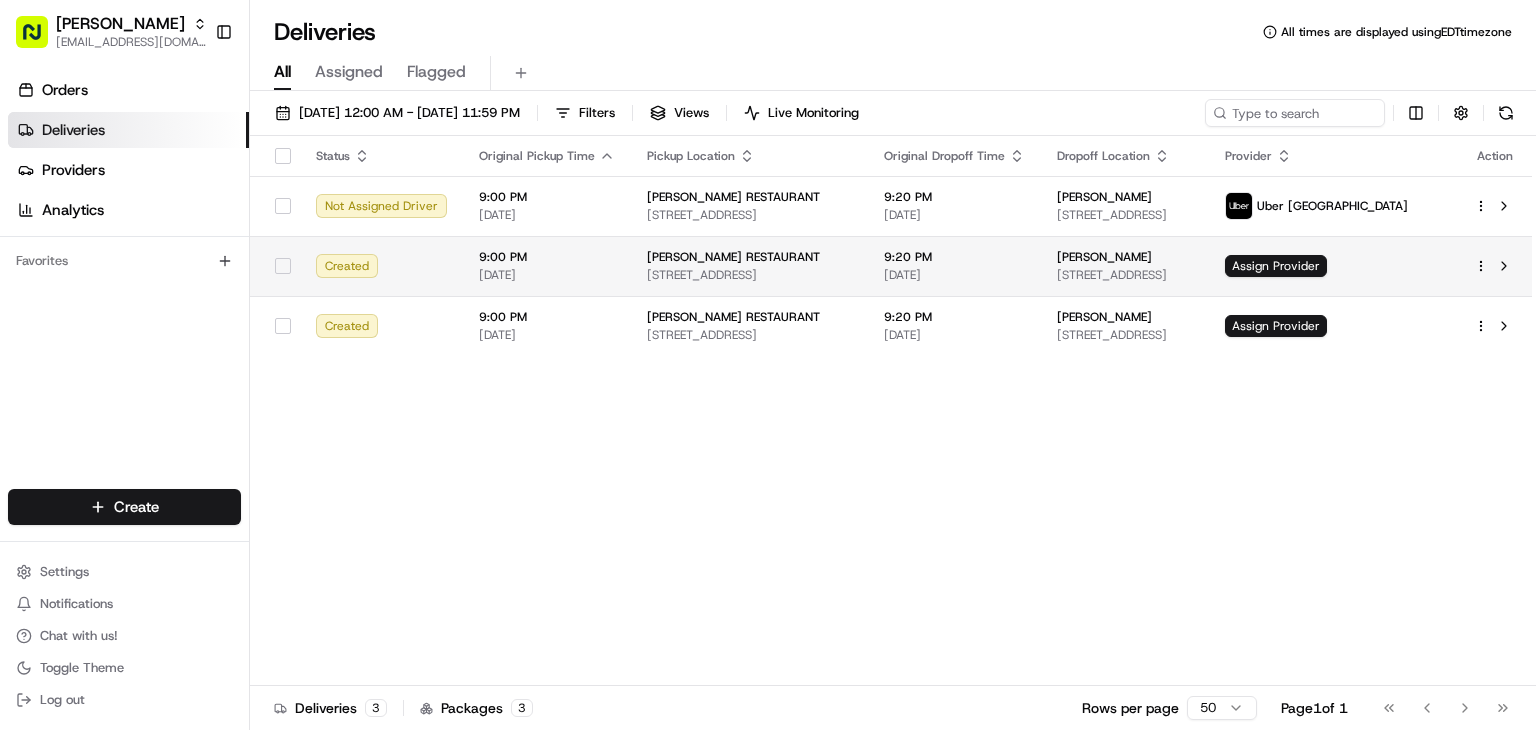 click on "[STREET_ADDRESS]" at bounding box center (749, 275) 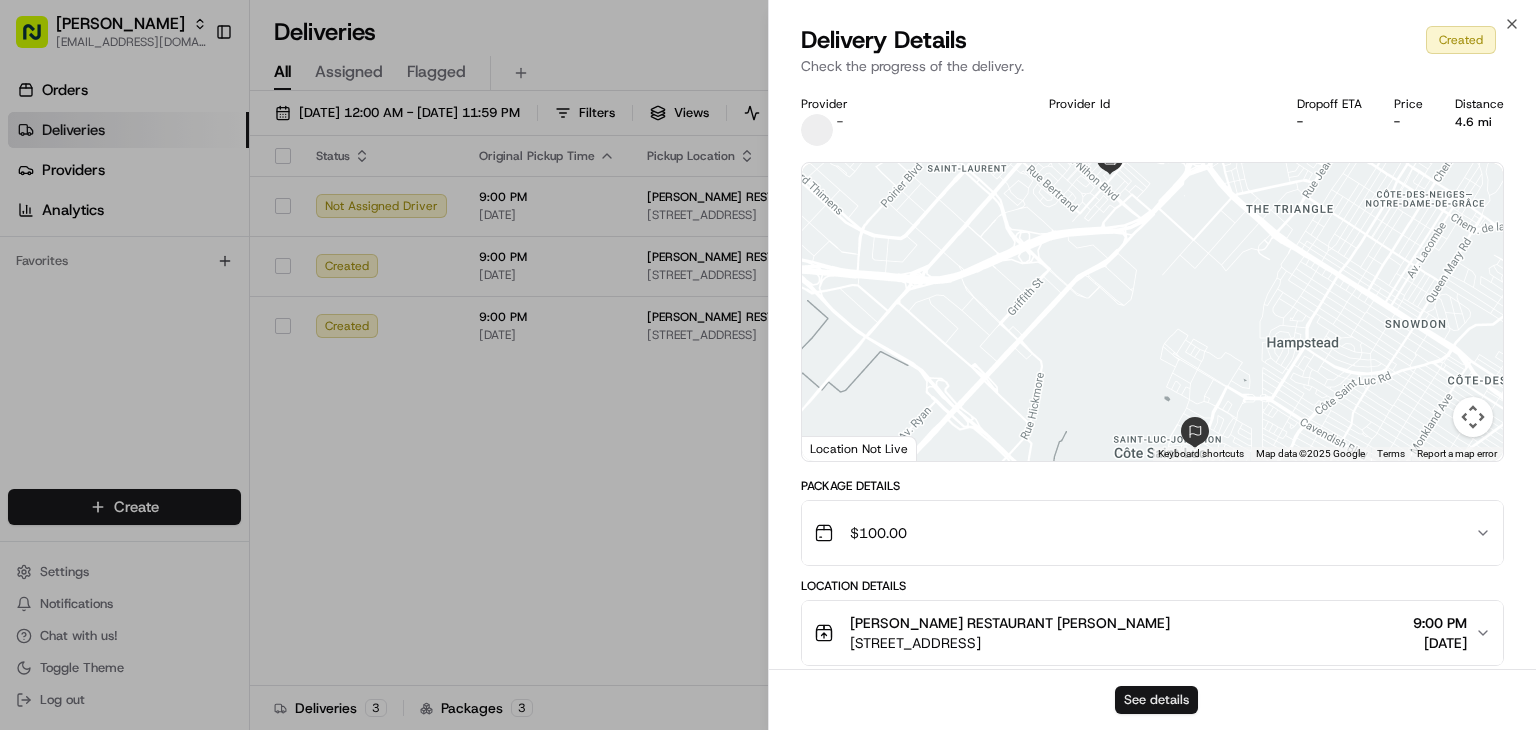 click on "See details" at bounding box center (1156, 700) 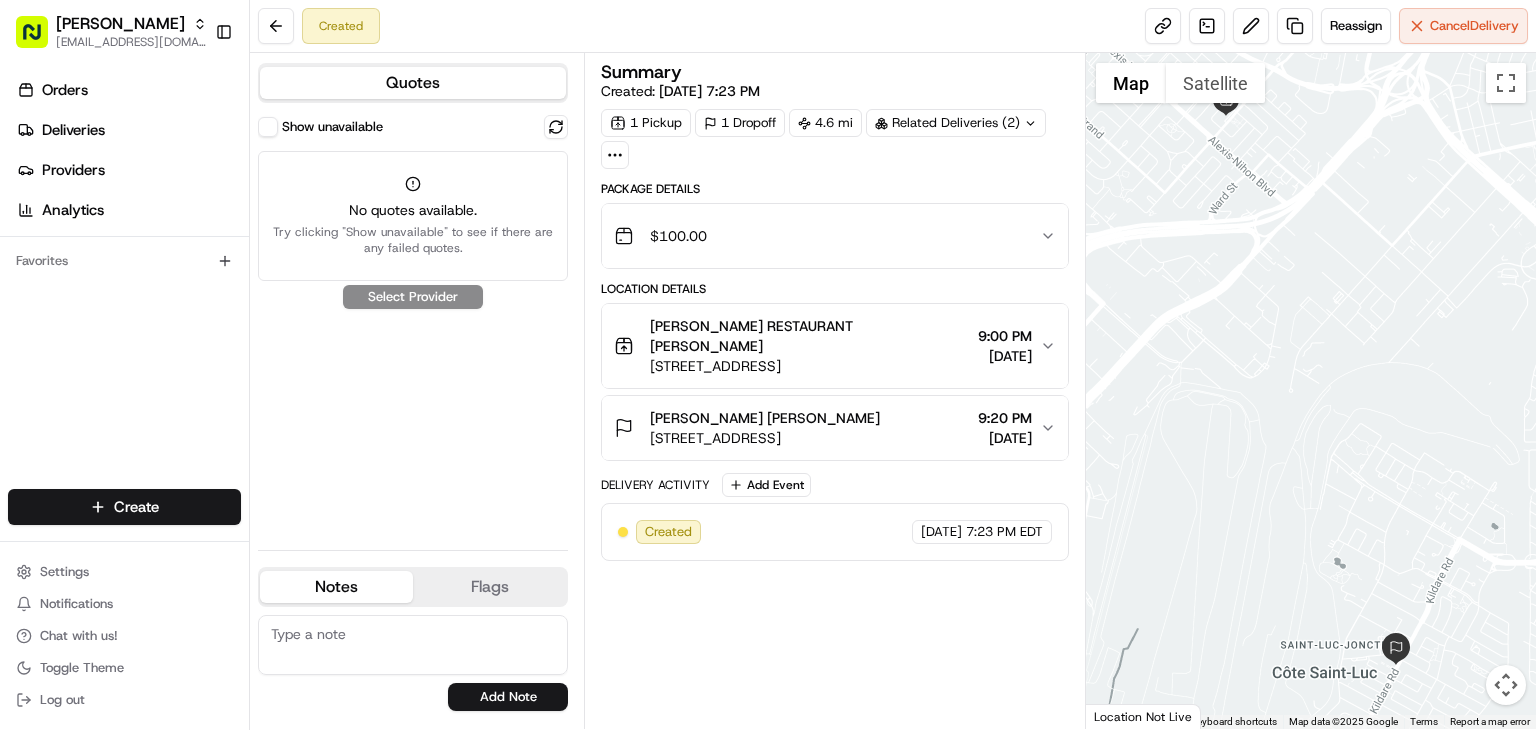scroll, scrollTop: 0, scrollLeft: 0, axis: both 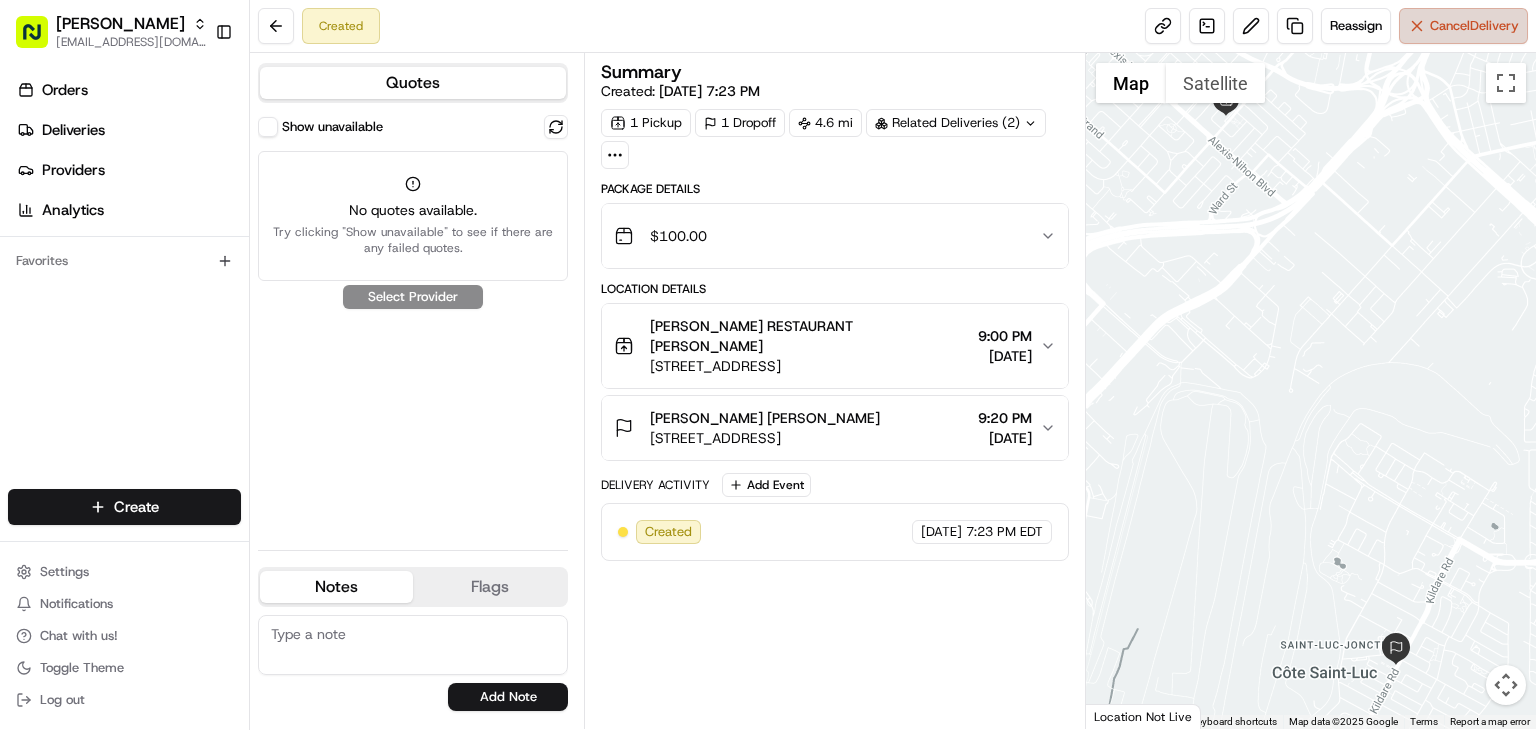 click on "Cancel  Delivery" at bounding box center [1463, 26] 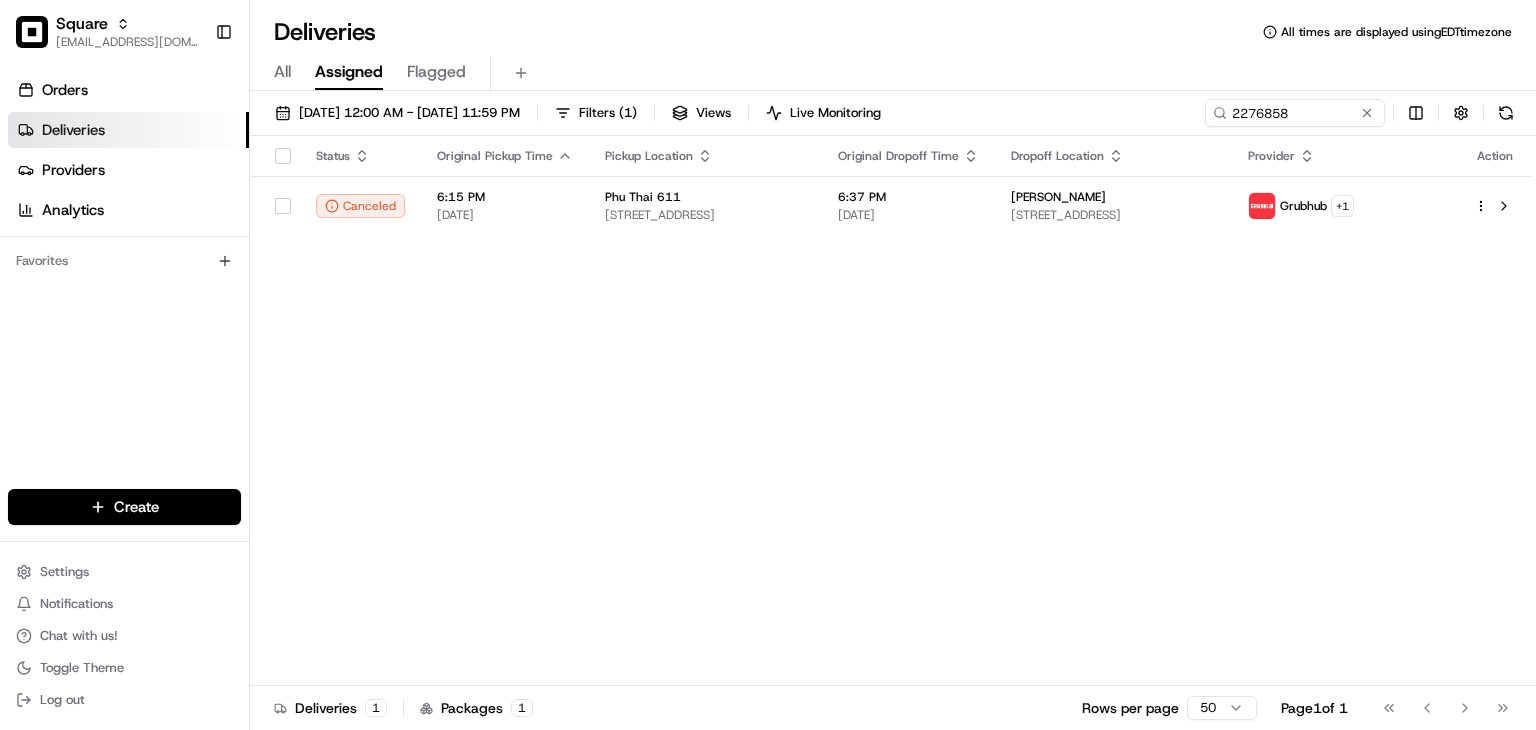 scroll, scrollTop: 0, scrollLeft: 0, axis: both 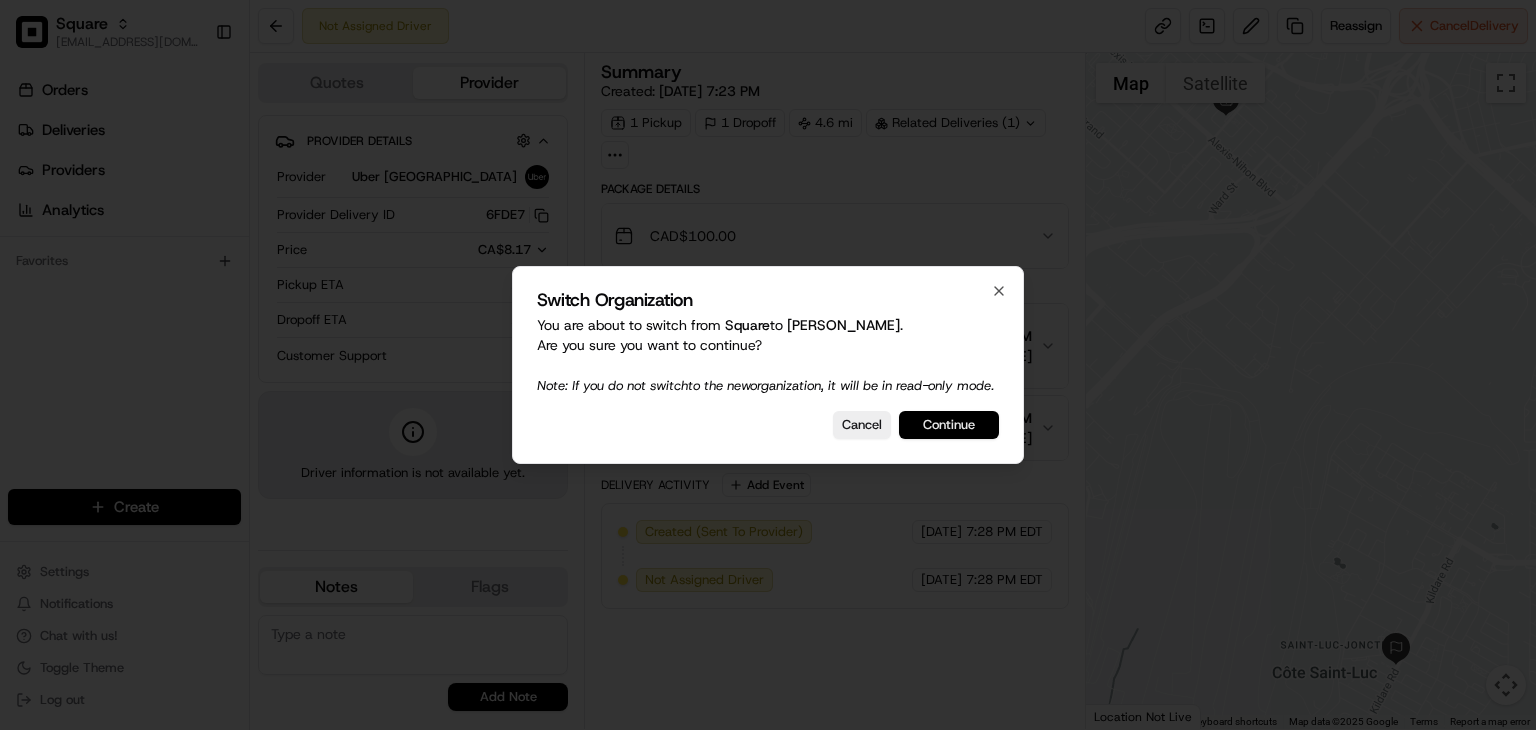 click on "Continue" at bounding box center [949, 425] 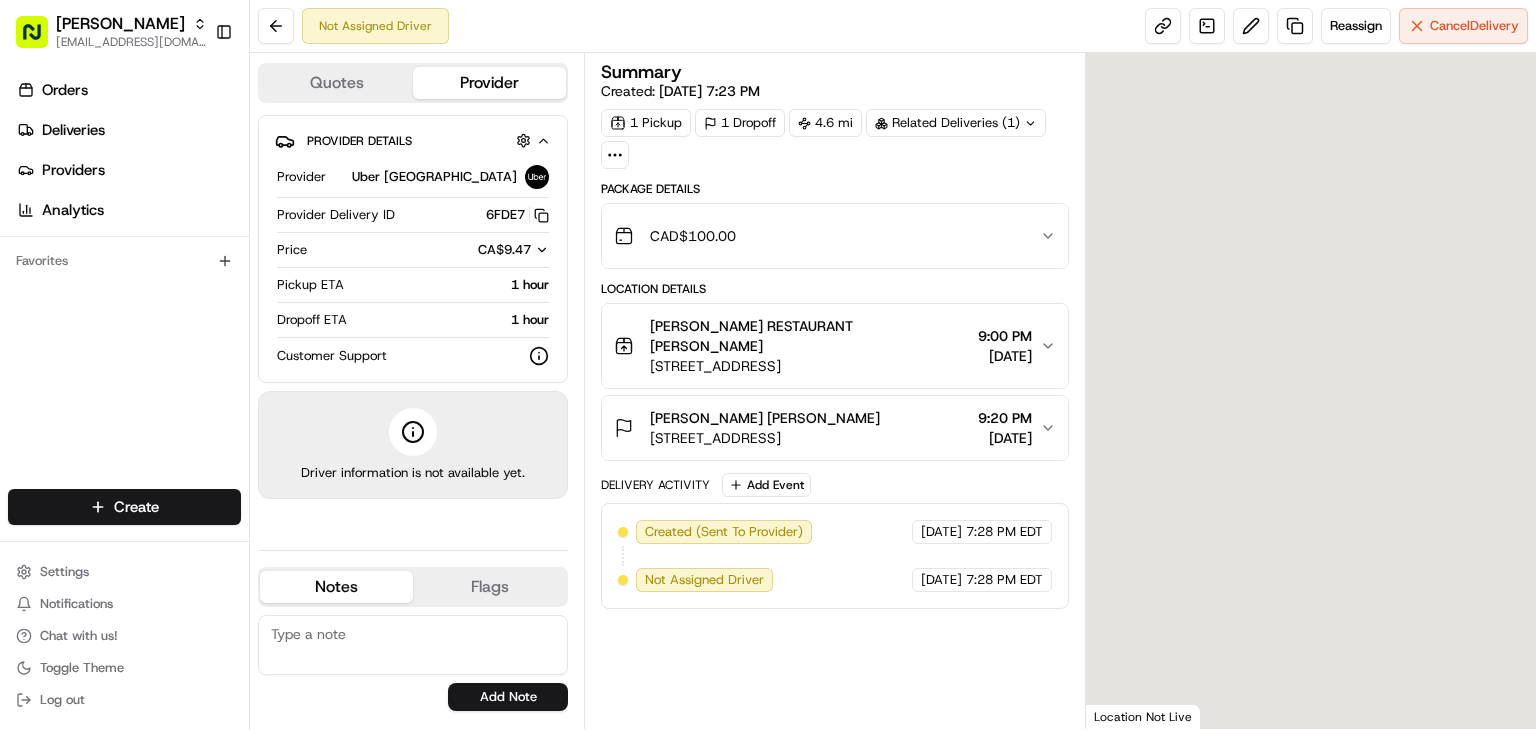 scroll, scrollTop: 0, scrollLeft: 0, axis: both 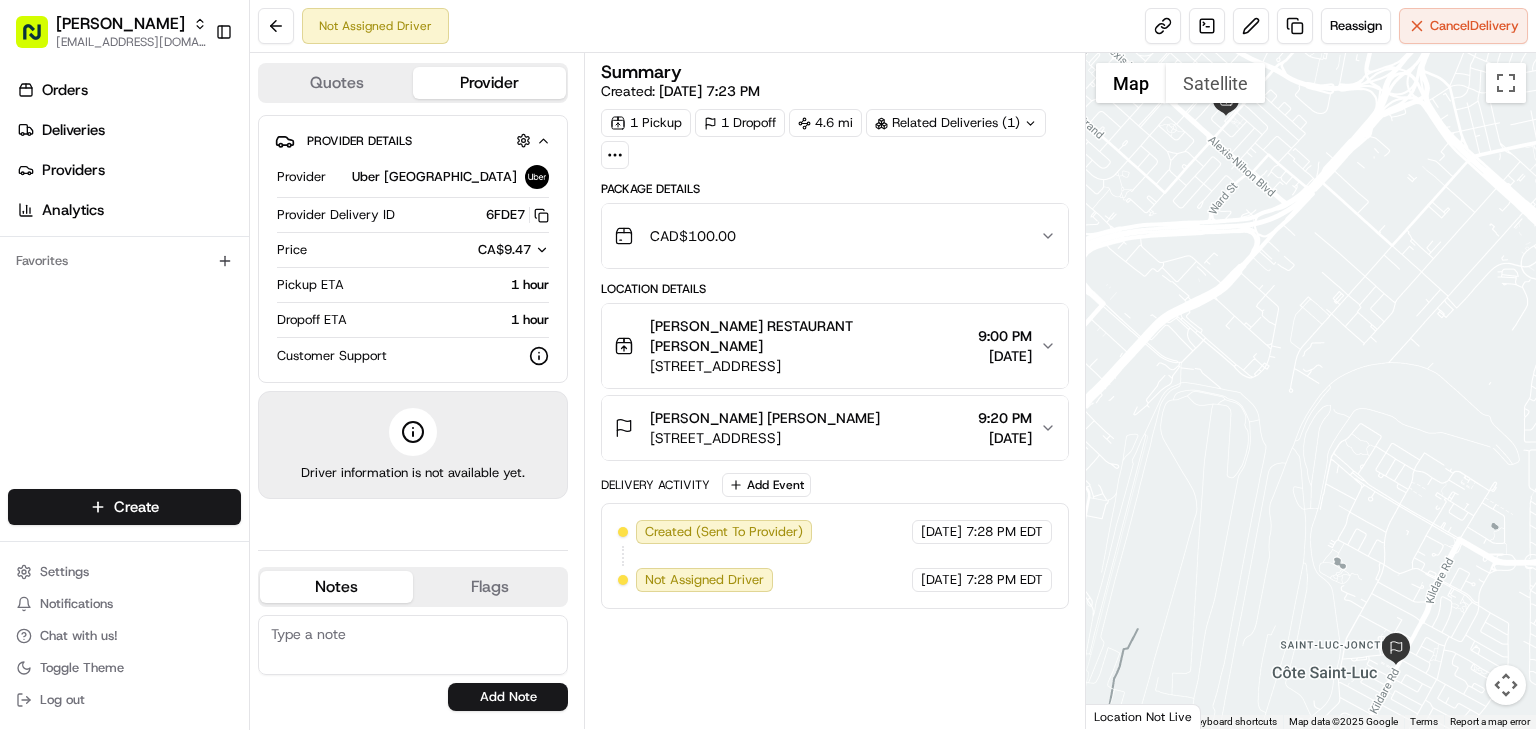 click on "CA$9.47" at bounding box center (506, 250) 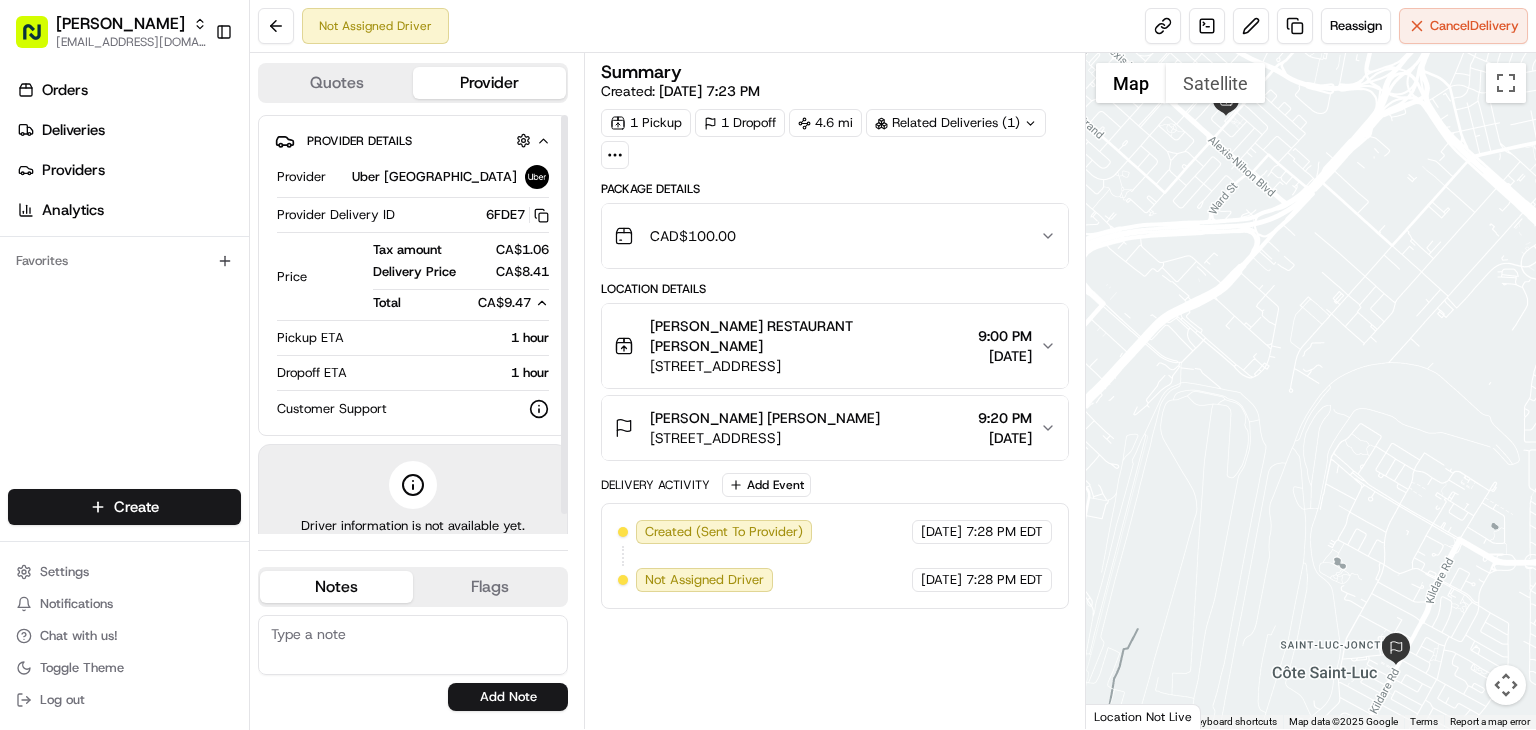 click on "Provider Uber Canada   Provider Delivery ID 6FDE7 Copy  del_EHNXVvZfSK26kRjG6Pb95w 6FDE7 Price Tax amount CA$1.06 Delivery Price CA$8.41 Total CA$9.47 Pickup ETA 1 hour Dropoff ETA 1 hour Customer Support" at bounding box center (413, 292) 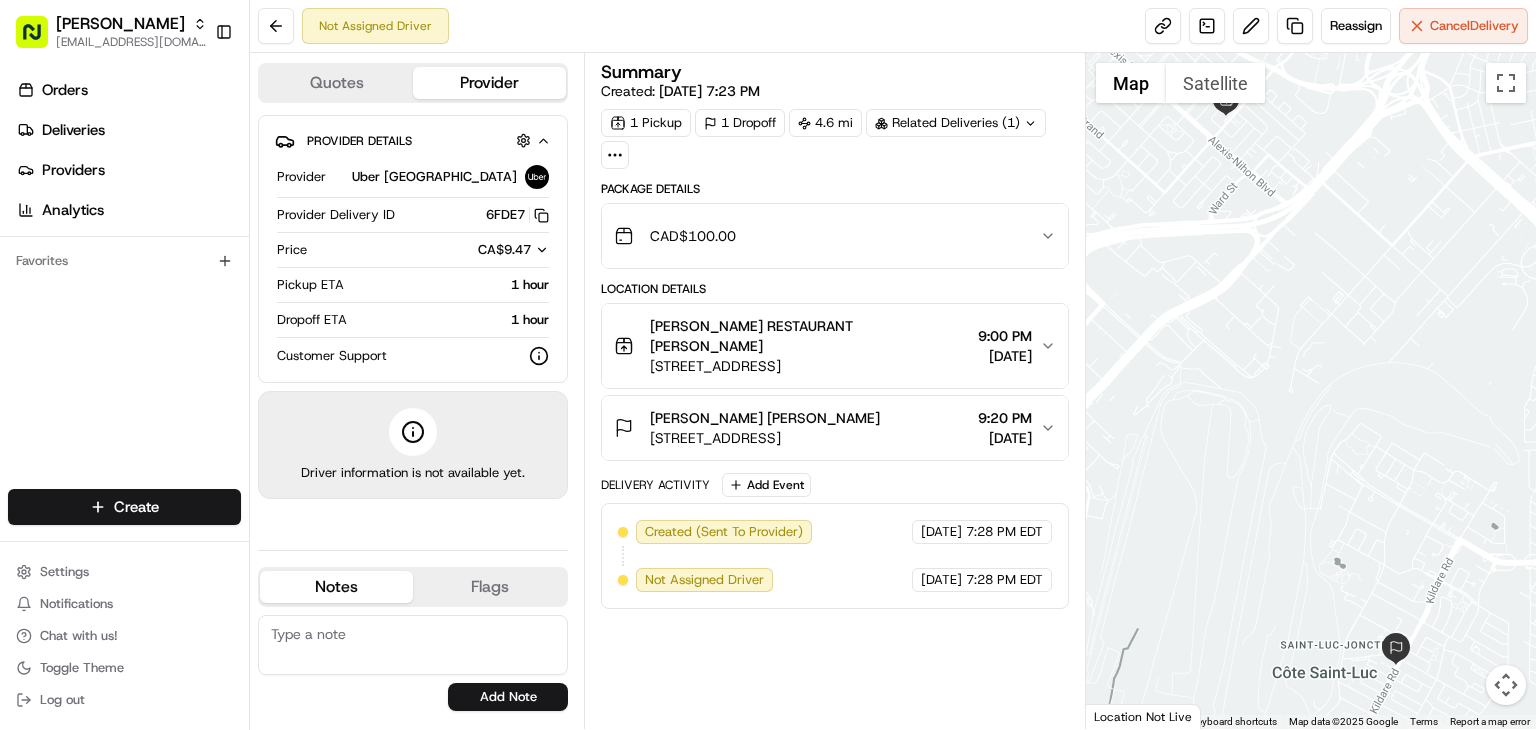 click on "Related Deliveries   (1)" at bounding box center [956, 123] 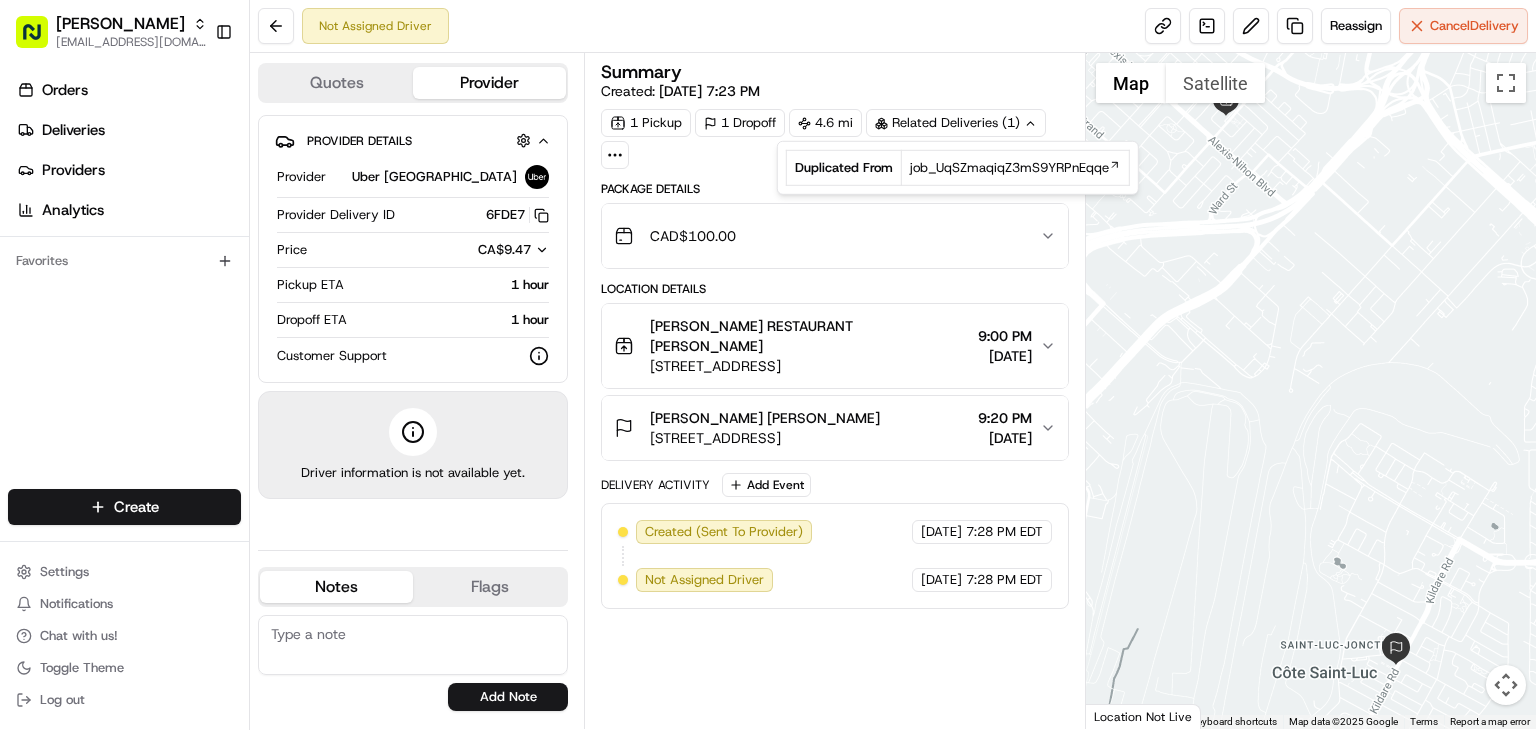 click on "Duplicated From job_UqSZmaqiqZ3mS9YRPnEqqe" at bounding box center [958, 168] 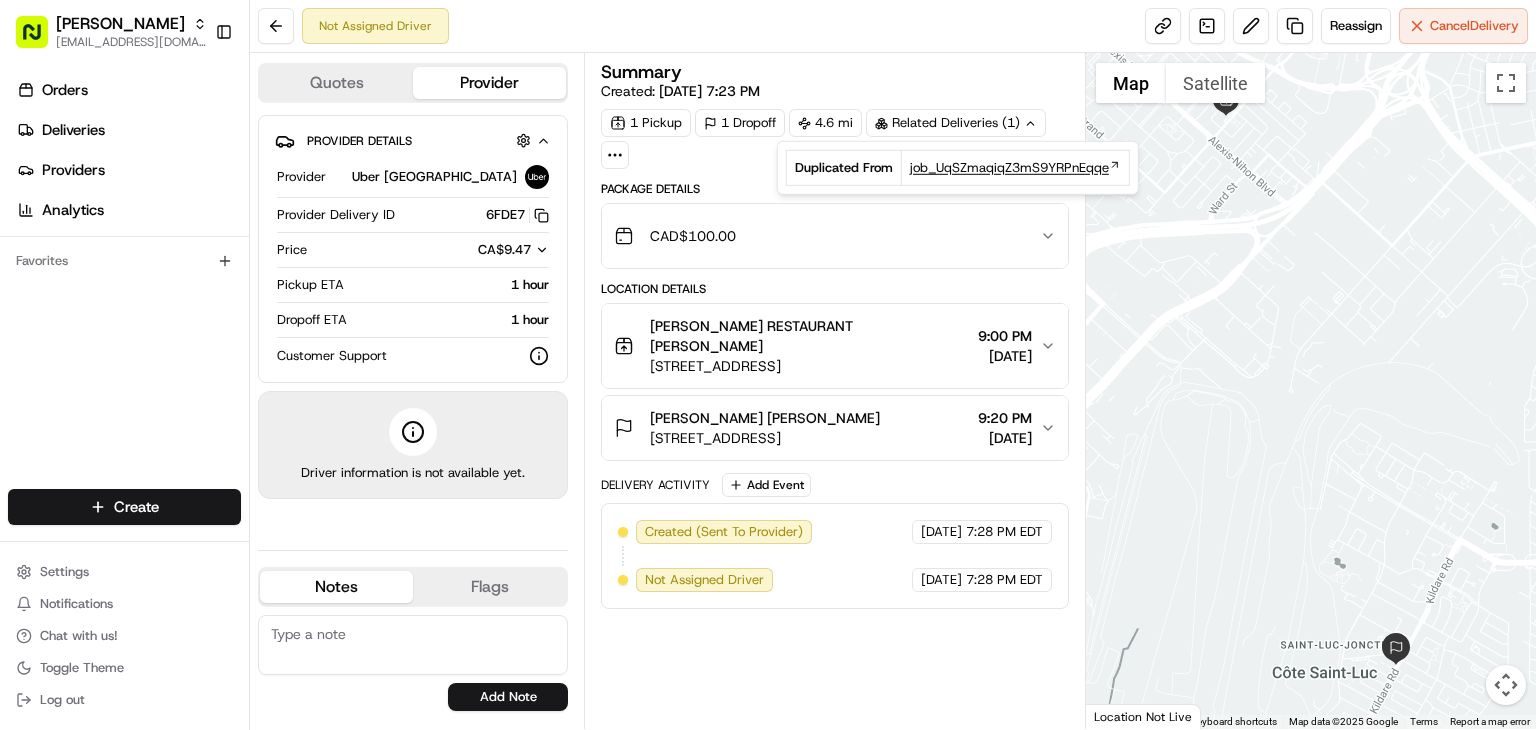 click on "job_UqSZmaqiqZ3mS9YRPnEqqe" at bounding box center [1009, 168] 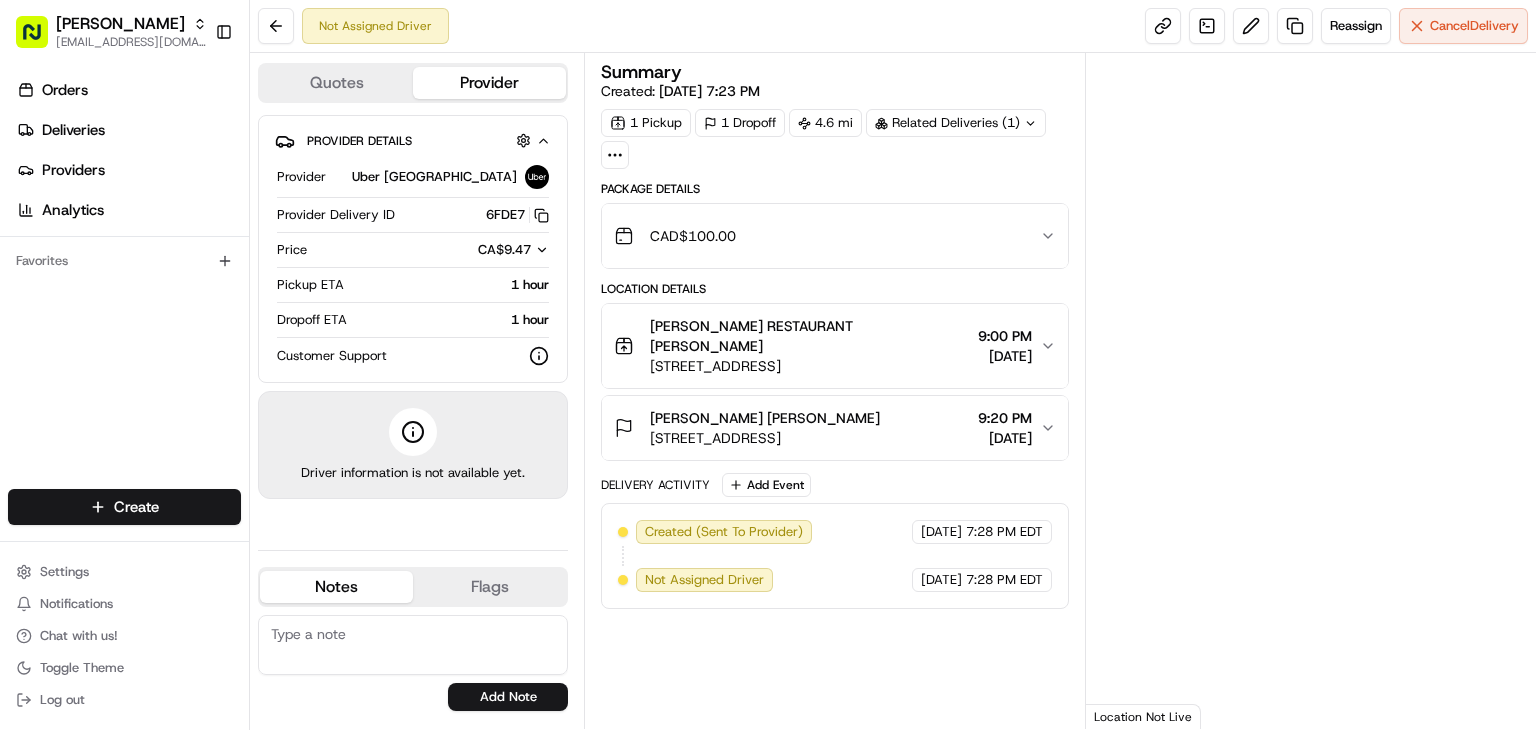 scroll, scrollTop: 0, scrollLeft: 0, axis: both 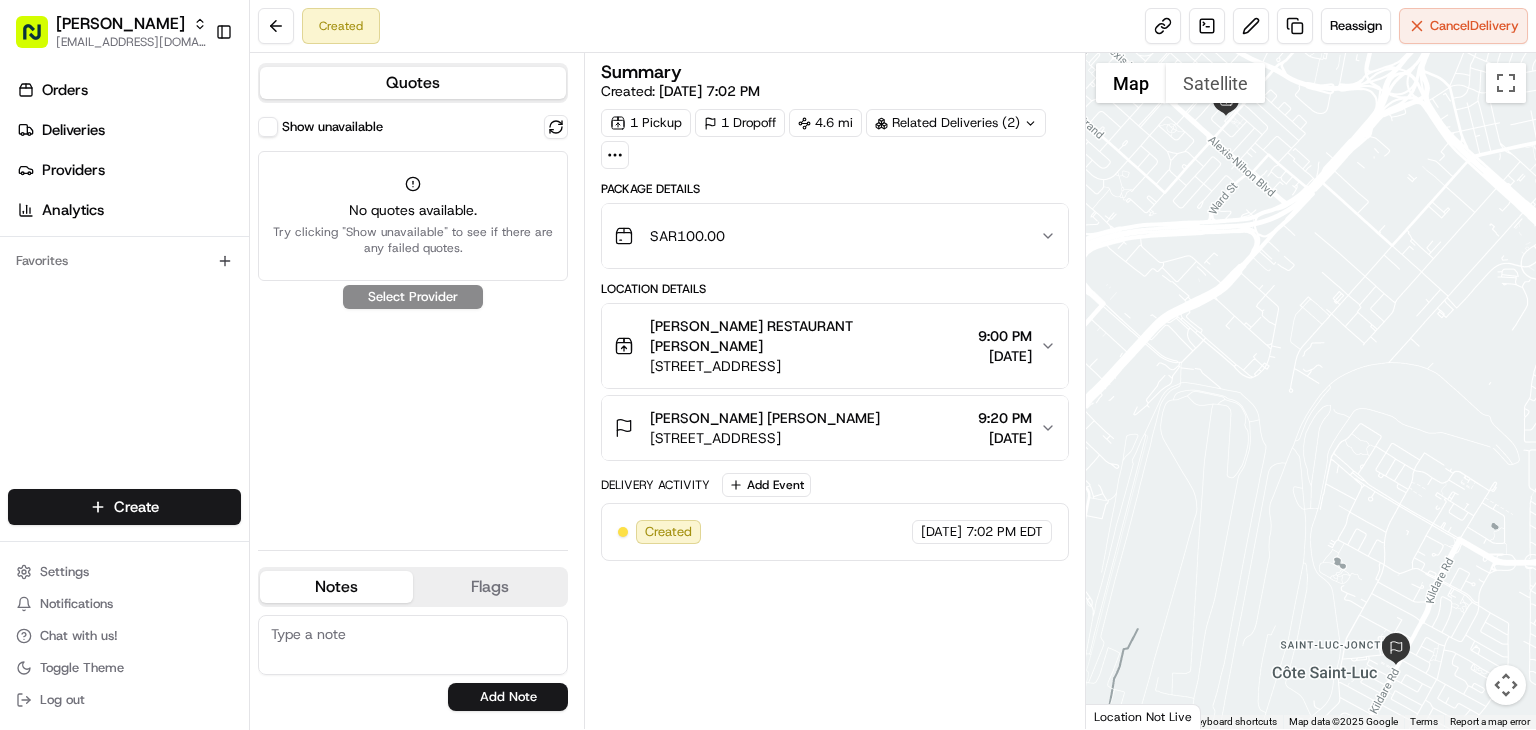 click on "Show unavailable" at bounding box center (268, 127) 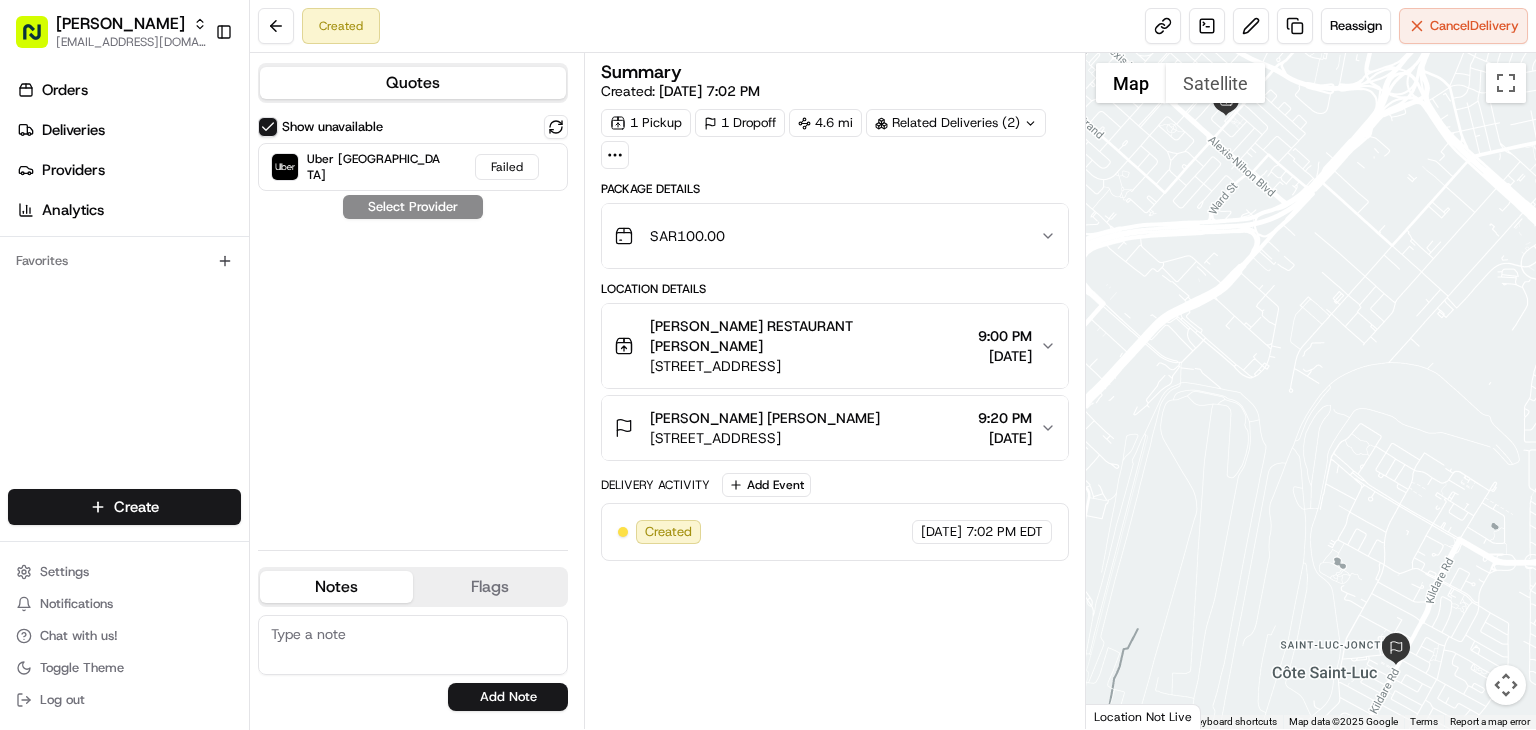 click on "SAR 100.00" at bounding box center (827, 236) 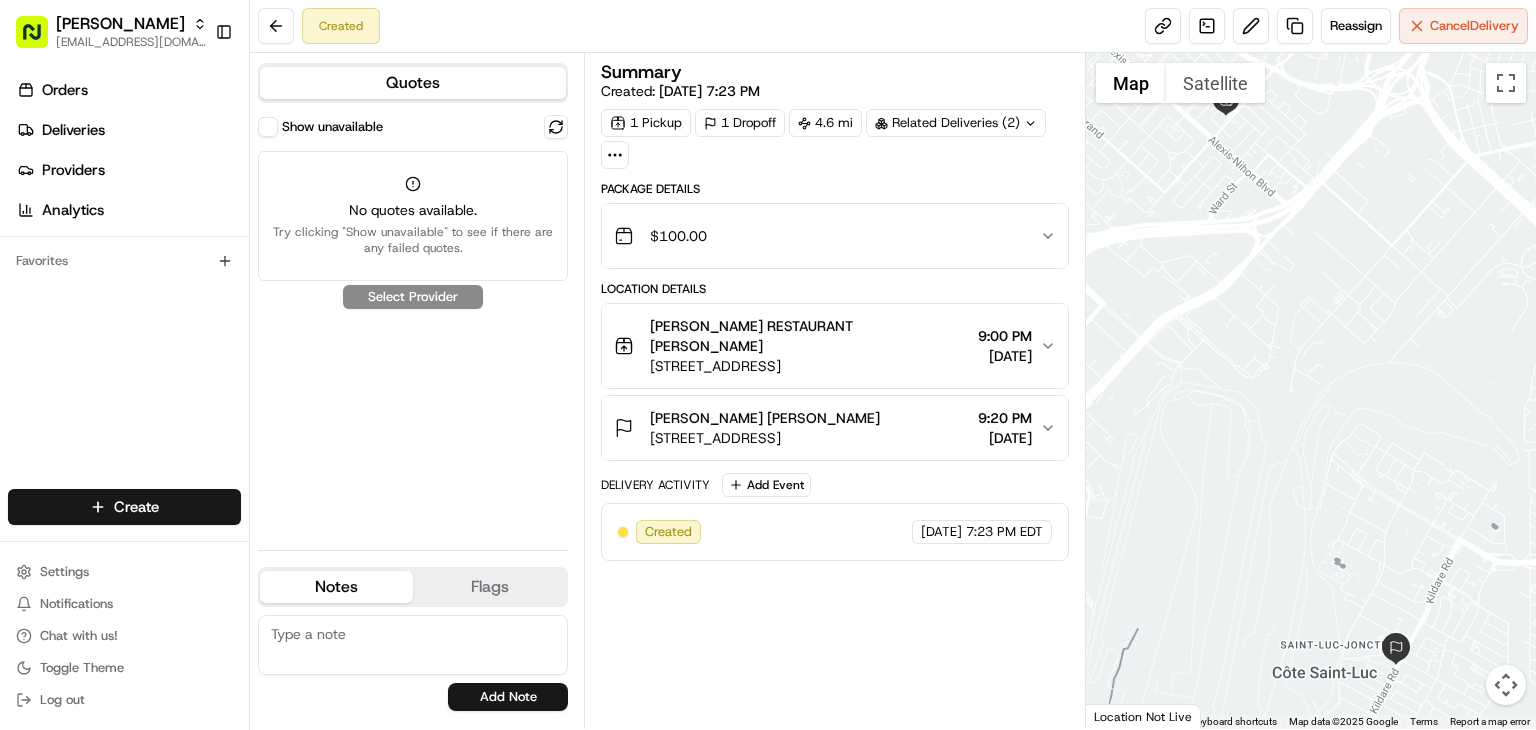scroll, scrollTop: 0, scrollLeft: 0, axis: both 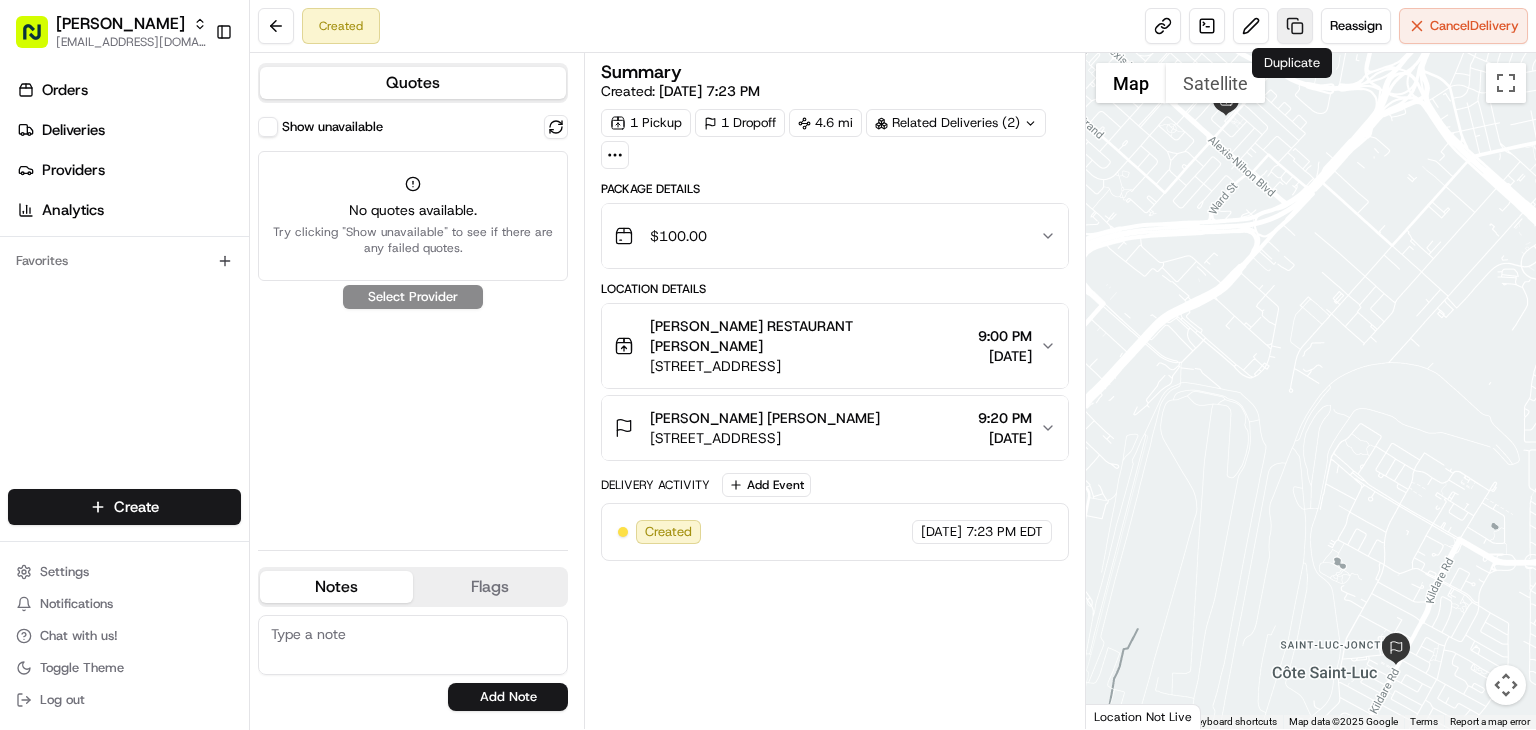click at bounding box center (1295, 26) 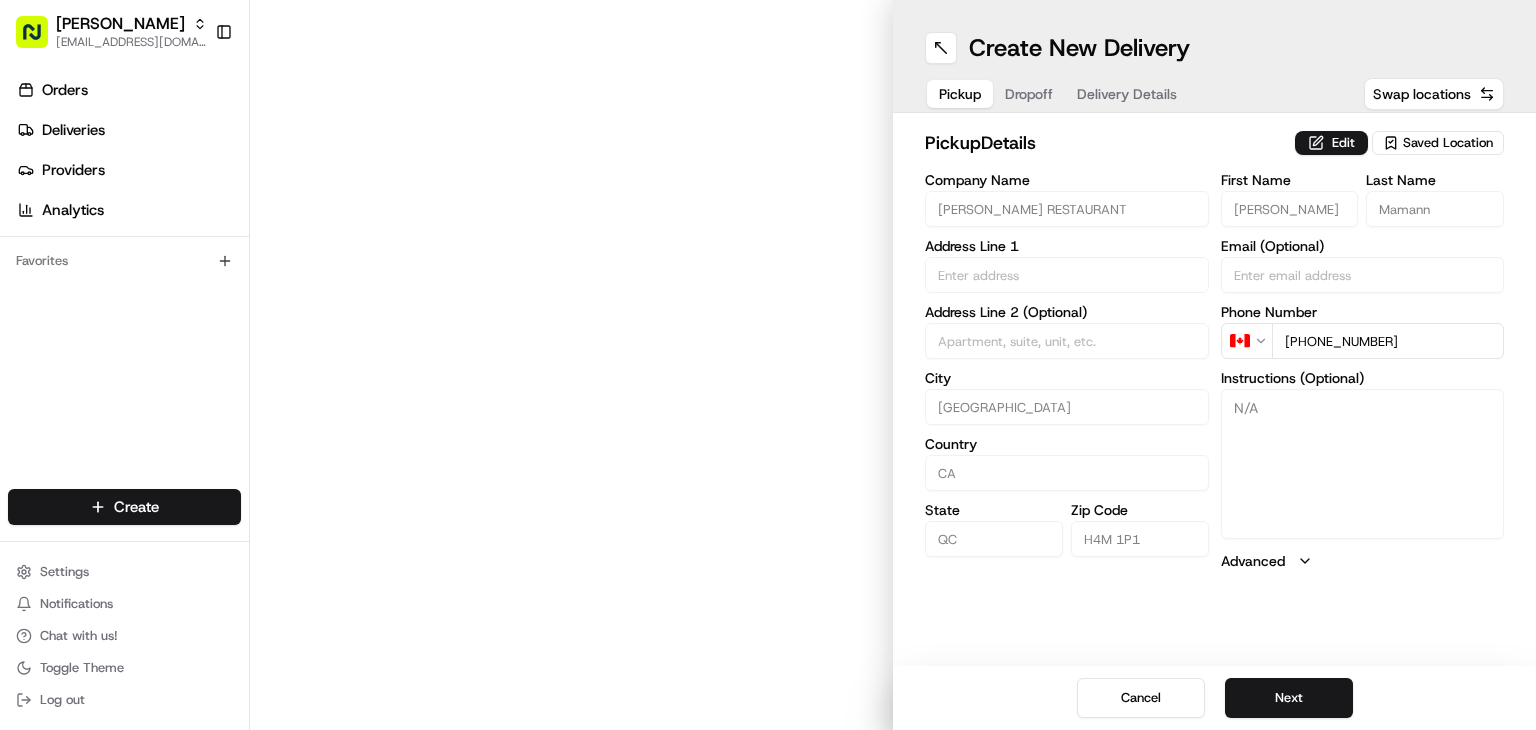 type on "[STREET_ADDRESS]" 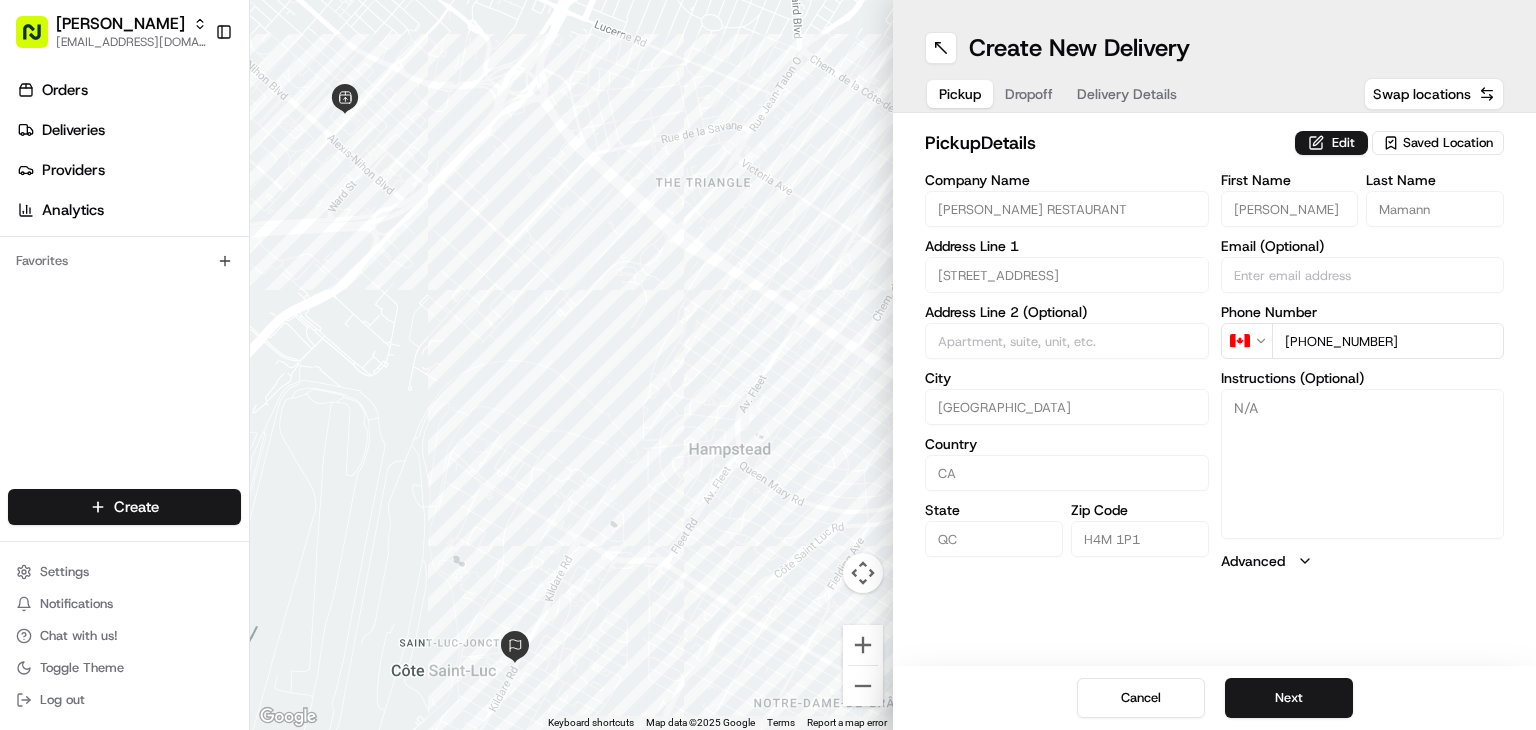 click on "Delivery Details" at bounding box center [1127, 94] 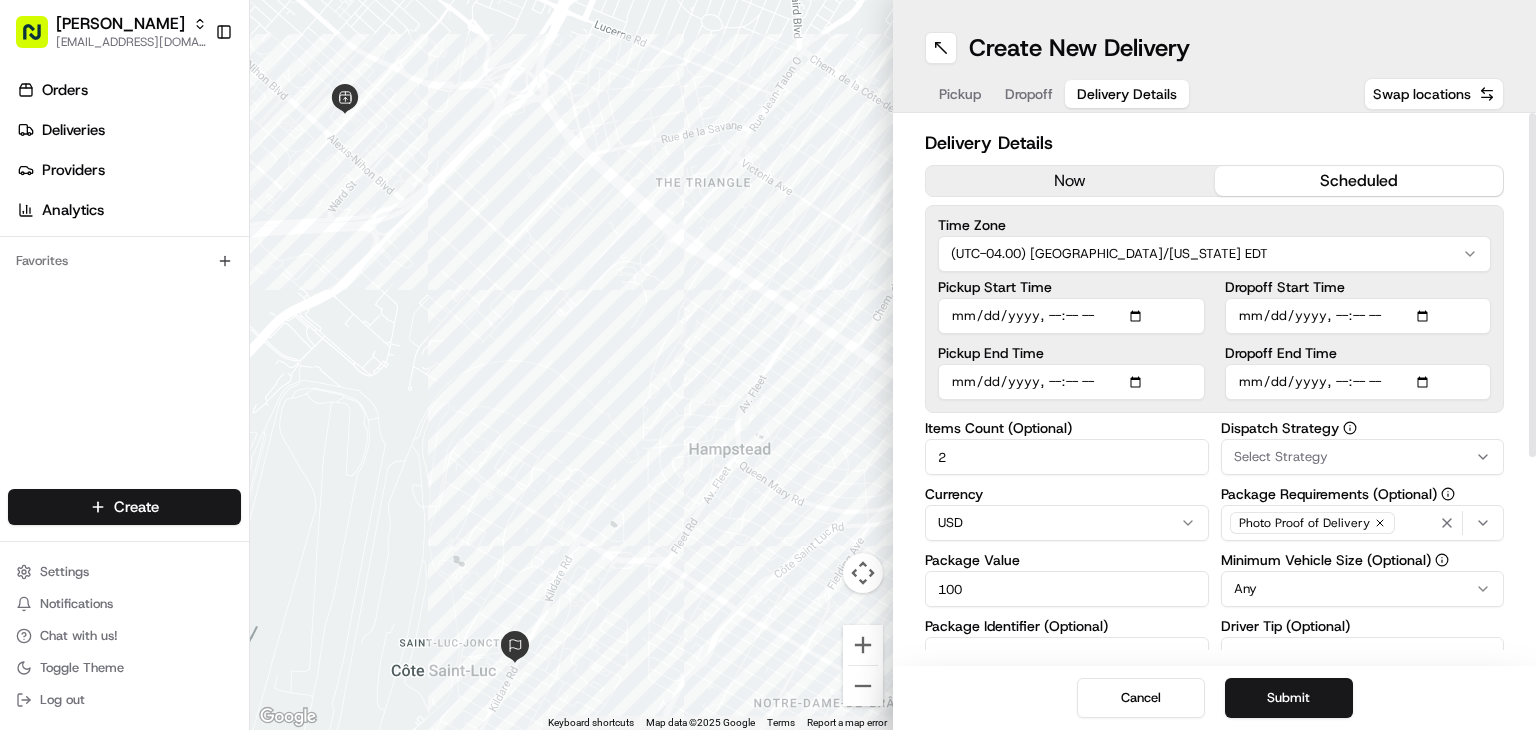 click on "[PERSON_NAME] [EMAIL_ADDRESS][DOMAIN_NAME] Toggle Sidebar Orders Deliveries Providers Analytics Favorites Main Menu Members & Organization Organization Users Roles Preferences Customization Portal Tracking Orchestration Automations Dispatch Strategy Optimization Strategy Shipping Labels Manifest Locations Pickup Locations Dropoff Locations Billing Billing Refund Requests Integrations Notification Triggers Webhooks API Keys Apps Request Logs Create Settings Notifications Chat with us! Toggle Theme Log out ← Move left → Move right ↑ Move up ↓ Move down + Zoom in - Zoom out Home Jump left by 75% End Jump right by 75% Page Up Jump up by 75% Page Down Jump down by 75% Keyboard shortcuts Map Data Map data ©2025 Google Map data ©2025 Google 500 m  Click to toggle between metric and imperial units Terms Report a map error Create New Delivery Pickup Dropoff Delivery Details Swap locations Delivery Details now scheduled Time Zone (UTC-04.00) [GEOGRAPHIC_DATA]/[US_STATE] EDT Pickup Start Time Pickup End Time 2 USD 100" at bounding box center (768, 365) 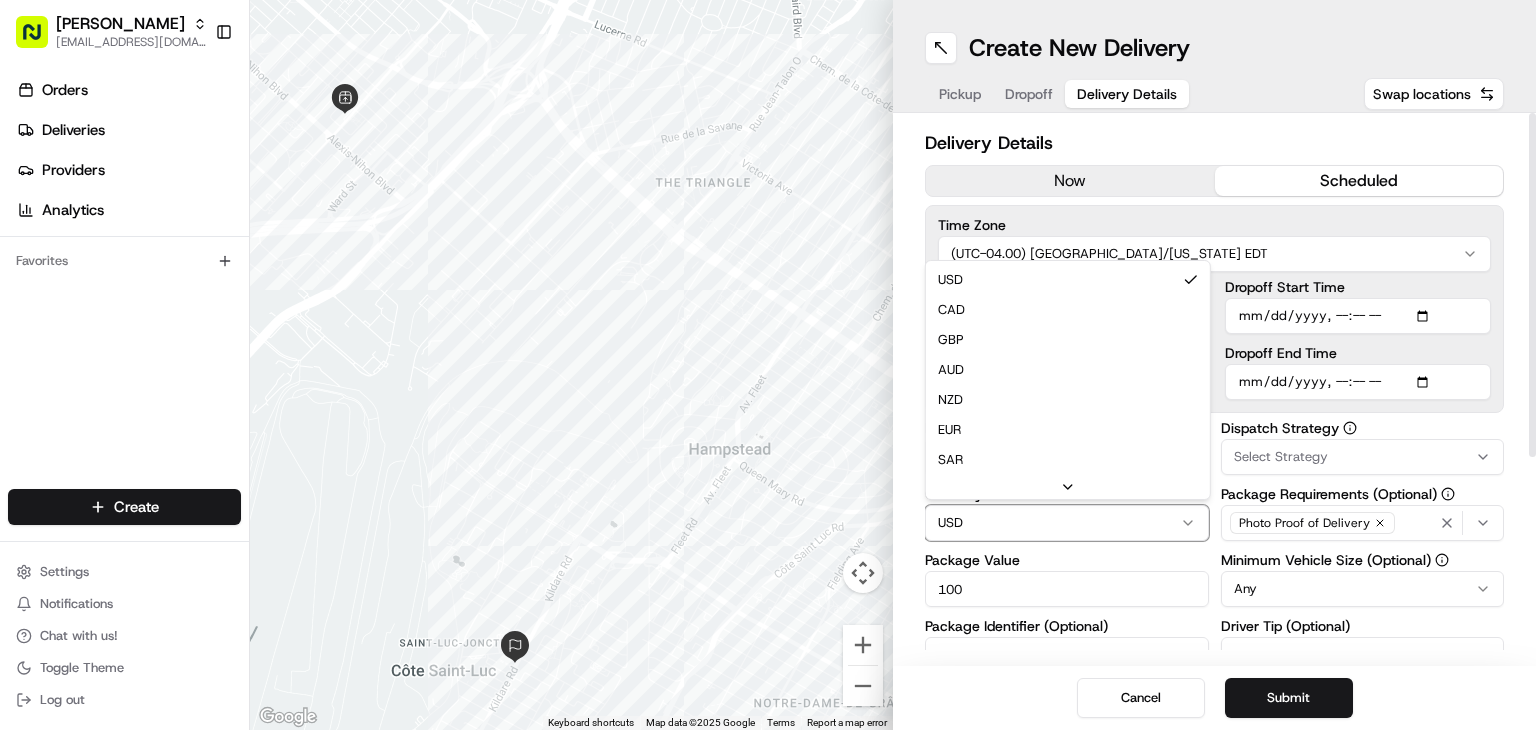click on "[PERSON_NAME] [EMAIL_ADDRESS][DOMAIN_NAME] Toggle Sidebar Orders Deliveries Providers Analytics Favorites Main Menu Members & Organization Organization Users Roles Preferences Customization Portal Tracking Orchestration Automations Dispatch Strategy Optimization Strategy Shipping Labels Manifest Locations Pickup Locations Dropoff Locations Billing Billing Refund Requests Integrations Notification Triggers Webhooks API Keys Apps Request Logs Create Settings Notifications Chat with us! Toggle Theme Log out ← Move left → Move right ↑ Move up ↓ Move down + Zoom in - Zoom out Home Jump left by 75% End Jump right by 75% Page Up Jump up by 75% Page Down Jump down by 75% Keyboard shortcuts Map Data Map data ©2025 Google Map data ©2025 Google 500 m  Click to toggle between metric and imperial units Terms Report a map error Create New Delivery Pickup Dropoff Delivery Details Swap locations Delivery Details now scheduled Time Zone (UTC-04.00) [GEOGRAPHIC_DATA]/[US_STATE] EDT Pickup Start Time Pickup End Time 2 USD USD" at bounding box center (768, 365) 